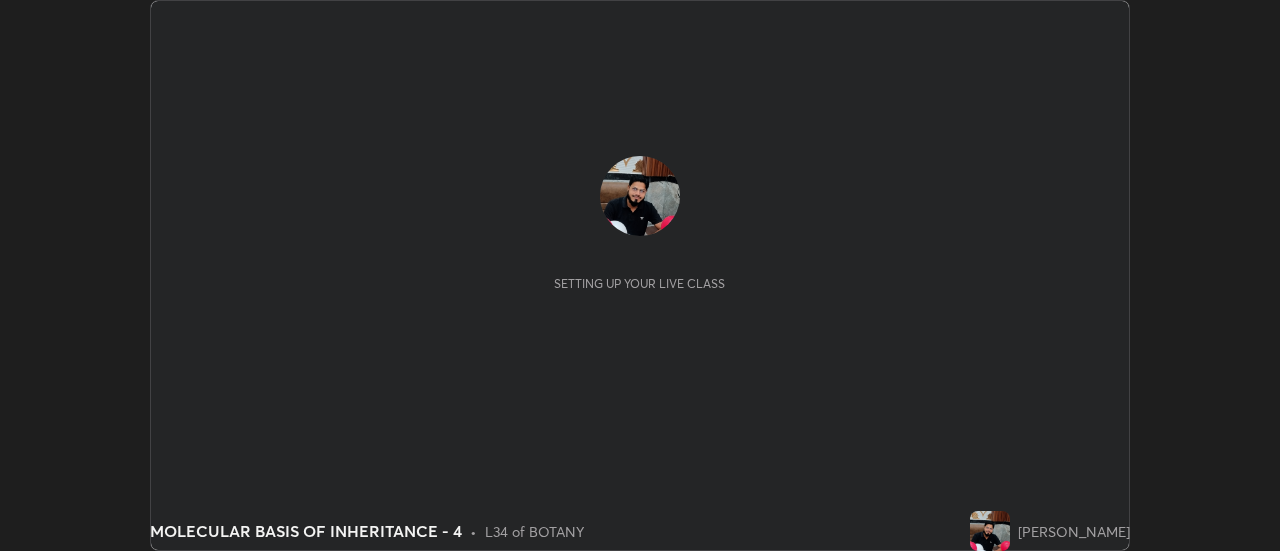 scroll, scrollTop: 0, scrollLeft: 0, axis: both 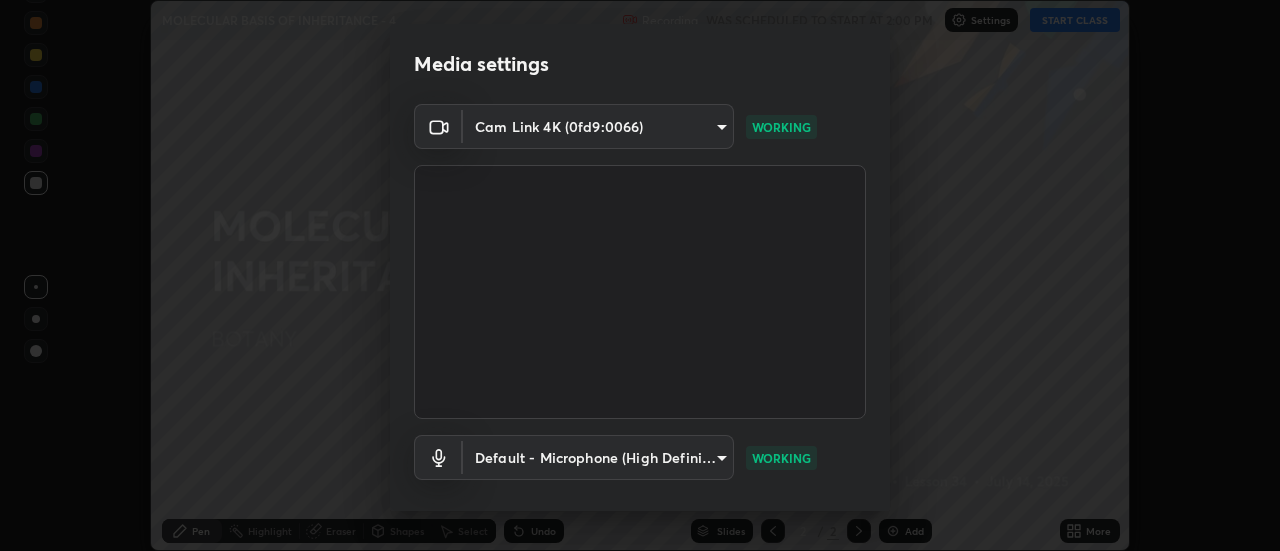 click on "WORKING" at bounding box center [781, 458] 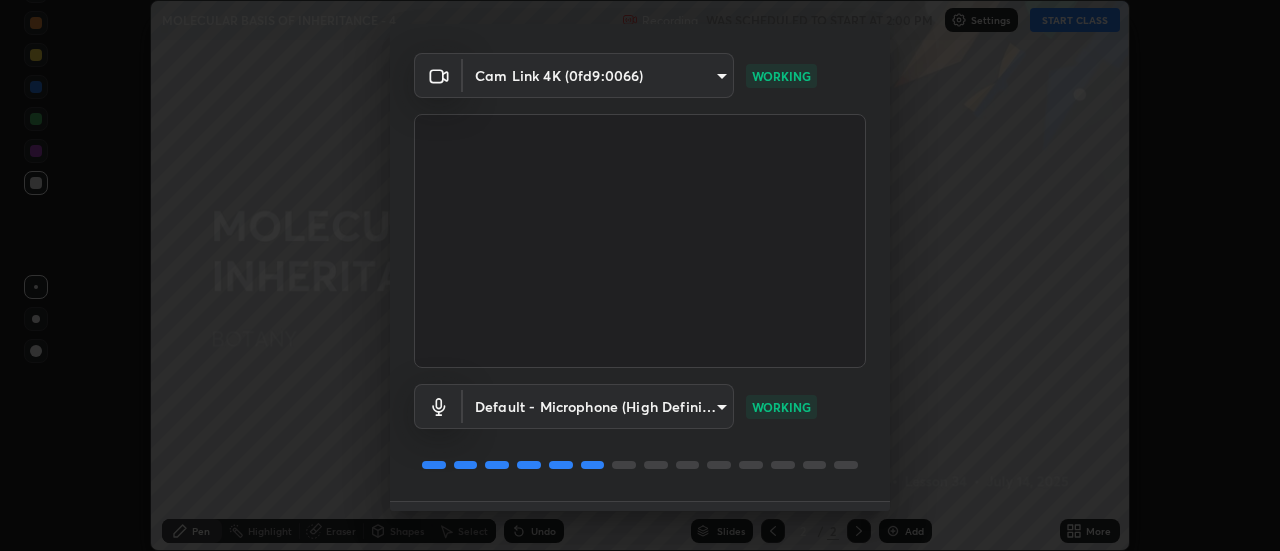 scroll, scrollTop: 105, scrollLeft: 0, axis: vertical 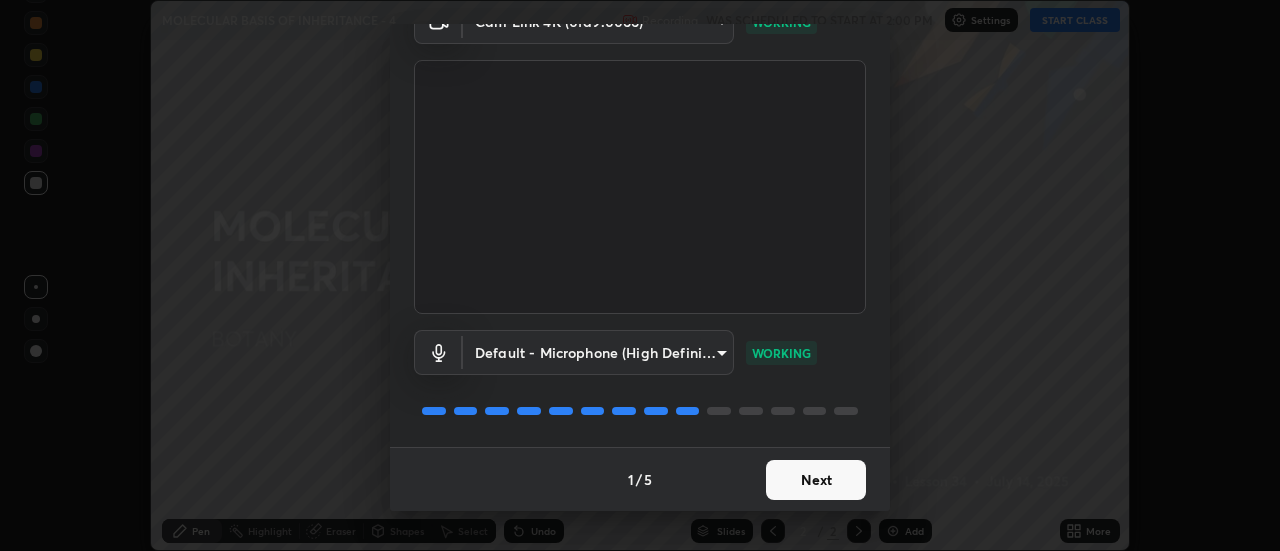 click on "Next" at bounding box center (816, 480) 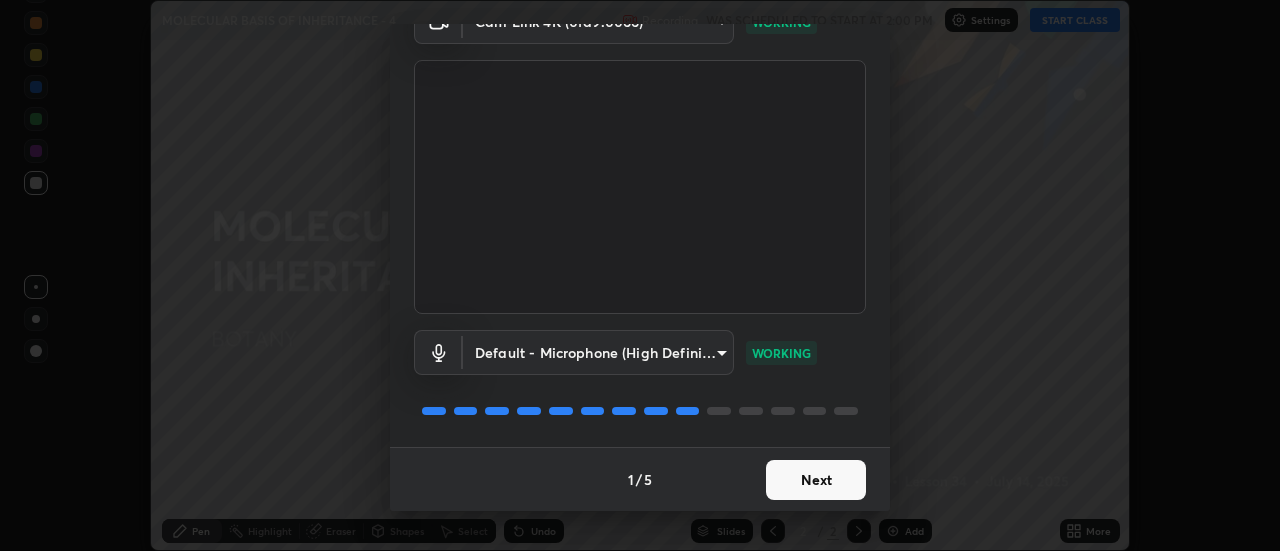 scroll, scrollTop: 0, scrollLeft: 0, axis: both 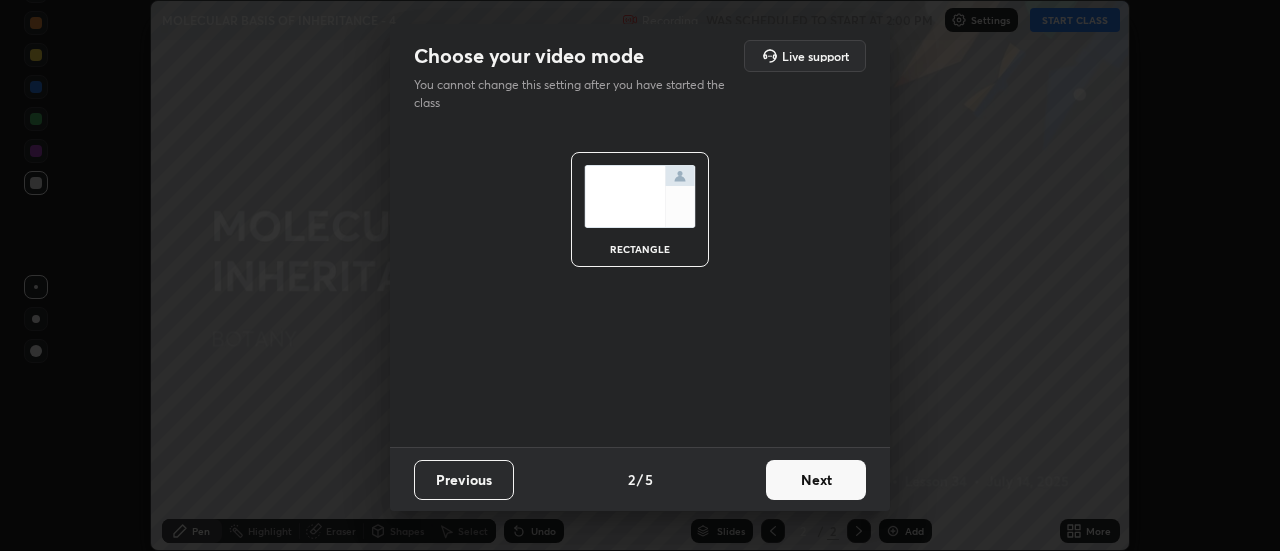 click on "Next" at bounding box center [816, 480] 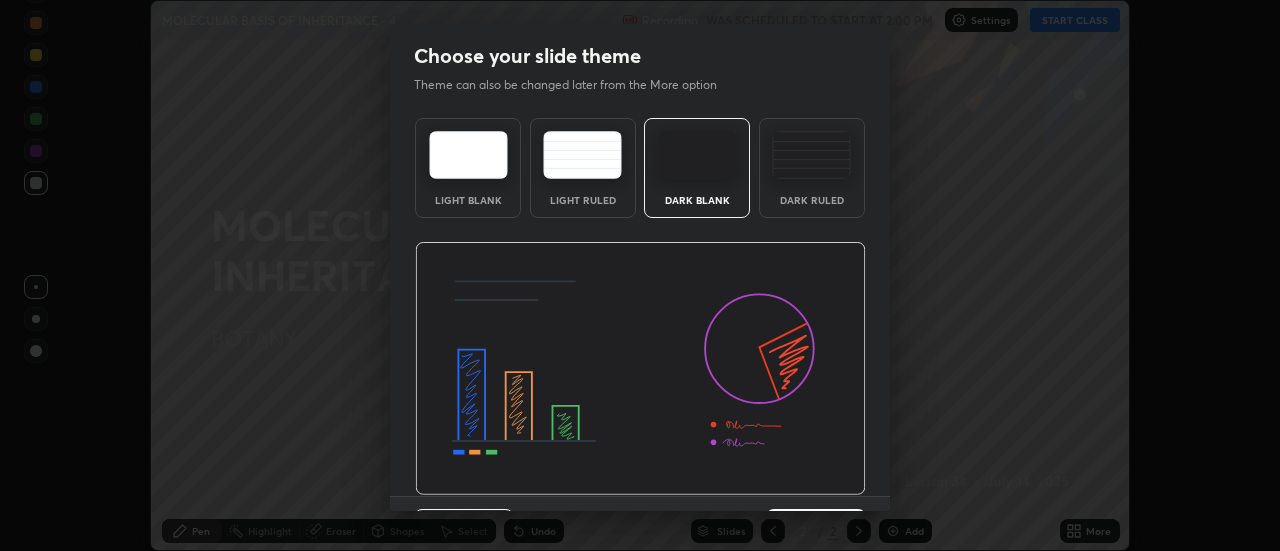 click on "Dark Ruled" at bounding box center (812, 168) 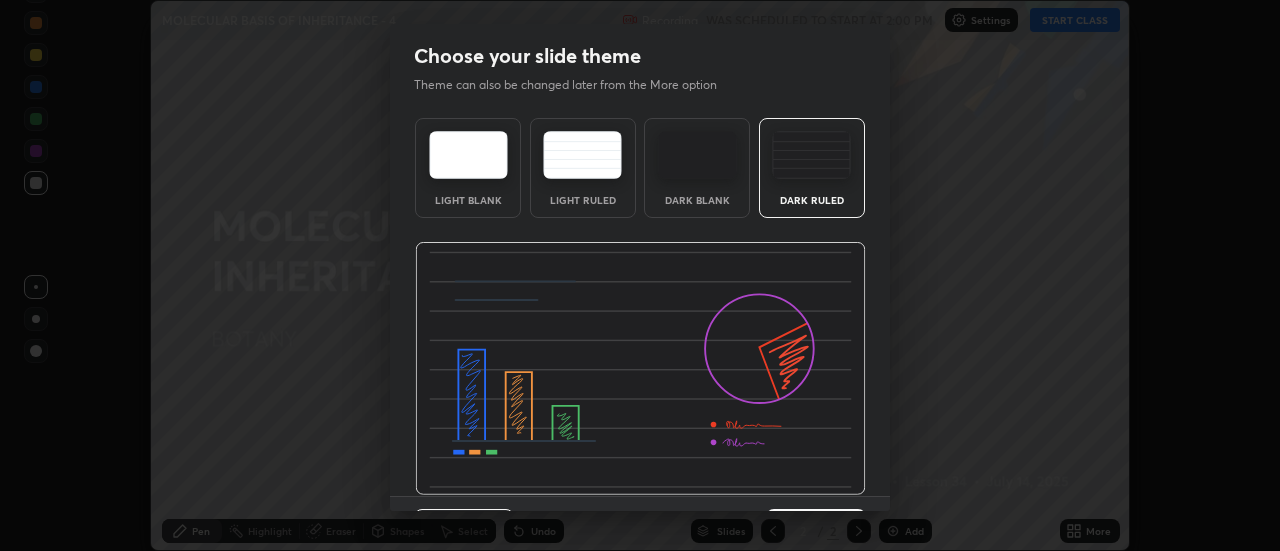 click on "Dark Ruled" at bounding box center (812, 168) 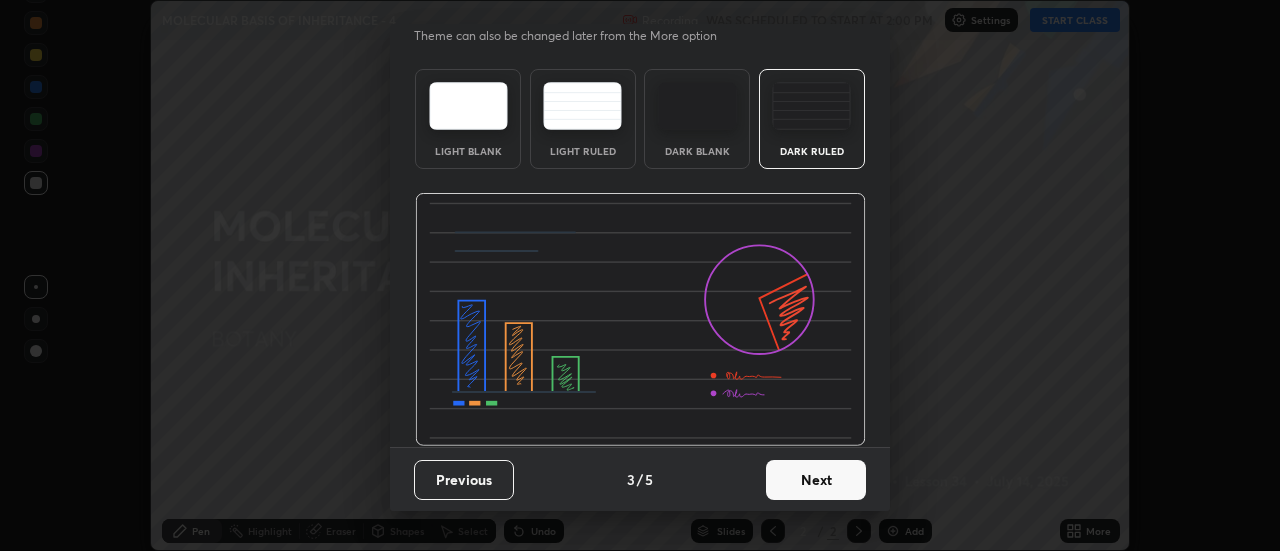 click on "Next" at bounding box center (816, 480) 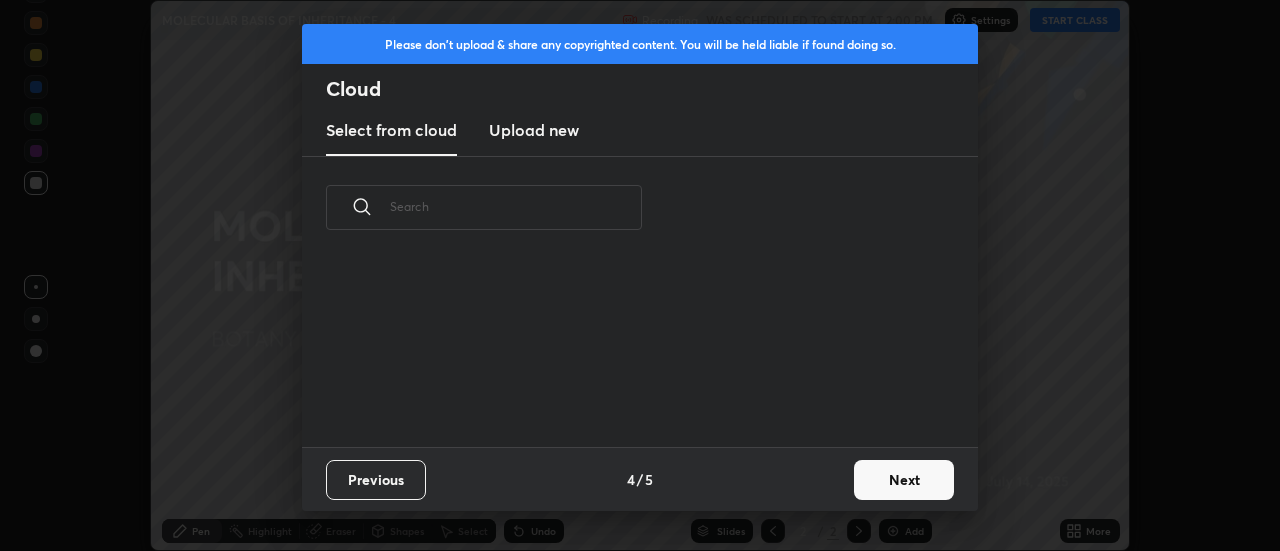 scroll, scrollTop: 0, scrollLeft: 0, axis: both 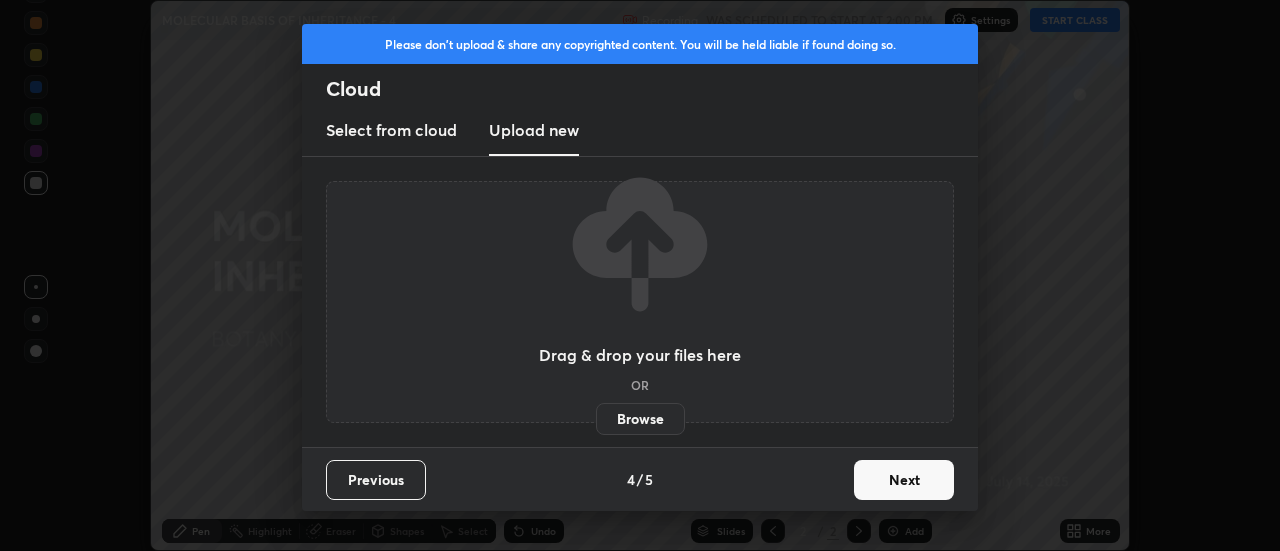 click on "Browse" at bounding box center [640, 419] 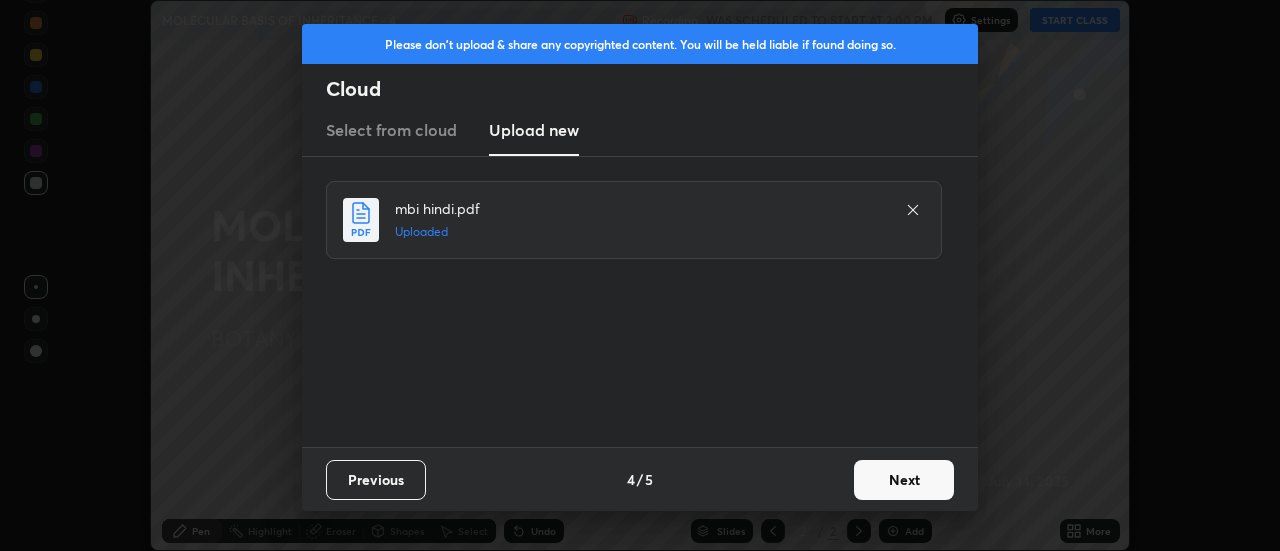 click on "Next" at bounding box center [904, 480] 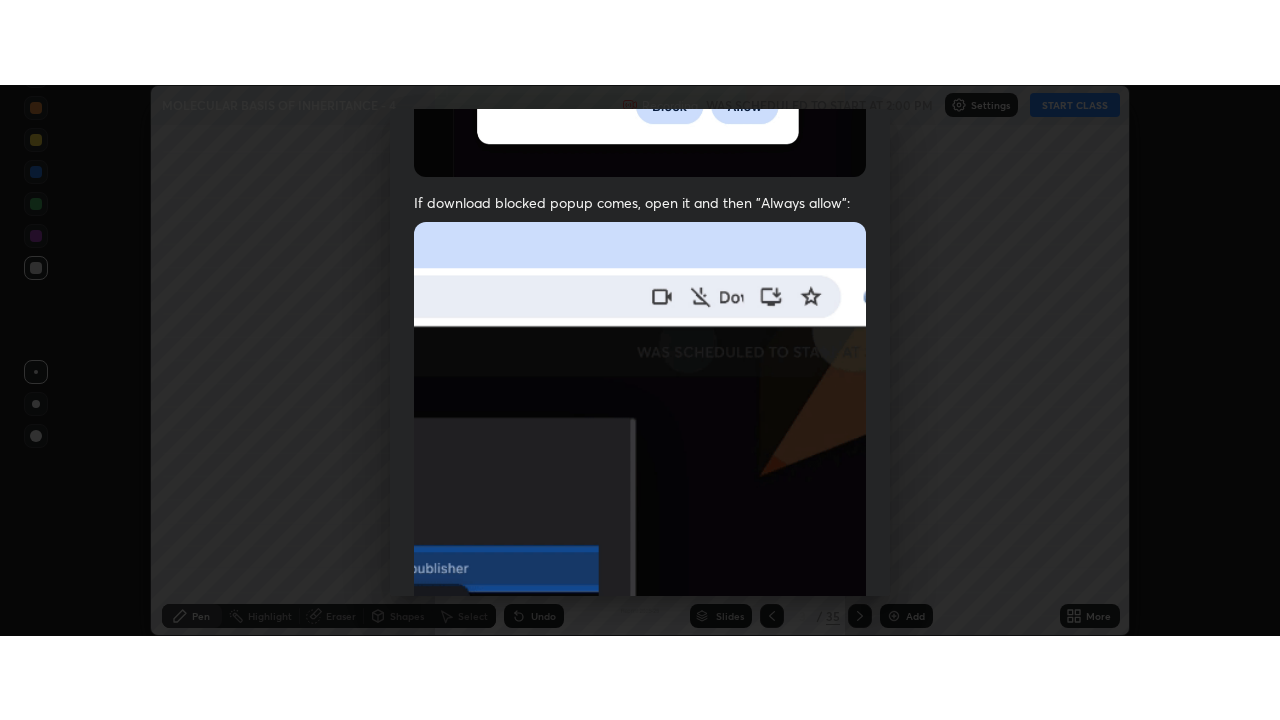 scroll, scrollTop: 513, scrollLeft: 0, axis: vertical 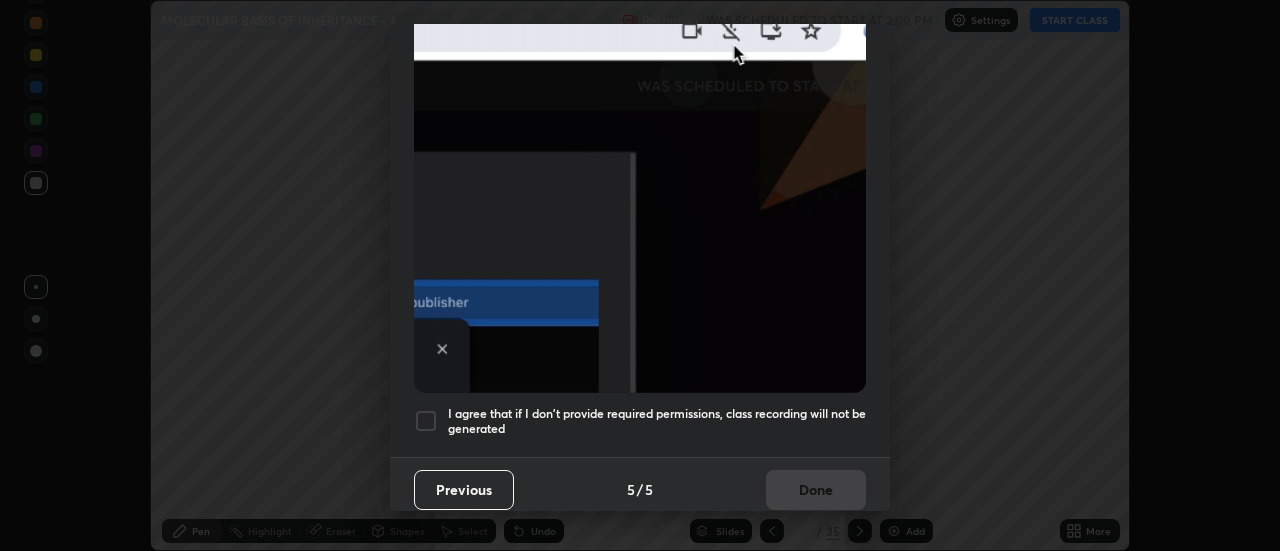 click on "I agree that if I don't provide required permissions, class recording will not be generated" at bounding box center (657, 421) 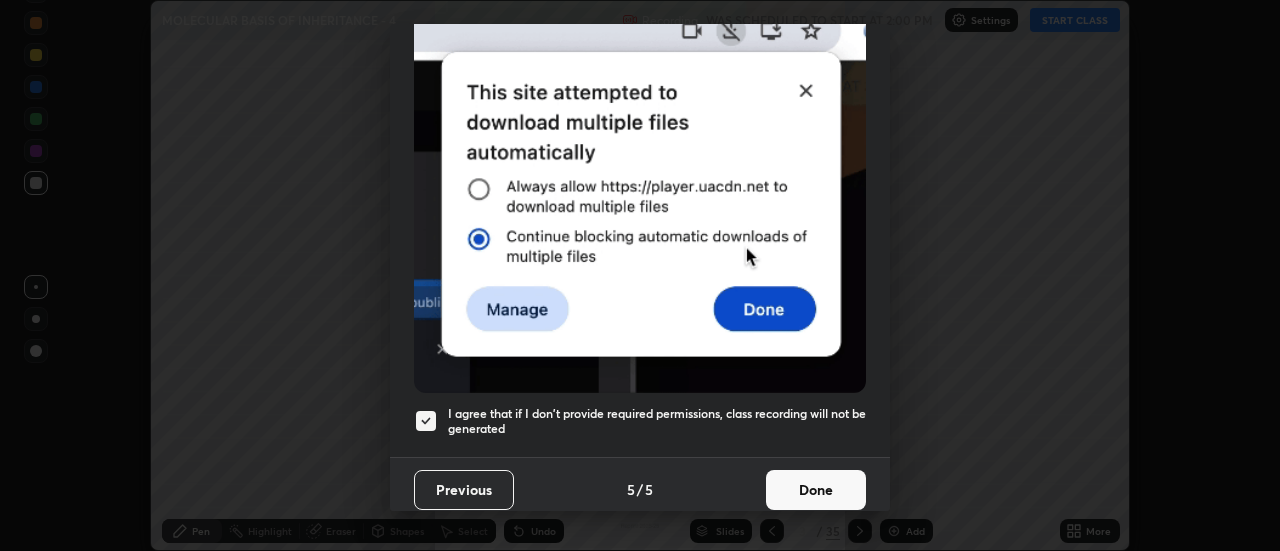 click on "Done" at bounding box center (816, 490) 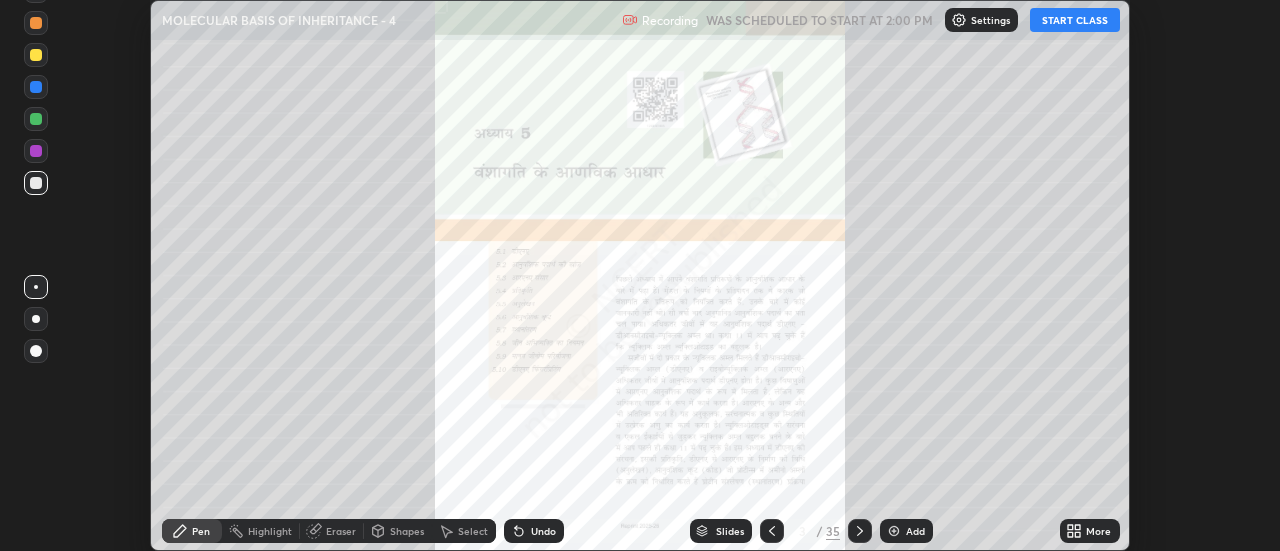 click 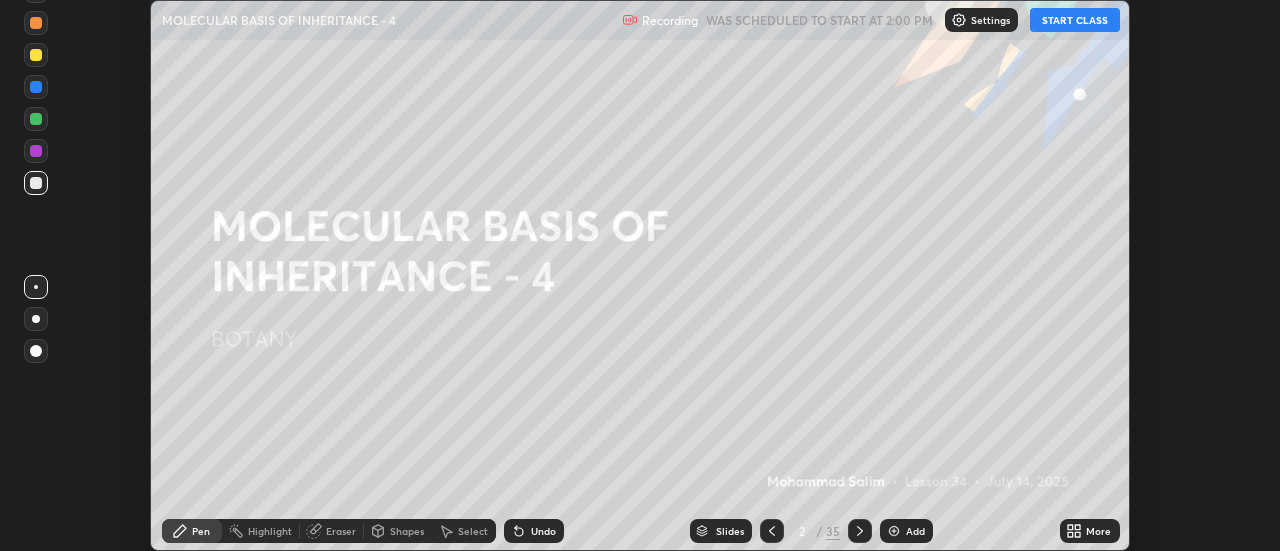 click 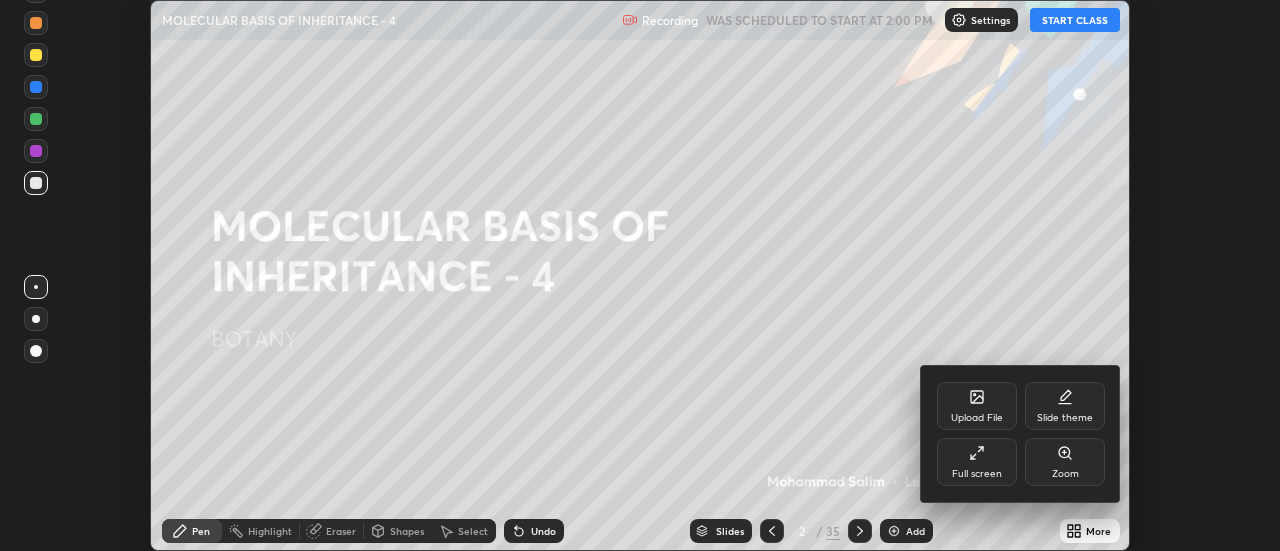 click 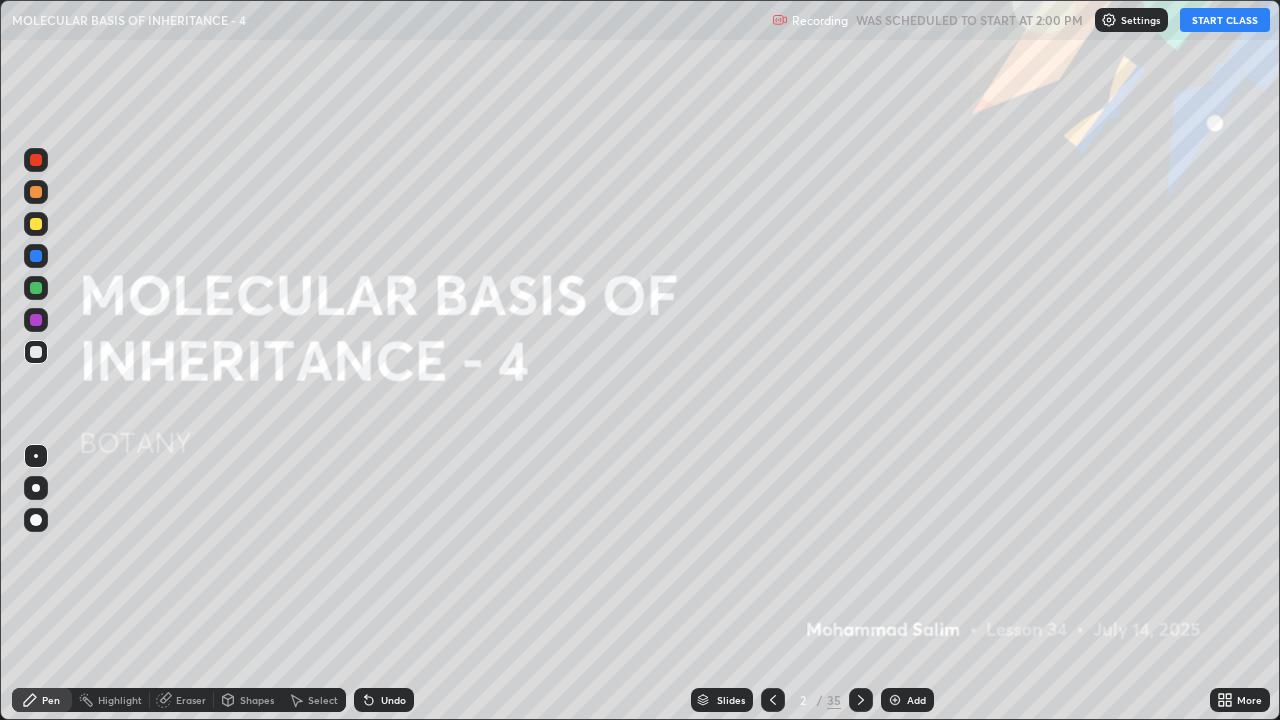 scroll, scrollTop: 99280, scrollLeft: 98720, axis: both 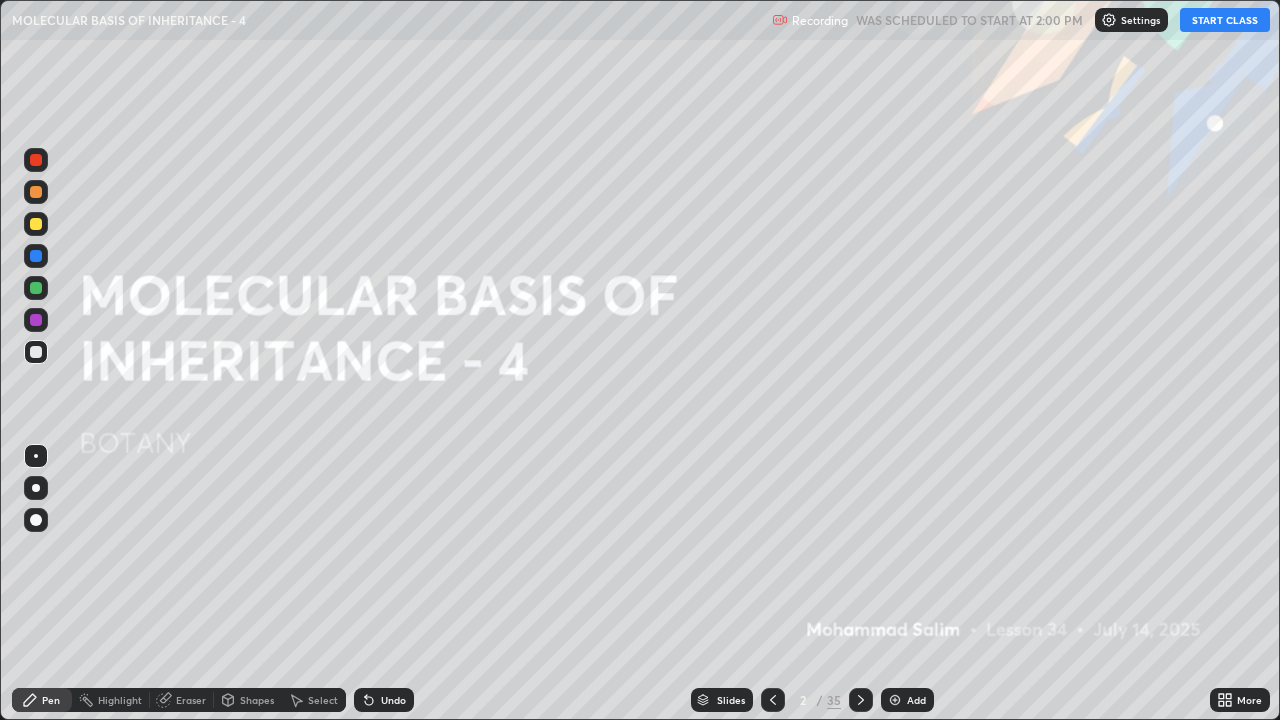 click on "START CLASS" at bounding box center (1225, 20) 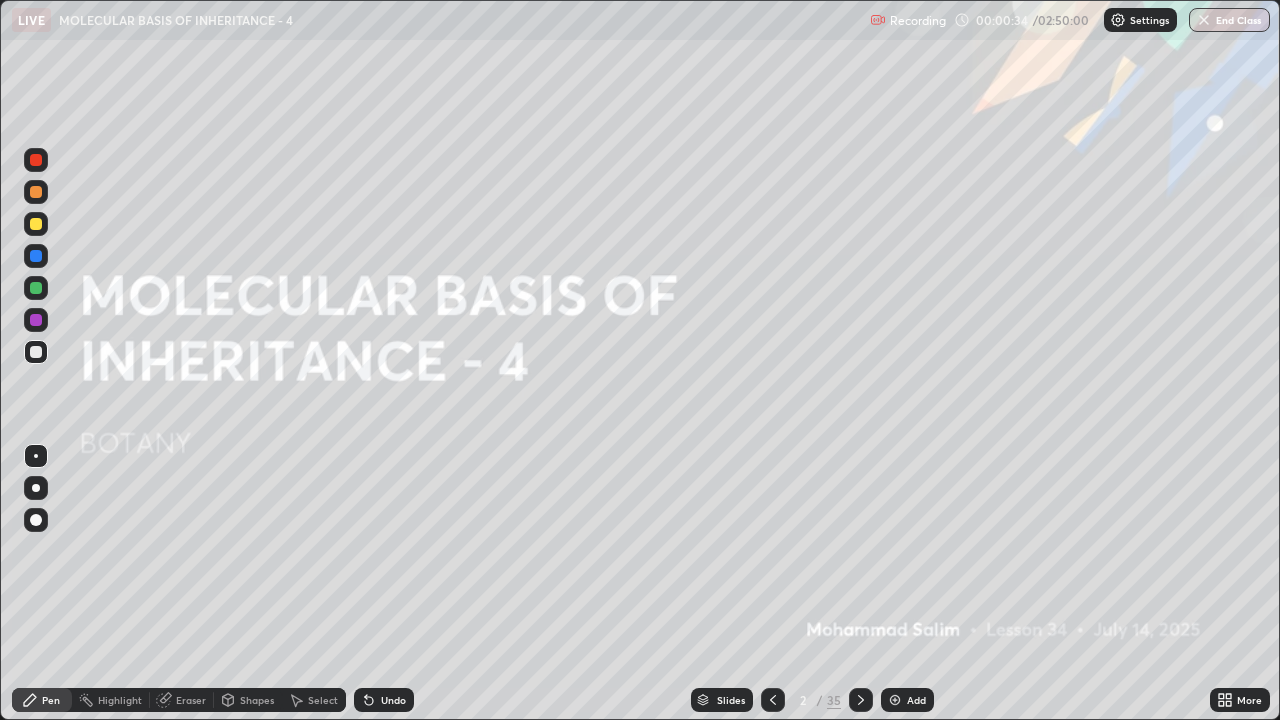 click on "Add" at bounding box center (907, 700) 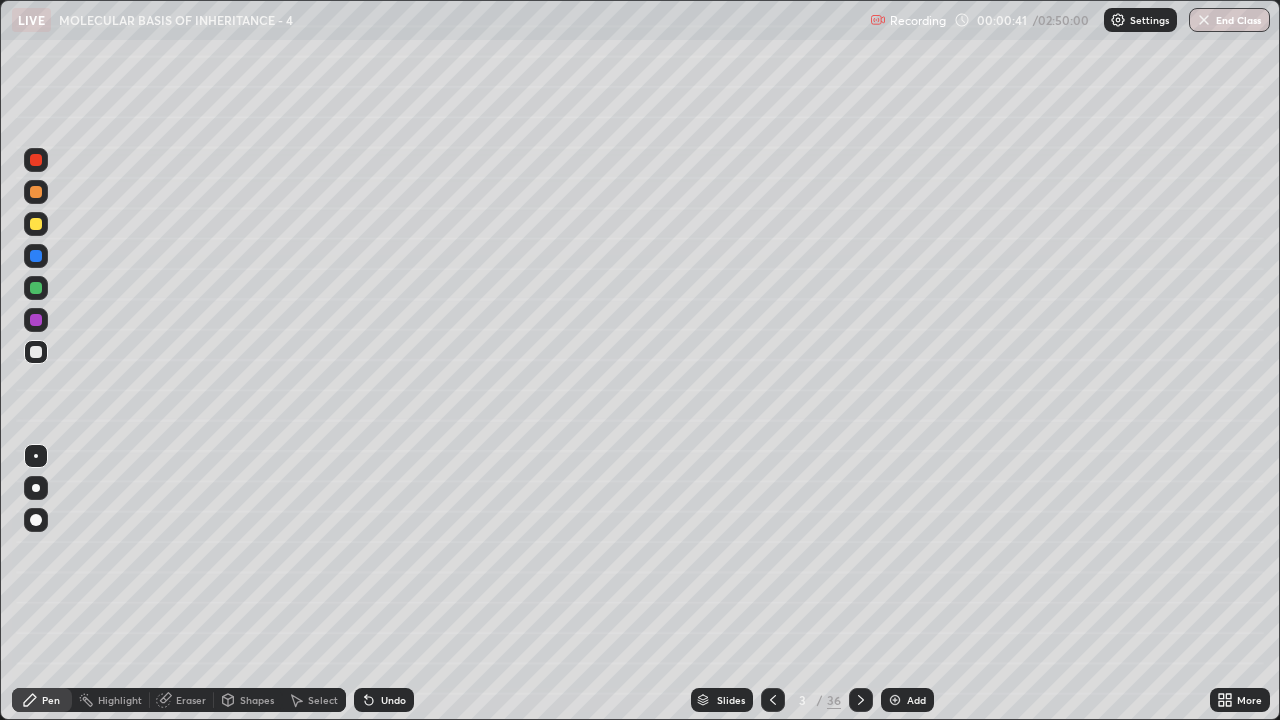click at bounding box center [36, 352] 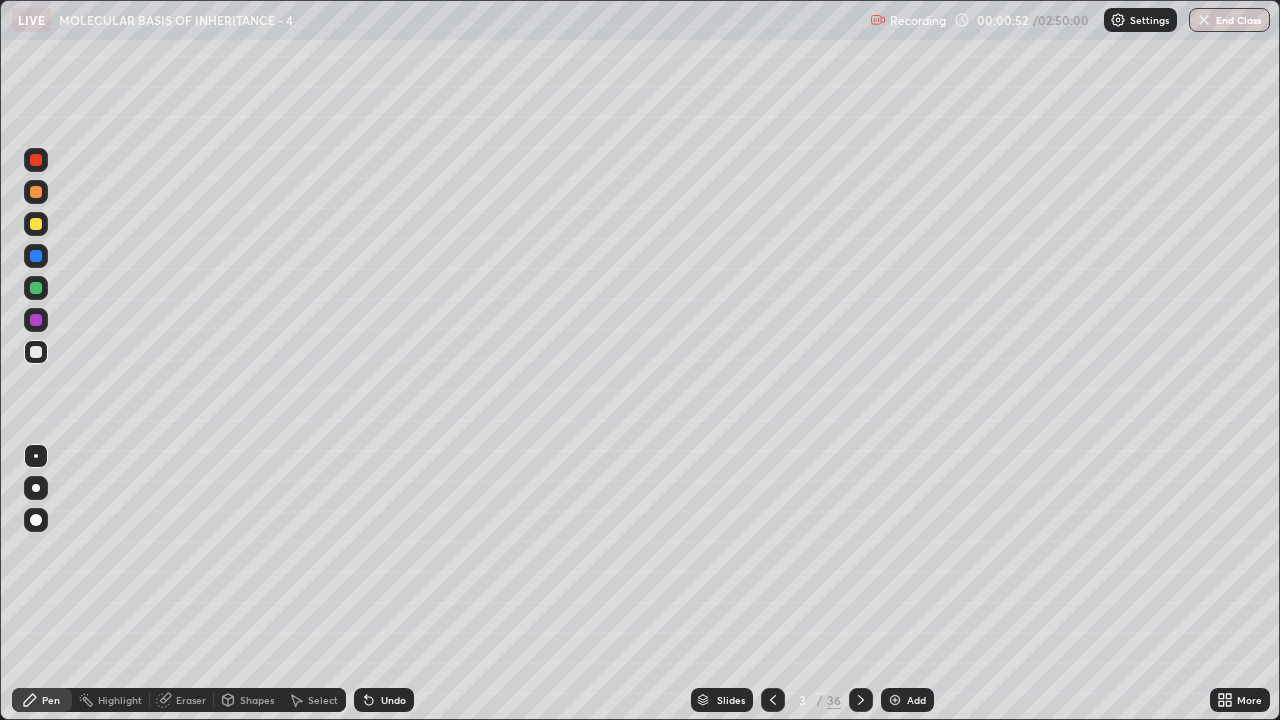 click 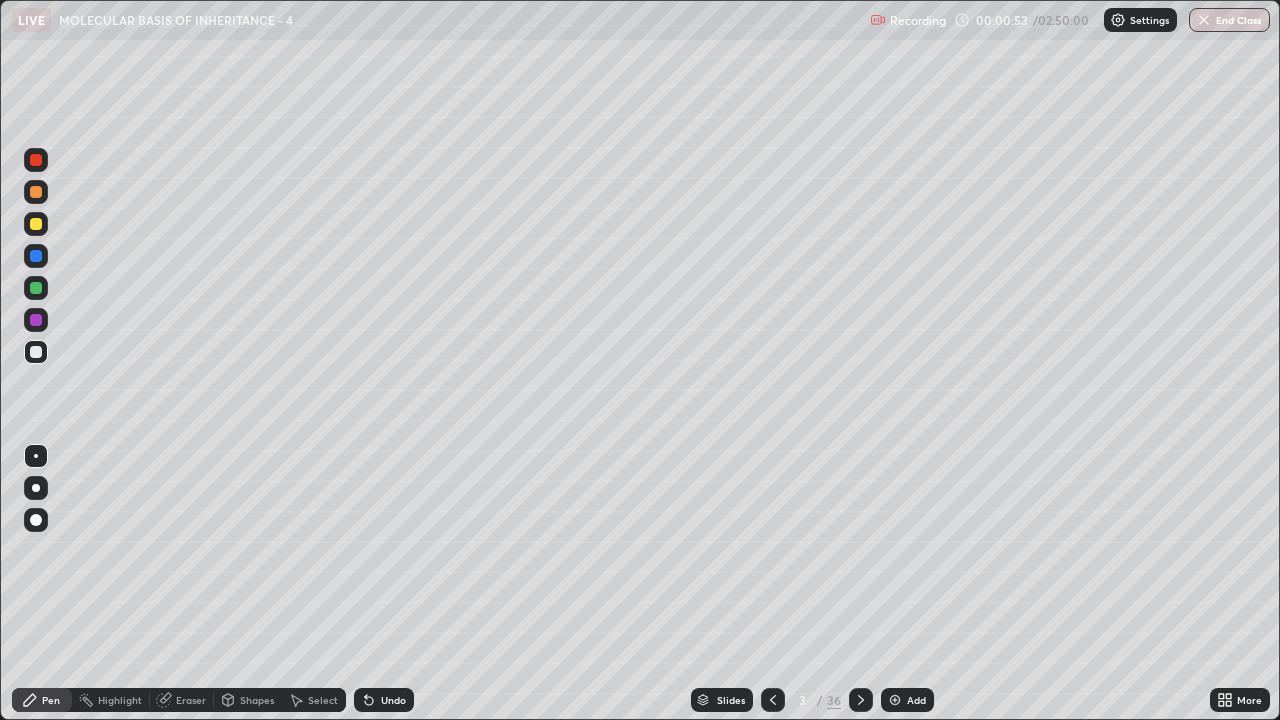 click on "Undo" at bounding box center (384, 700) 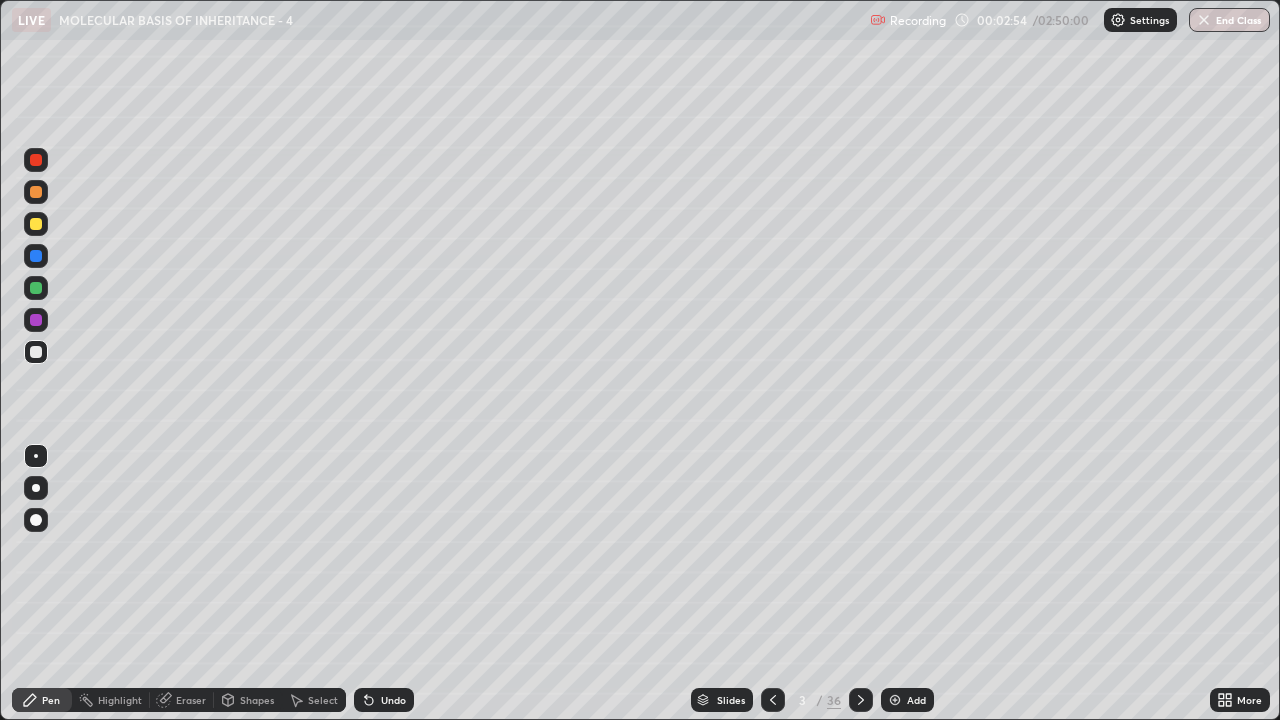 click at bounding box center [895, 700] 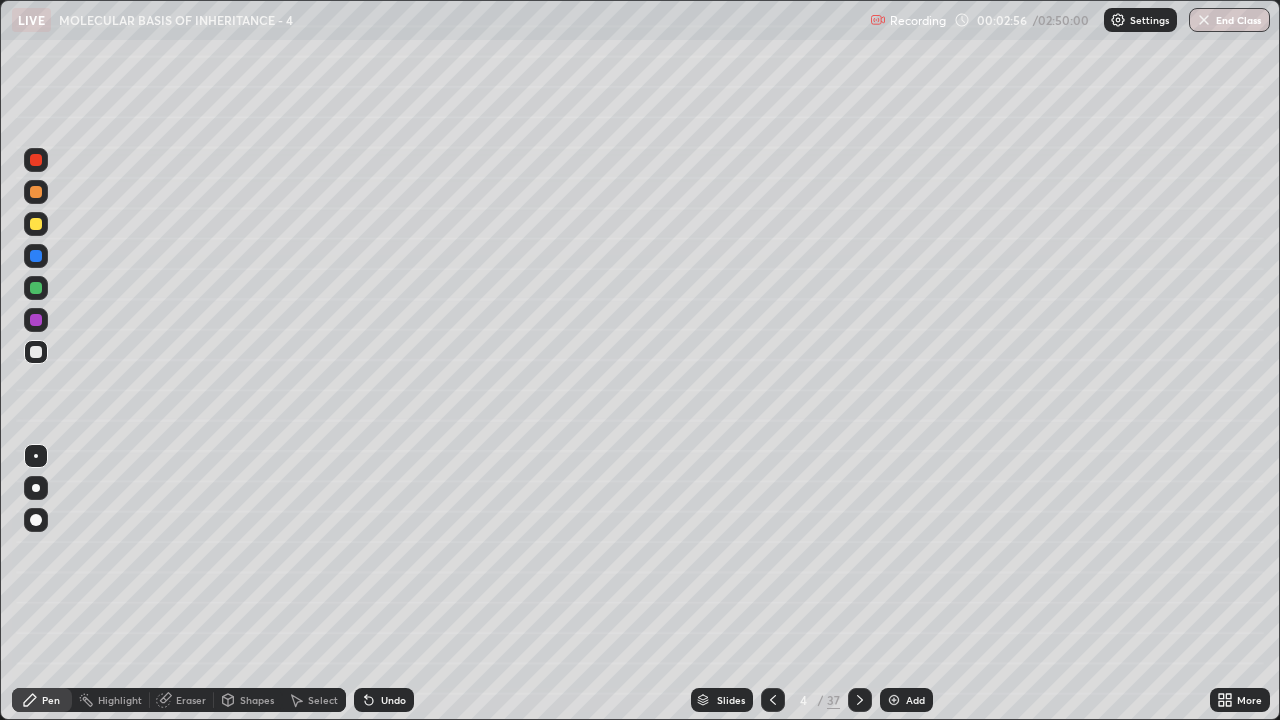 click at bounding box center (36, 352) 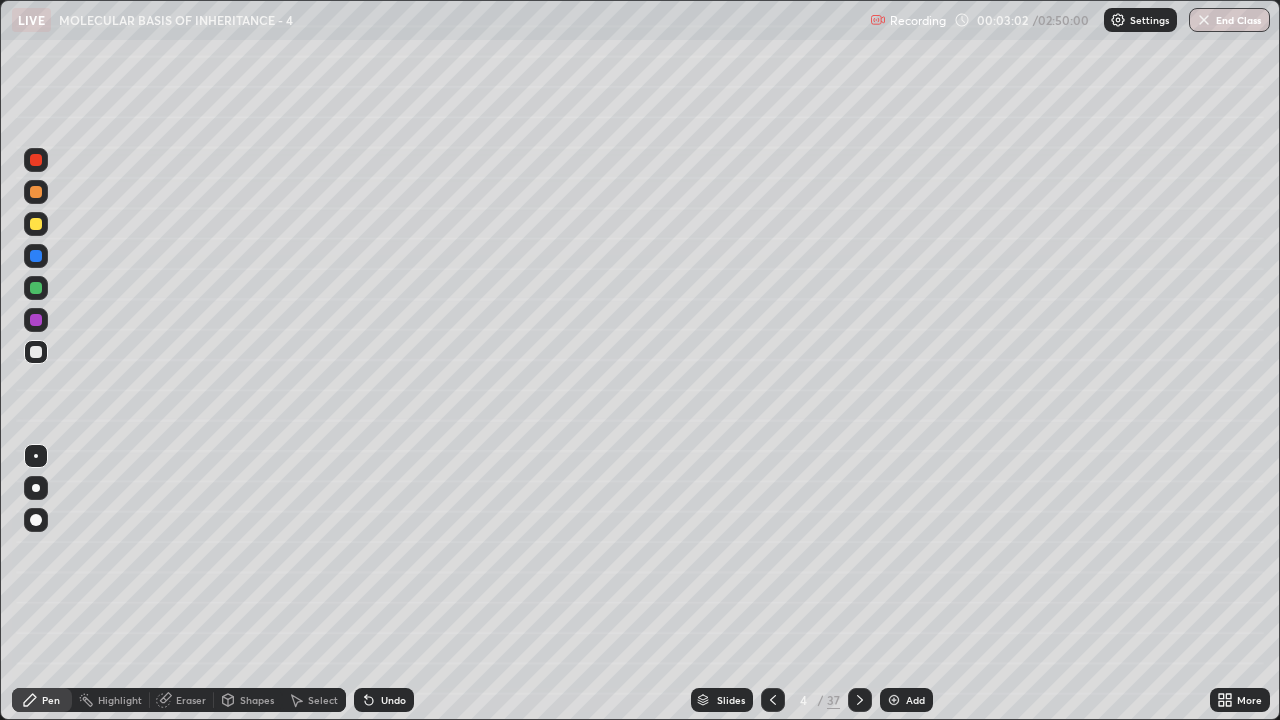 click 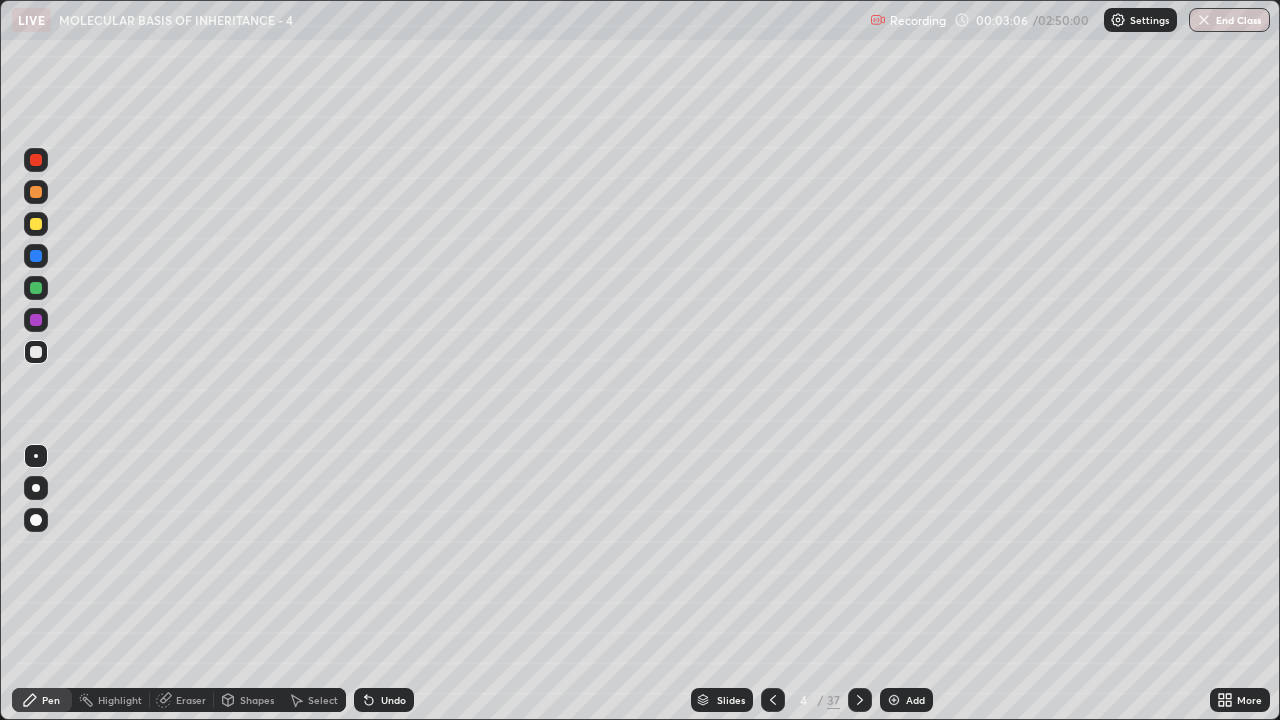 click 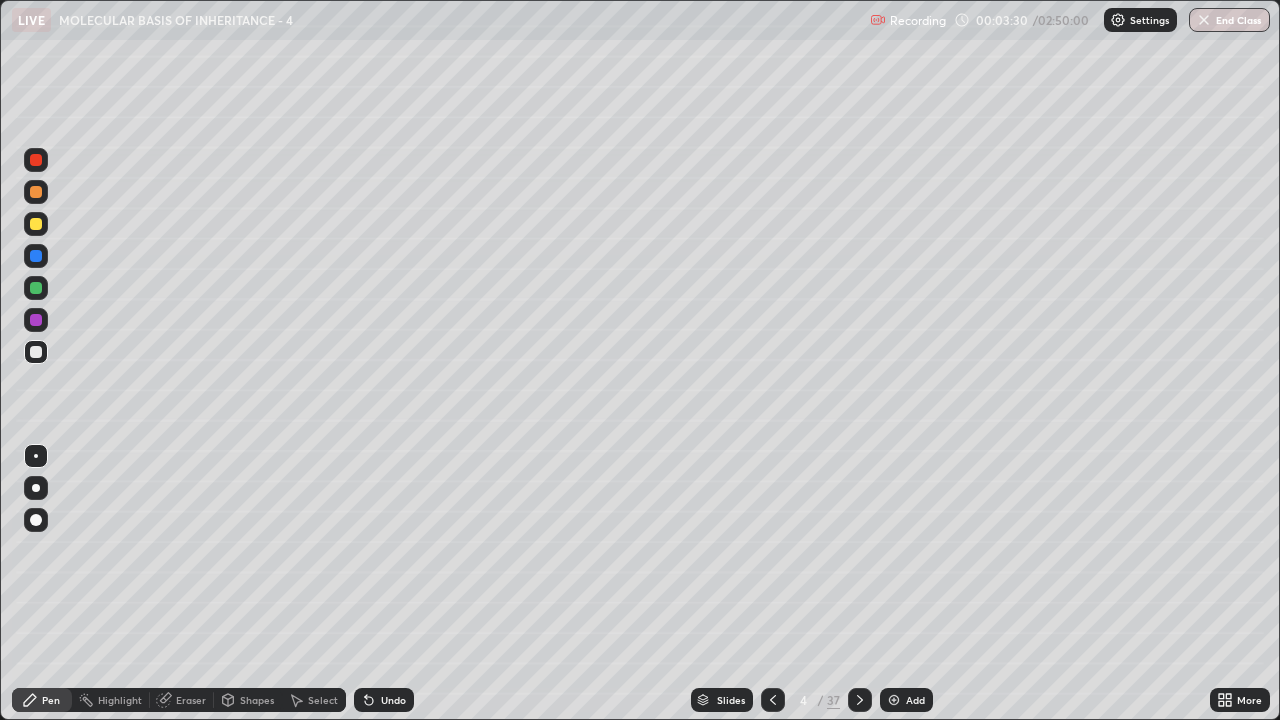 click on "Undo" at bounding box center (393, 700) 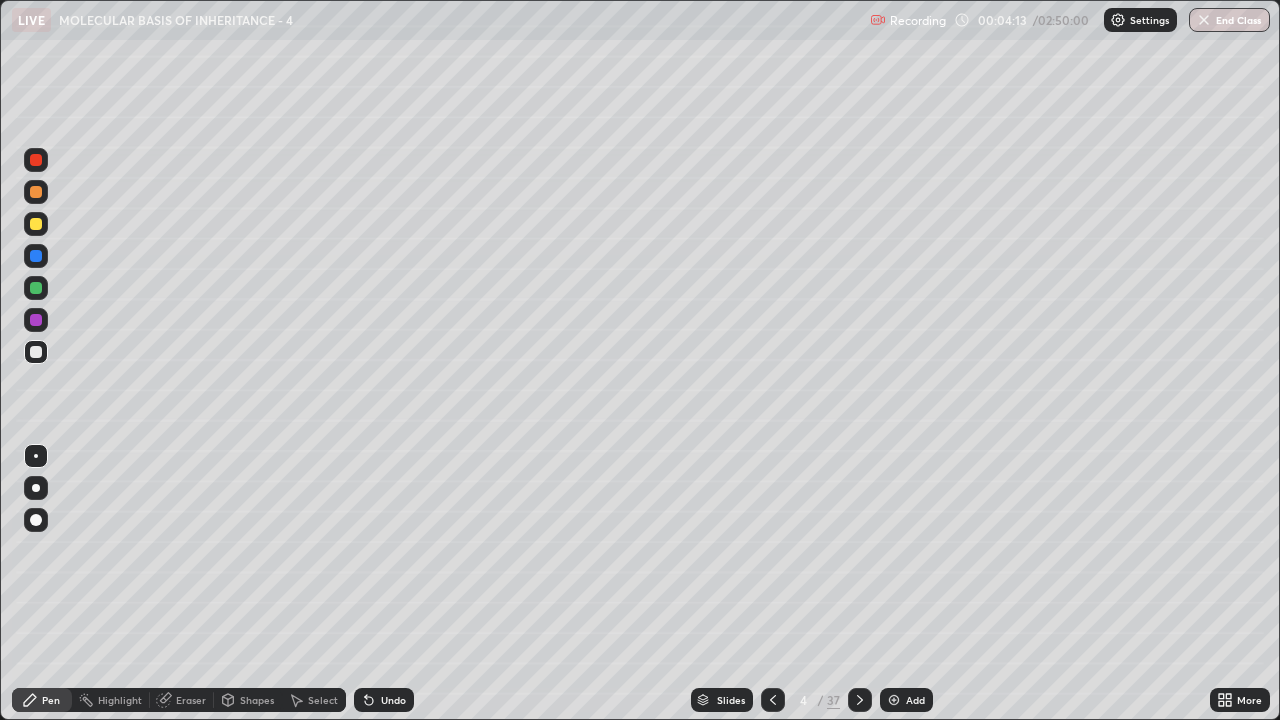 click at bounding box center [773, 700] 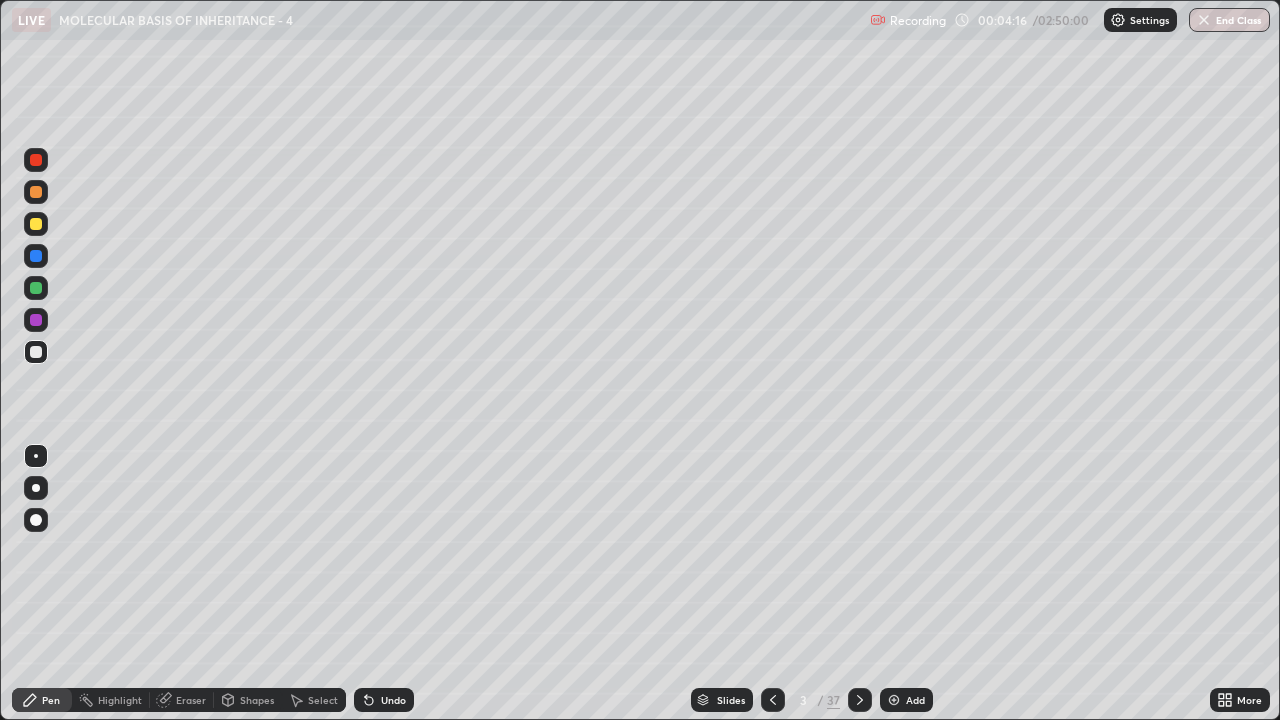 click 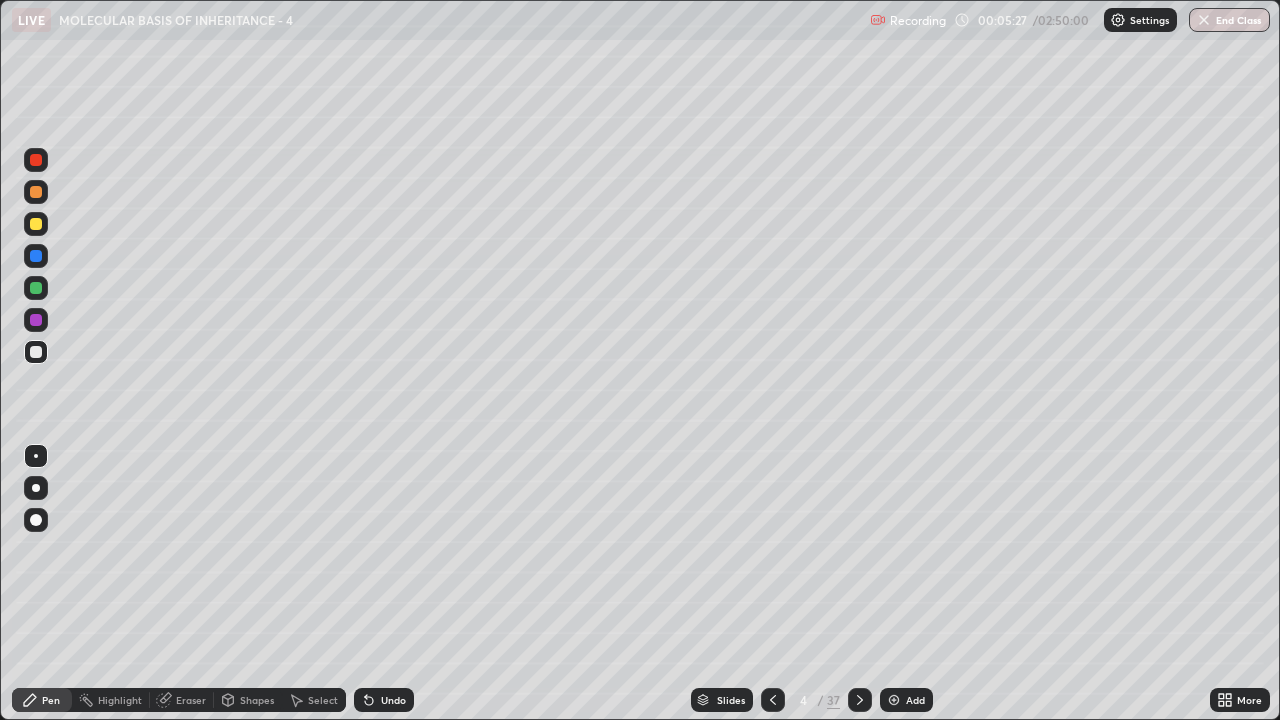 click 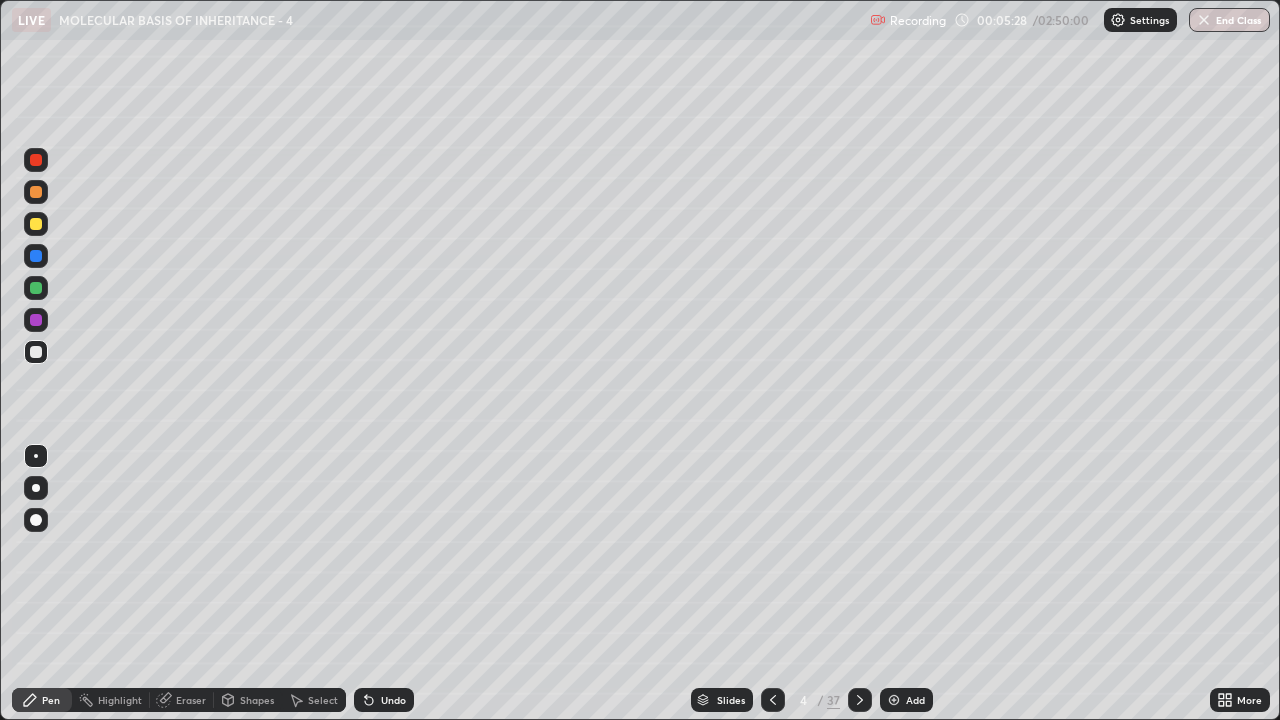 click 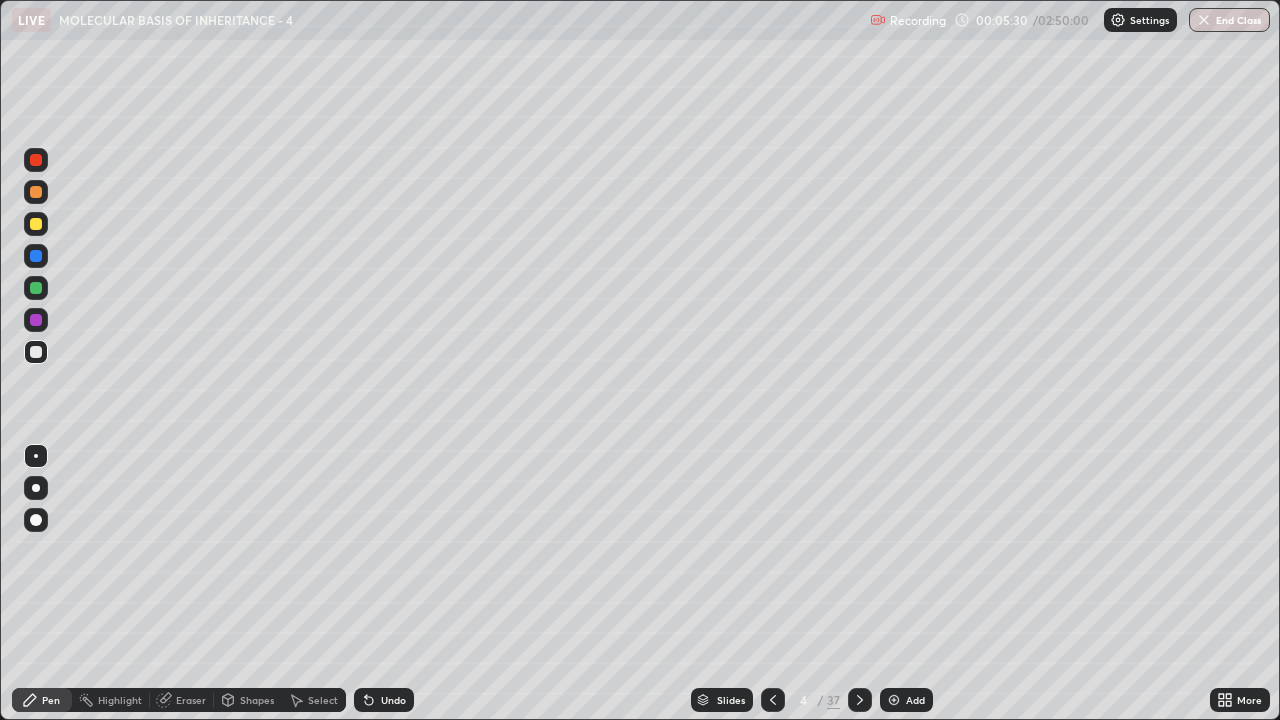 click 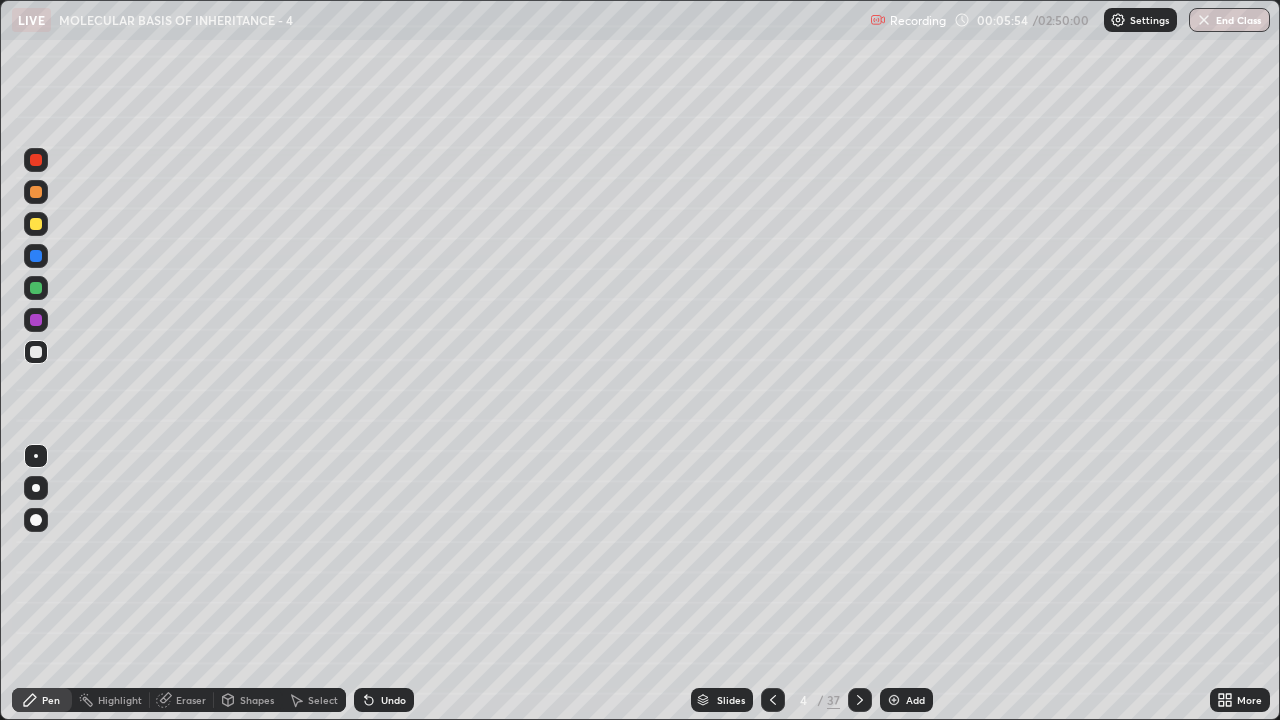 click on "Undo" at bounding box center (384, 700) 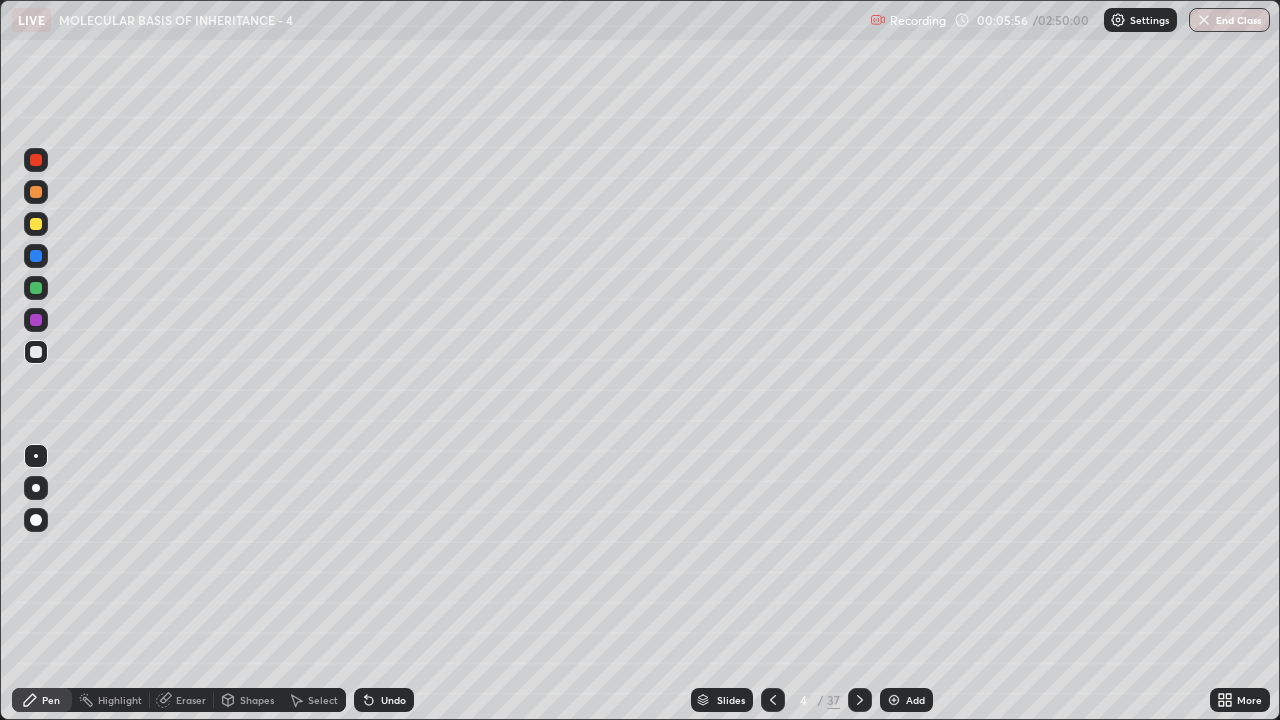 click 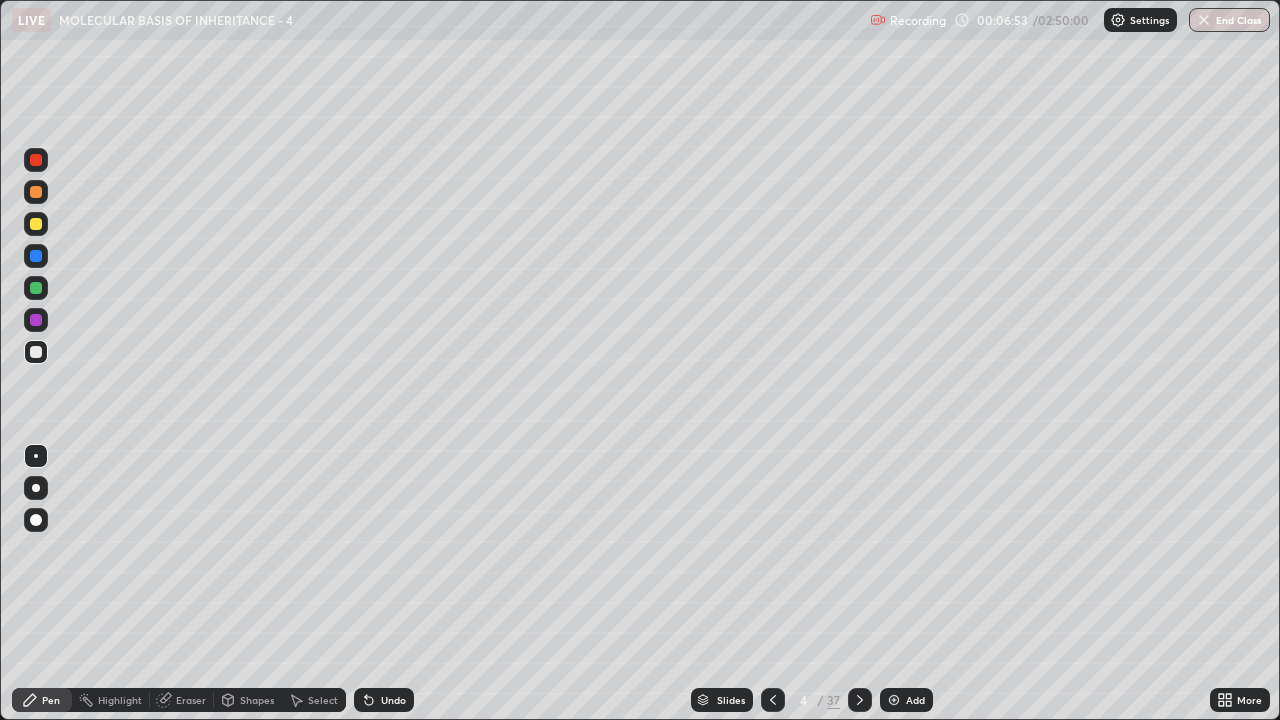 click at bounding box center (860, 700) 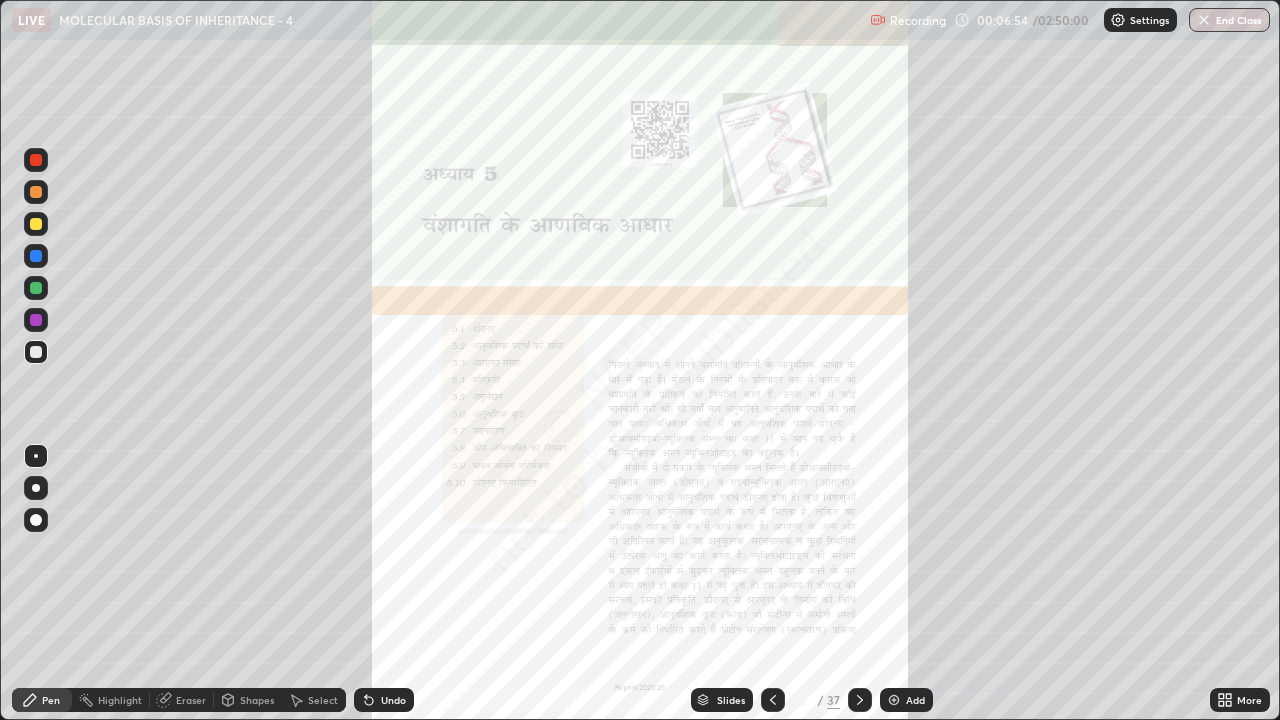click 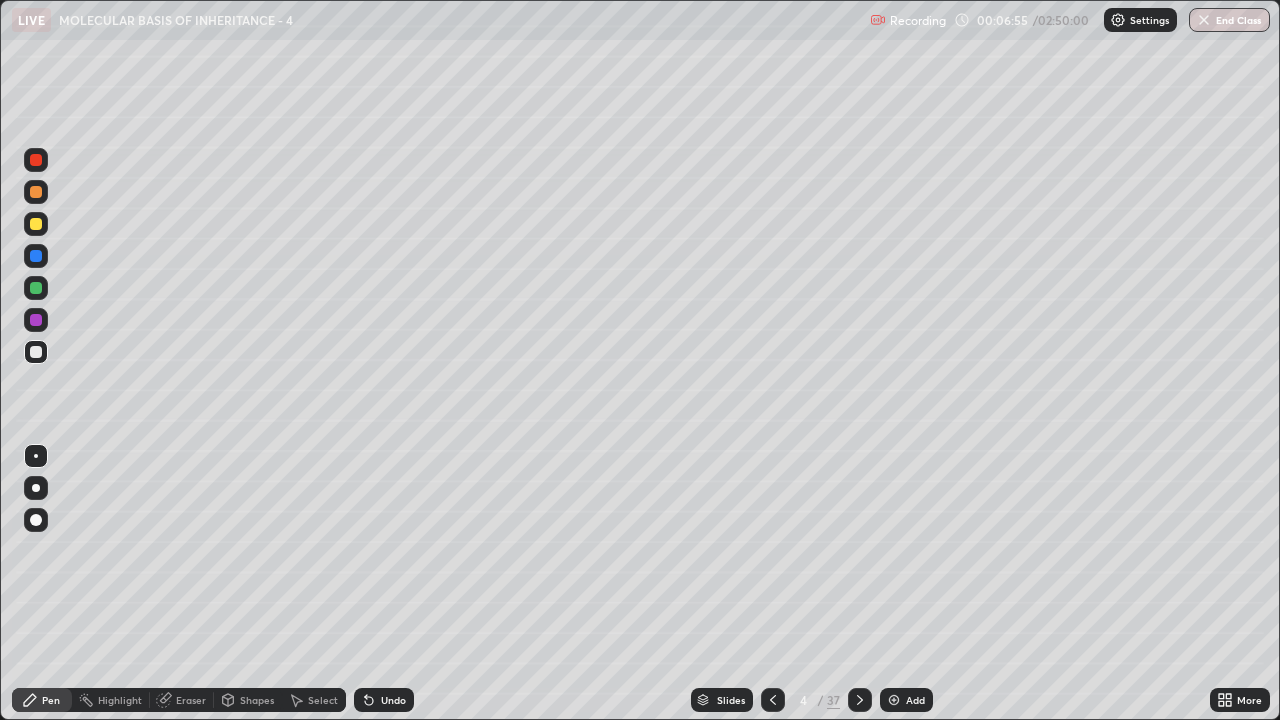 click at bounding box center (894, 700) 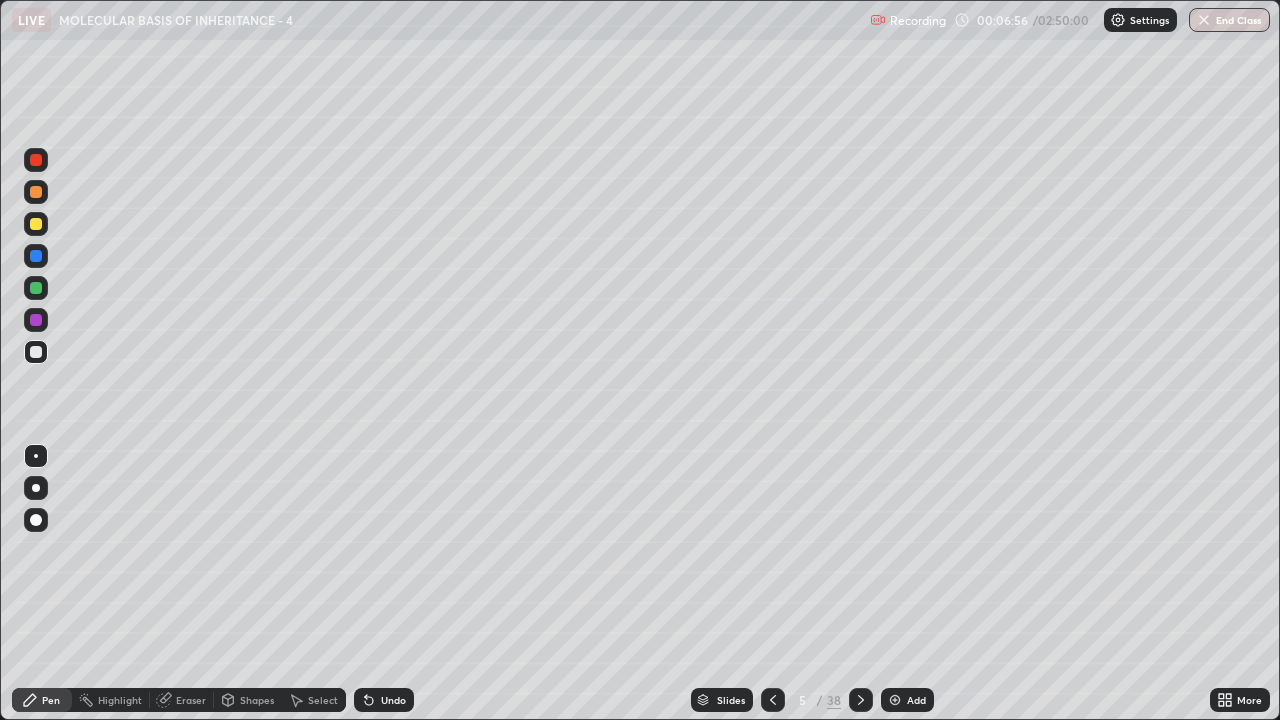 click at bounding box center [36, 288] 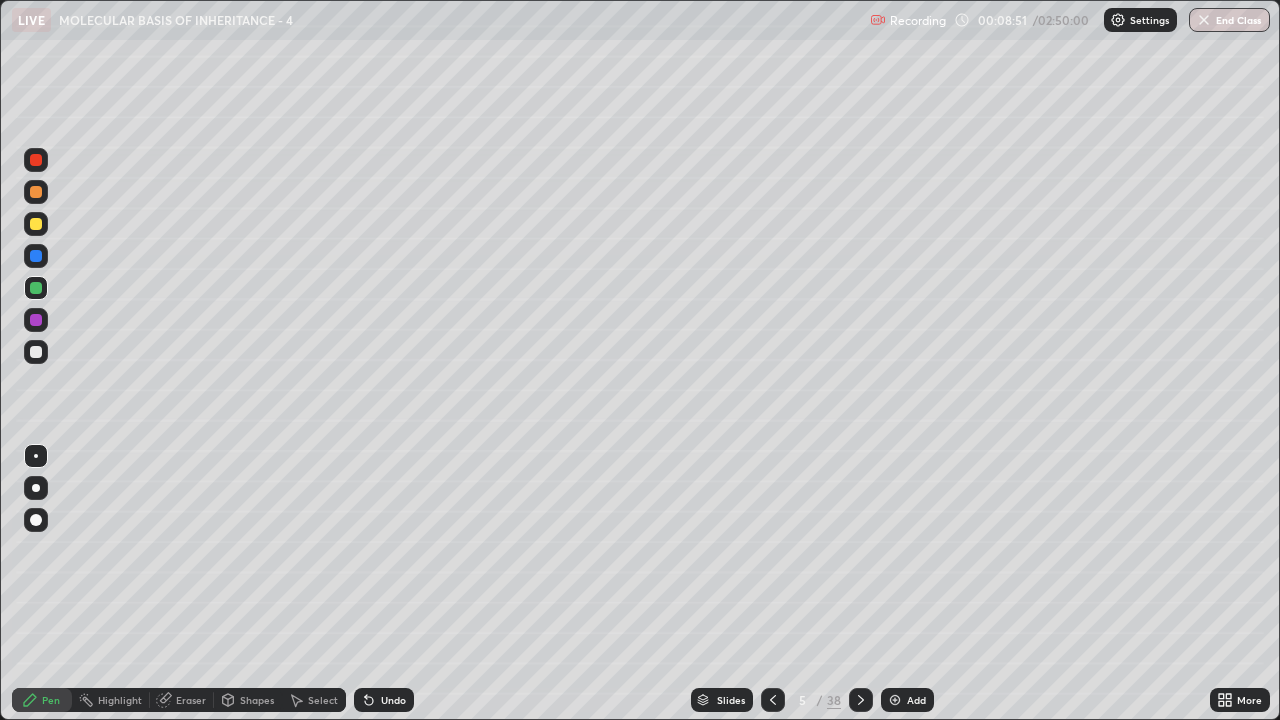 click on "Eraser" at bounding box center [182, 700] 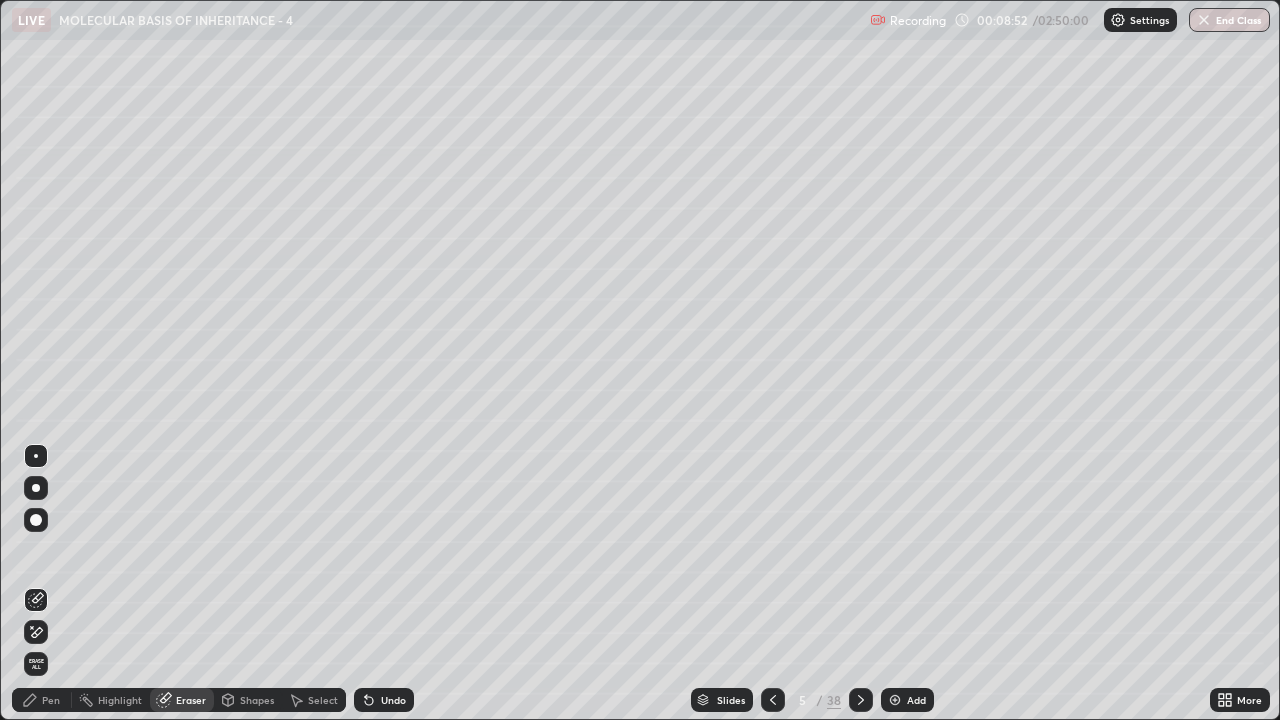 click 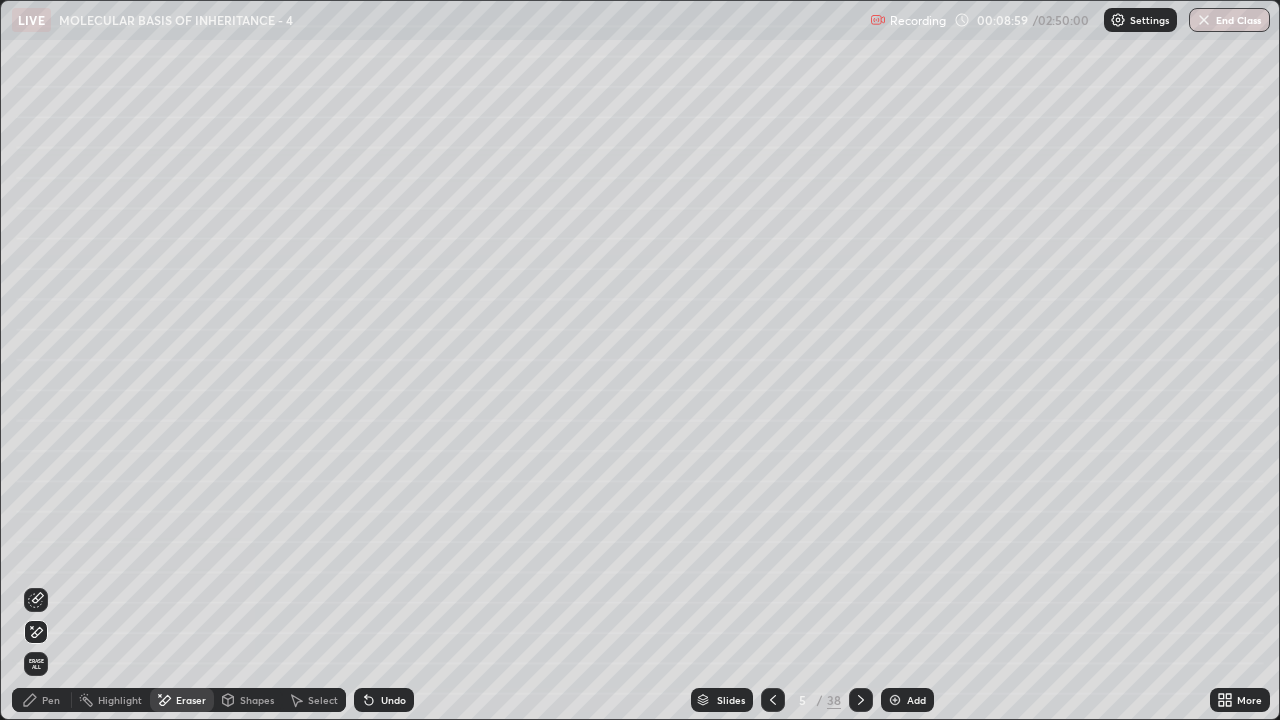 click 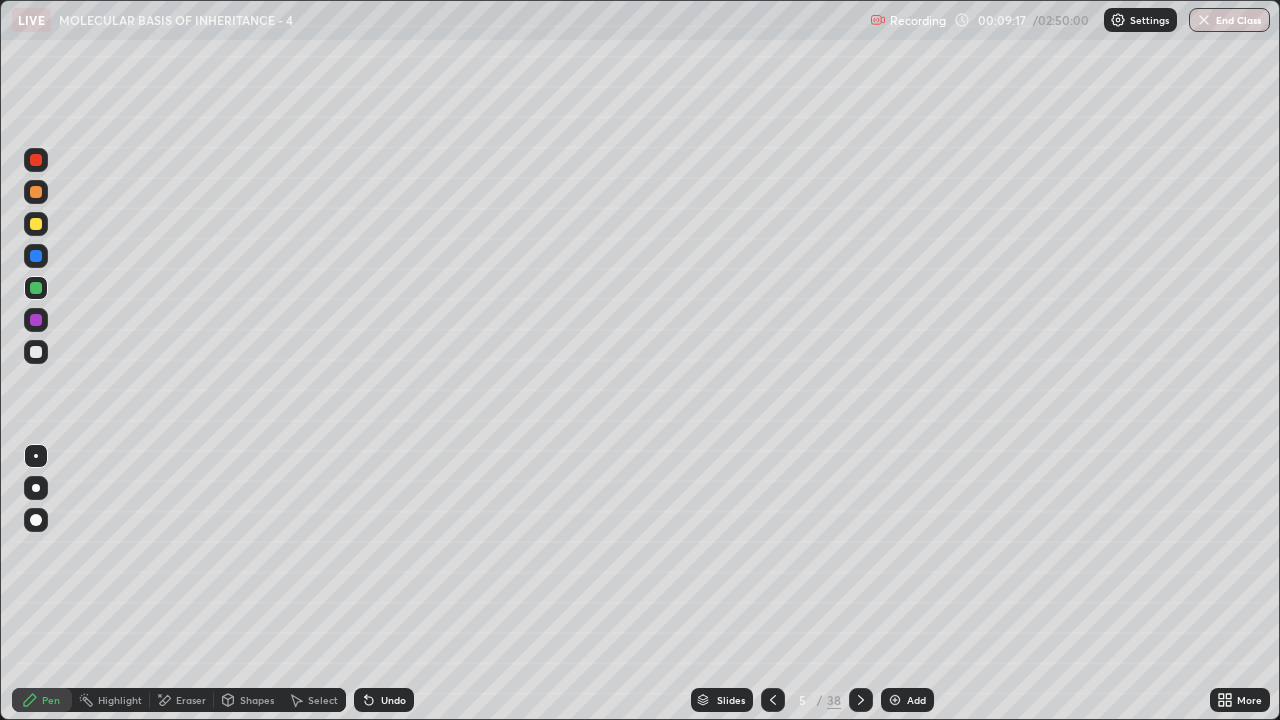 click at bounding box center [36, 352] 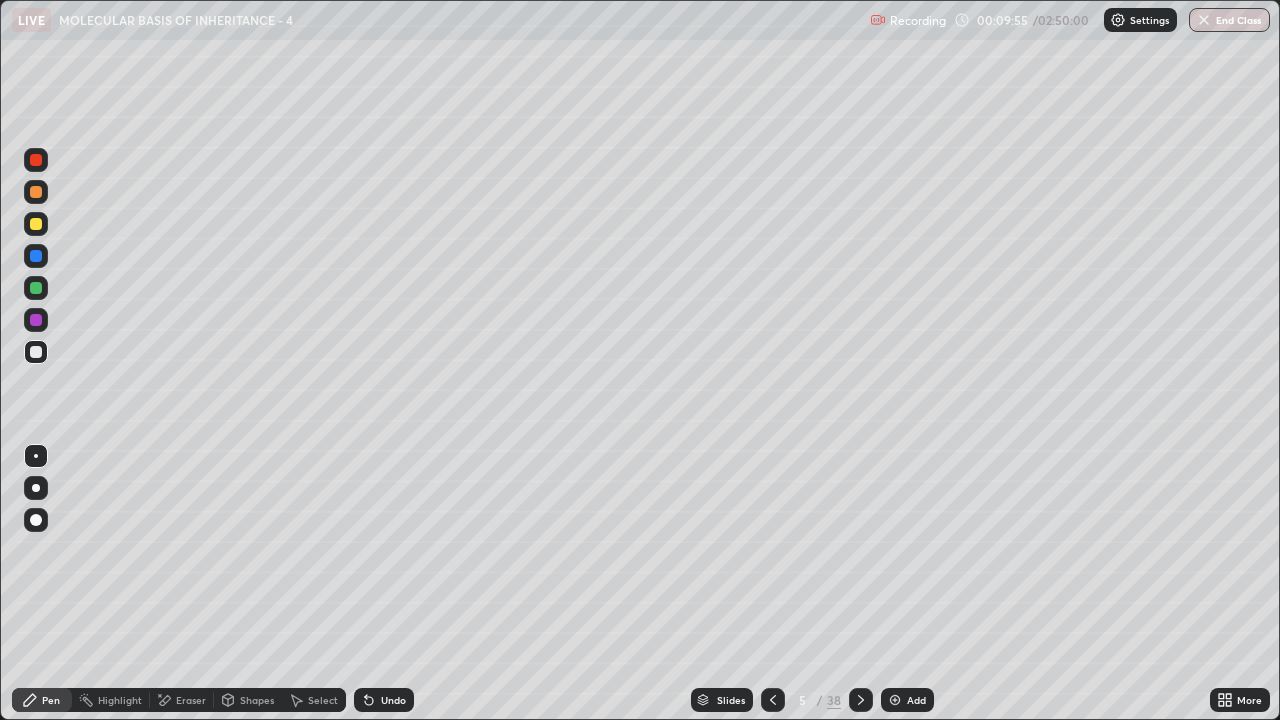 click on "Undo" at bounding box center [393, 700] 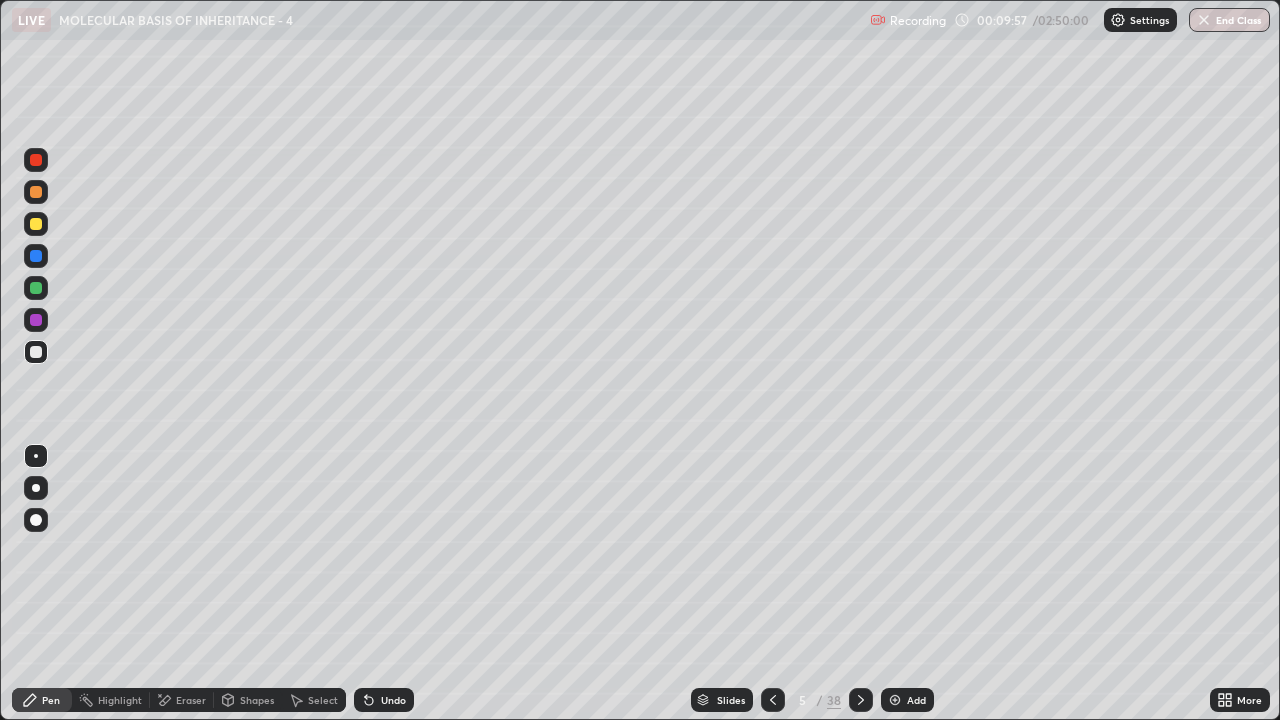 click on "Undo" at bounding box center [393, 700] 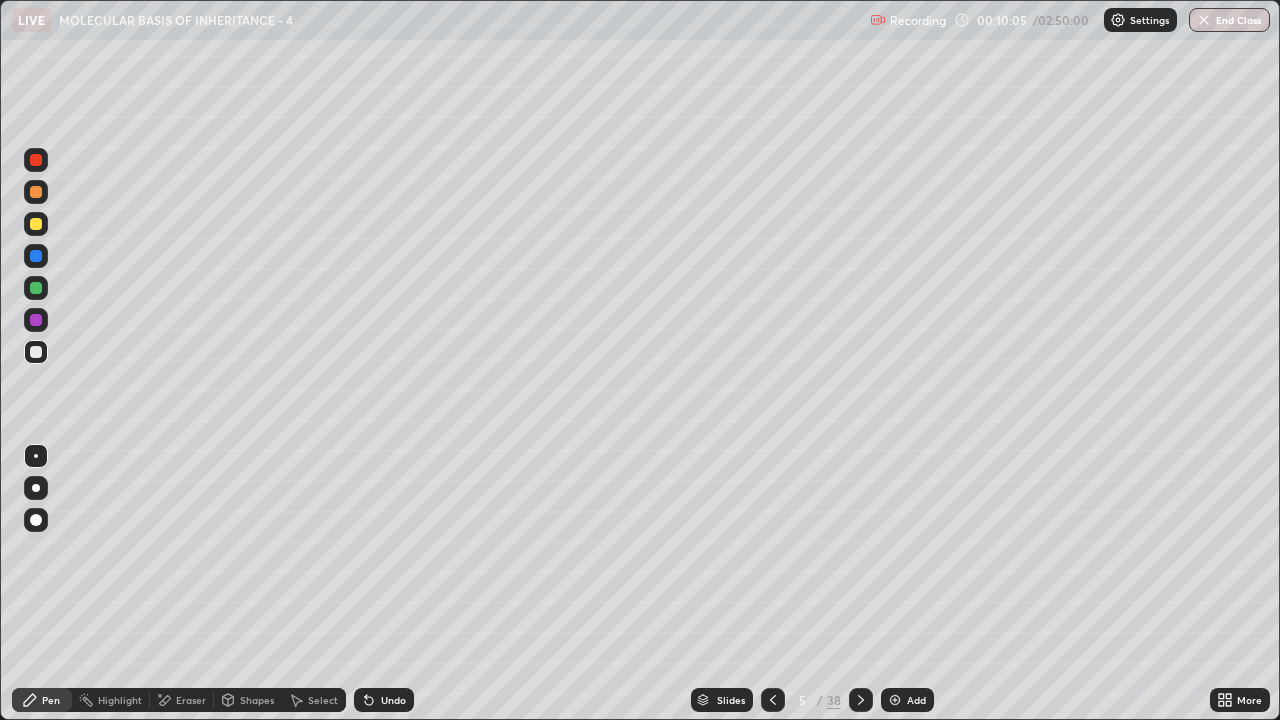click at bounding box center (36, 352) 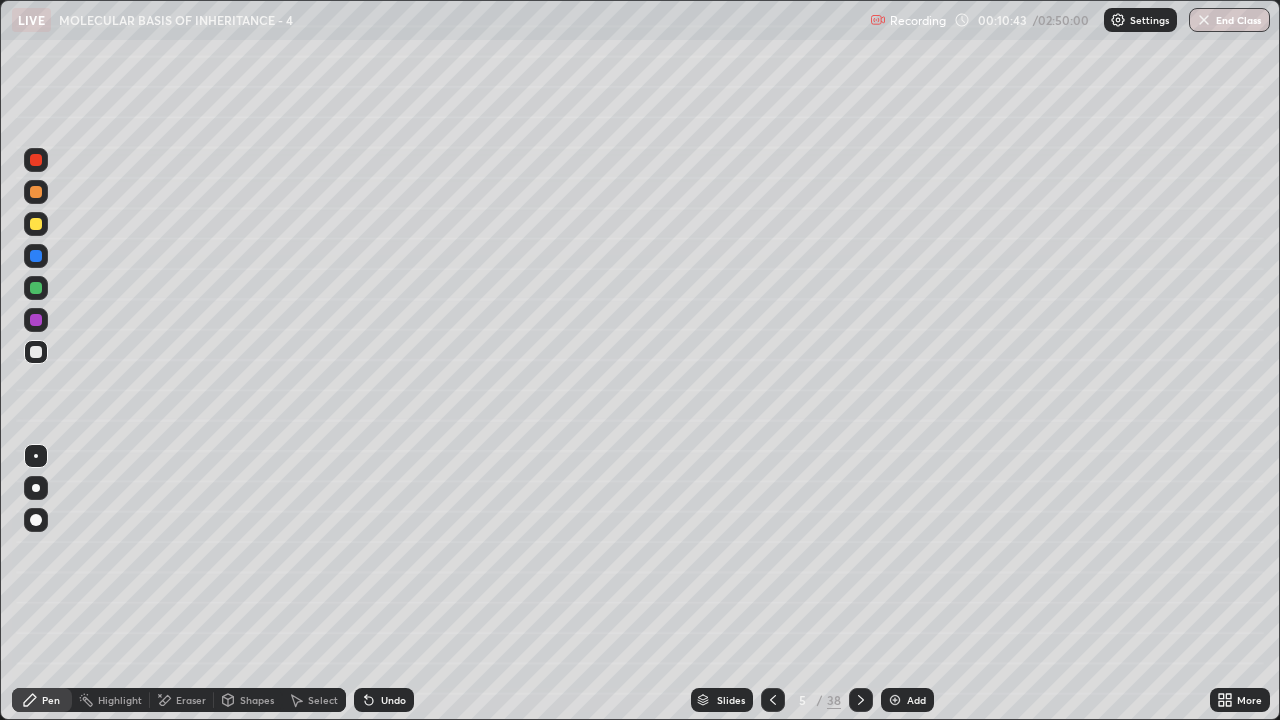 click 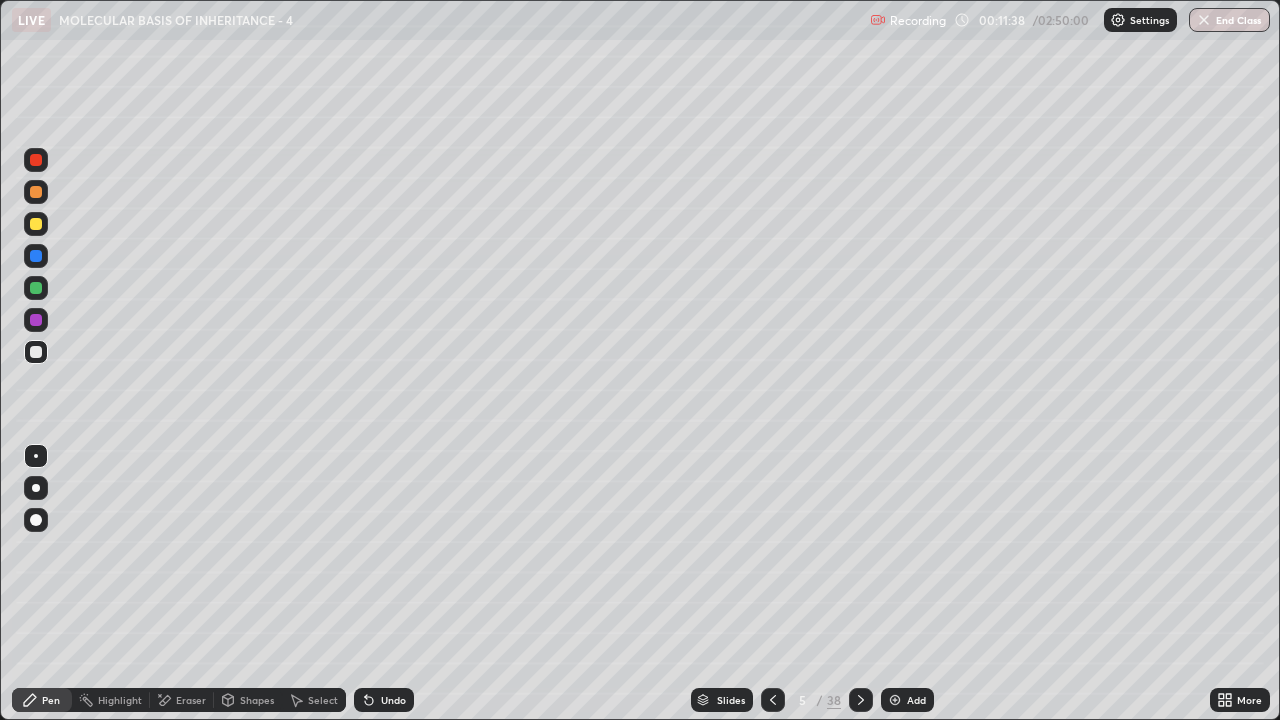 click 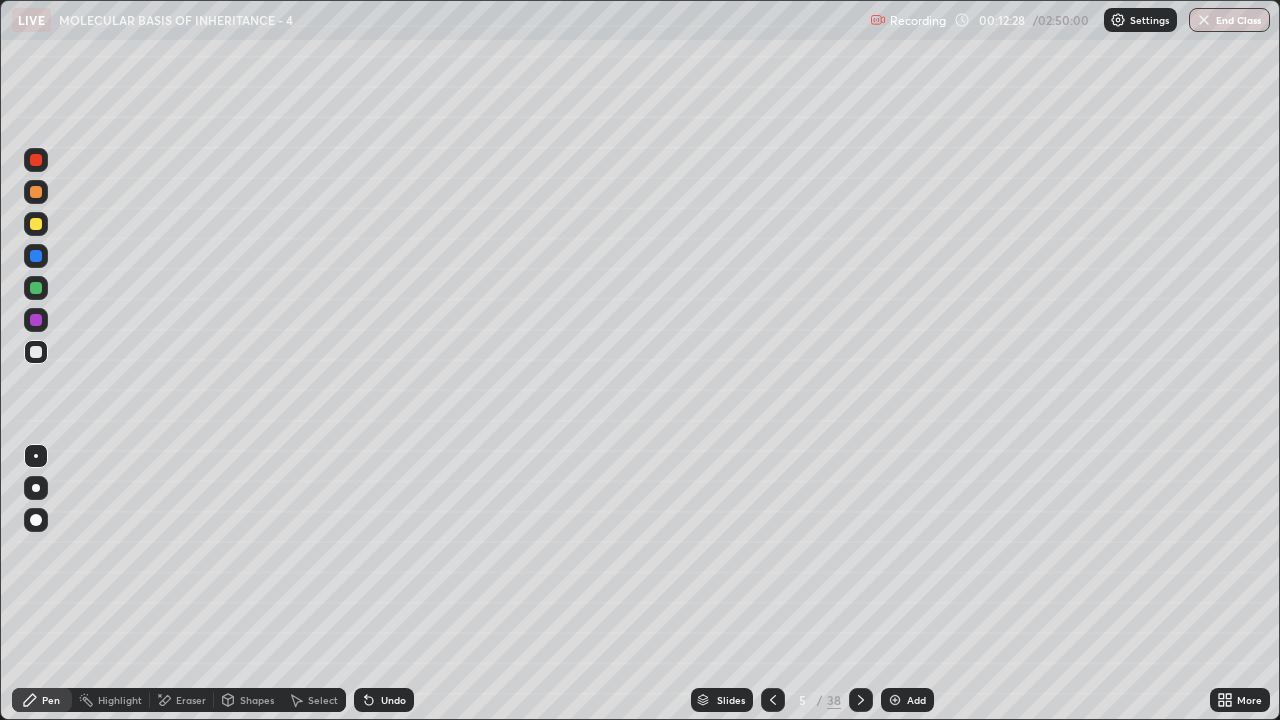 click on "Undo" at bounding box center [393, 700] 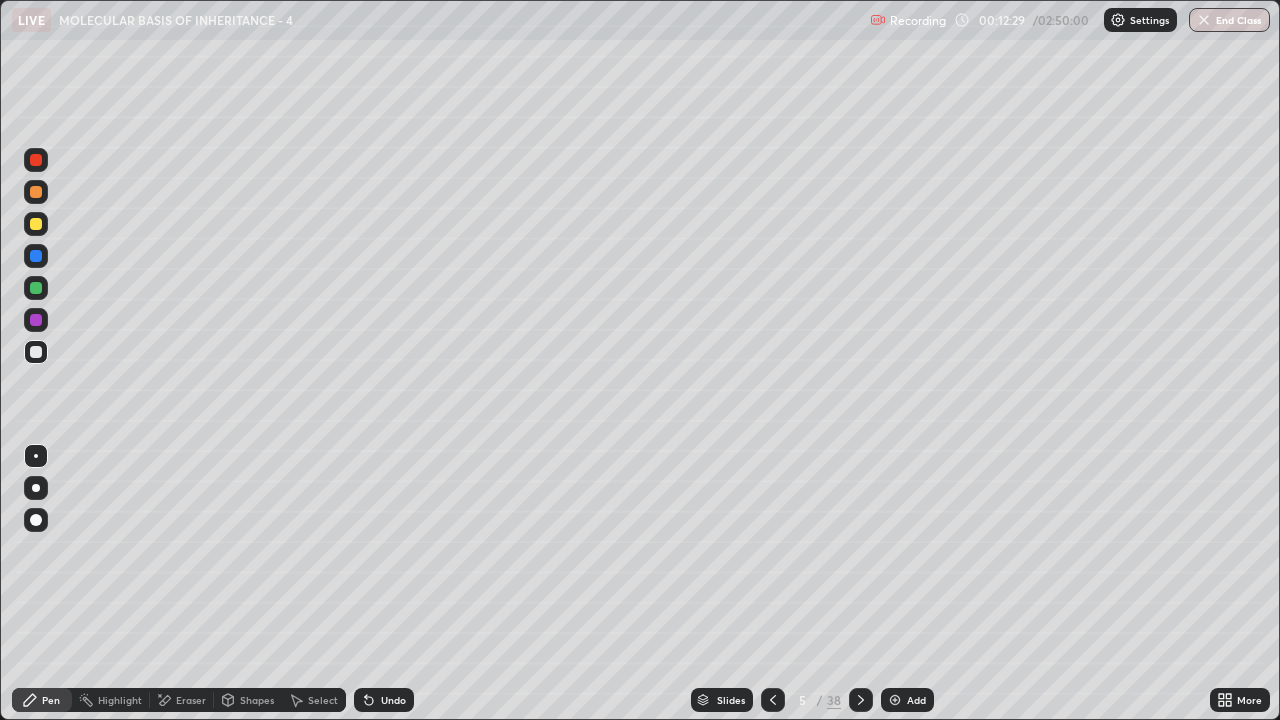 click 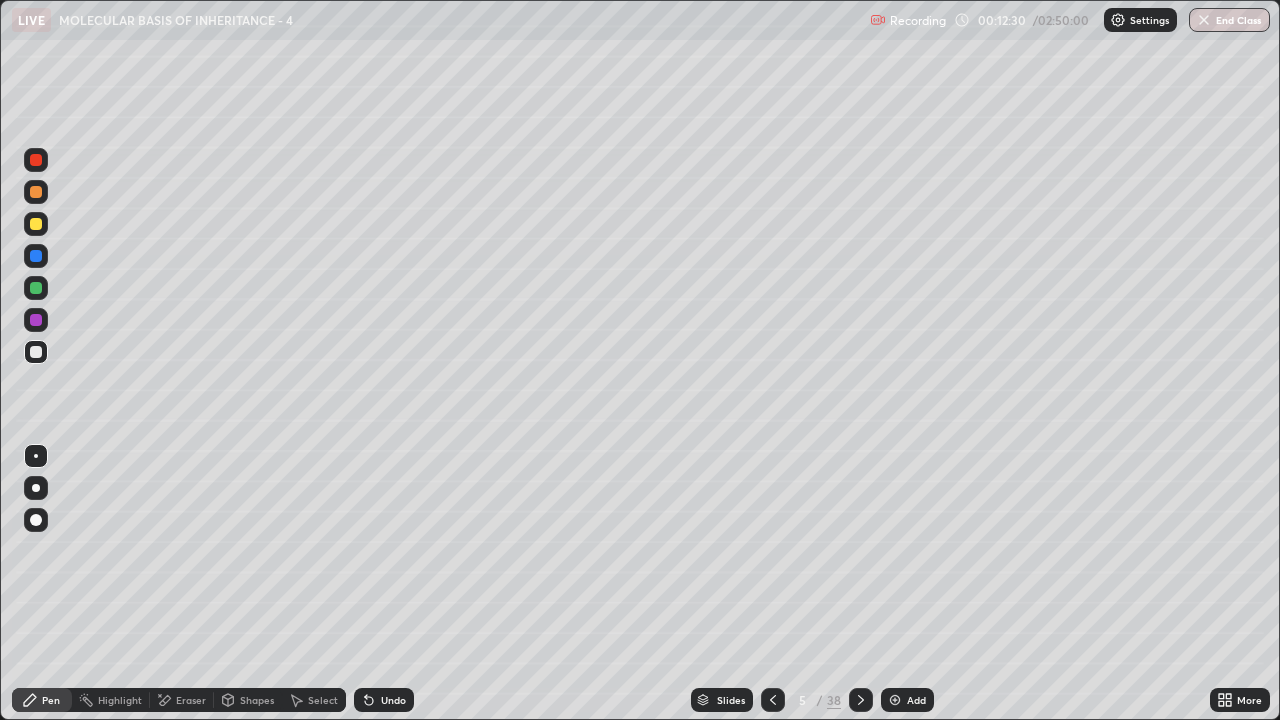 click 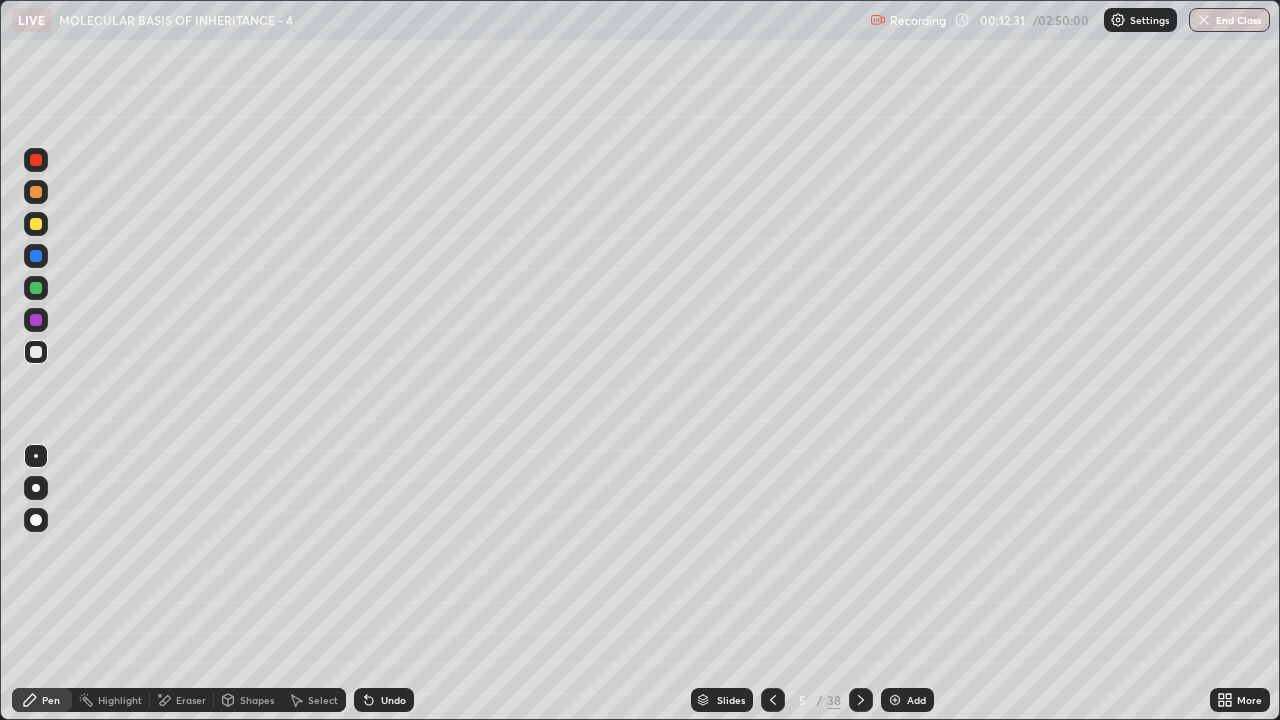 click at bounding box center [36, 320] 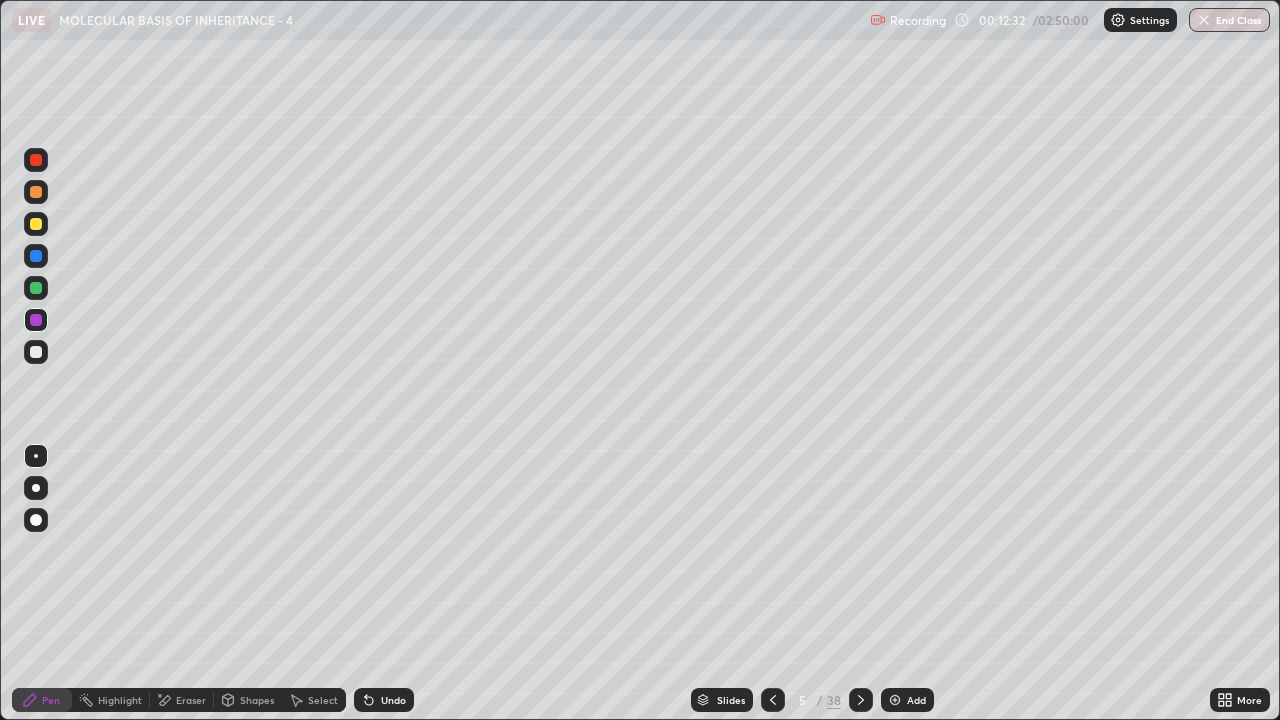 click at bounding box center [36, 288] 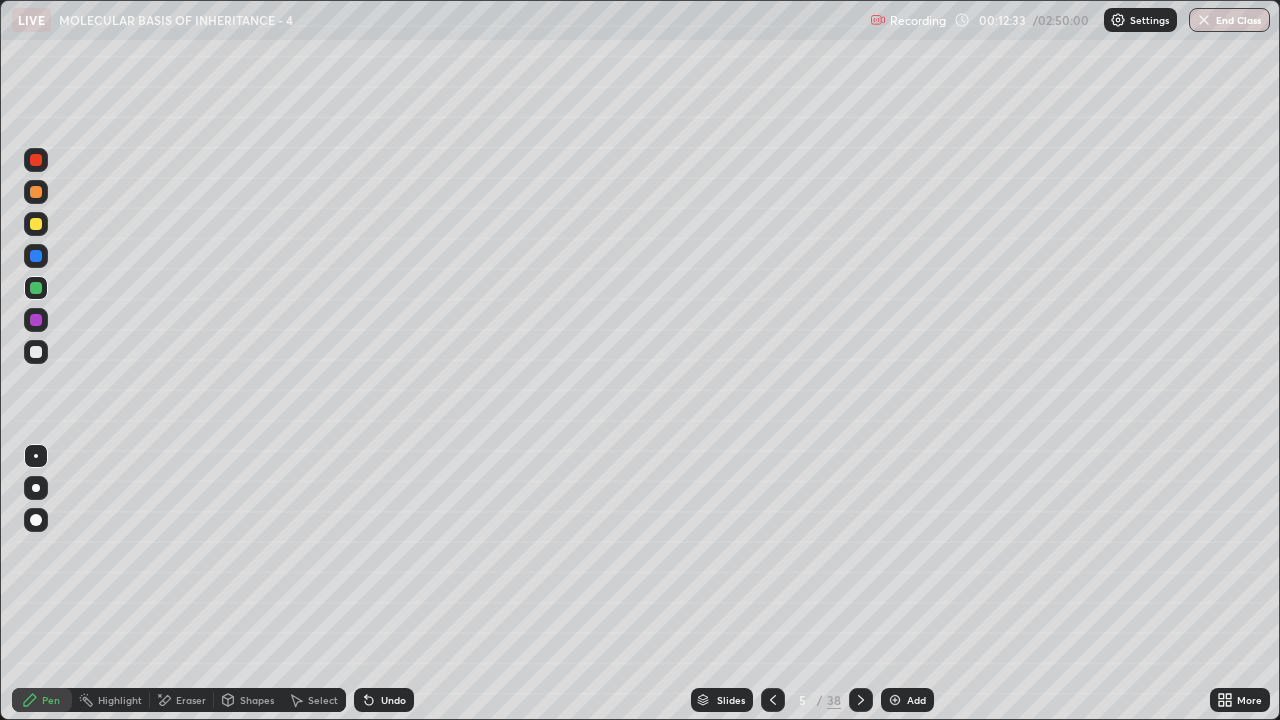 click 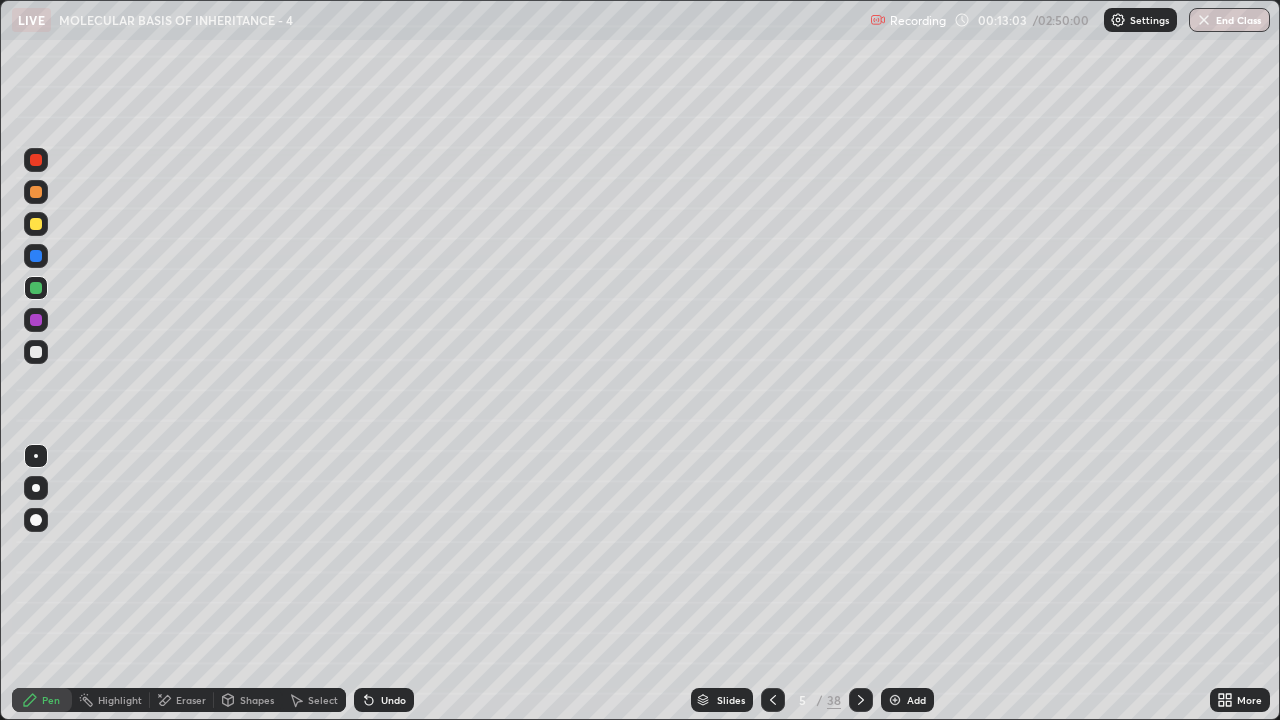 click at bounding box center (36, 320) 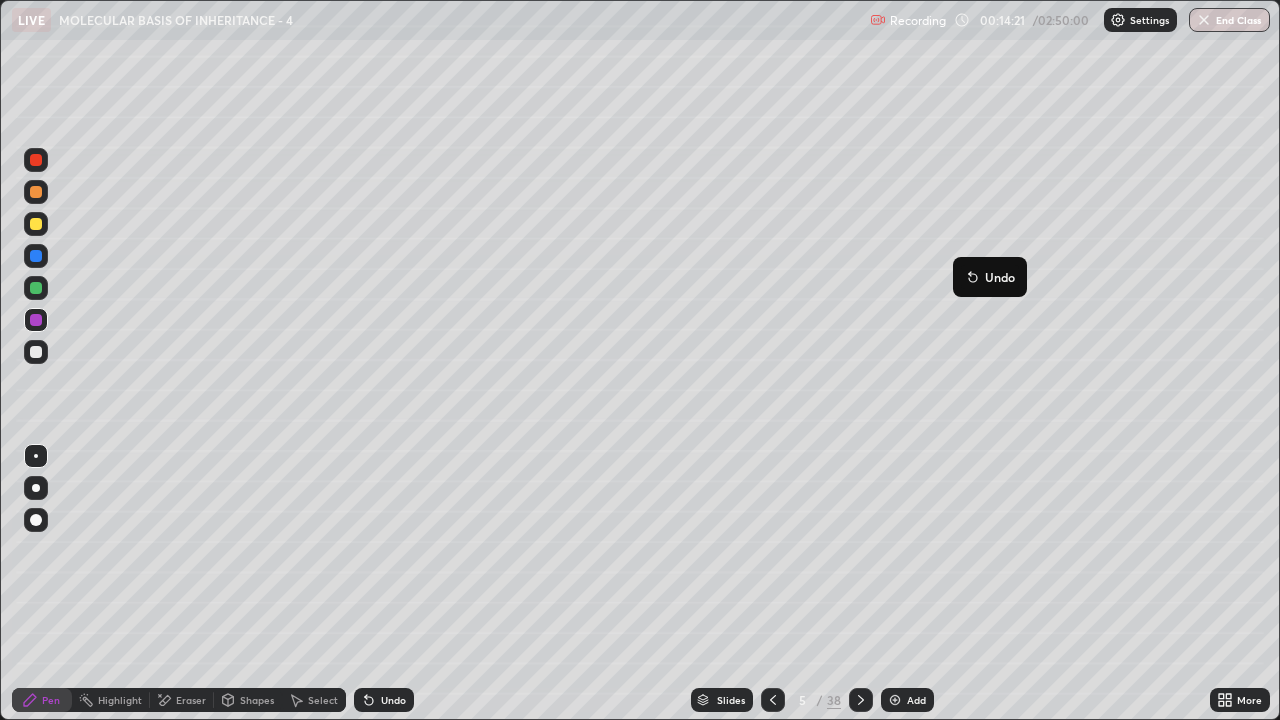 click on "Undo" at bounding box center (990, 277) 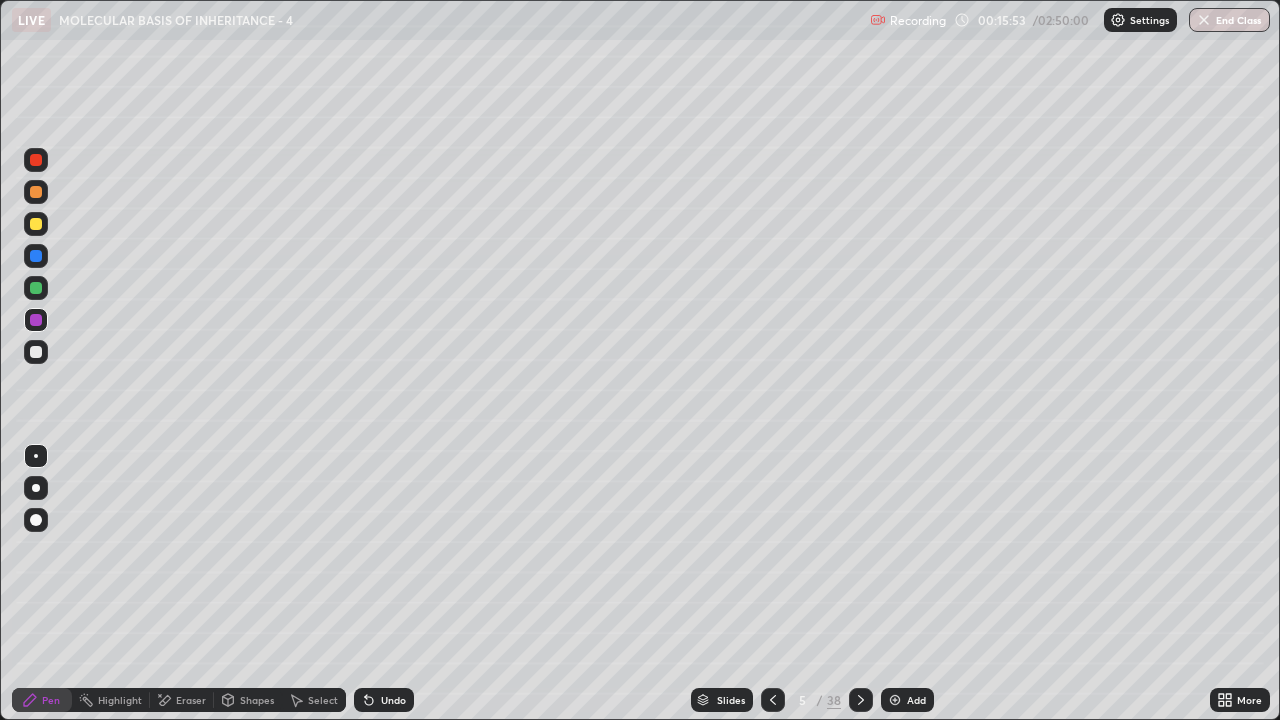 click on "Eraser" at bounding box center [191, 700] 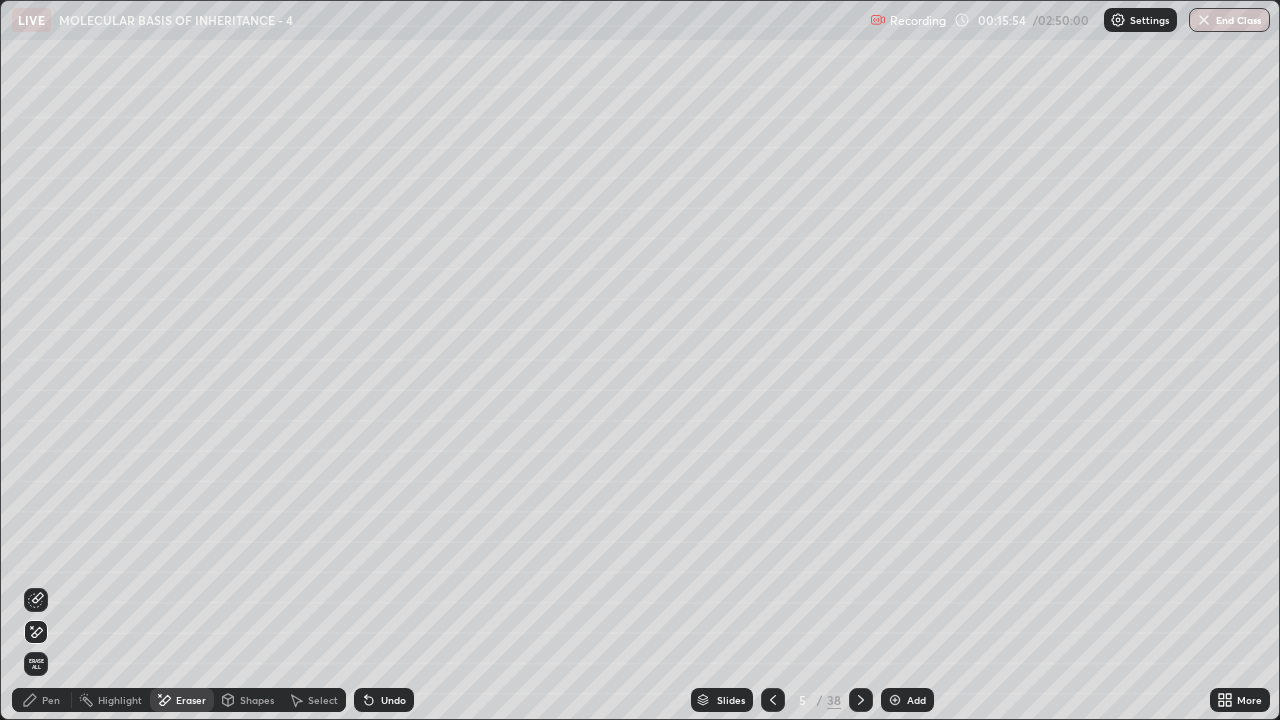 click 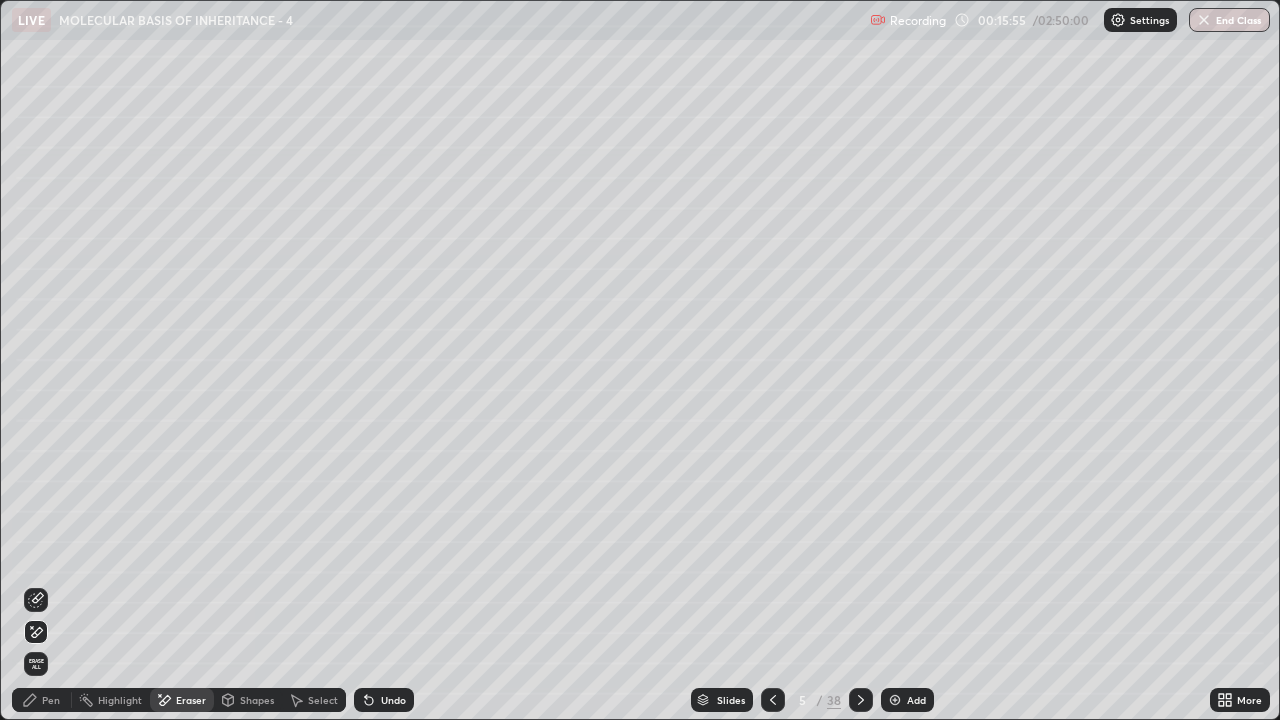 click 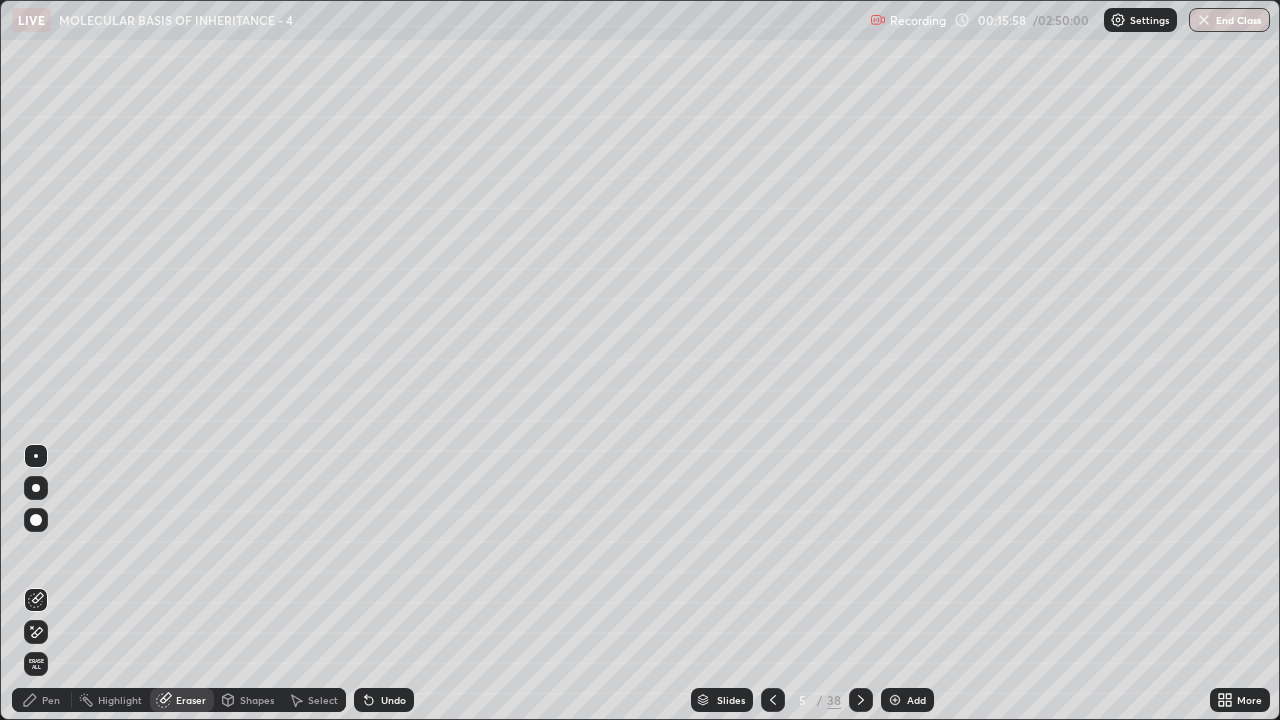 click on "Pen" at bounding box center (42, 700) 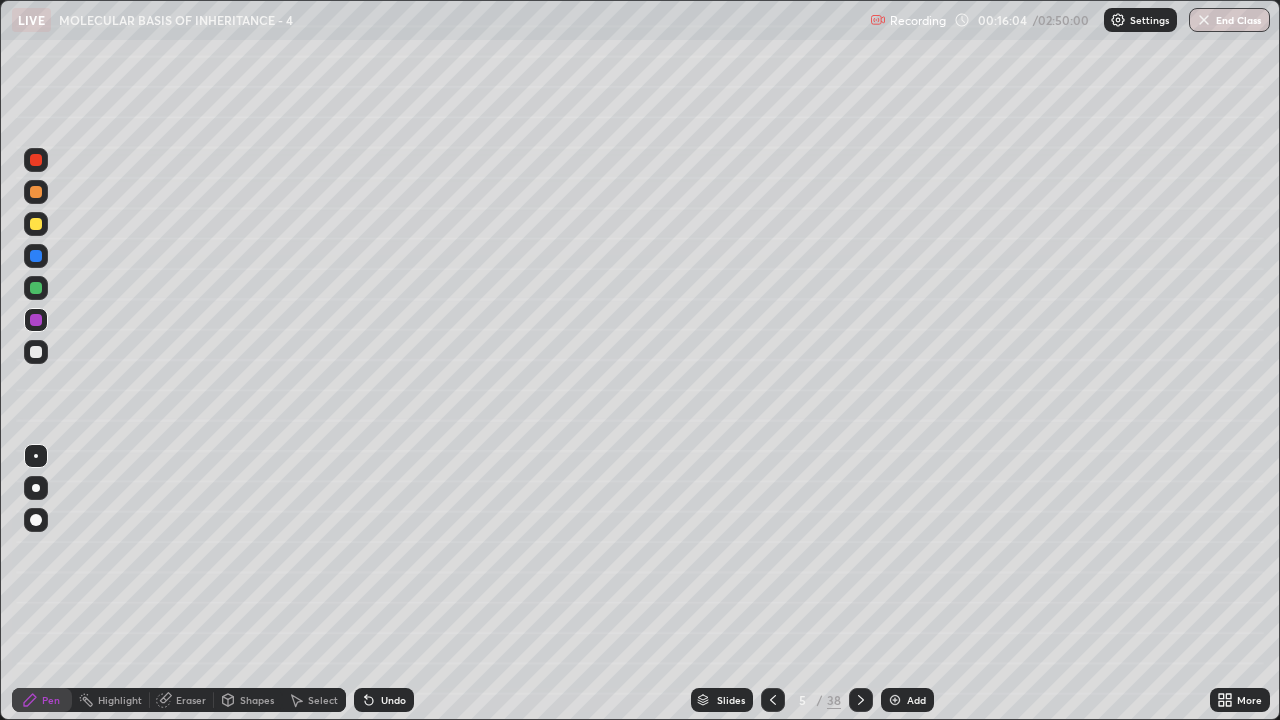 click 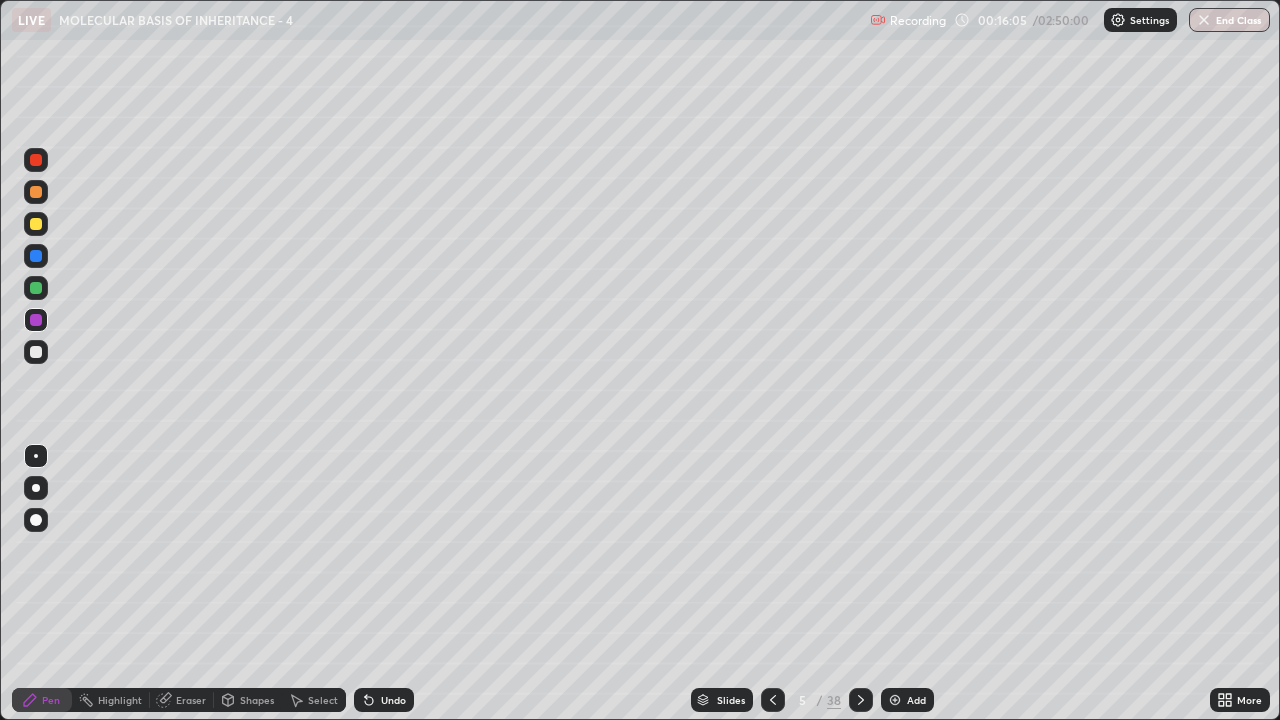 click on "Undo" at bounding box center (393, 700) 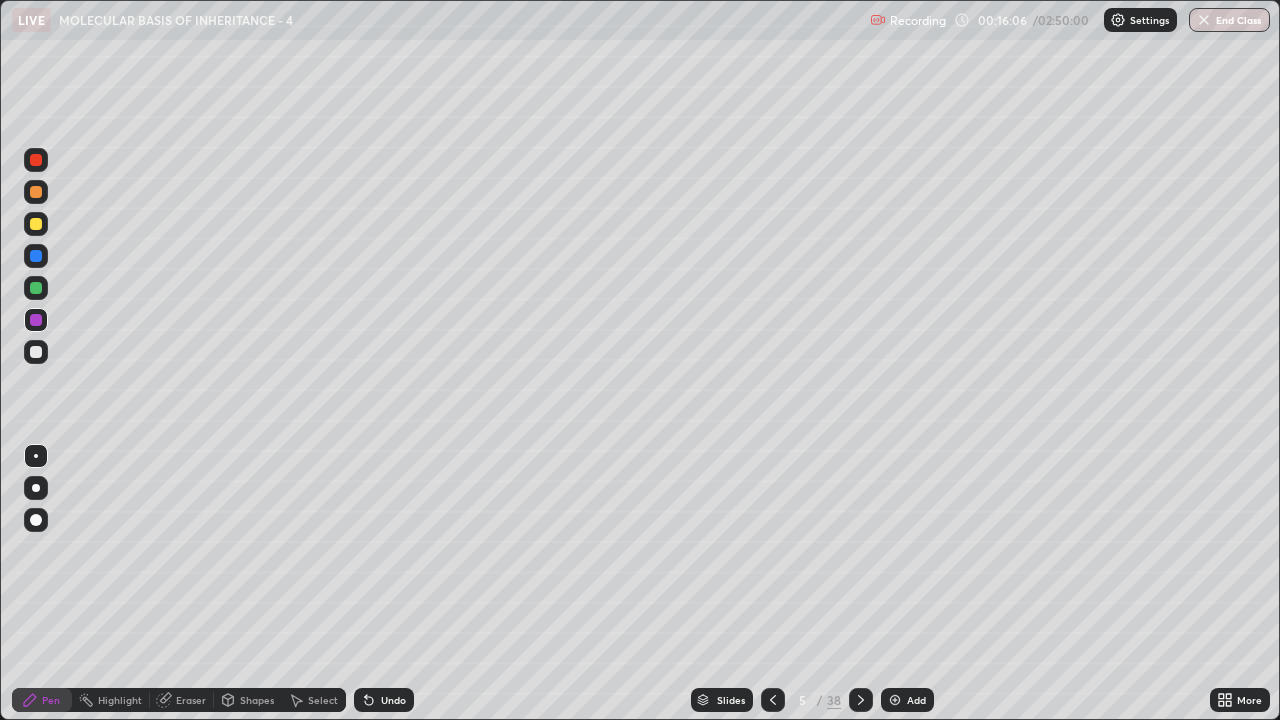 click at bounding box center (36, 256) 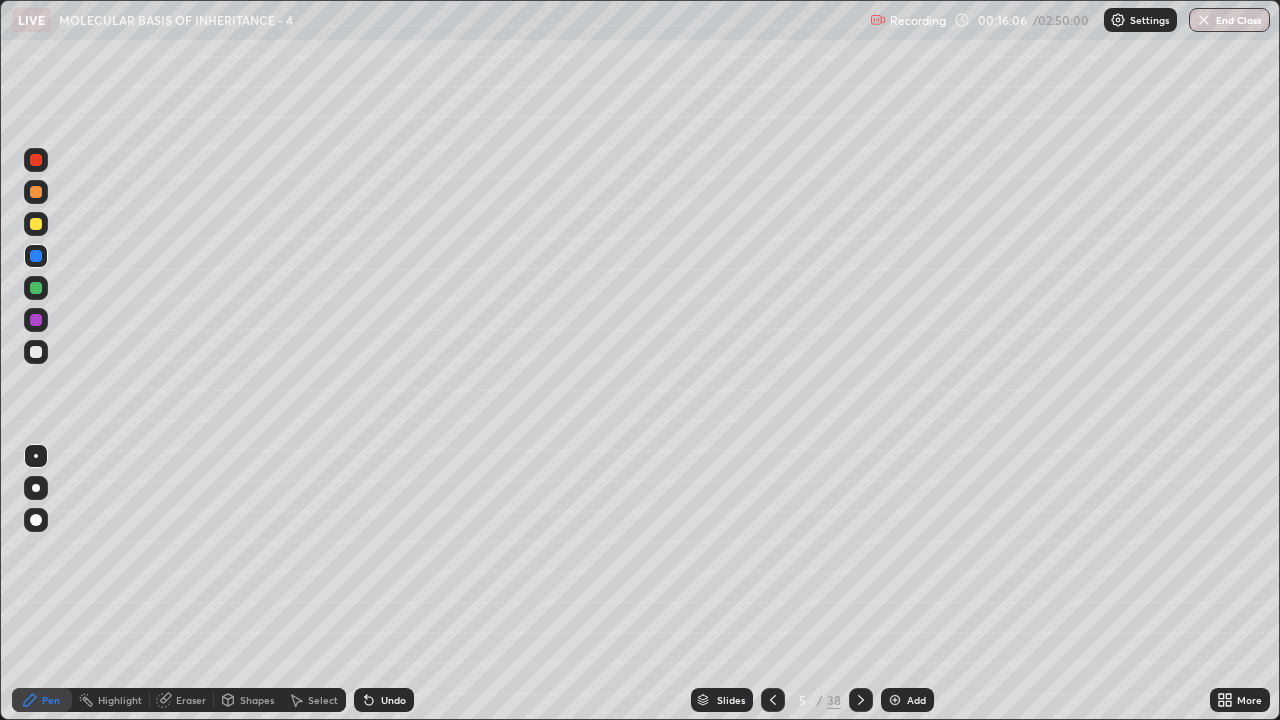 click at bounding box center (36, 288) 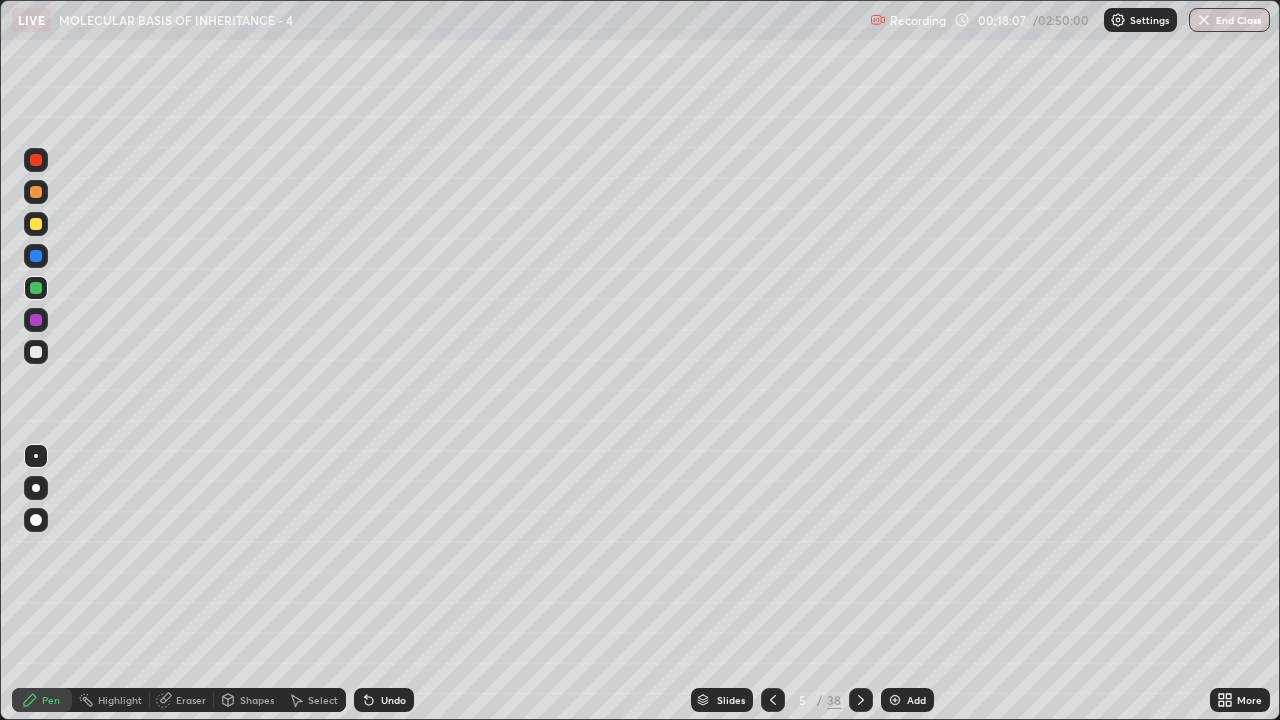 click 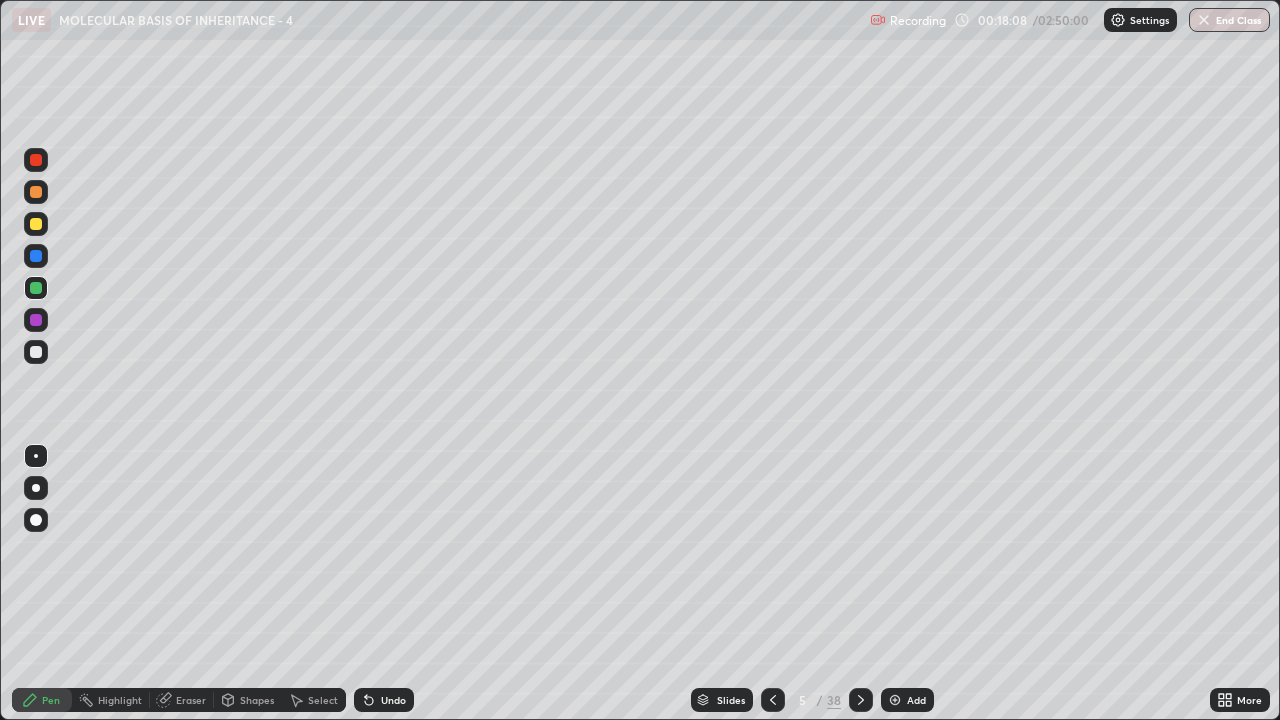 click 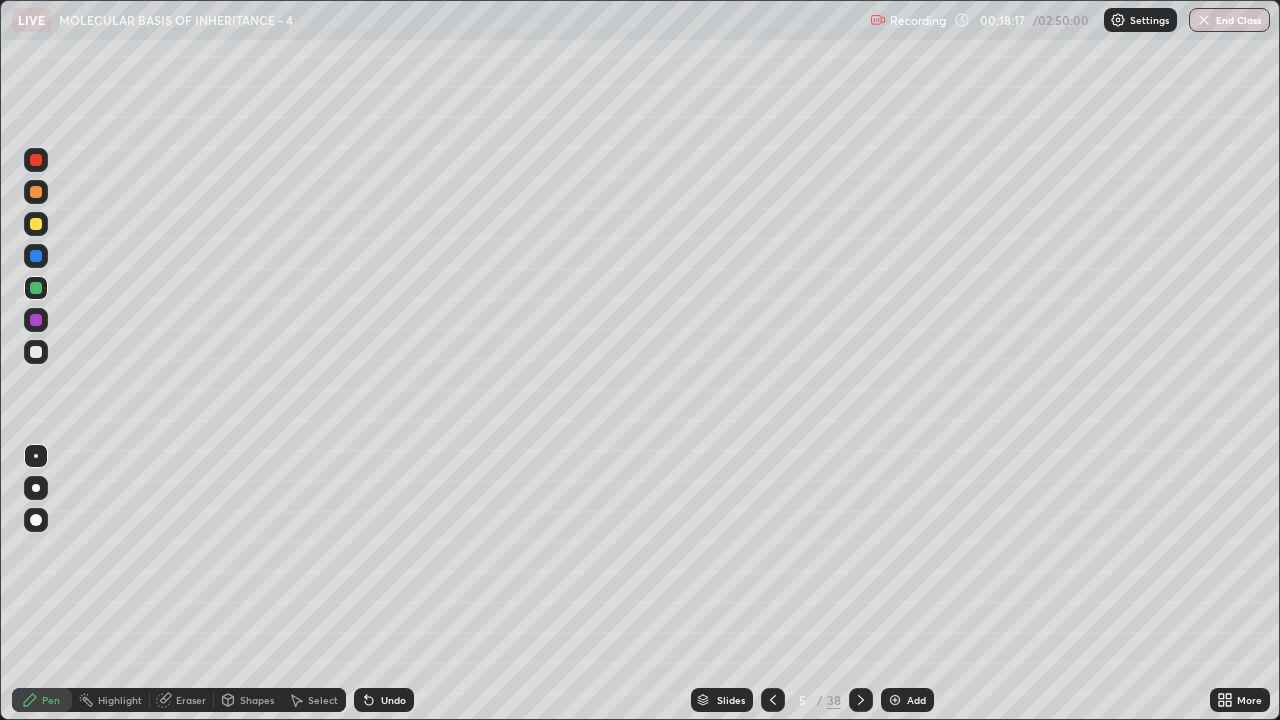 click 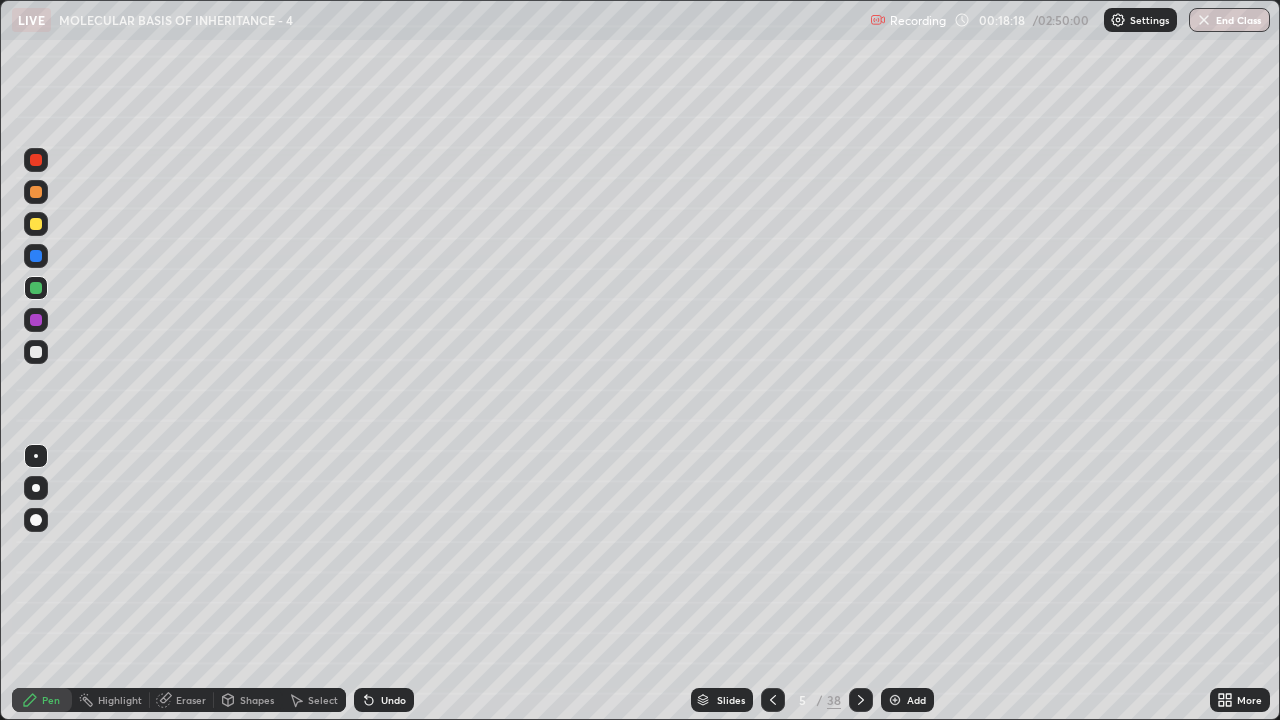 click 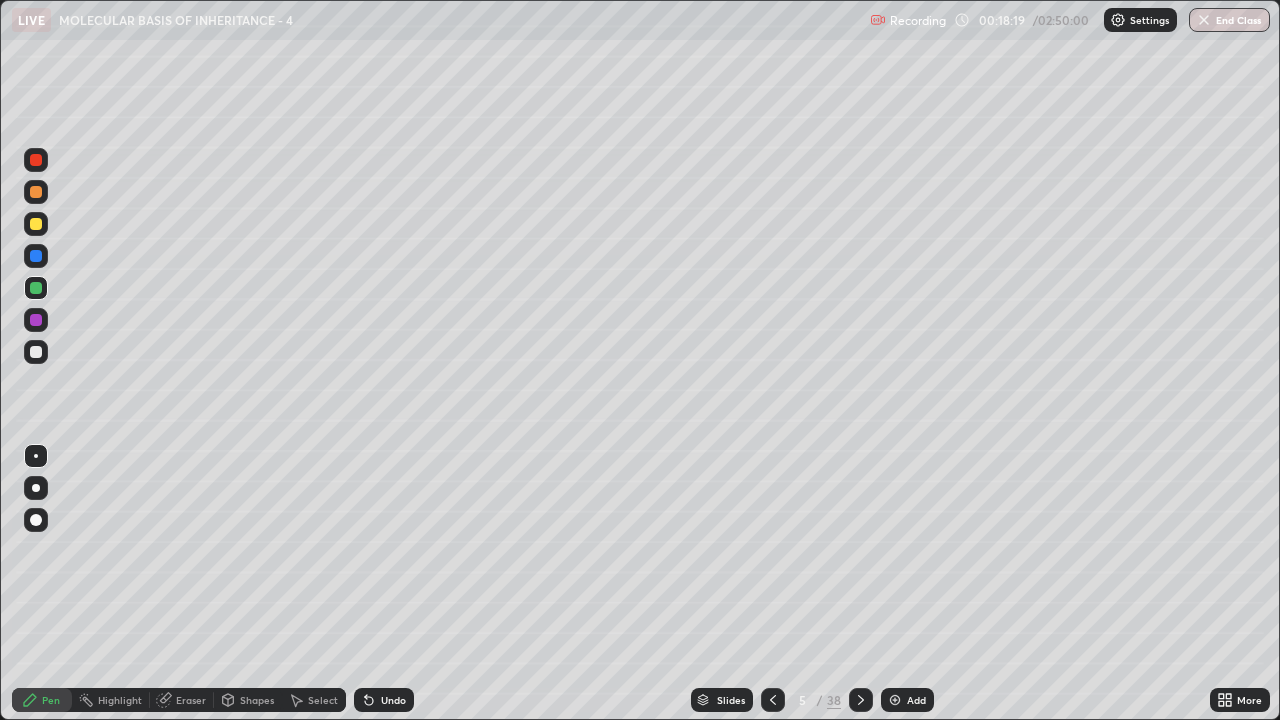 click 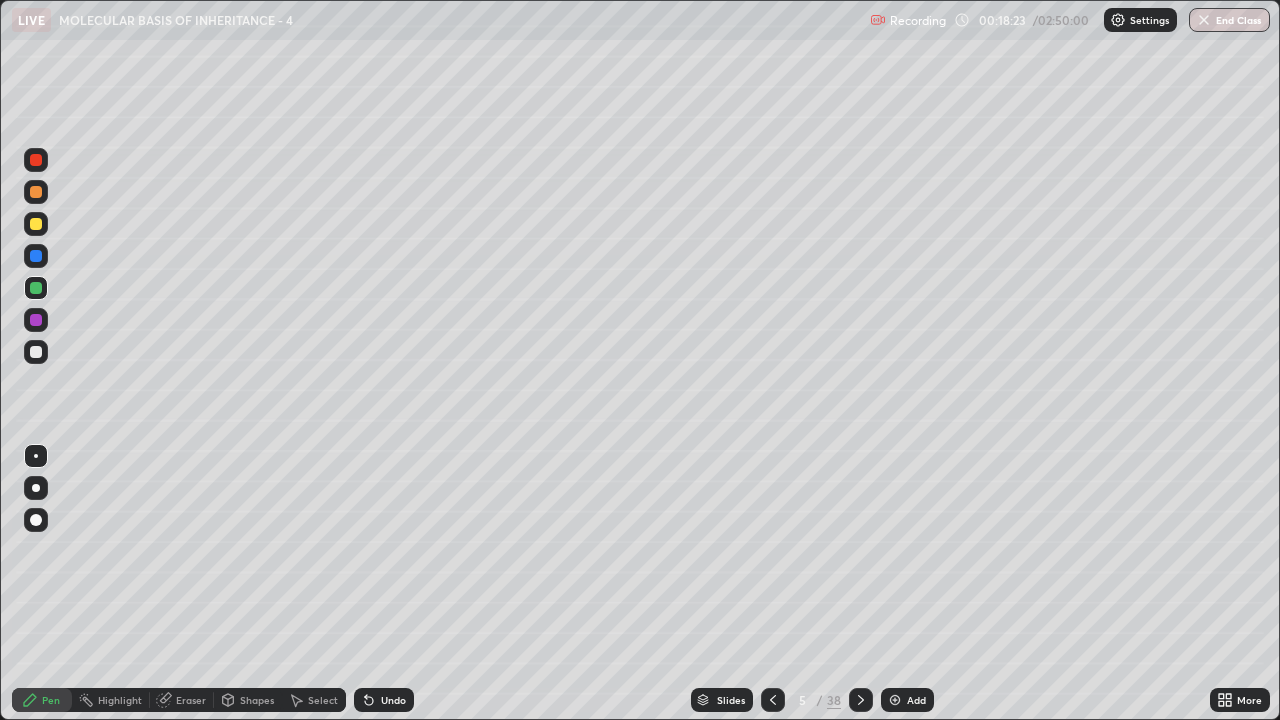 click on "Pen" at bounding box center [51, 700] 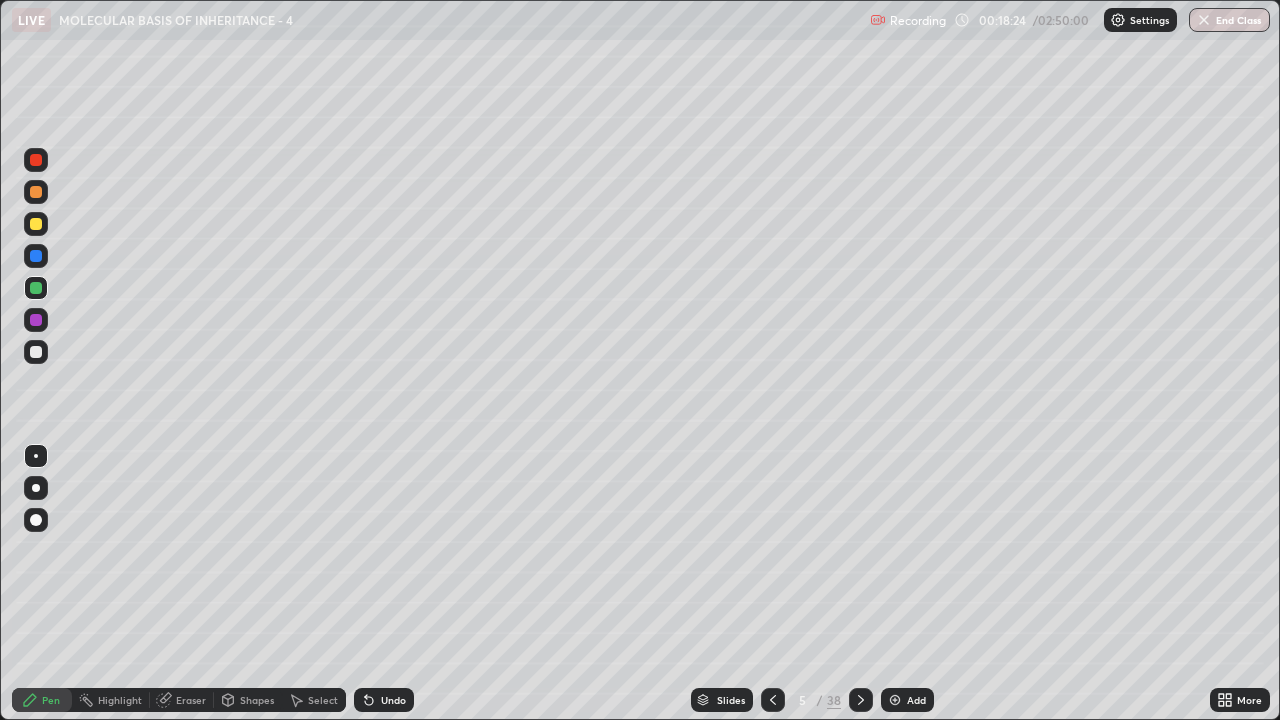 click on "Eraser" at bounding box center [191, 700] 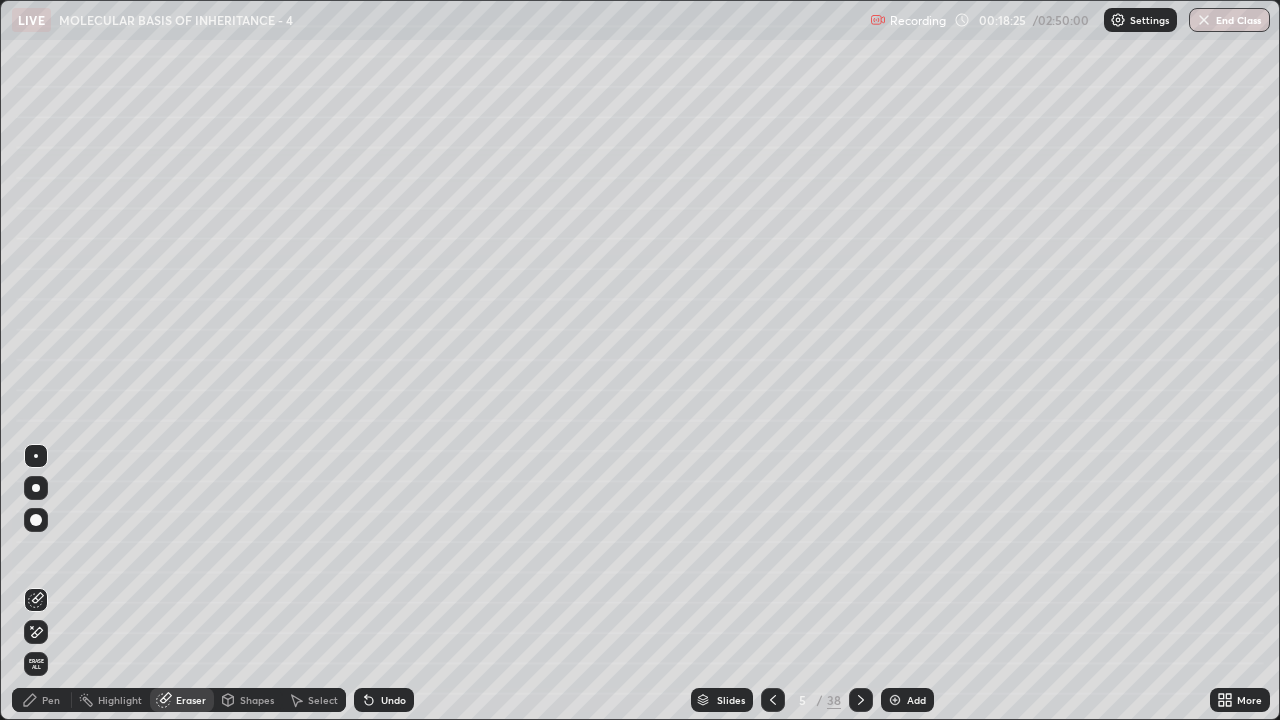 click 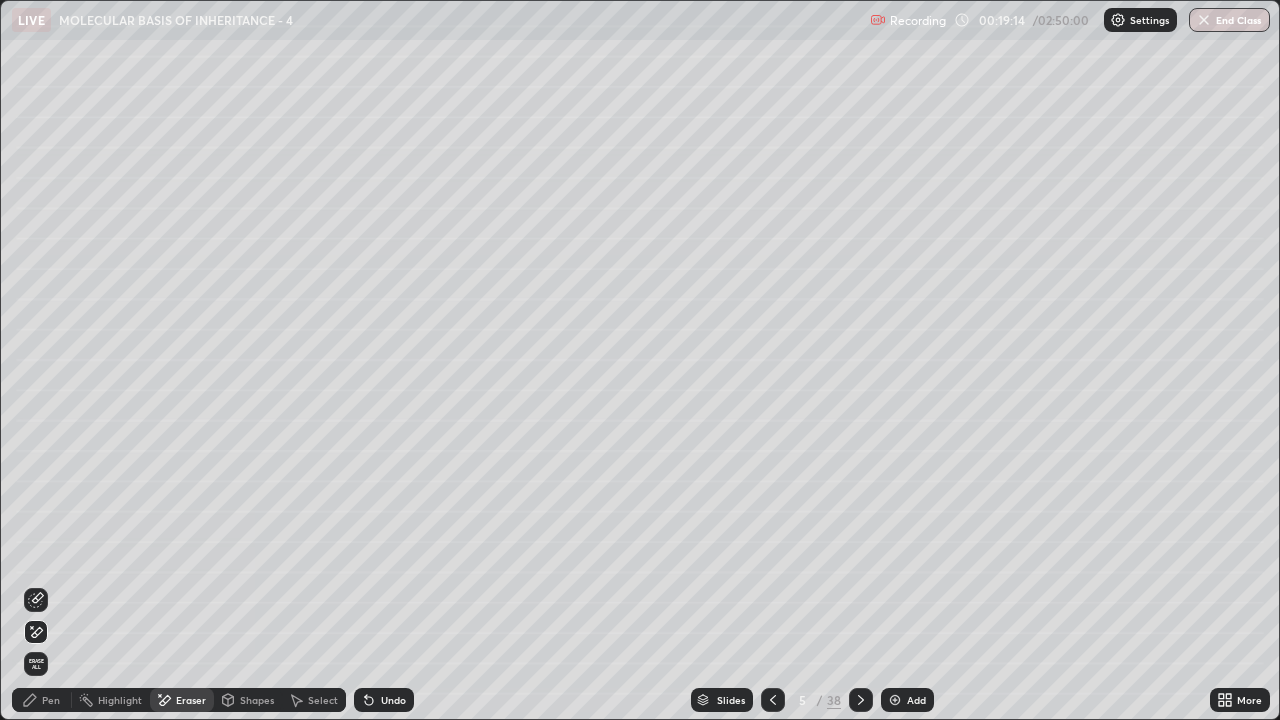 click on "Pen" at bounding box center (51, 700) 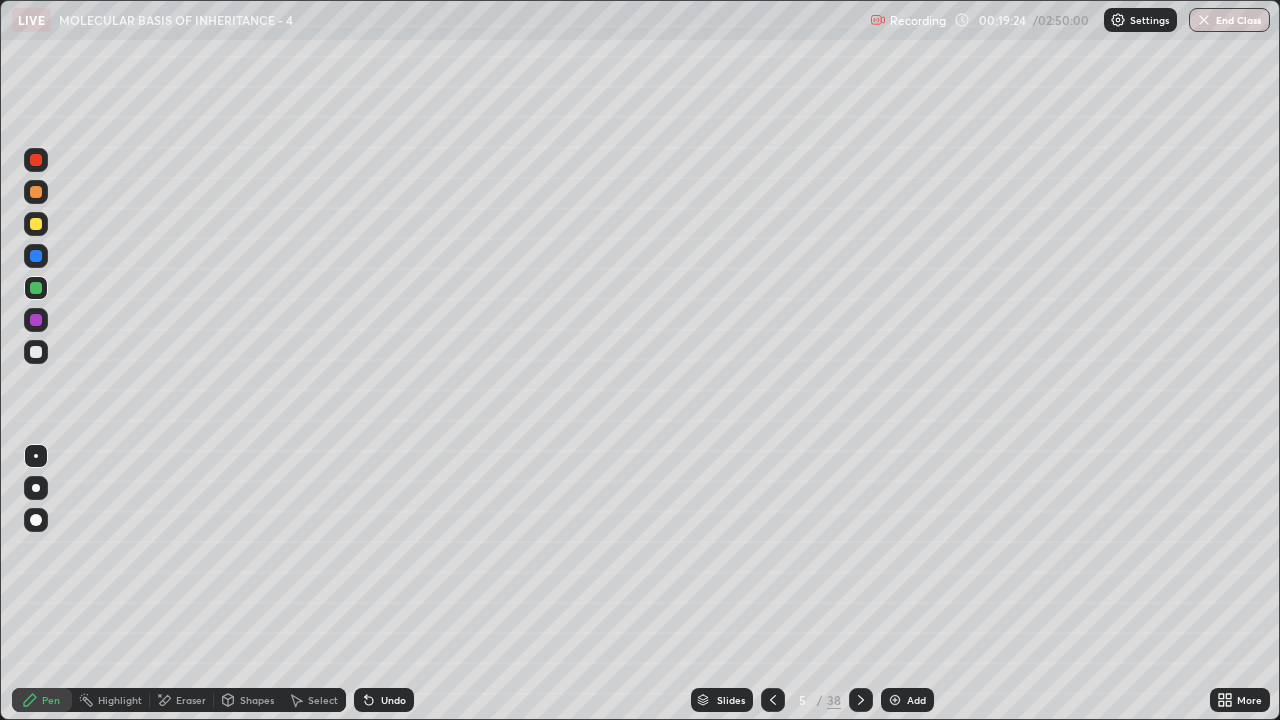 click 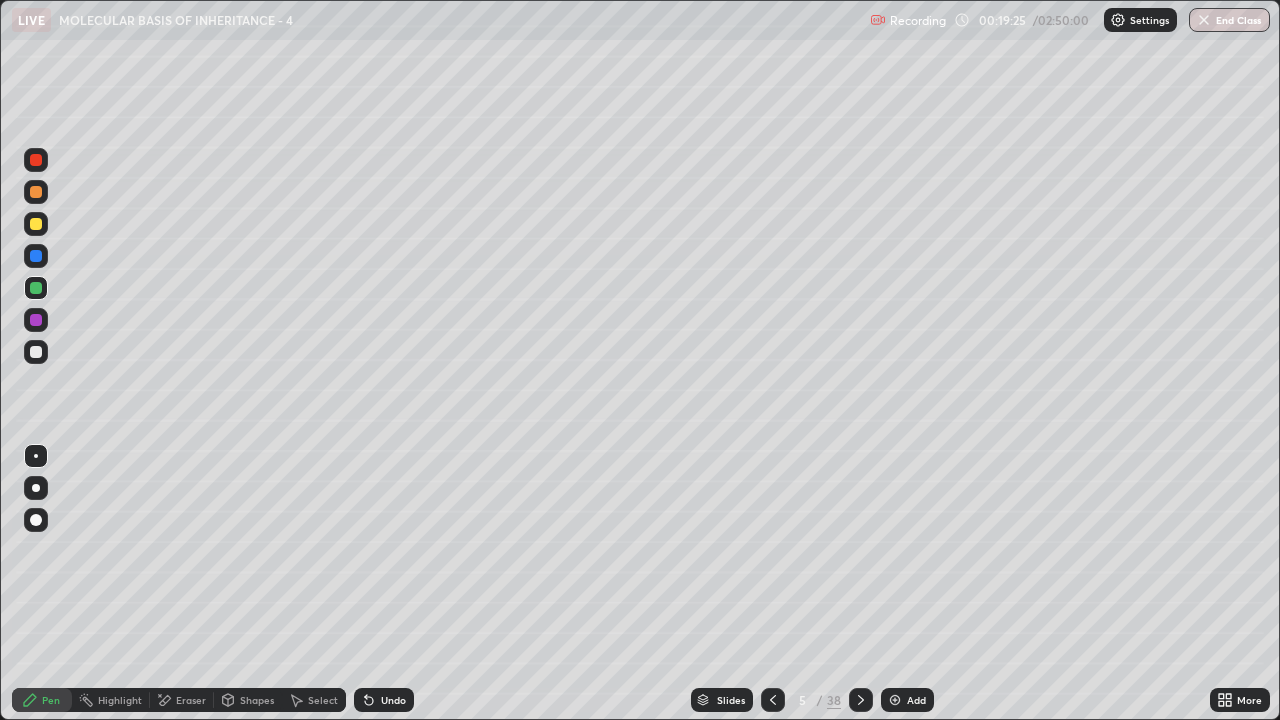 click 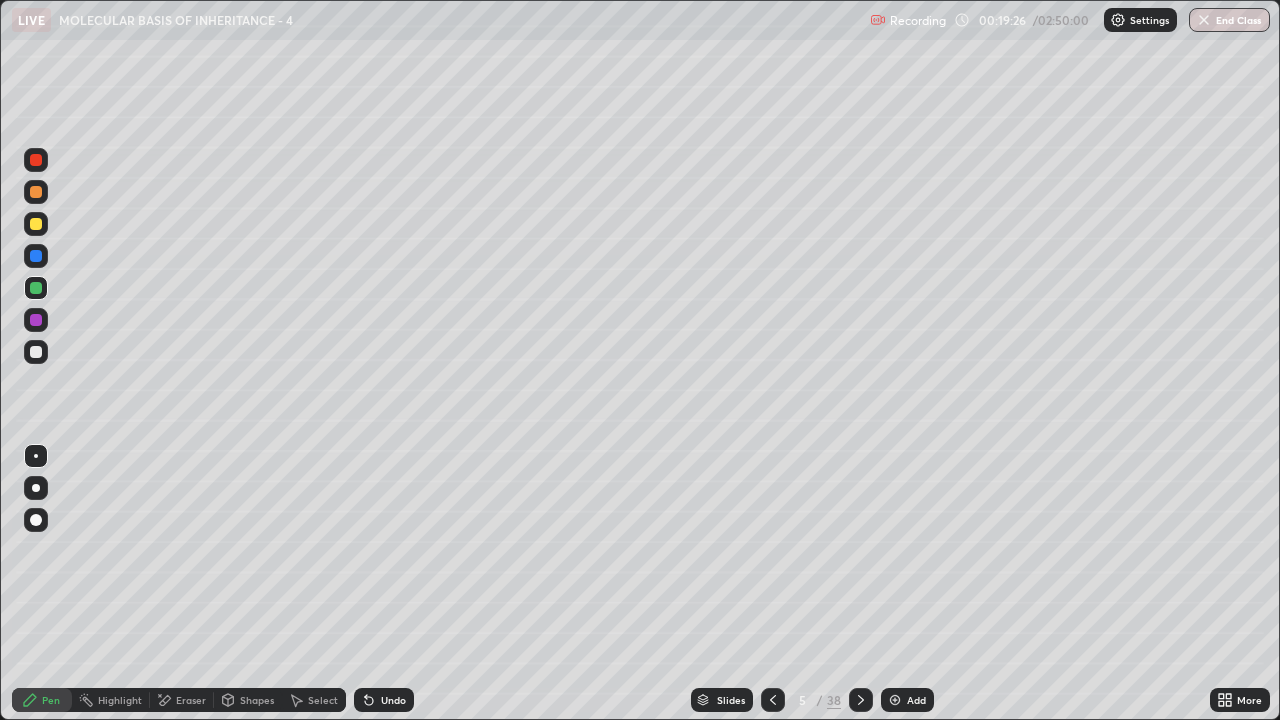 click 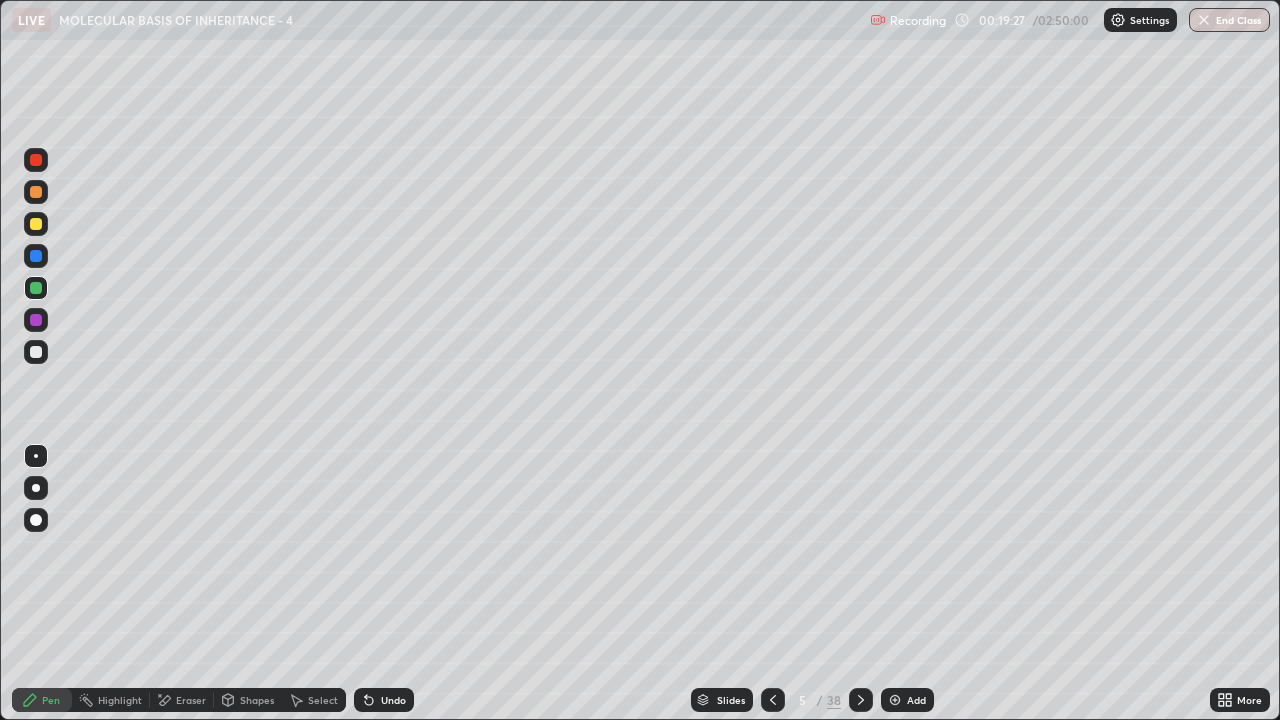 click 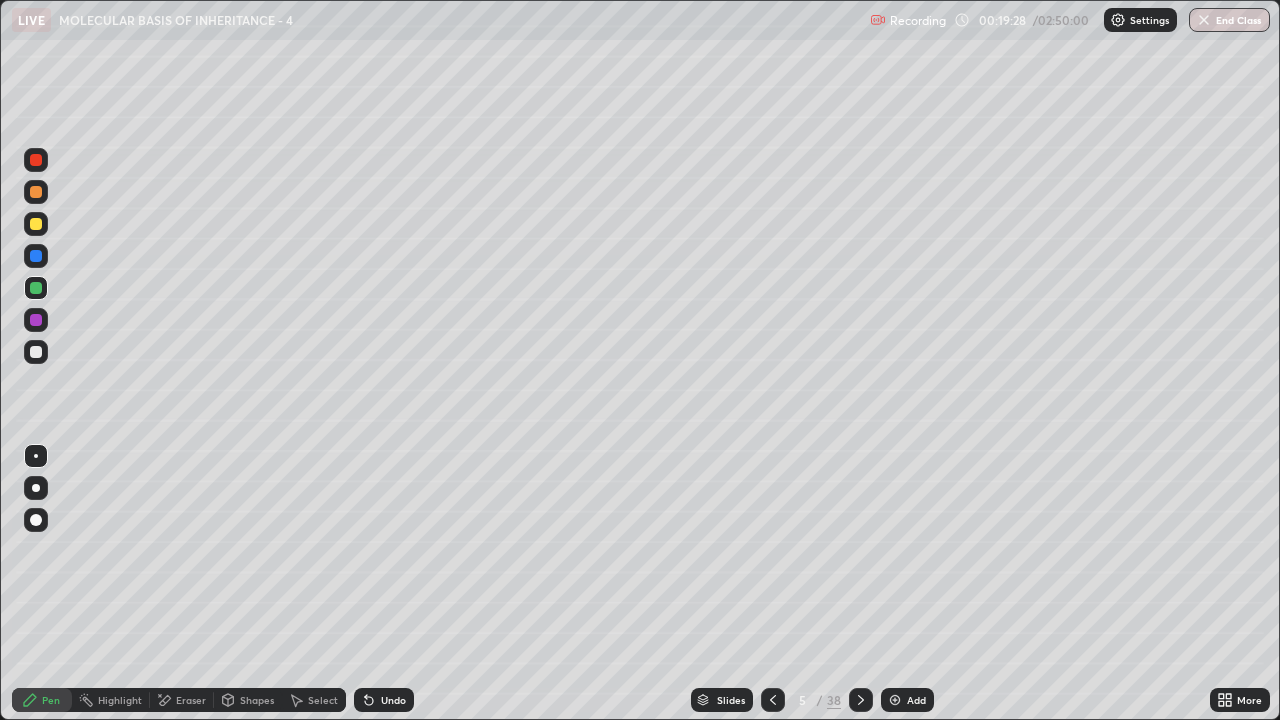 click 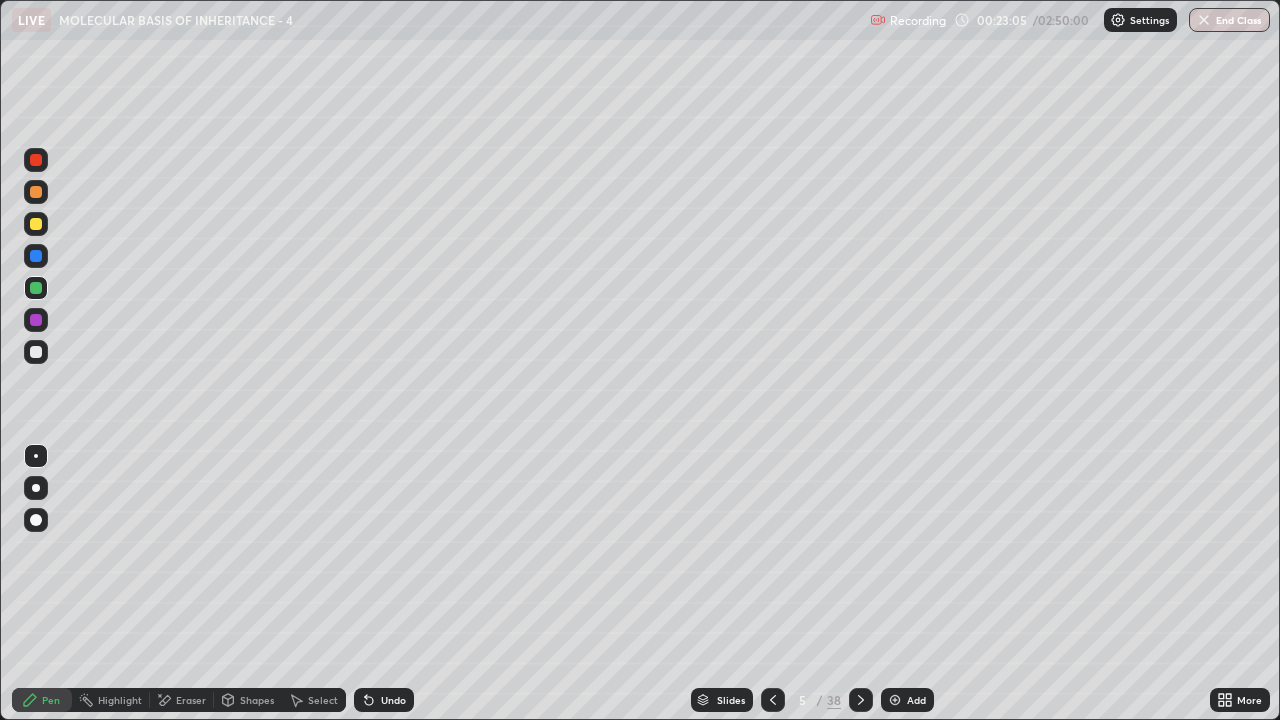 click on "Undo" at bounding box center (384, 700) 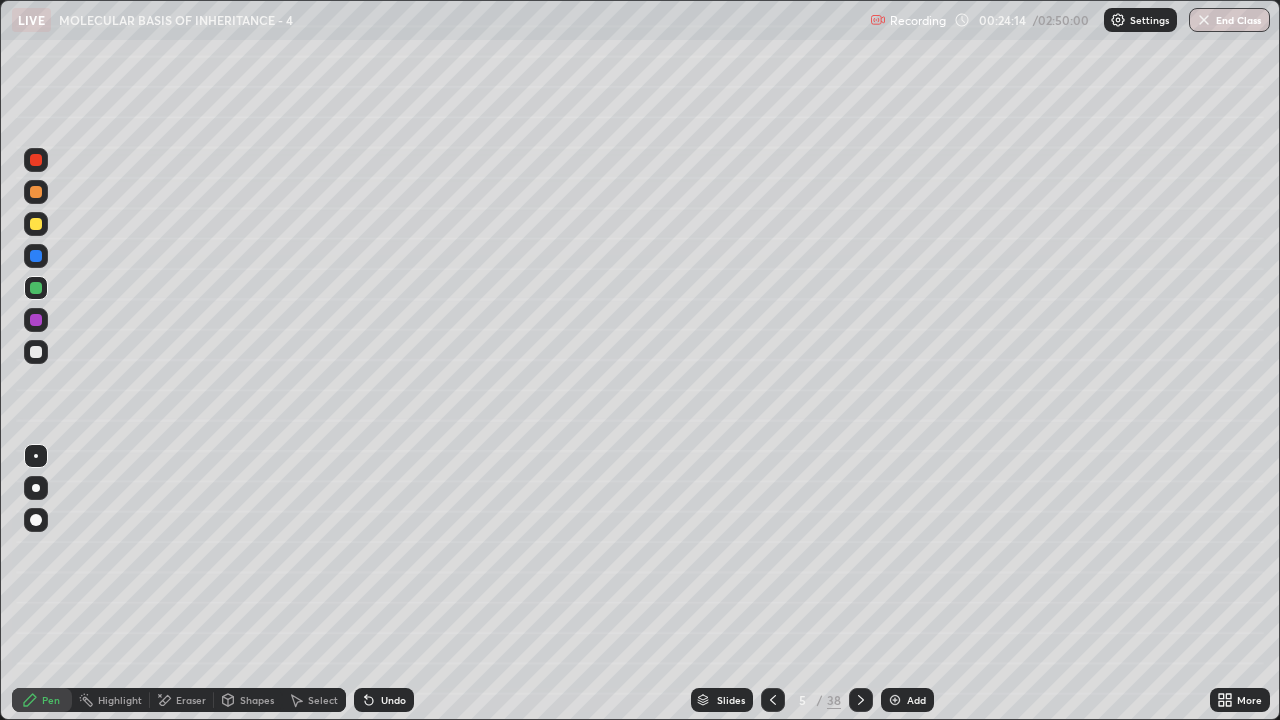 click at bounding box center [895, 700] 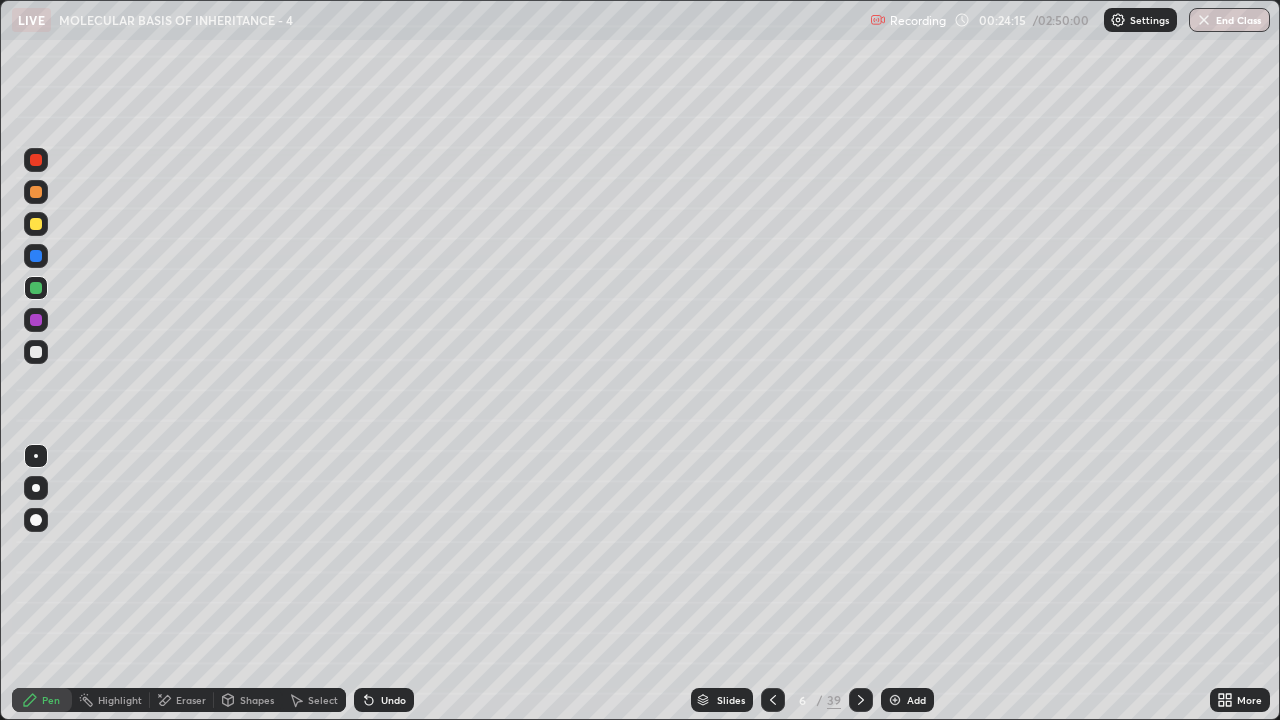 click on "Pen" at bounding box center (51, 700) 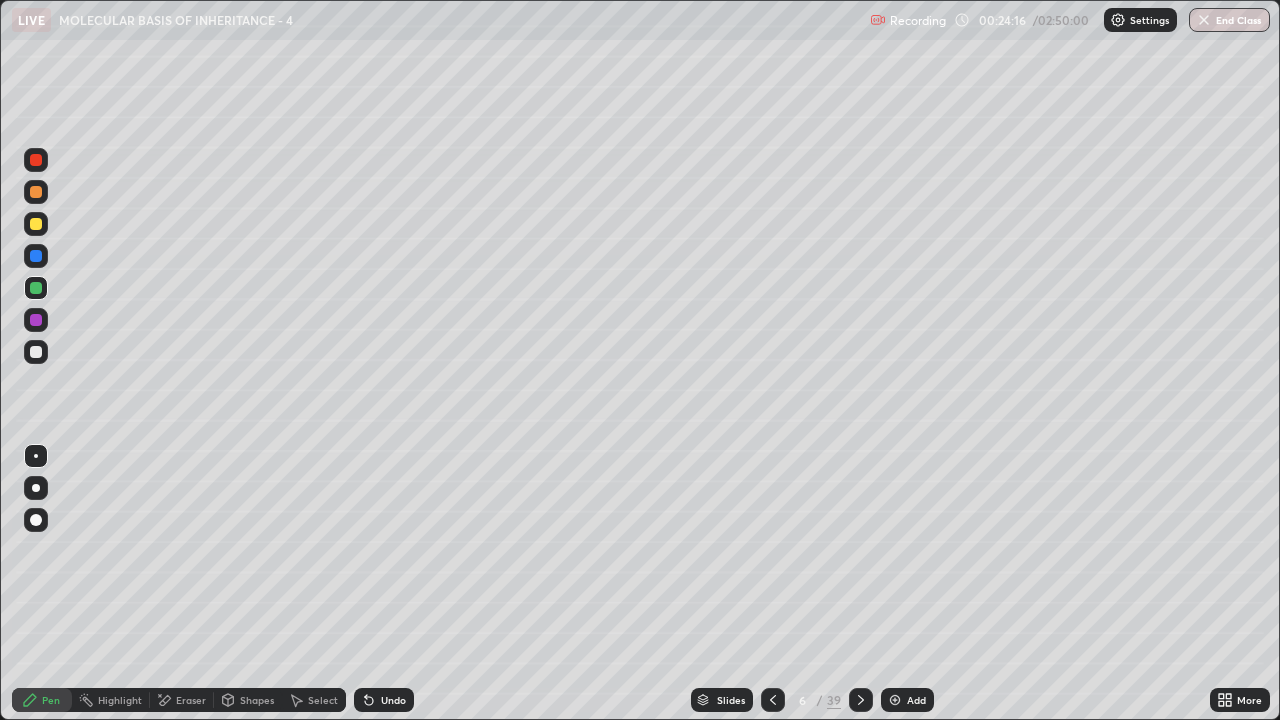 click at bounding box center [36, 456] 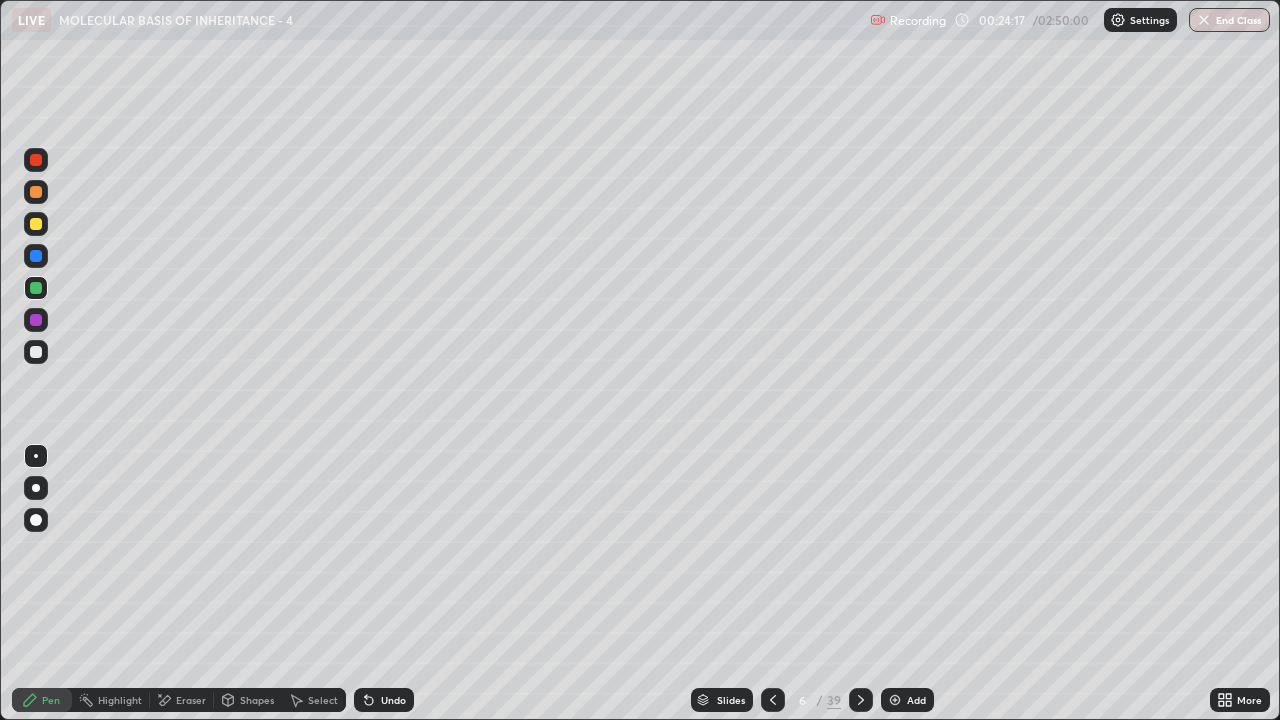 click at bounding box center (36, 320) 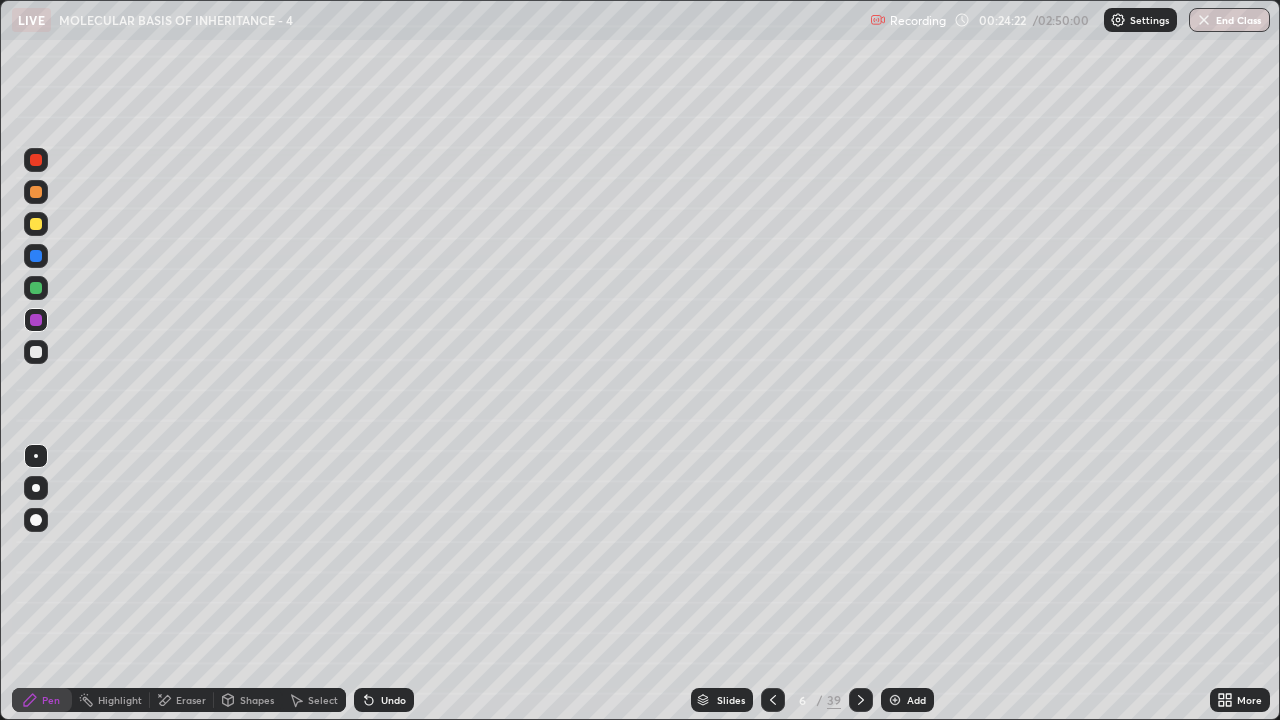 click at bounding box center (36, 352) 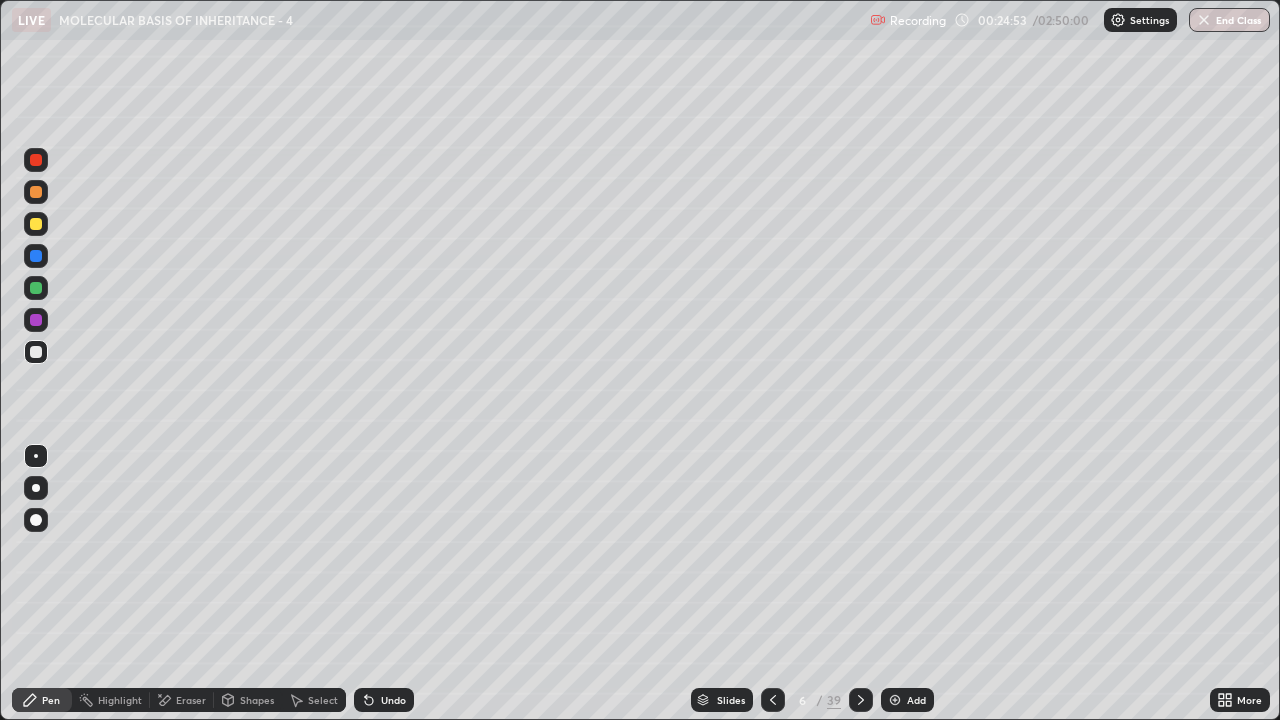 click at bounding box center [36, 352] 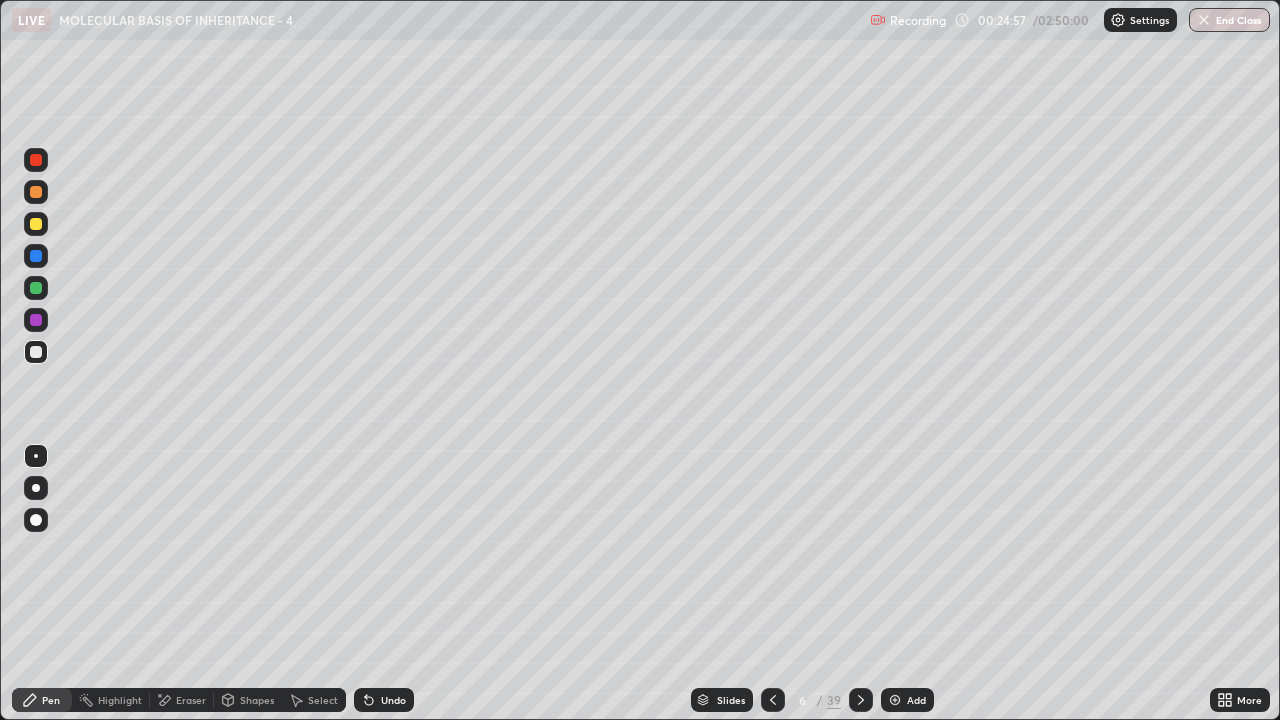 click 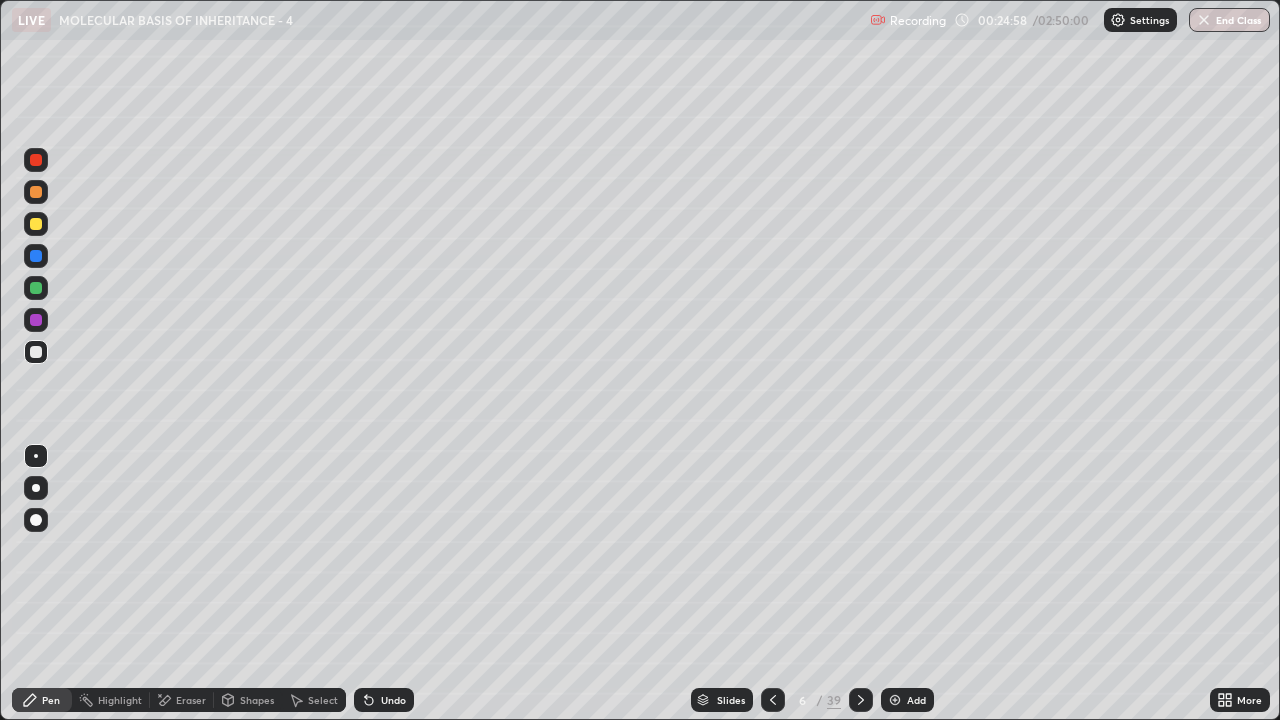 click 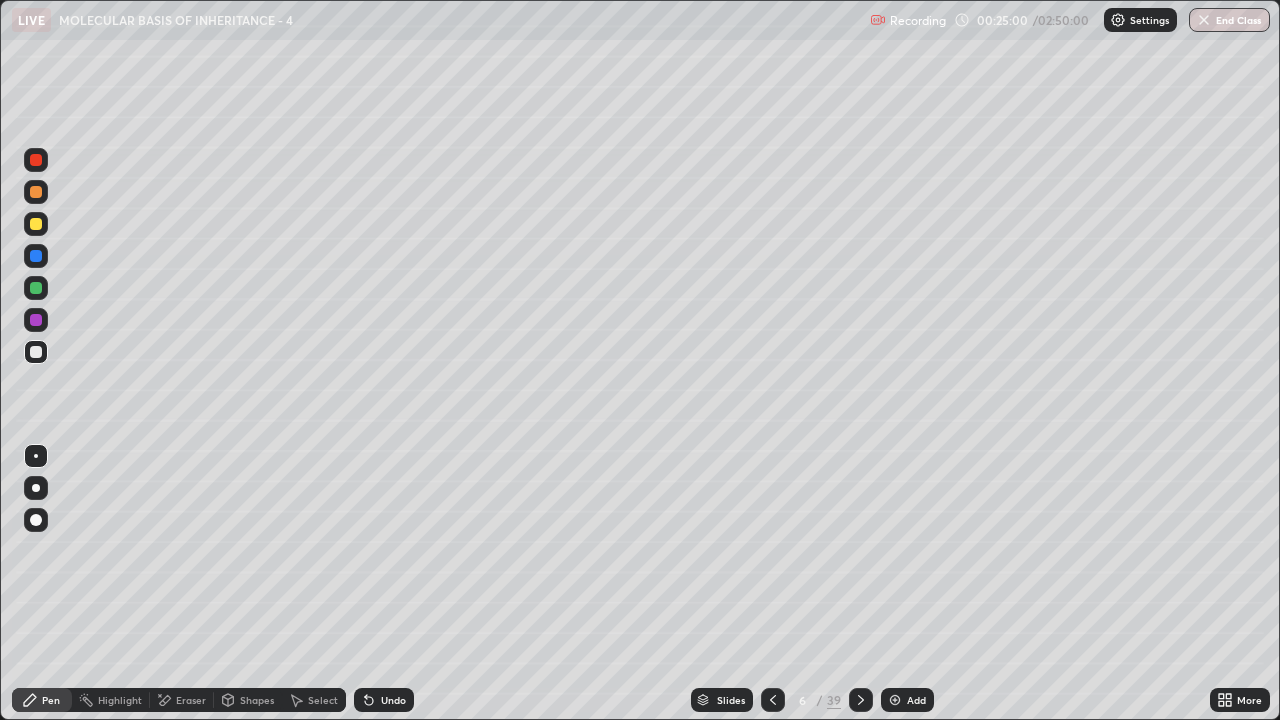 click at bounding box center [36, 288] 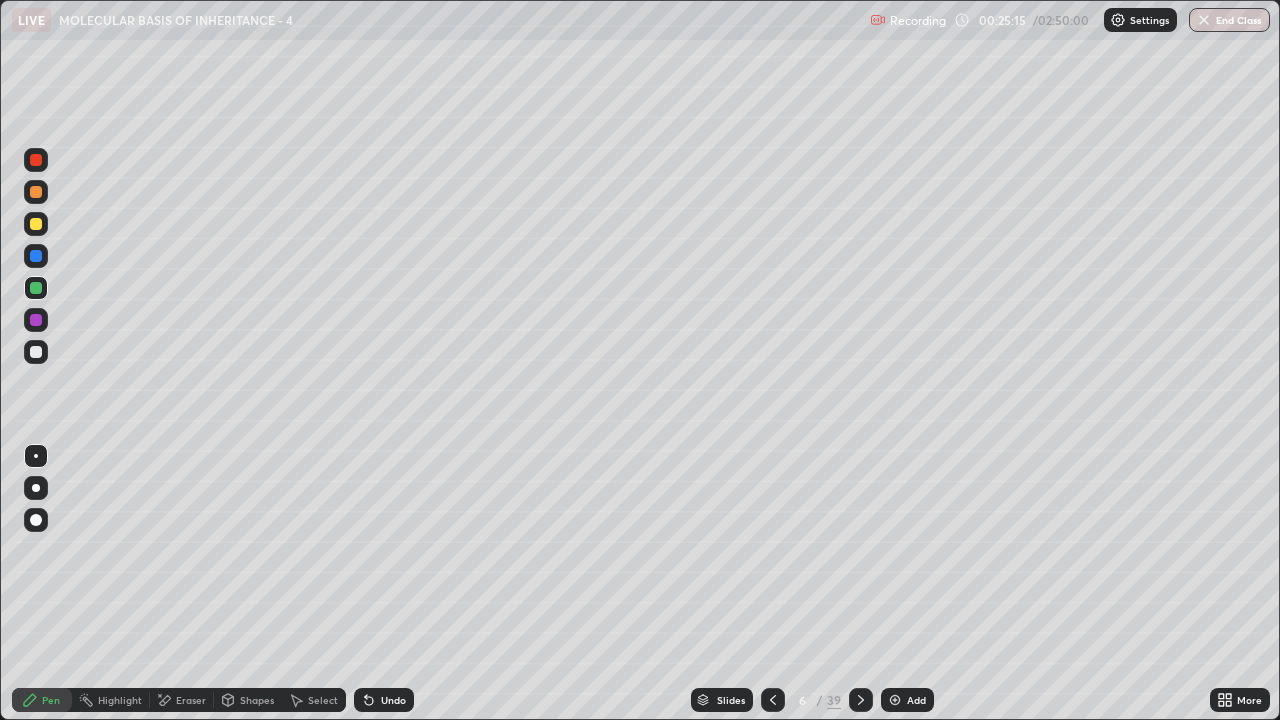 click at bounding box center (36, 320) 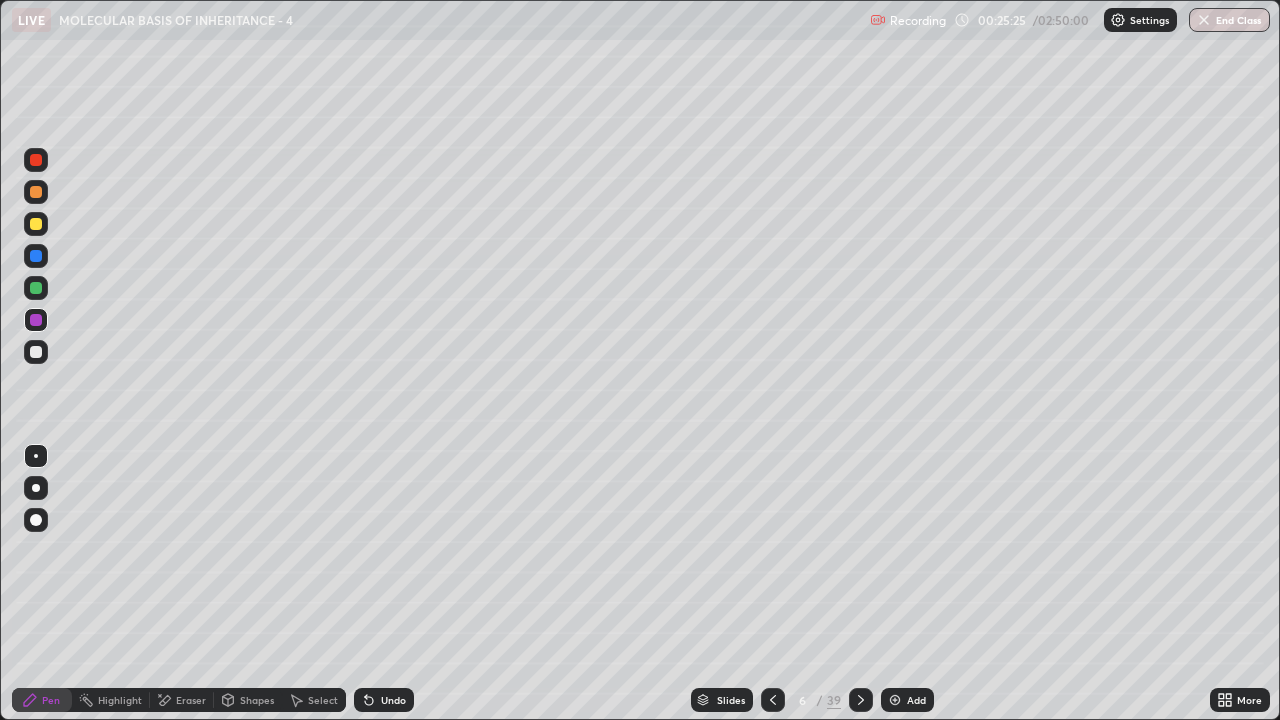 click at bounding box center (36, 288) 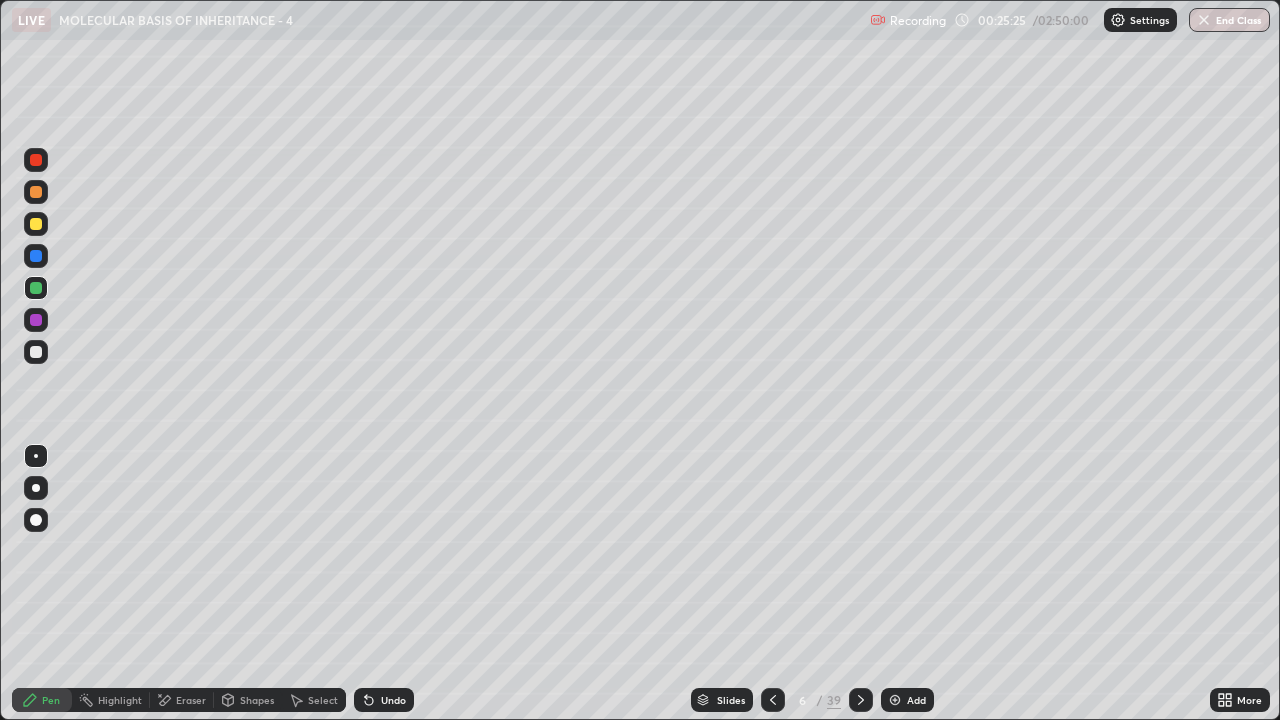 click at bounding box center [36, 320] 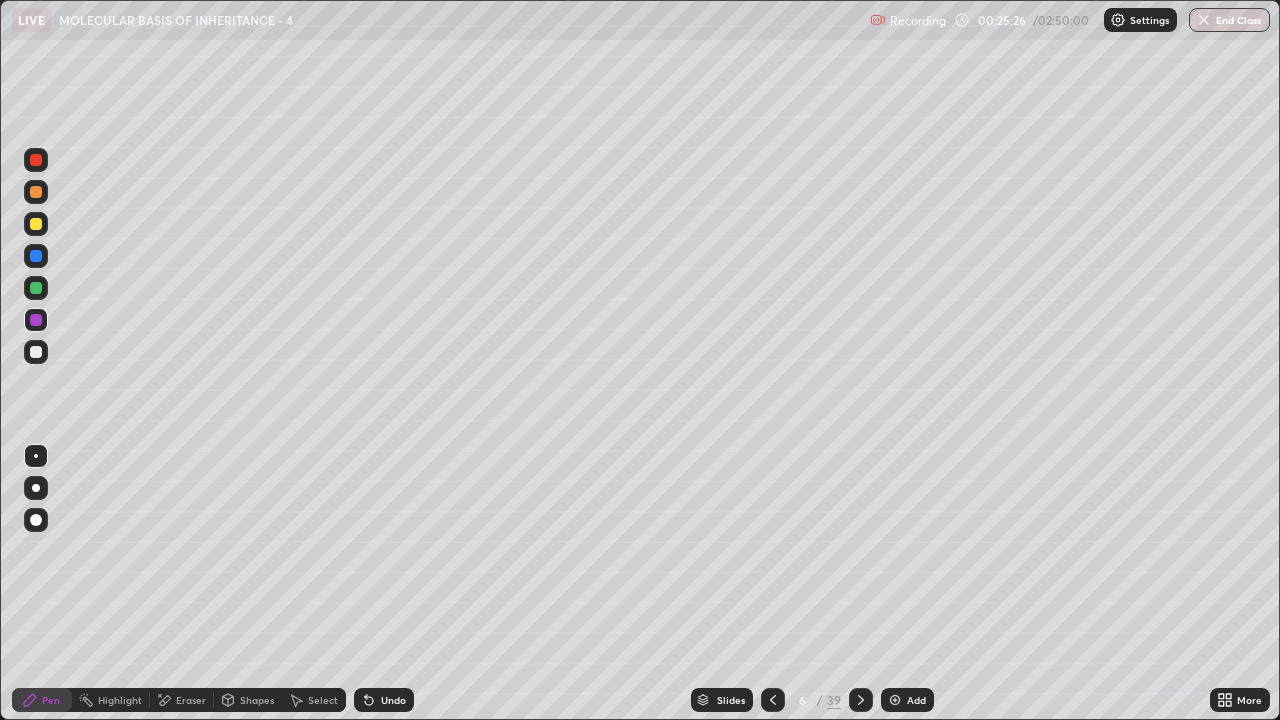click at bounding box center [36, 256] 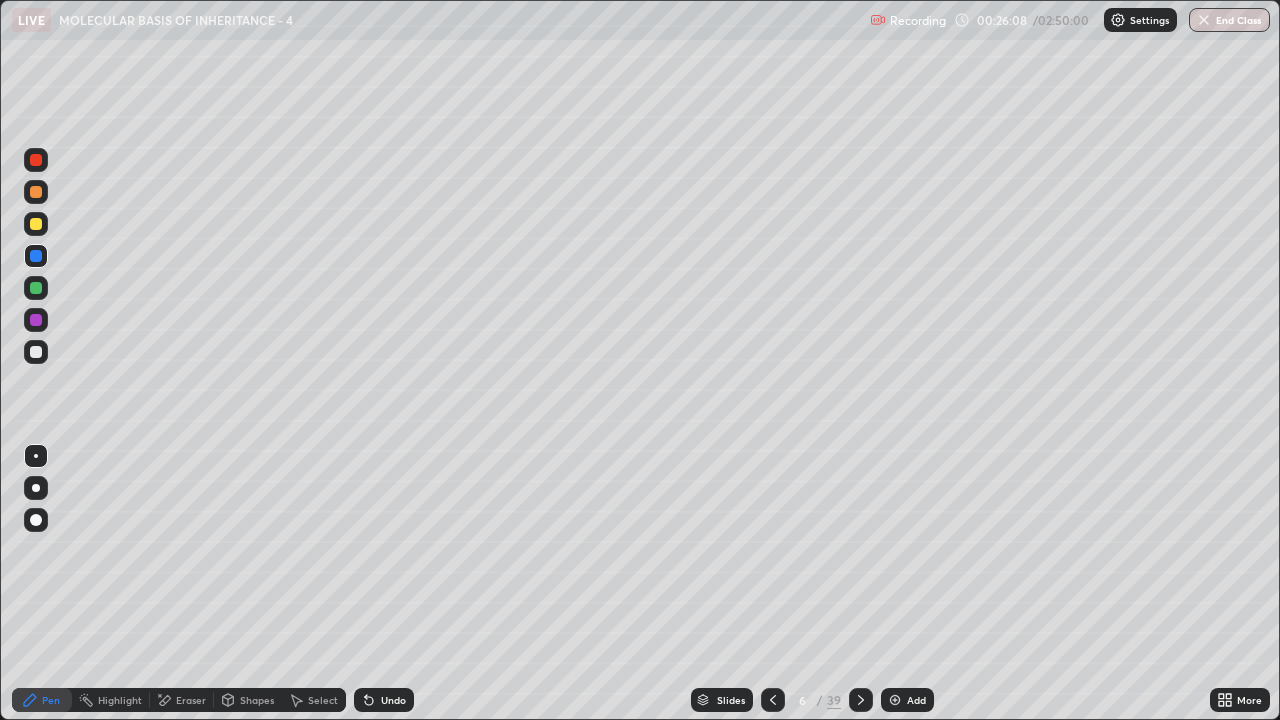 click on "Undo" at bounding box center [384, 700] 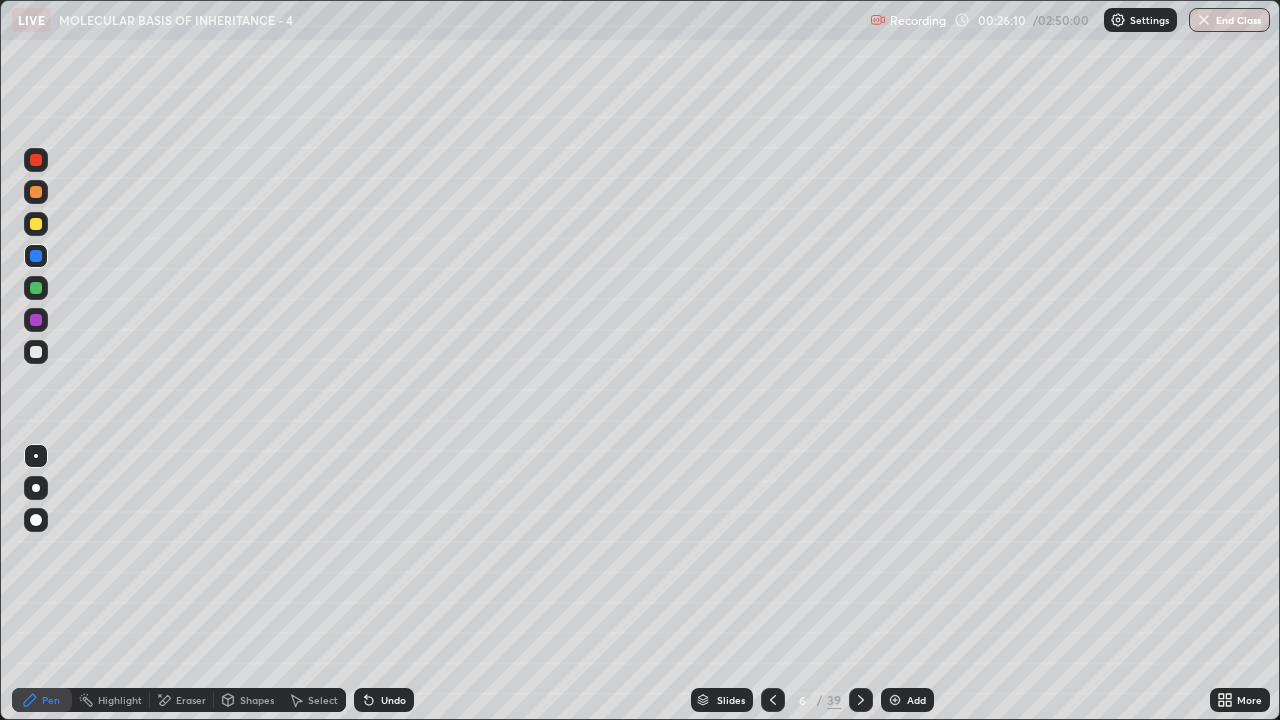 click on "Undo" at bounding box center (393, 700) 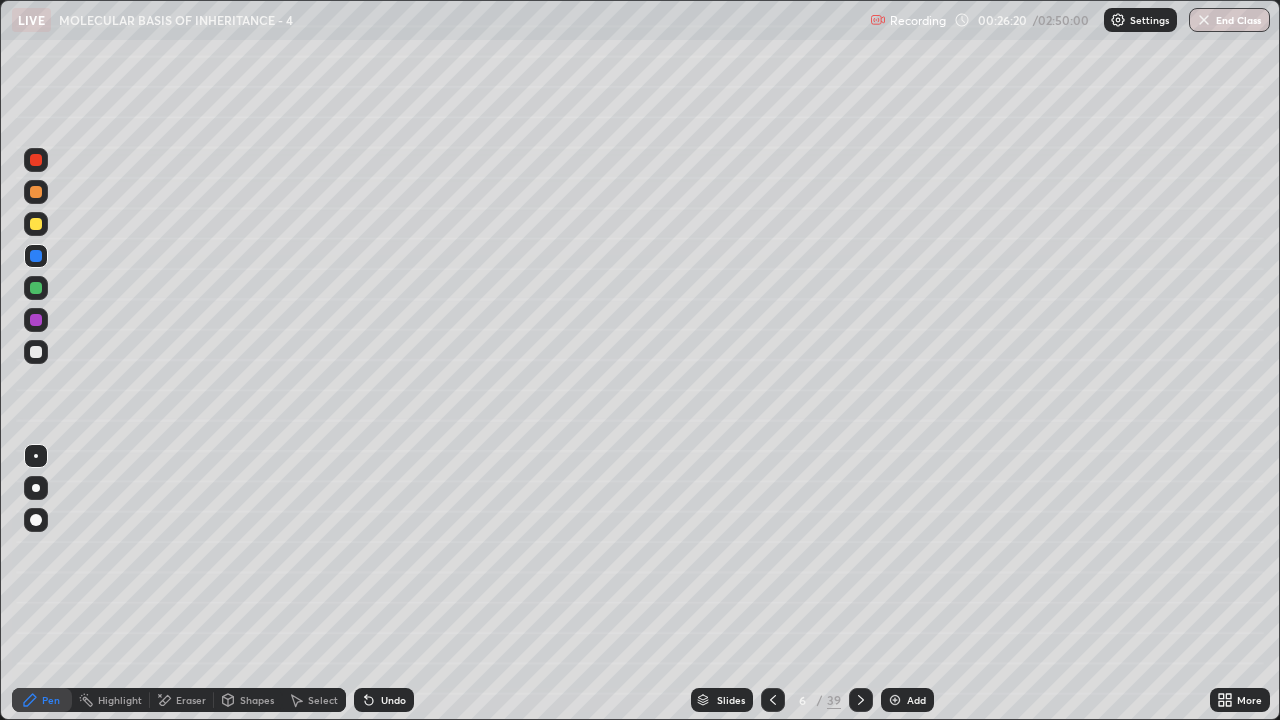 click on "Undo" at bounding box center (384, 700) 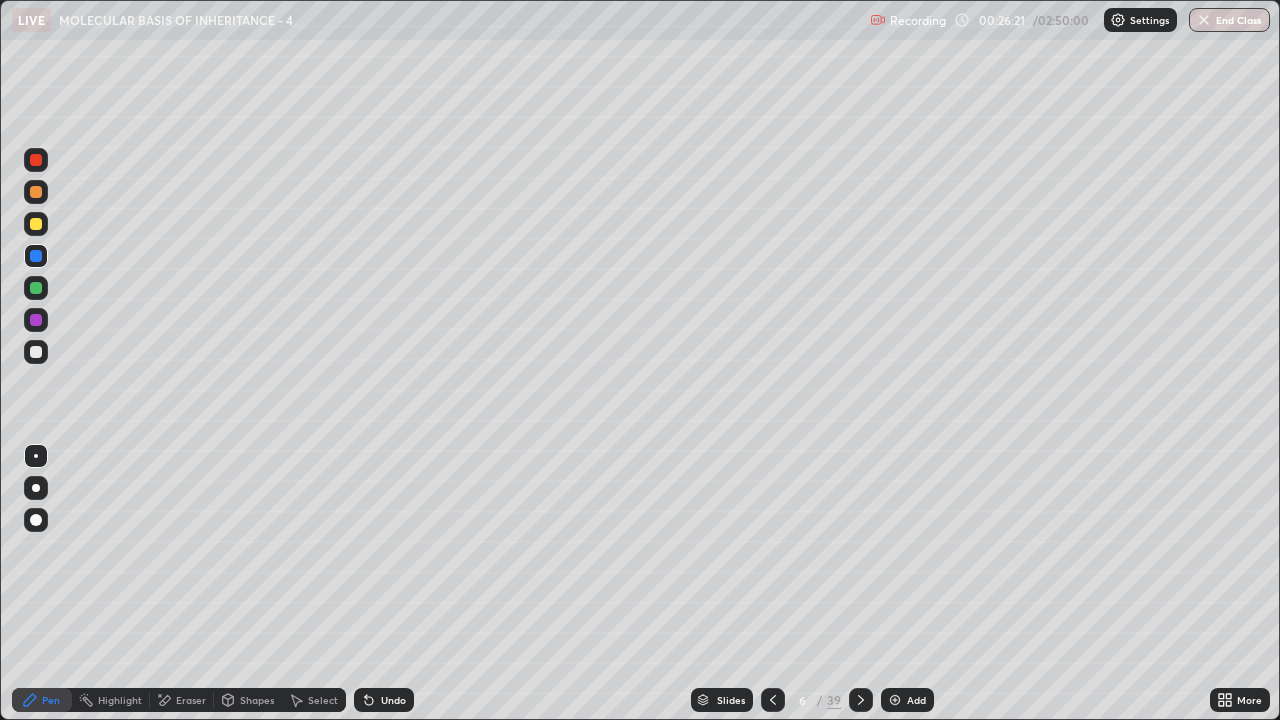 click 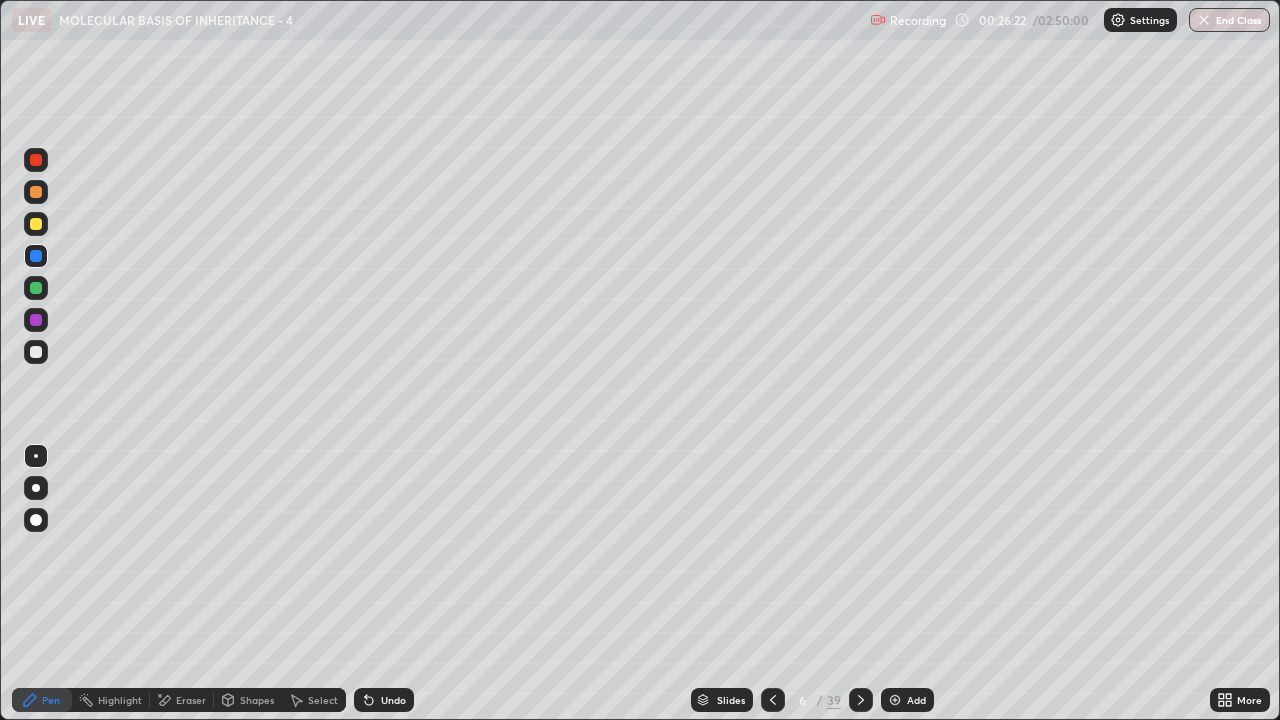 click 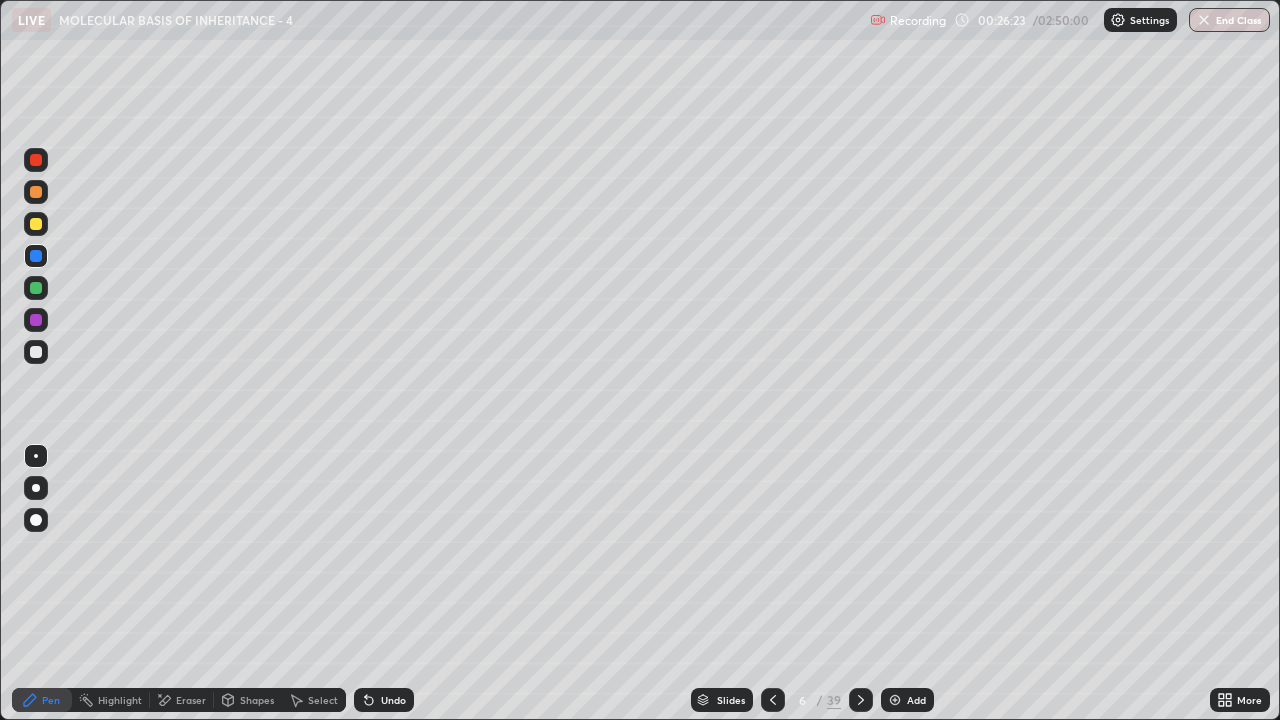 click 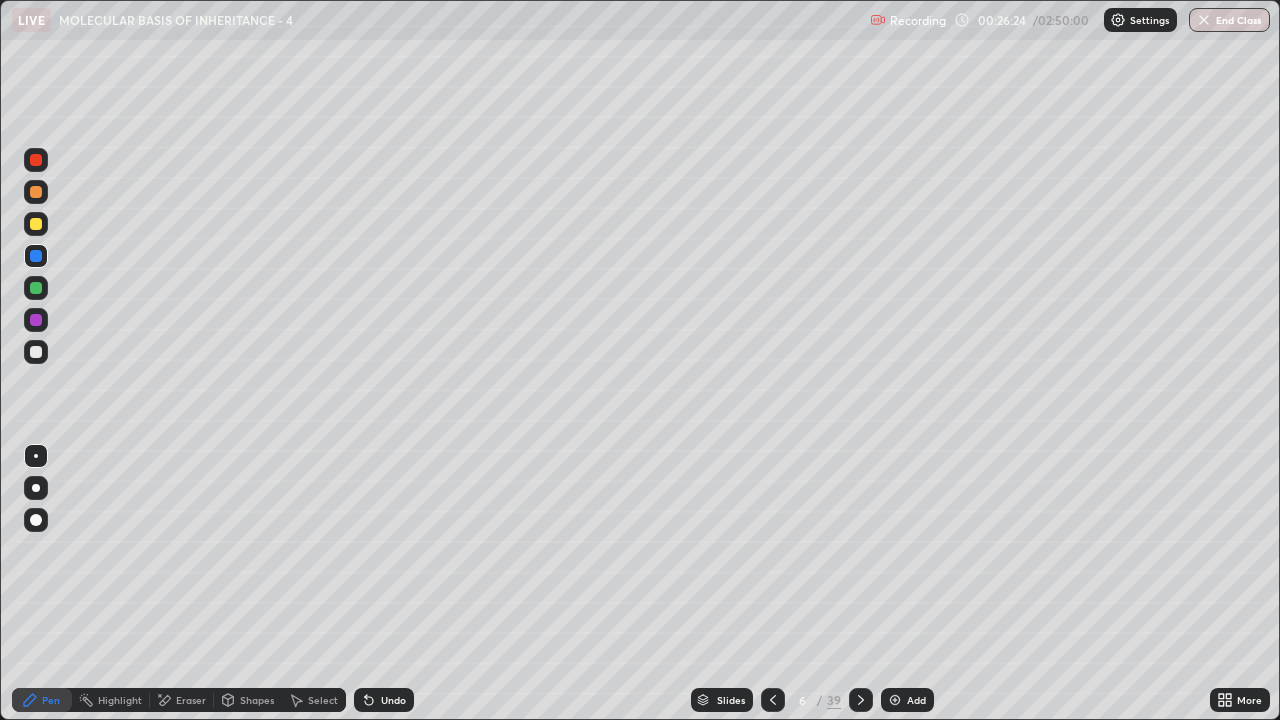 click 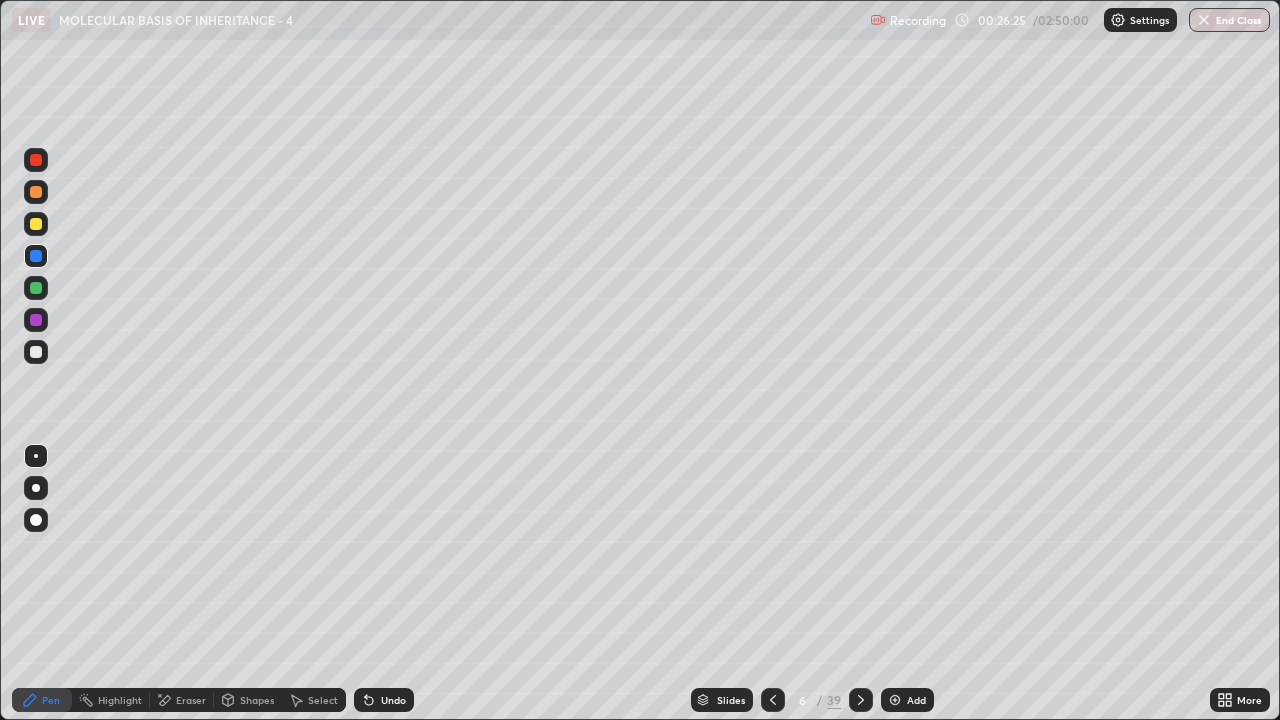 click 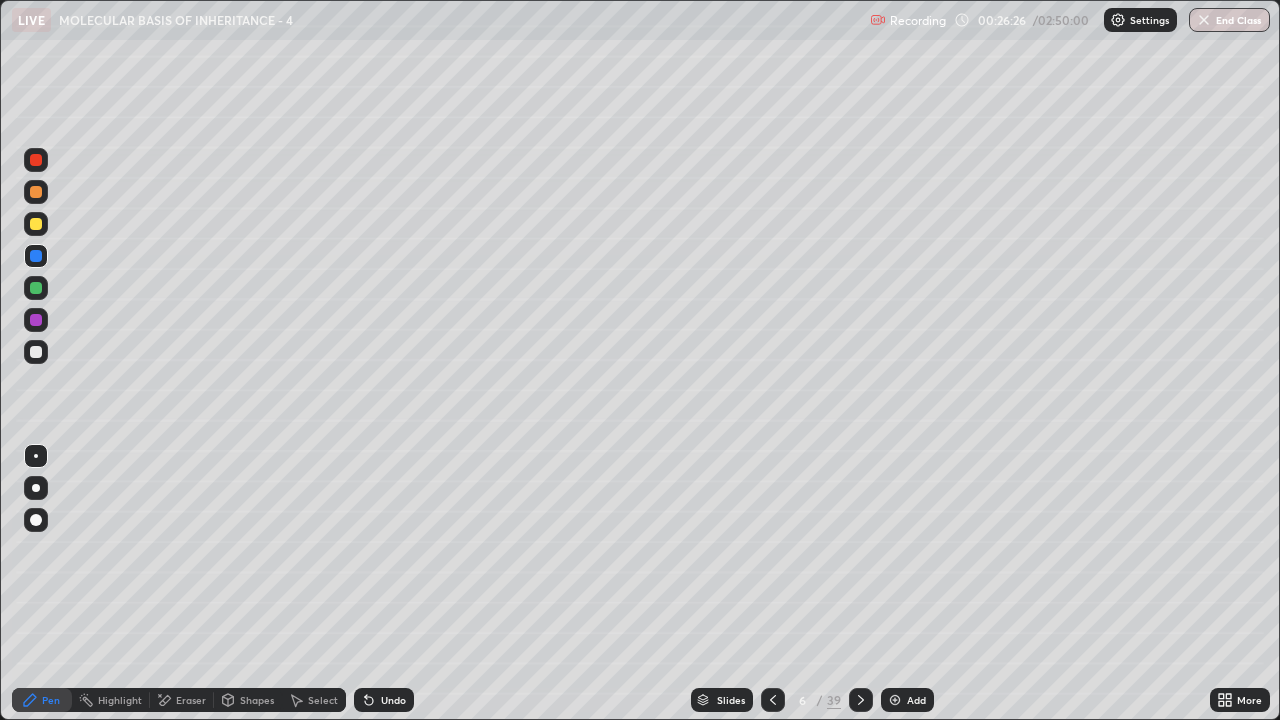 click 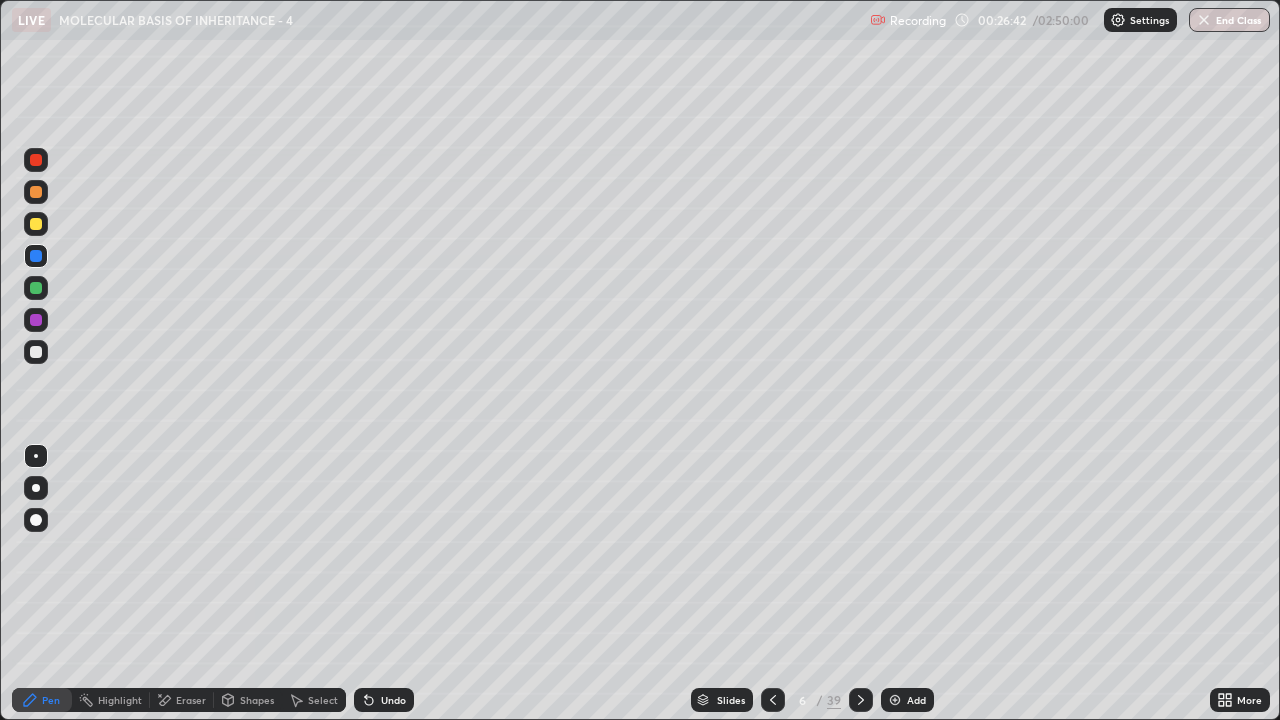 click 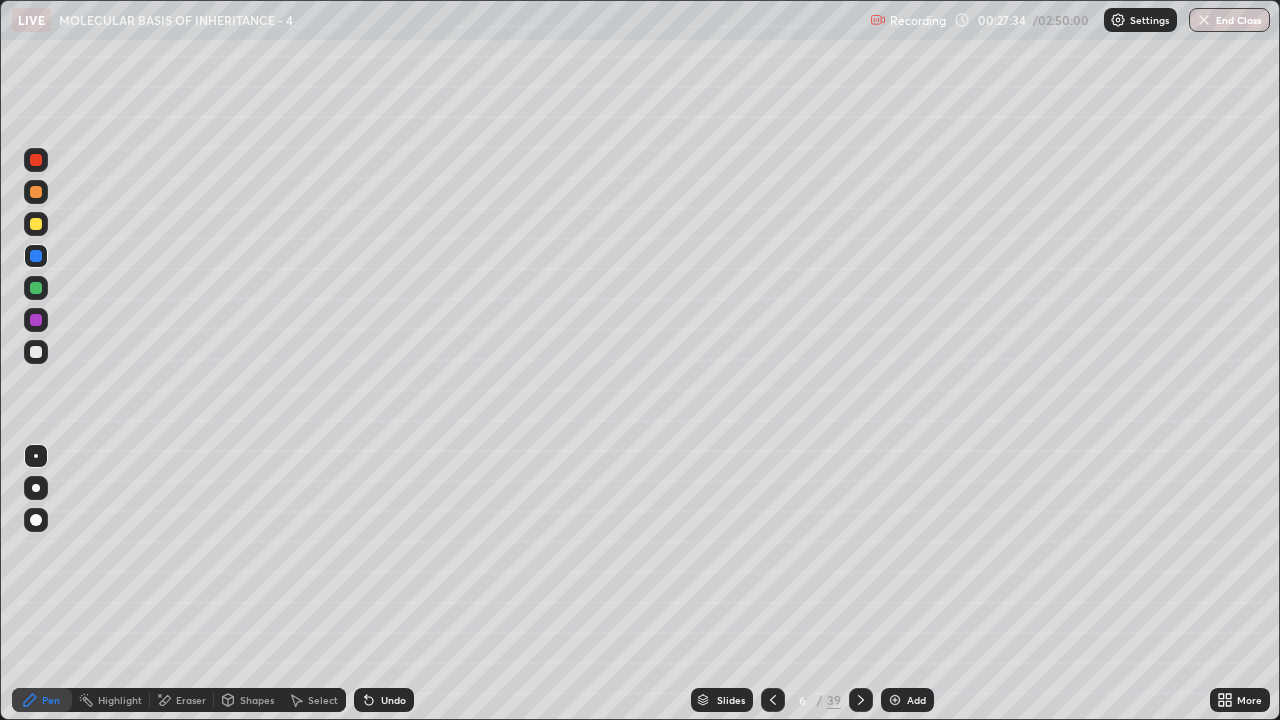 click on "Undo" at bounding box center [393, 700] 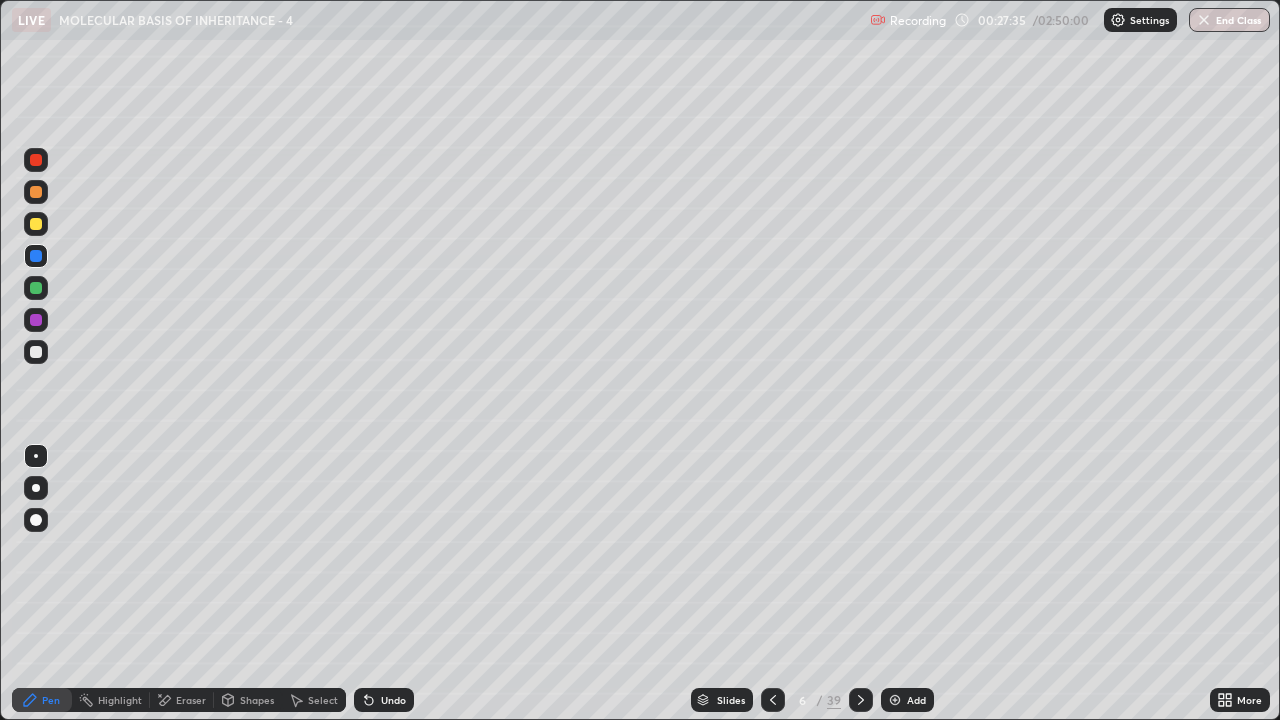click 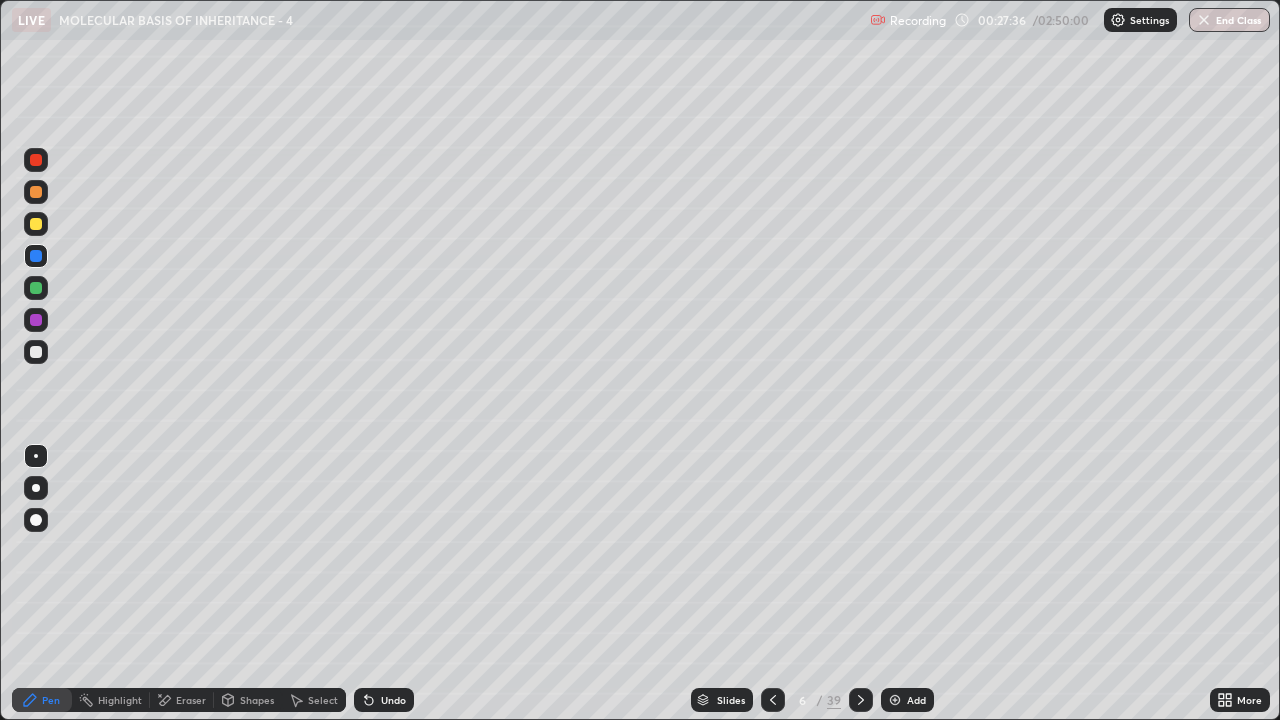 click at bounding box center (36, 352) 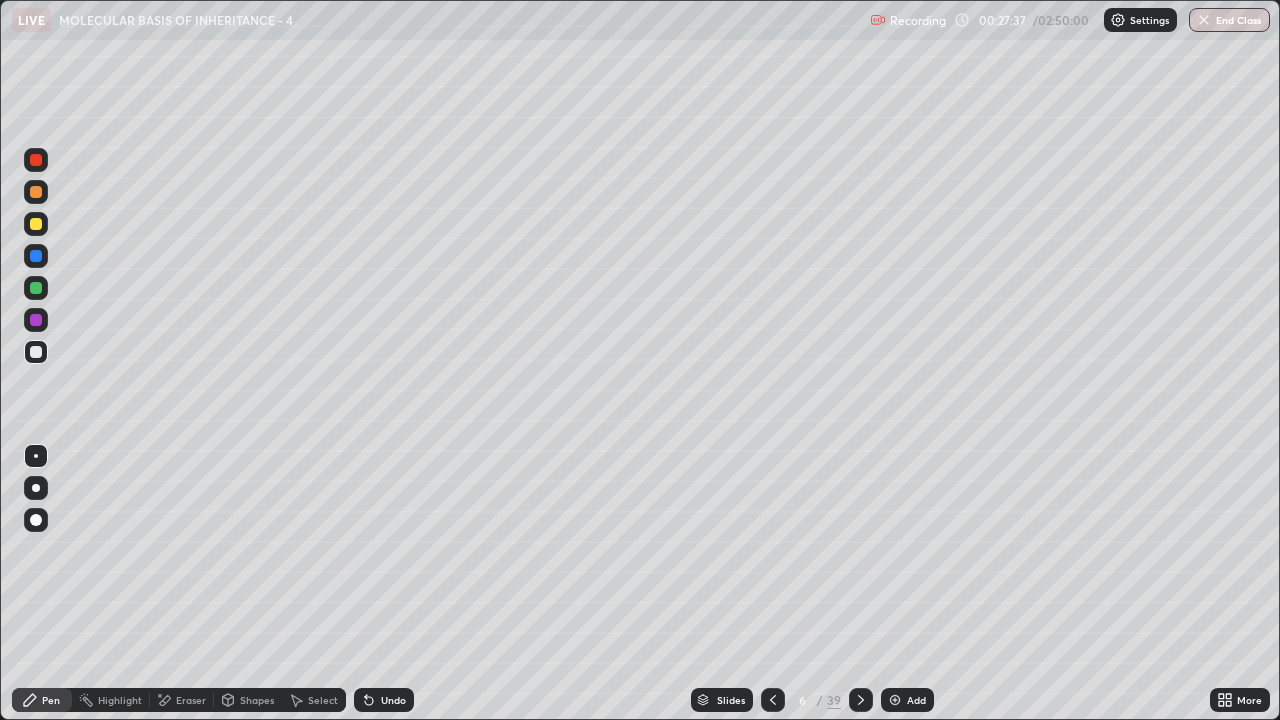 click 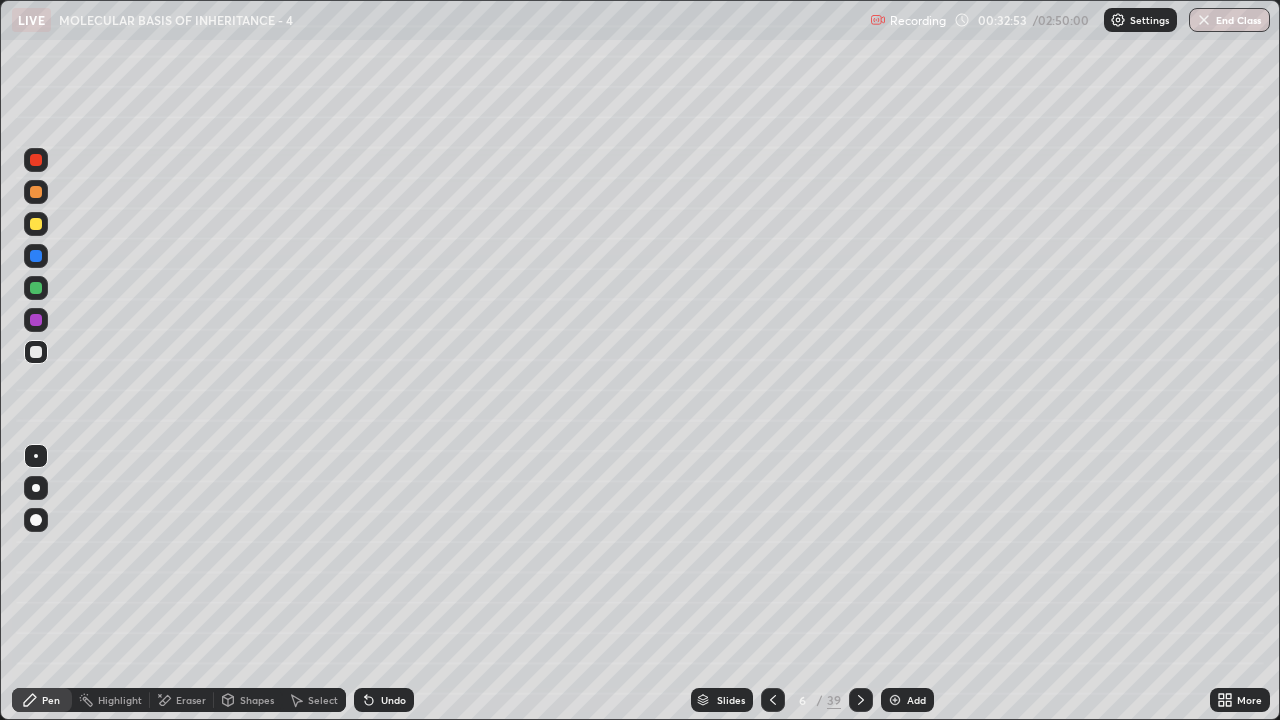 click 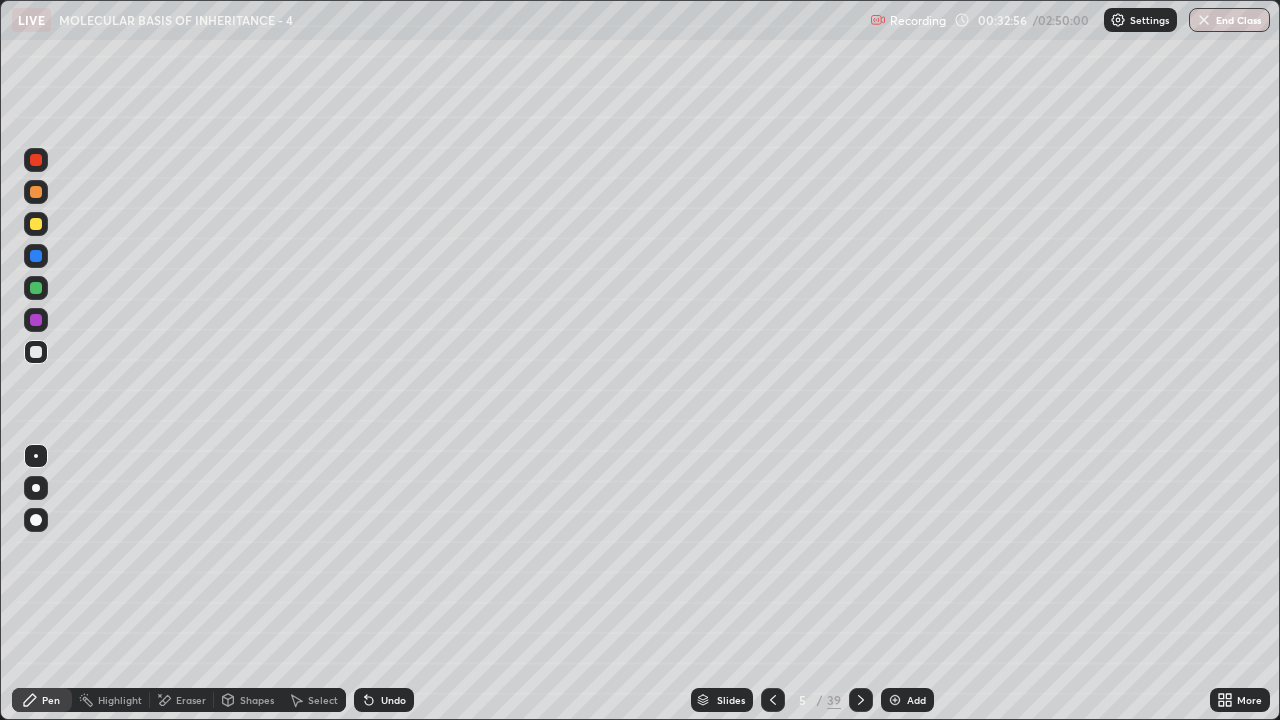 click 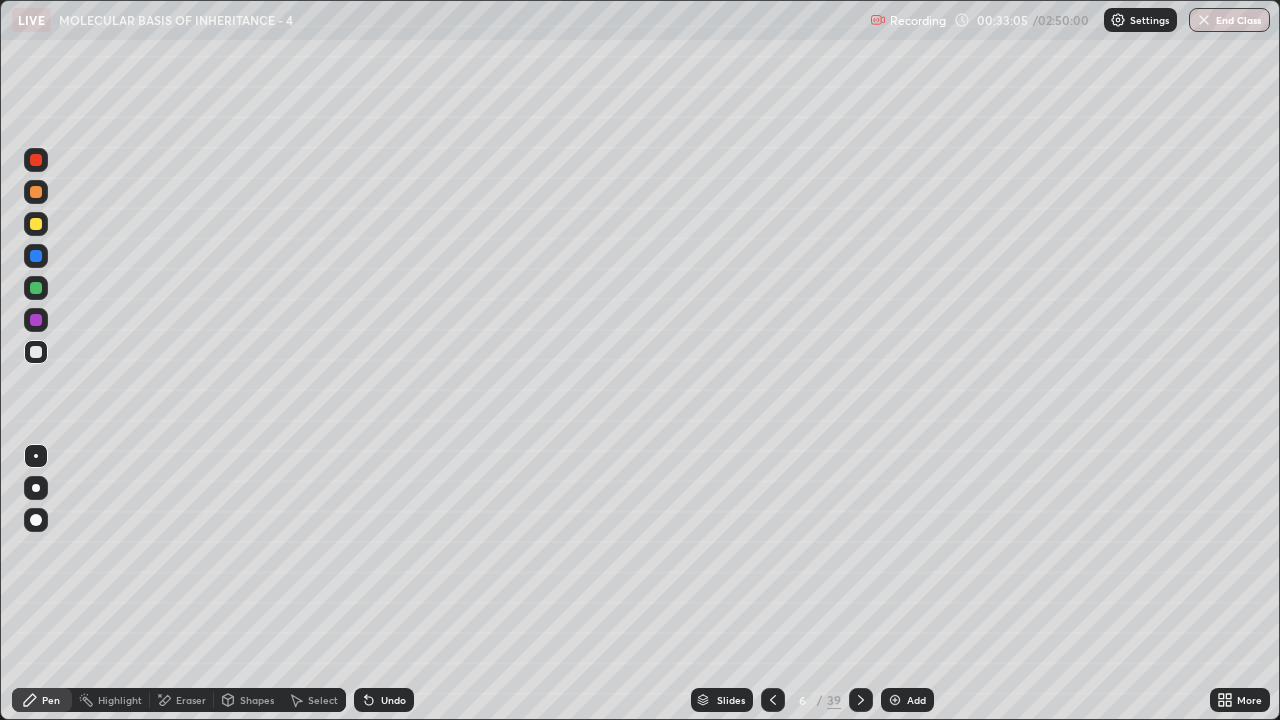 click 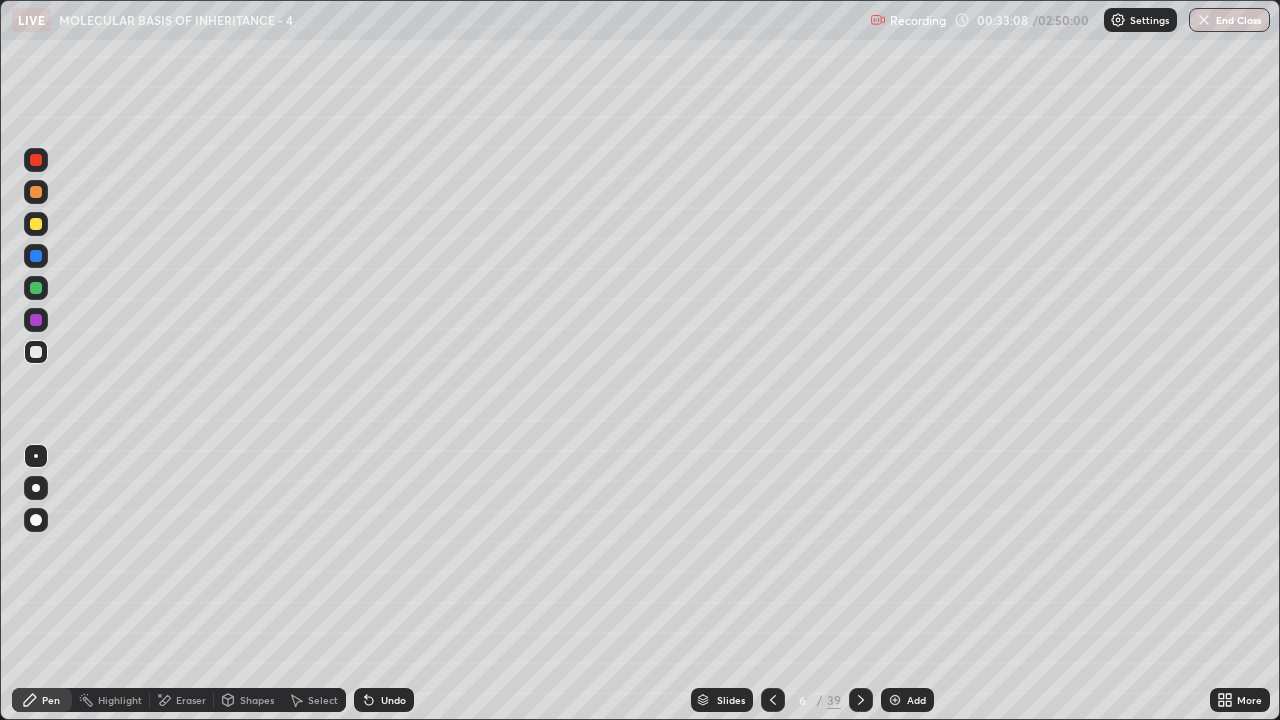 click on "Undo" at bounding box center [393, 700] 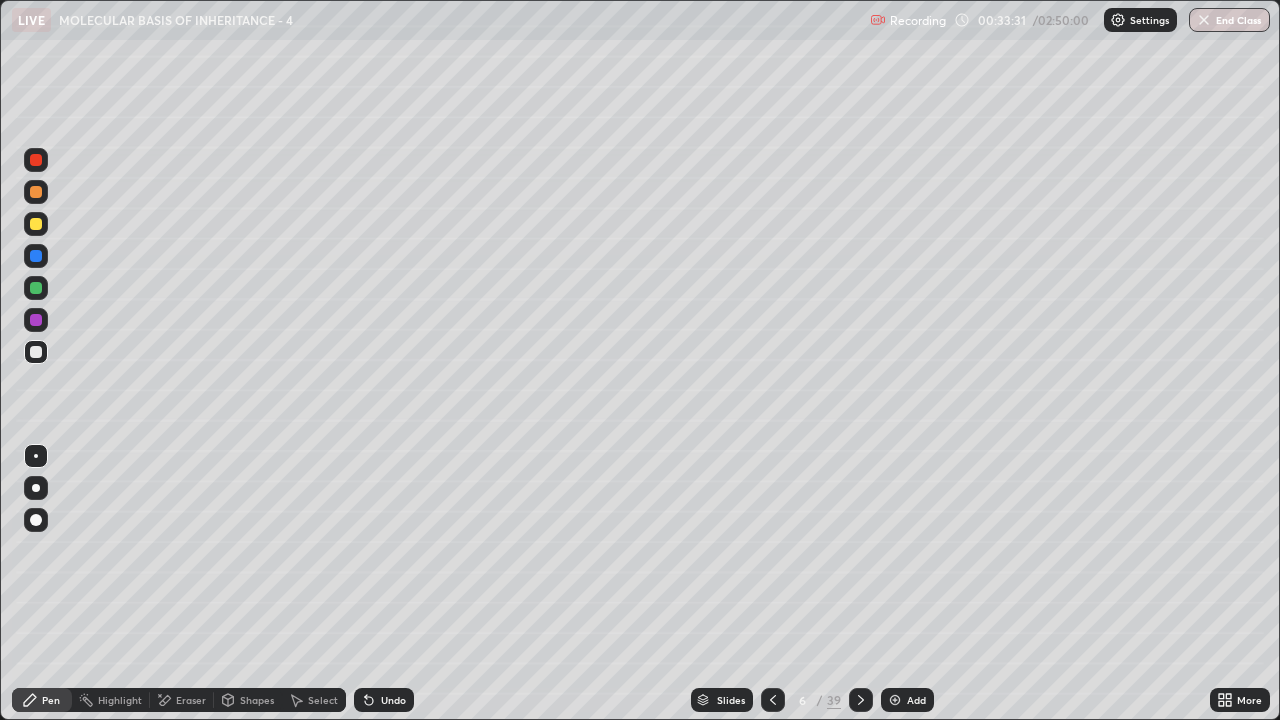 click on "Undo" at bounding box center [393, 700] 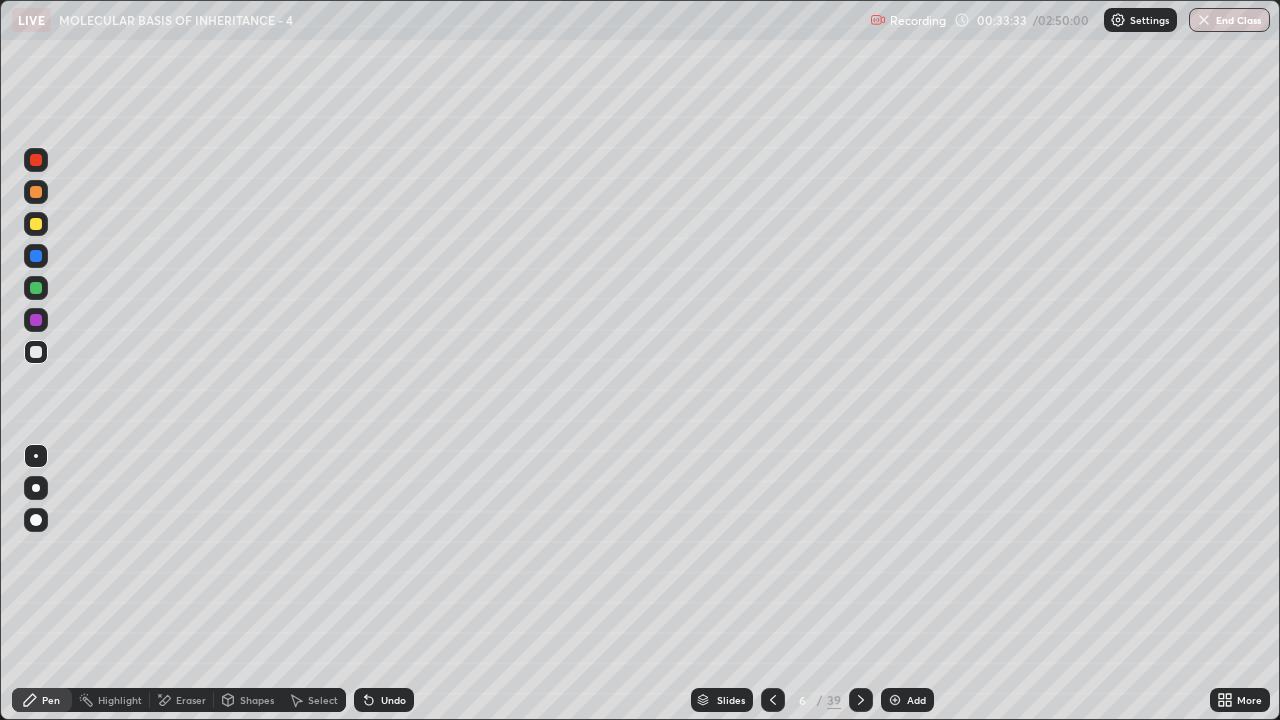 click on "Undo" at bounding box center [393, 700] 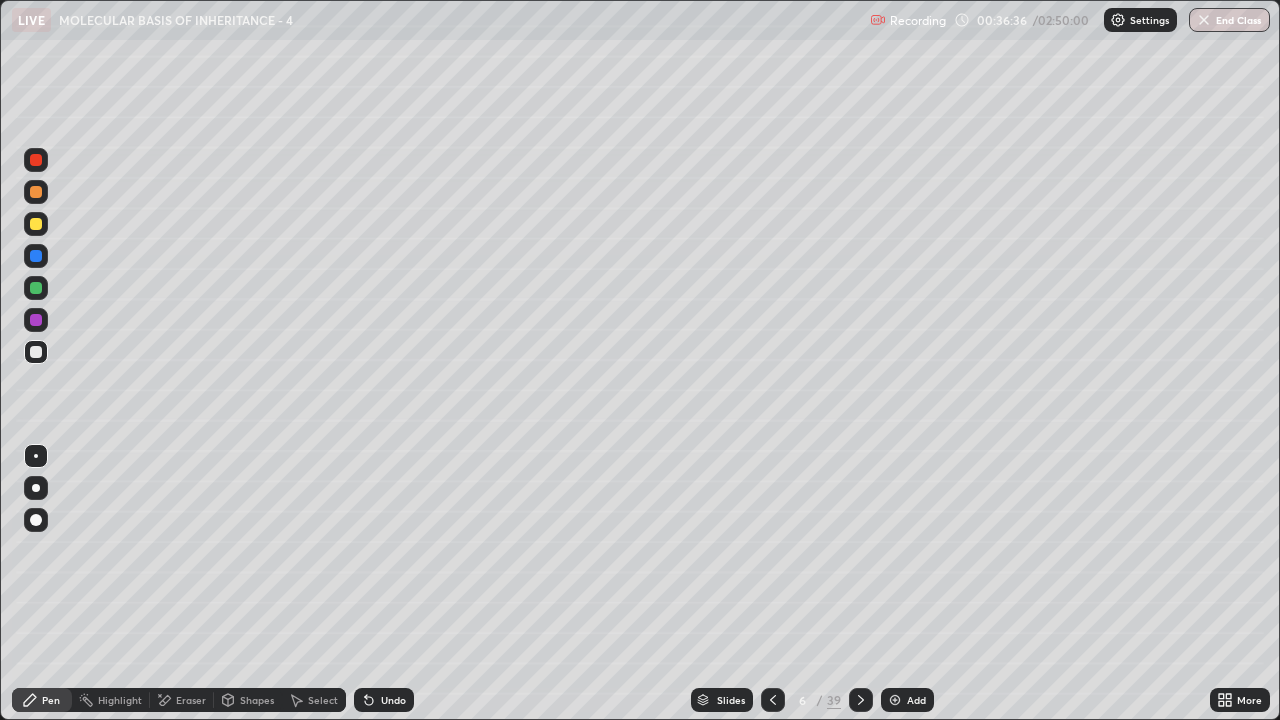 click on "Undo" at bounding box center (393, 700) 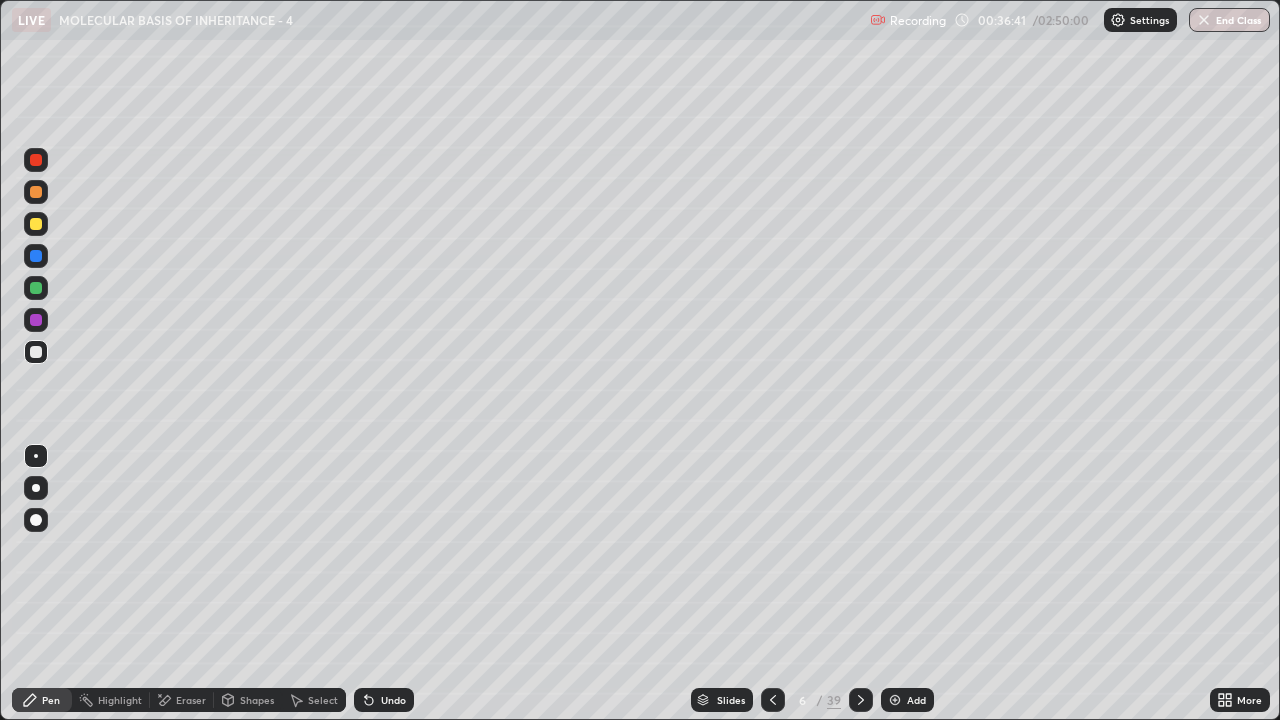 click at bounding box center (773, 700) 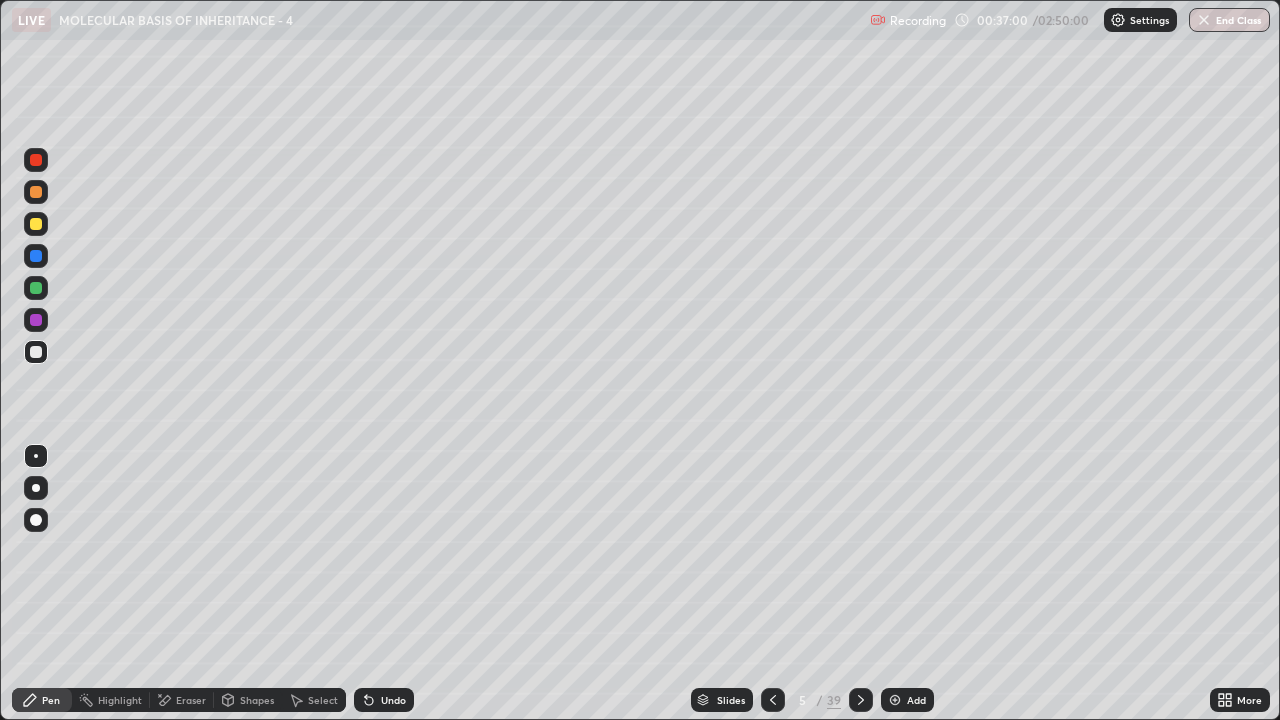 click 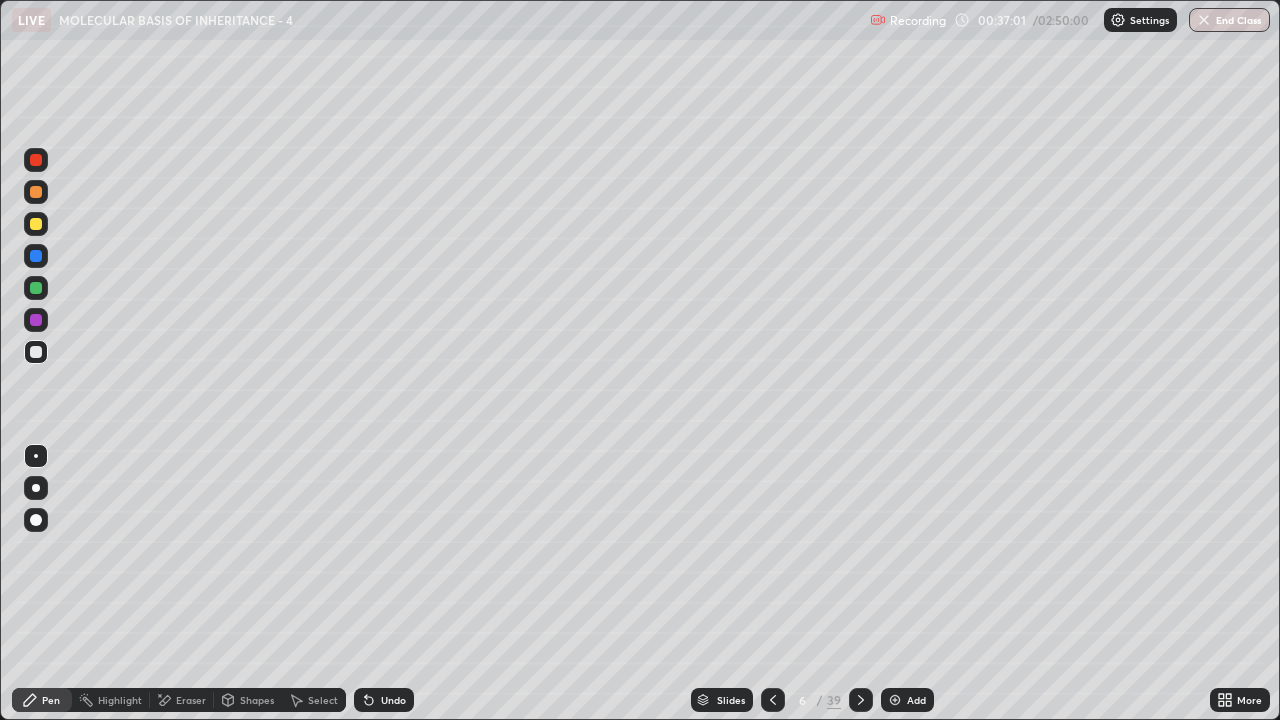 click 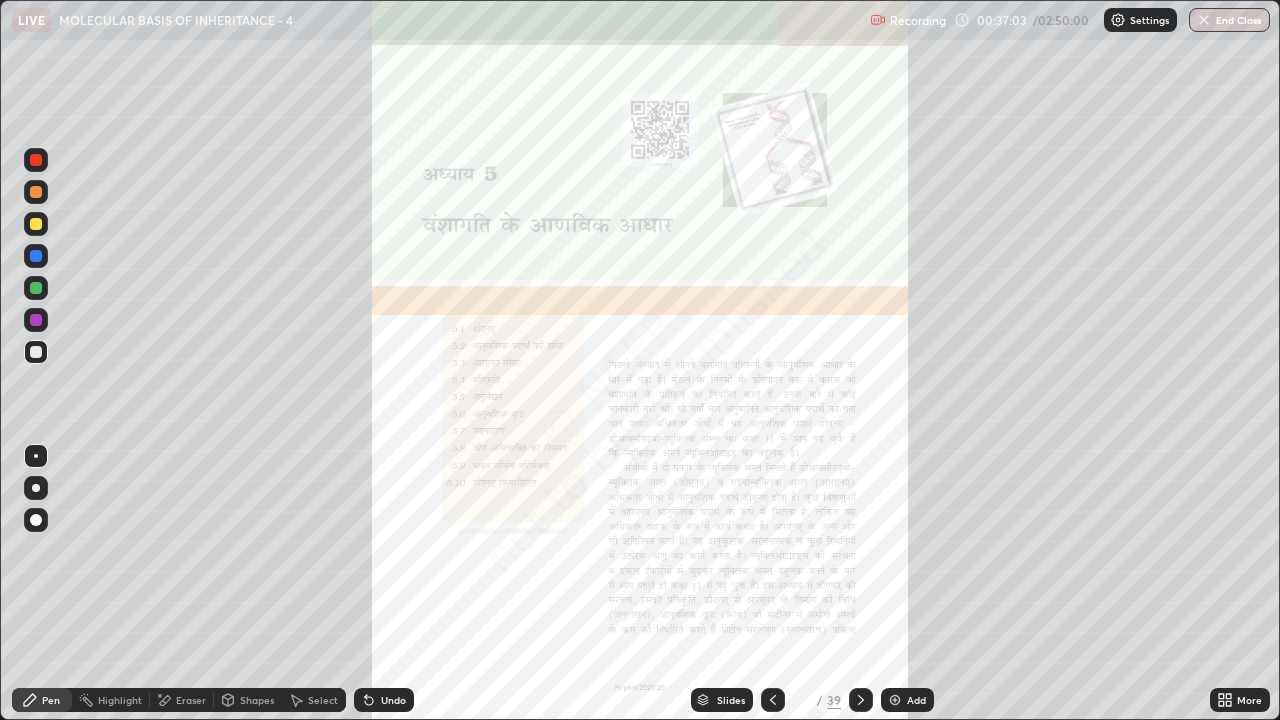 click 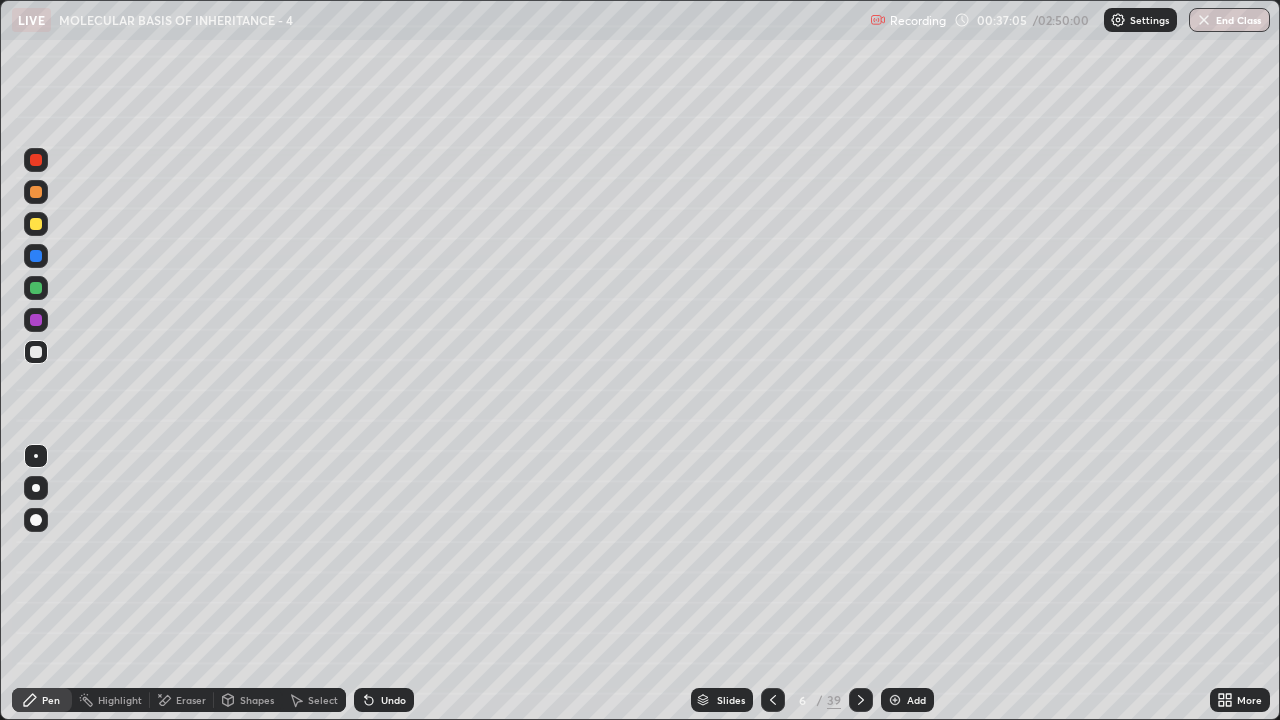 click at bounding box center [895, 700] 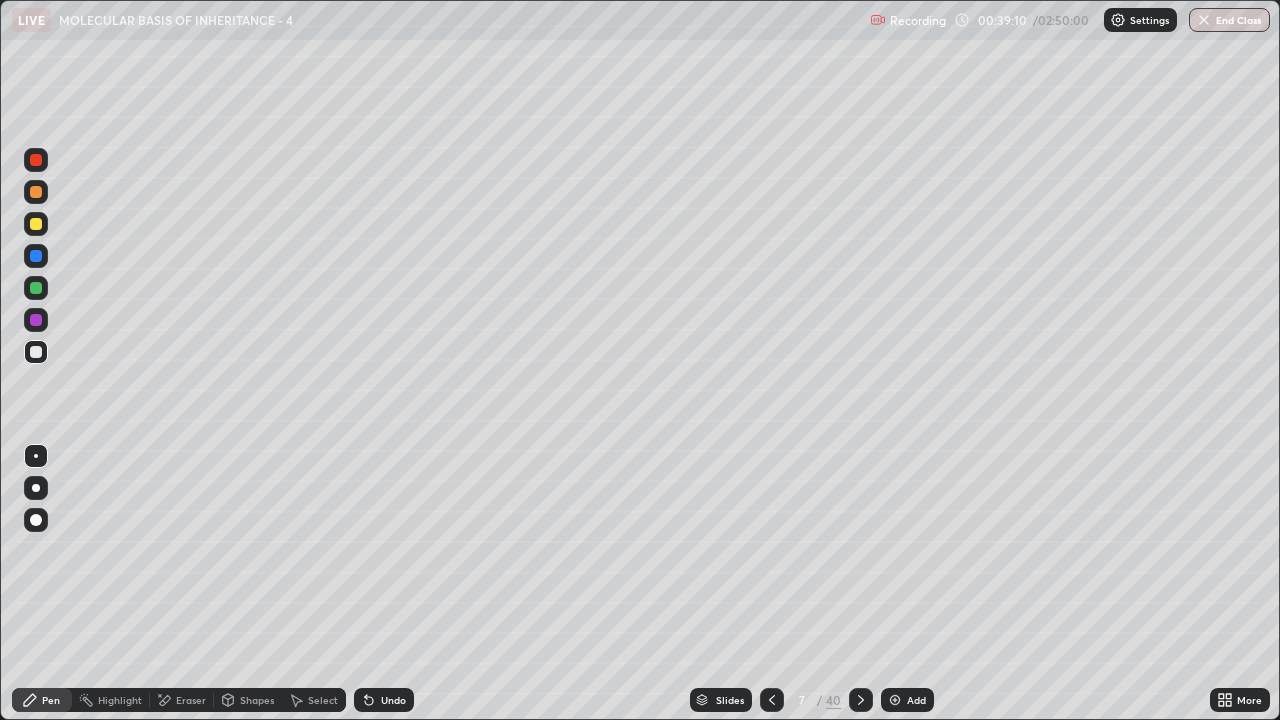 click on "Highlight" at bounding box center (111, 700) 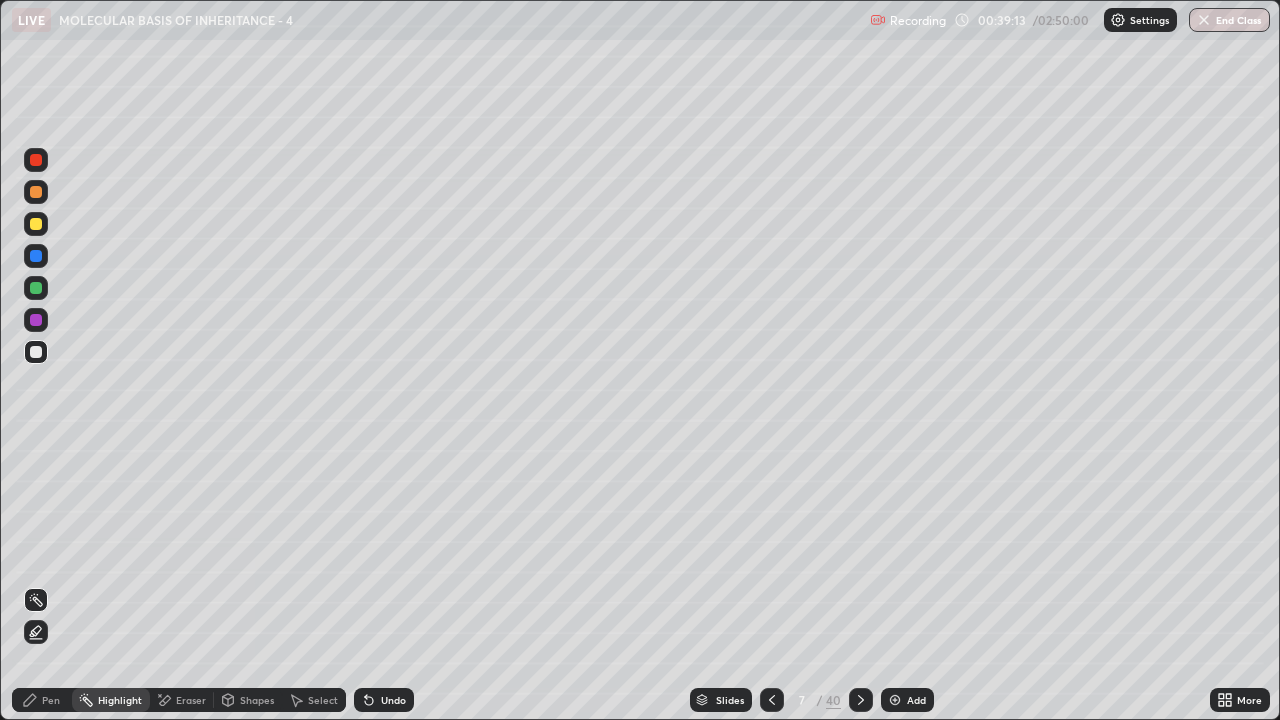 click on "Pen" at bounding box center (51, 700) 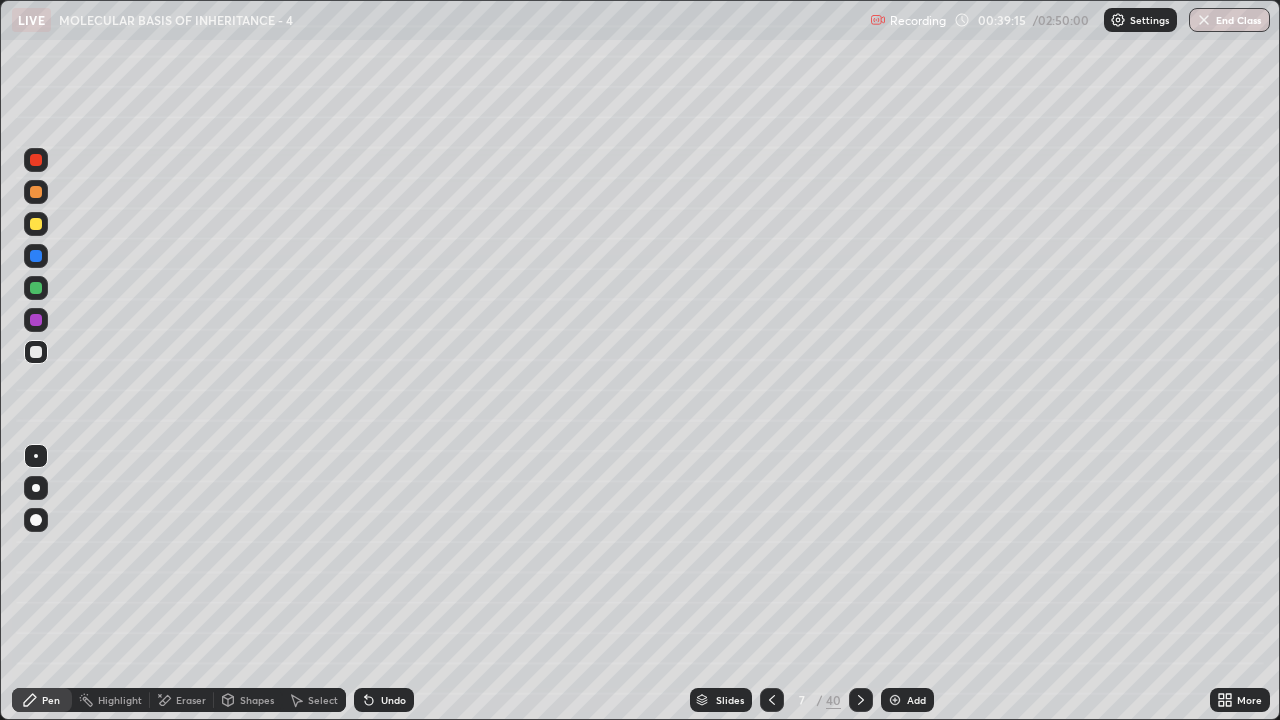 click at bounding box center (36, 352) 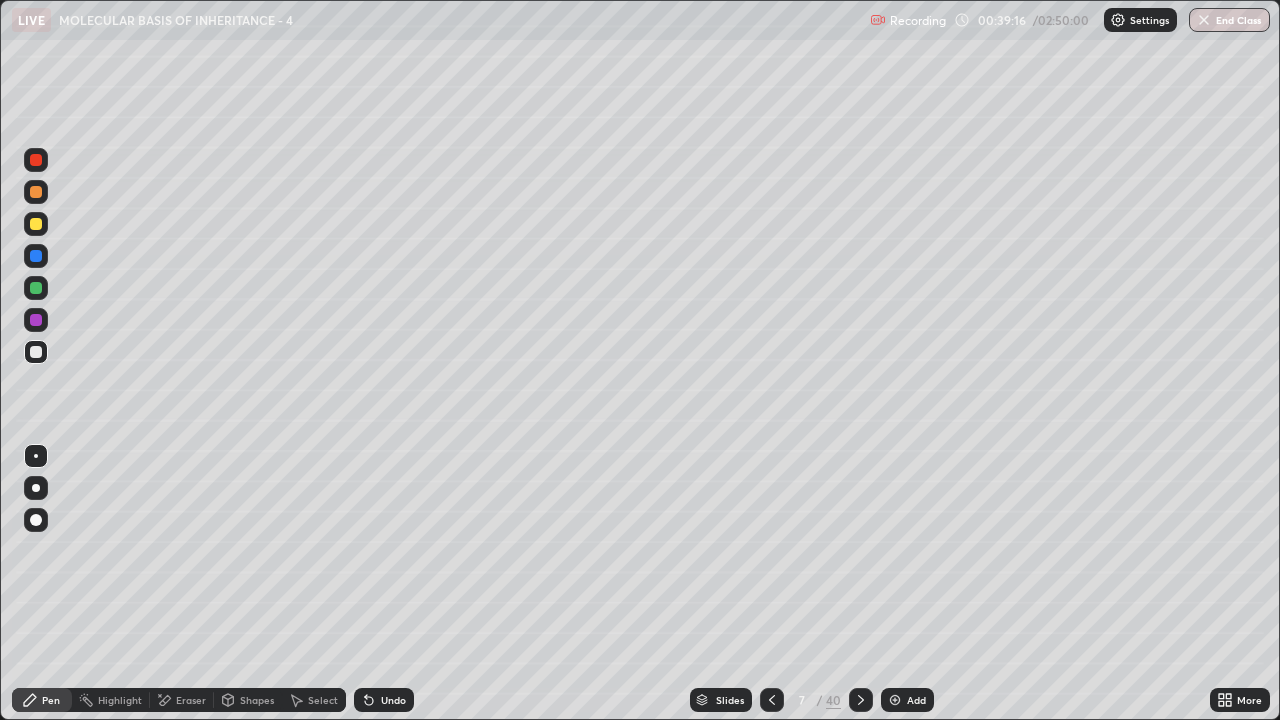 click at bounding box center [36, 488] 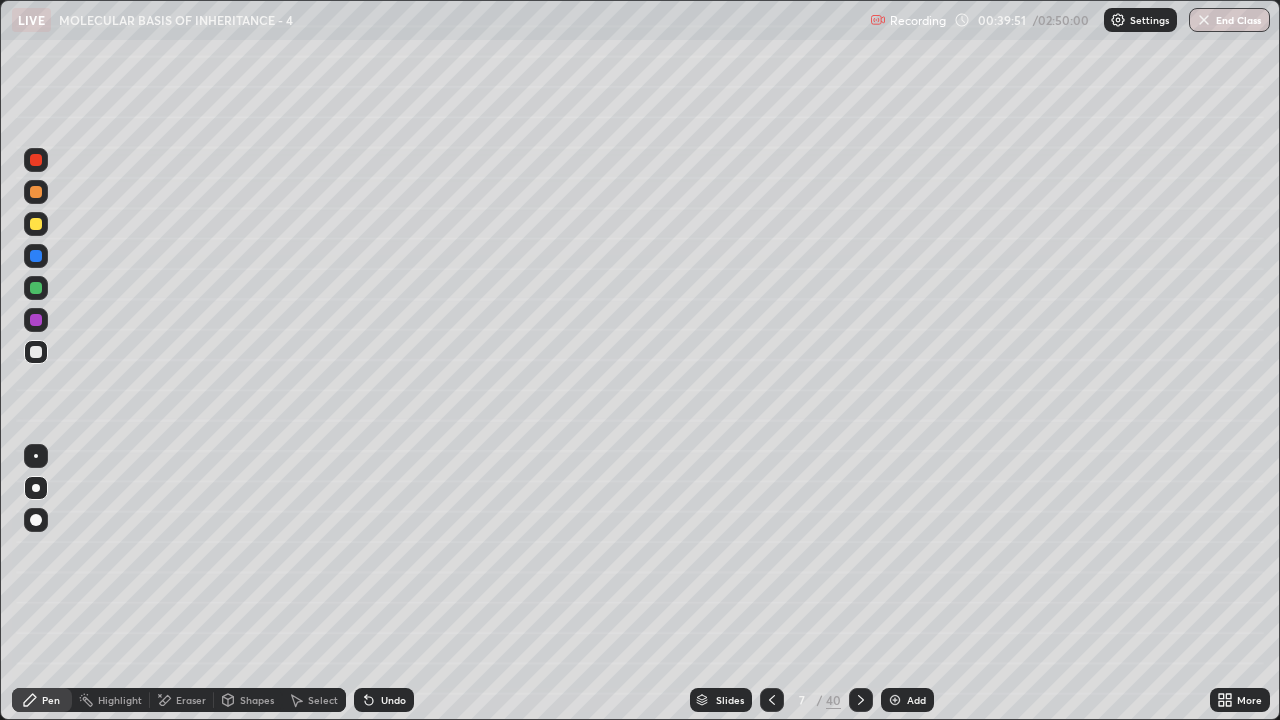 click on "Shapes" at bounding box center (248, 700) 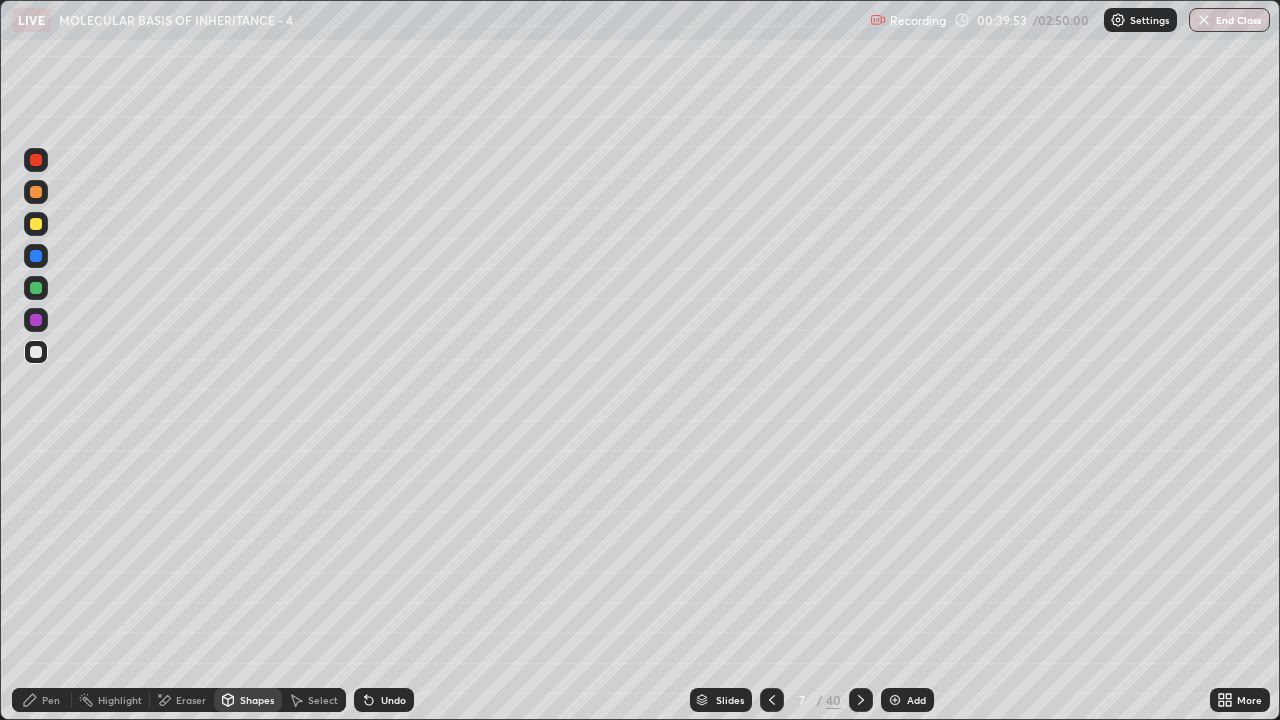 click on "Pen" at bounding box center [51, 700] 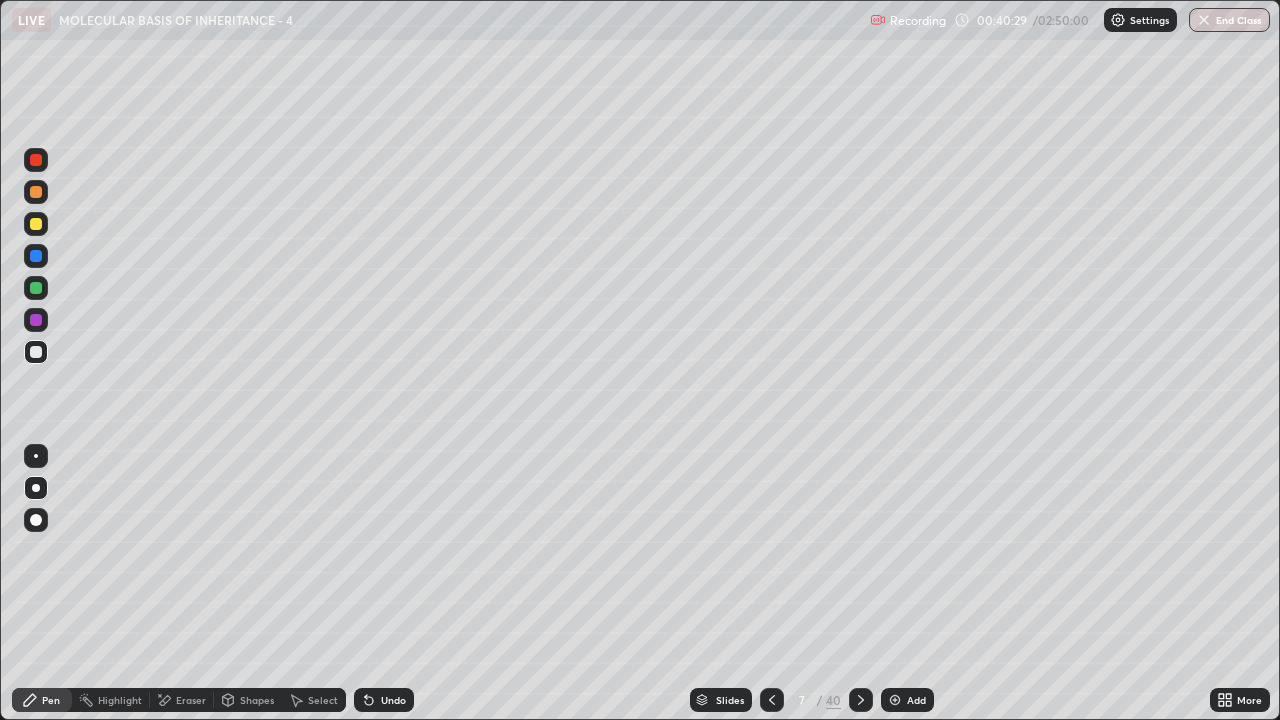 click 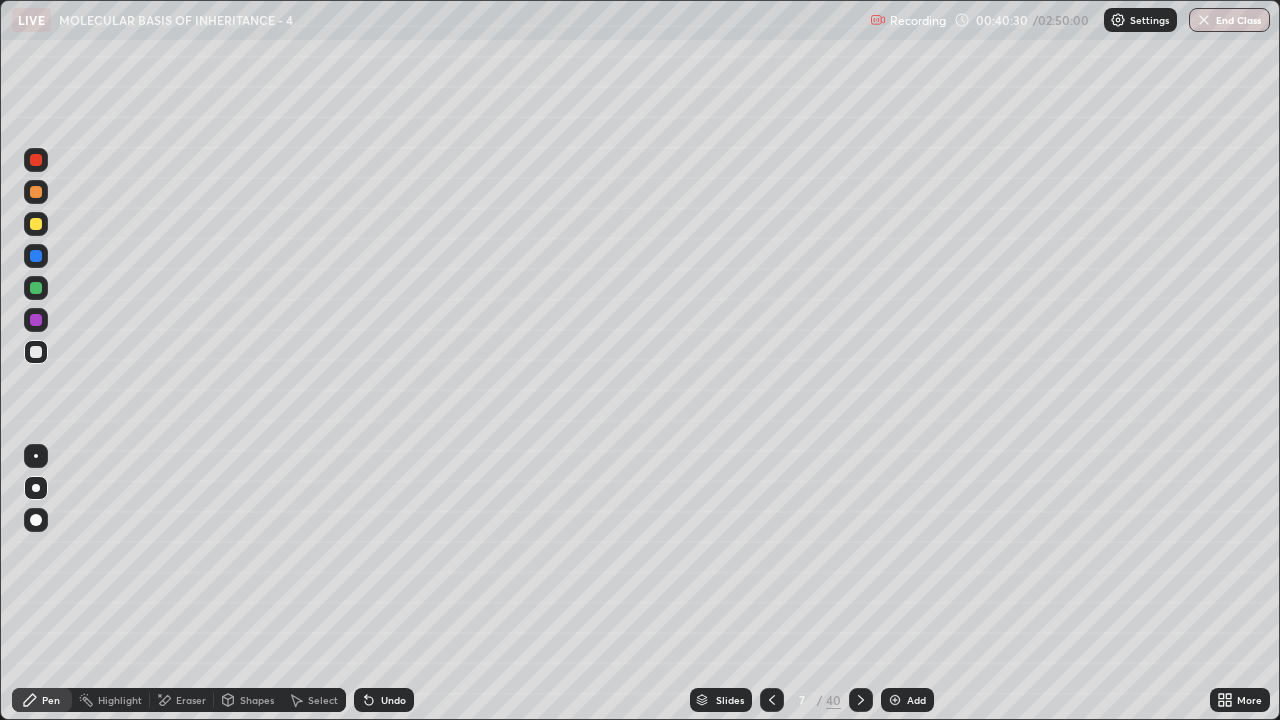 click 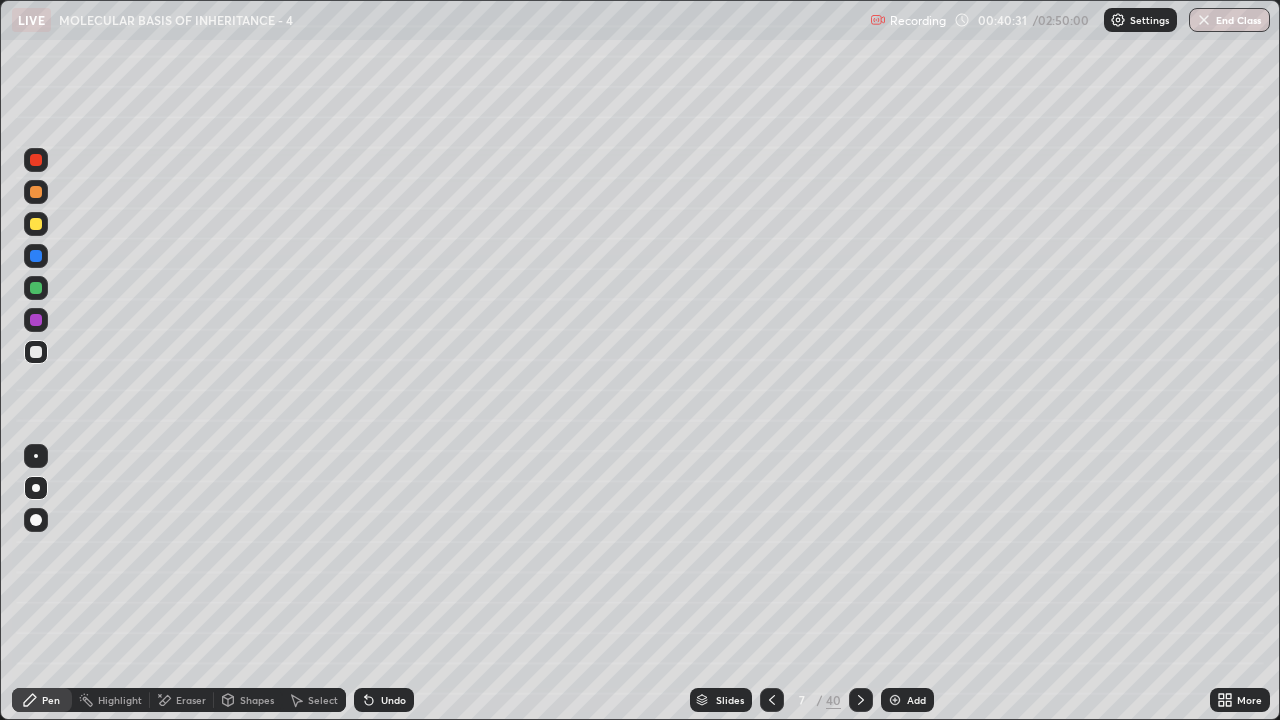 click 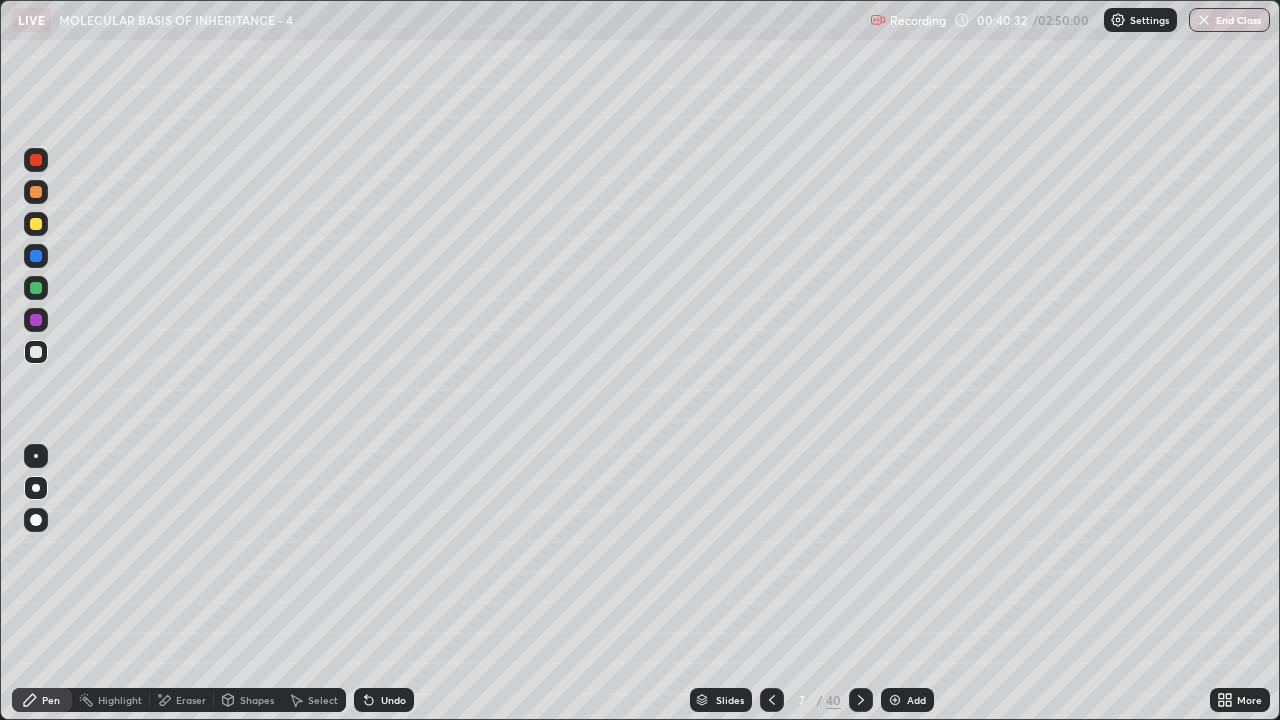 click 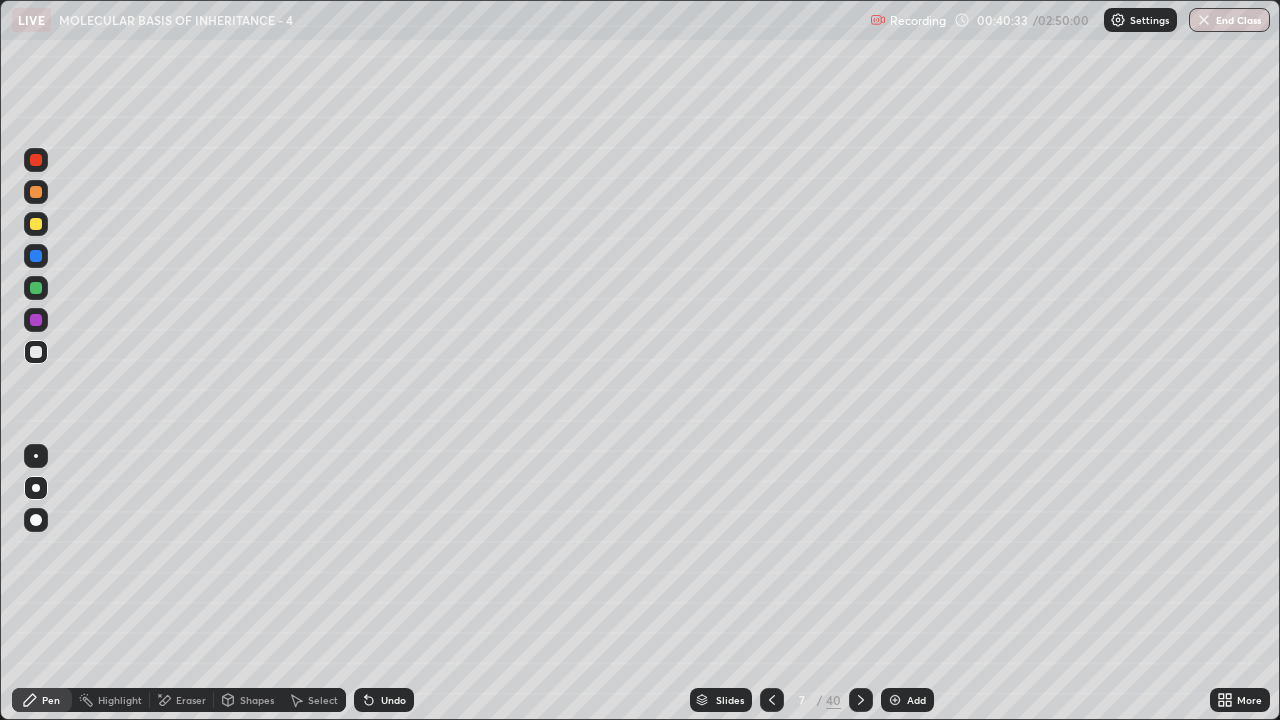 click 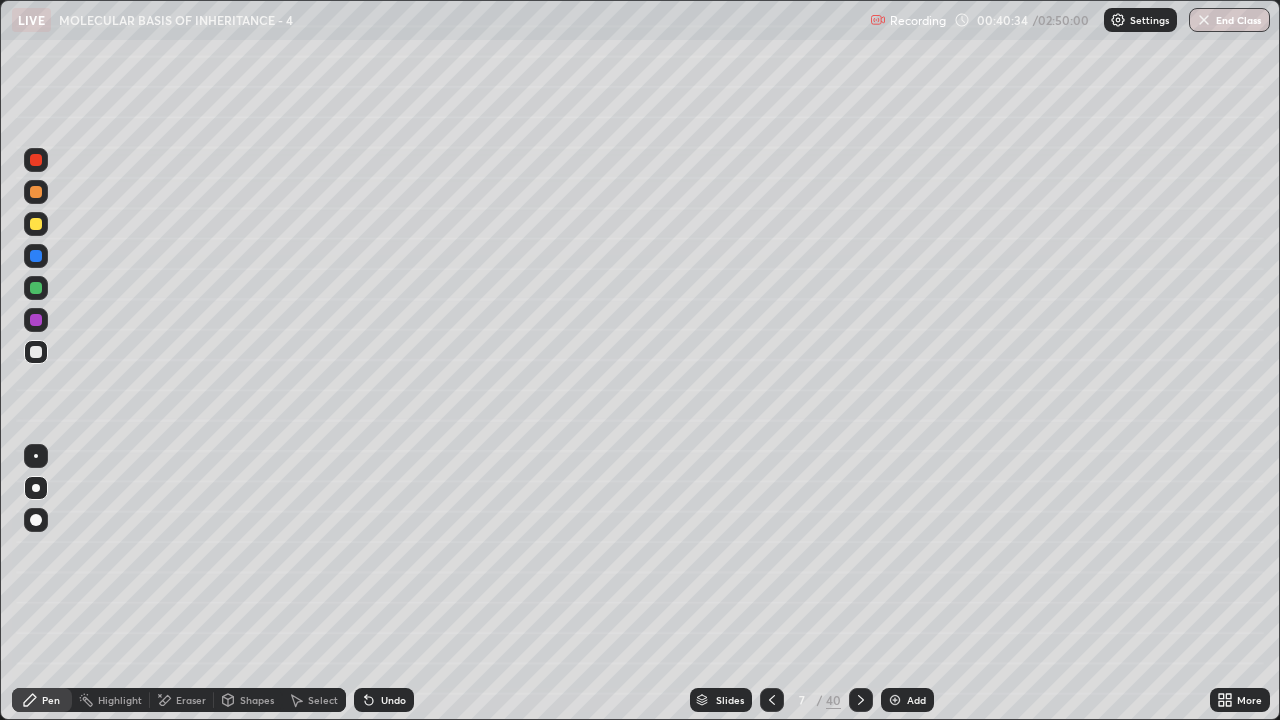 click 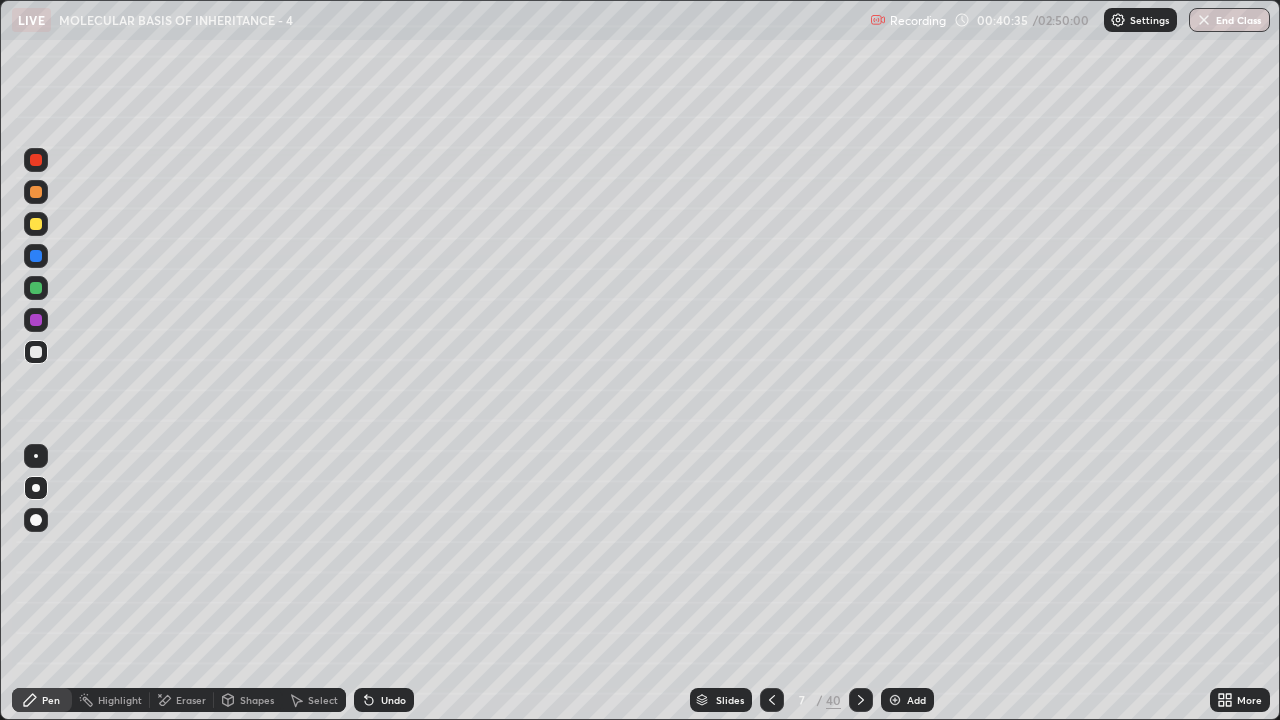click 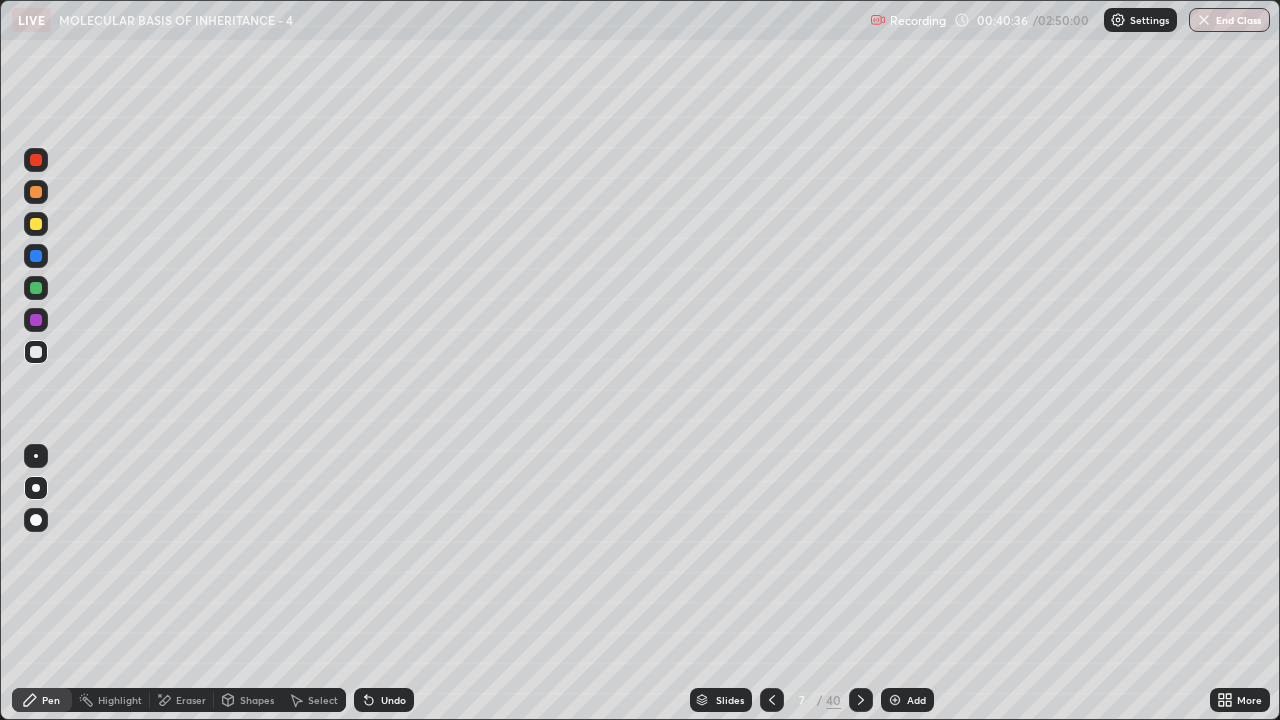 click 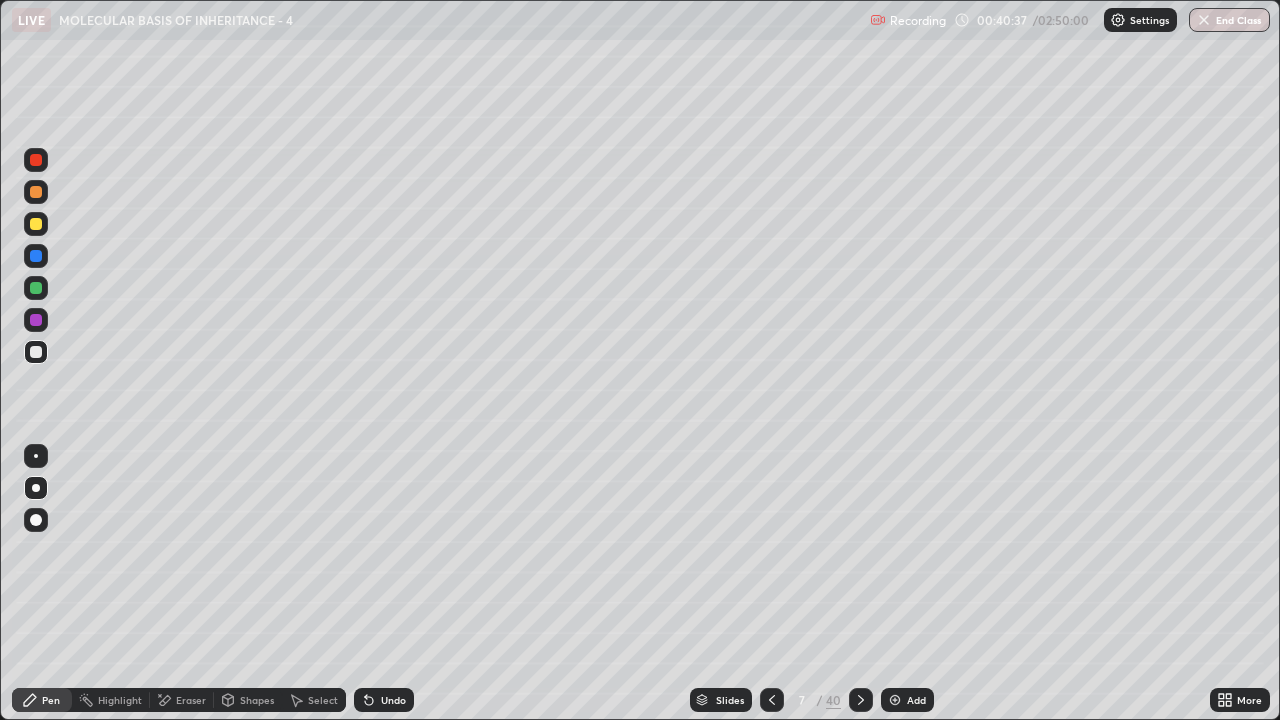 click 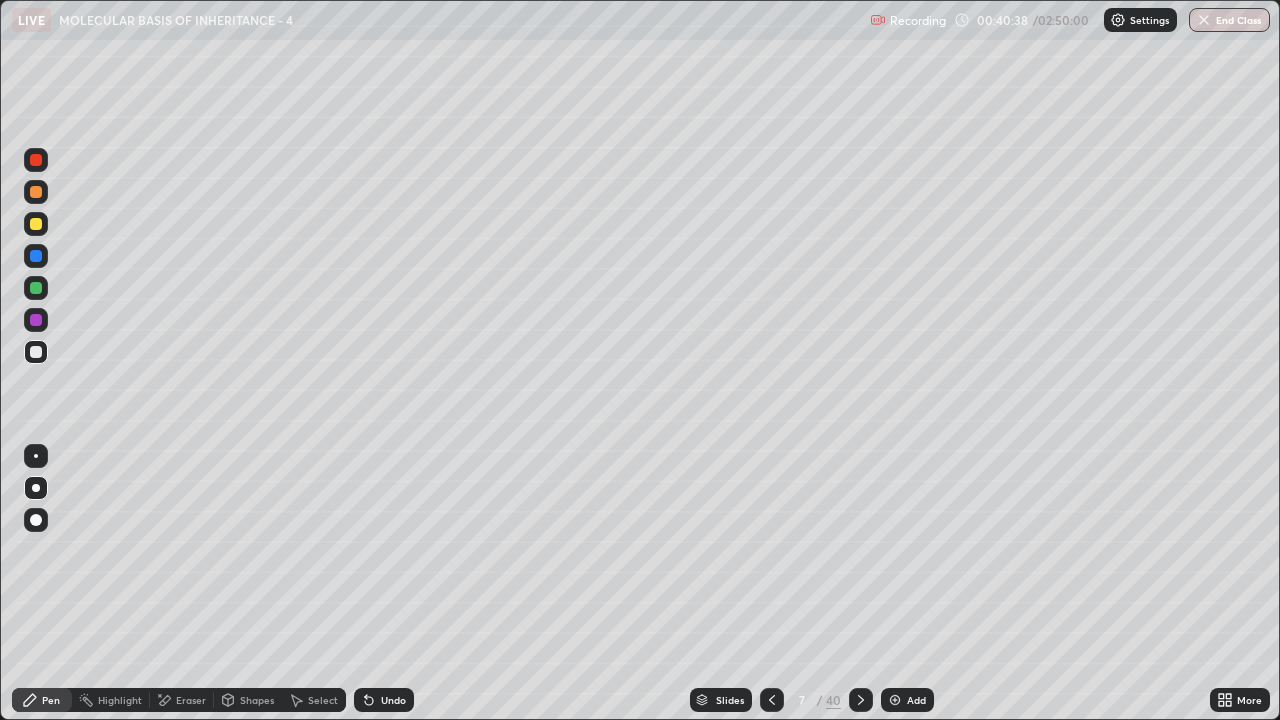 click 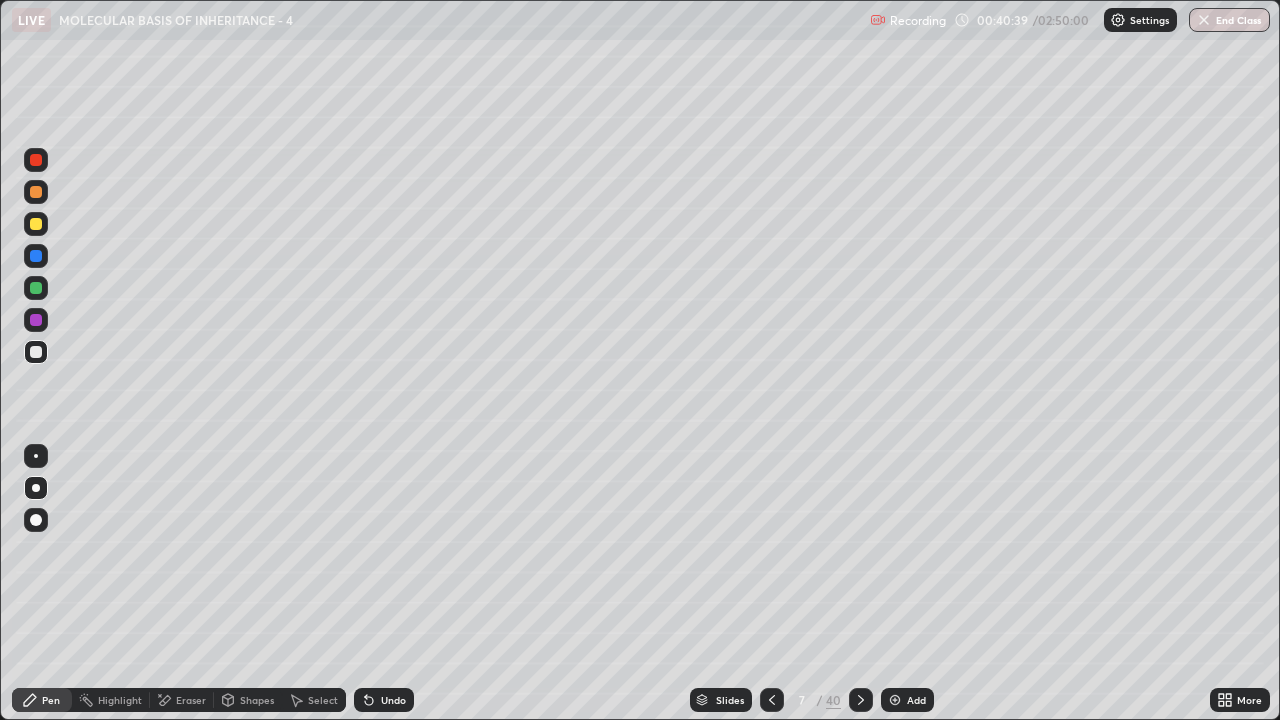 click 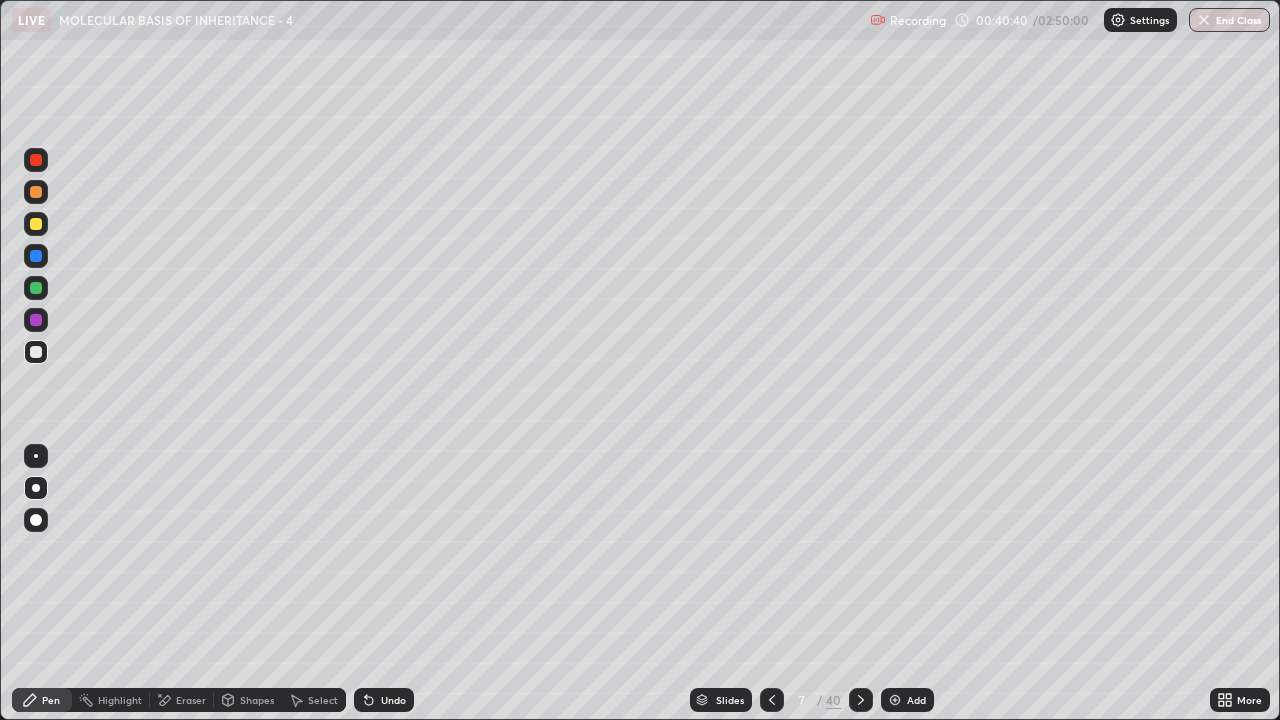 click 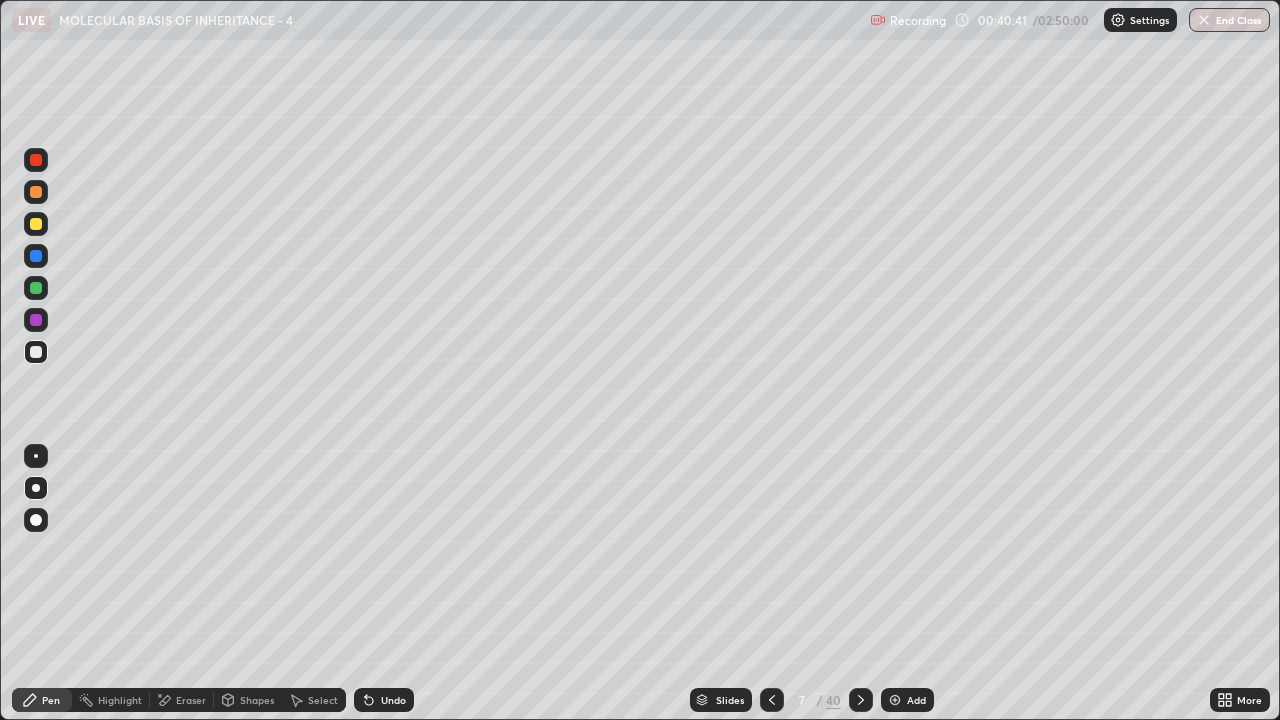 click 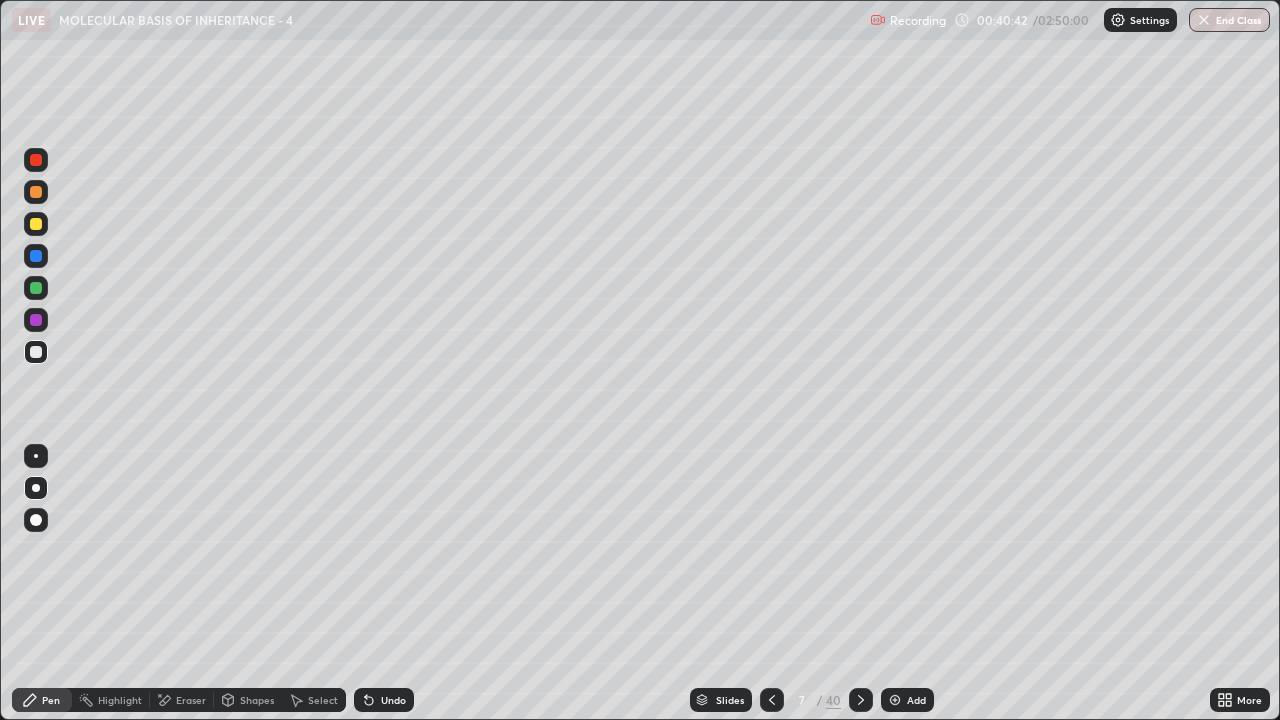 click 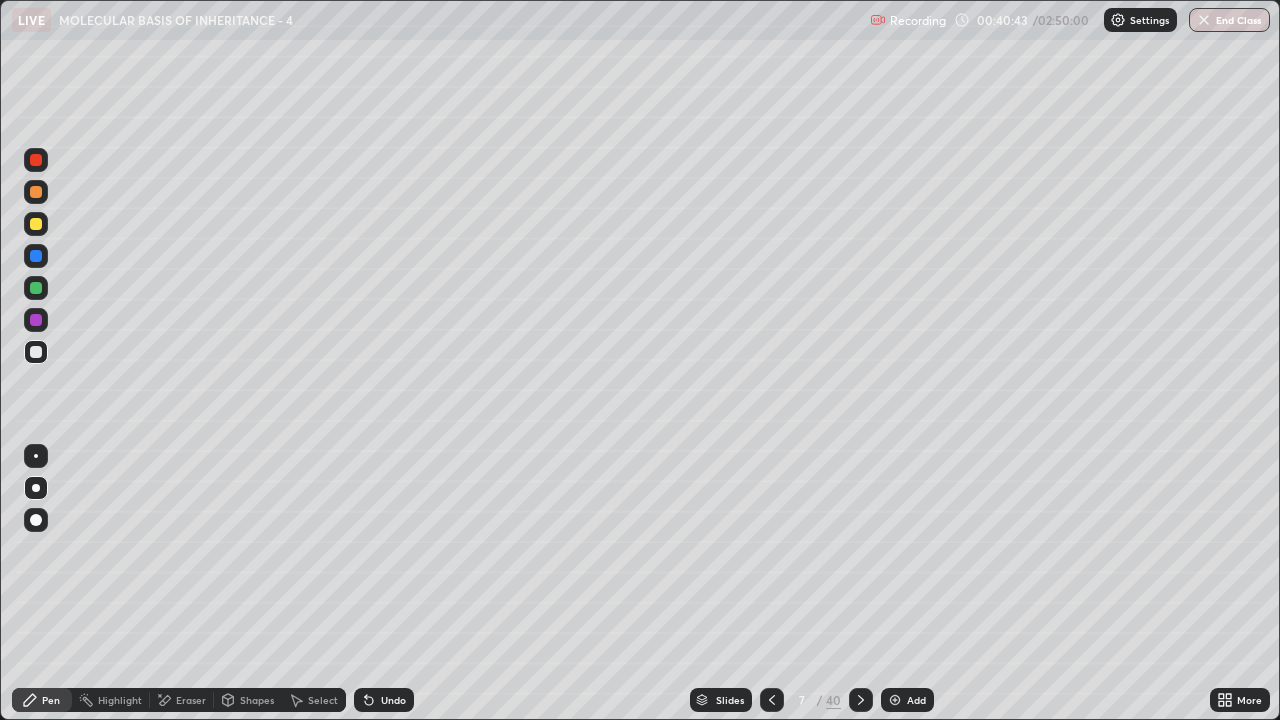 click 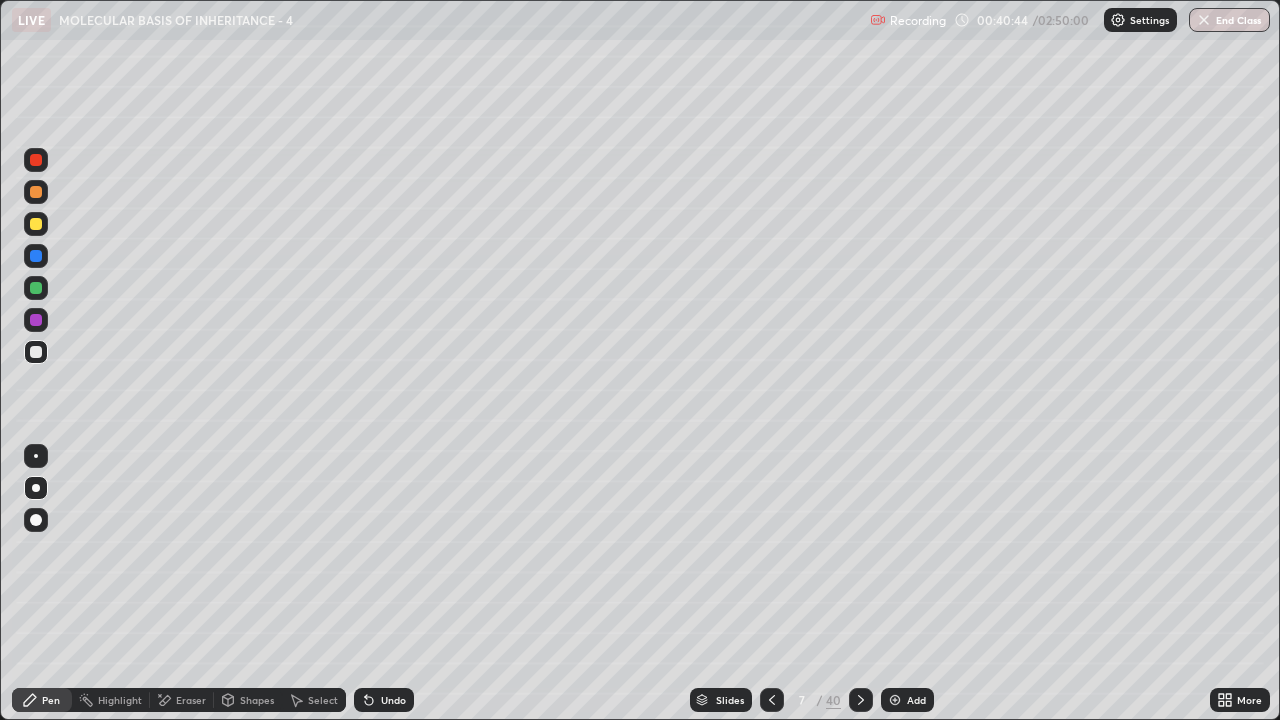 click 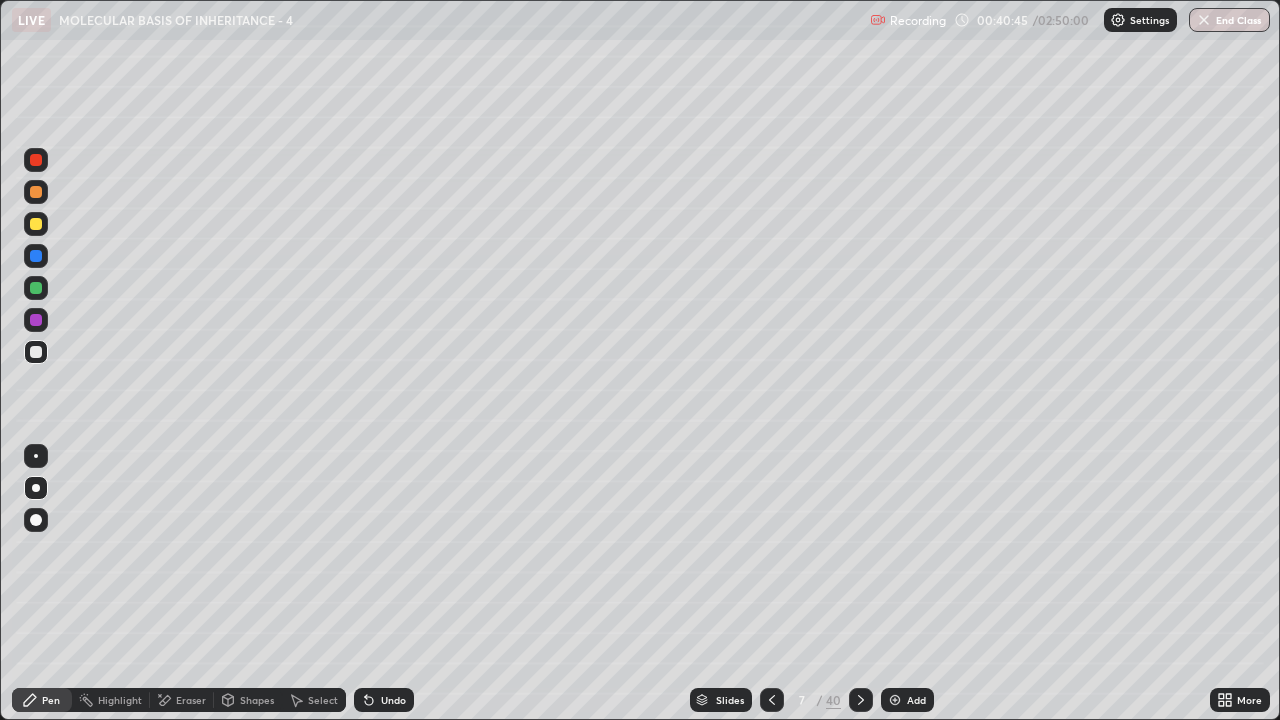 click on "Undo" at bounding box center [384, 700] 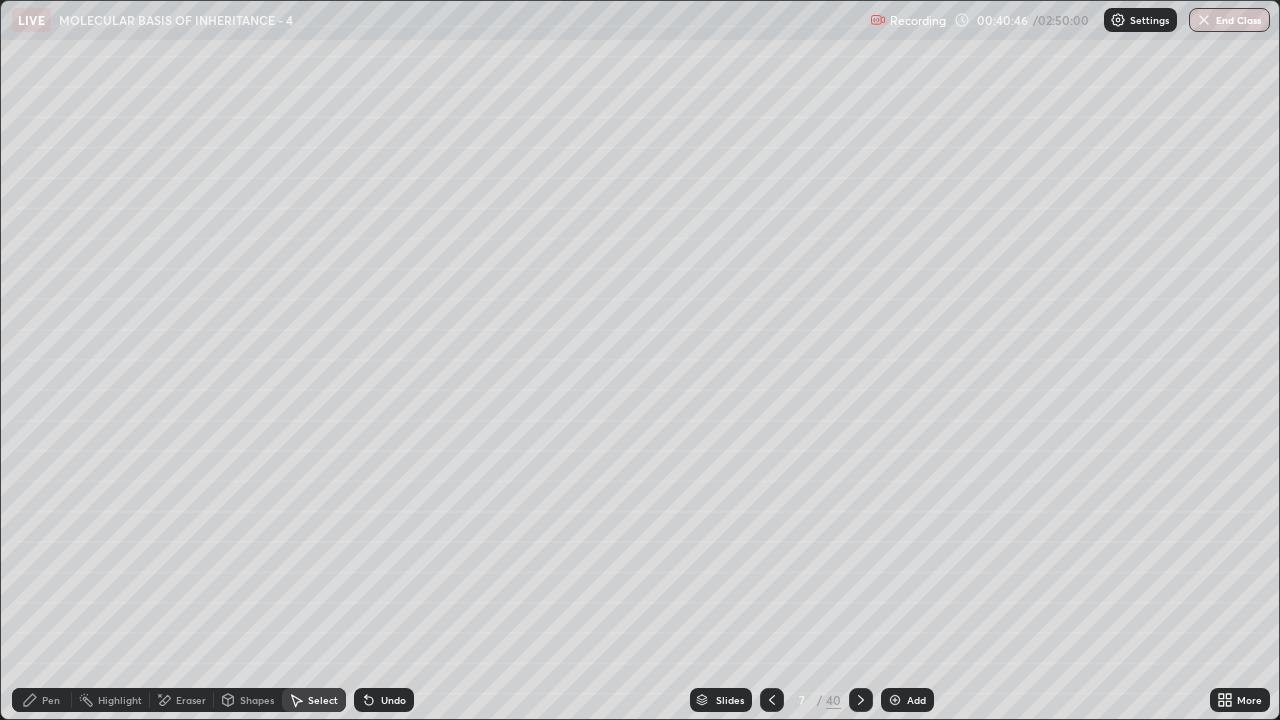 click on "Select" at bounding box center (314, 700) 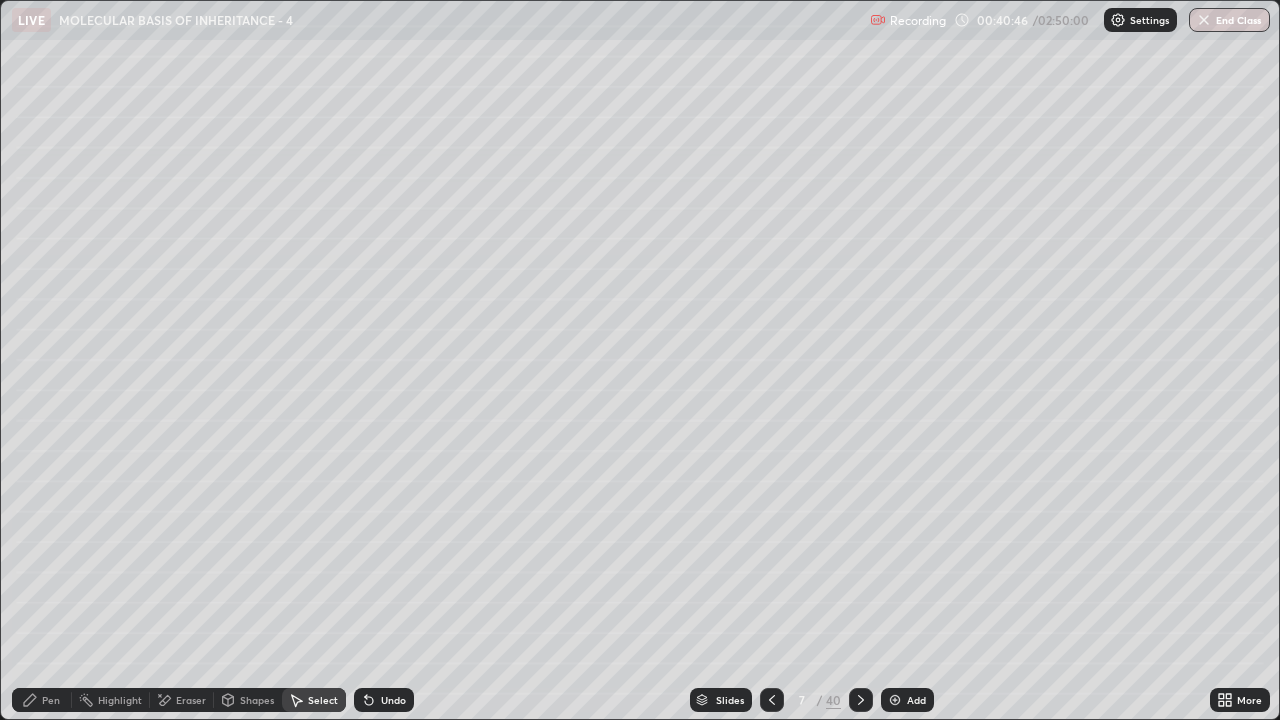 click on "Select" at bounding box center [314, 700] 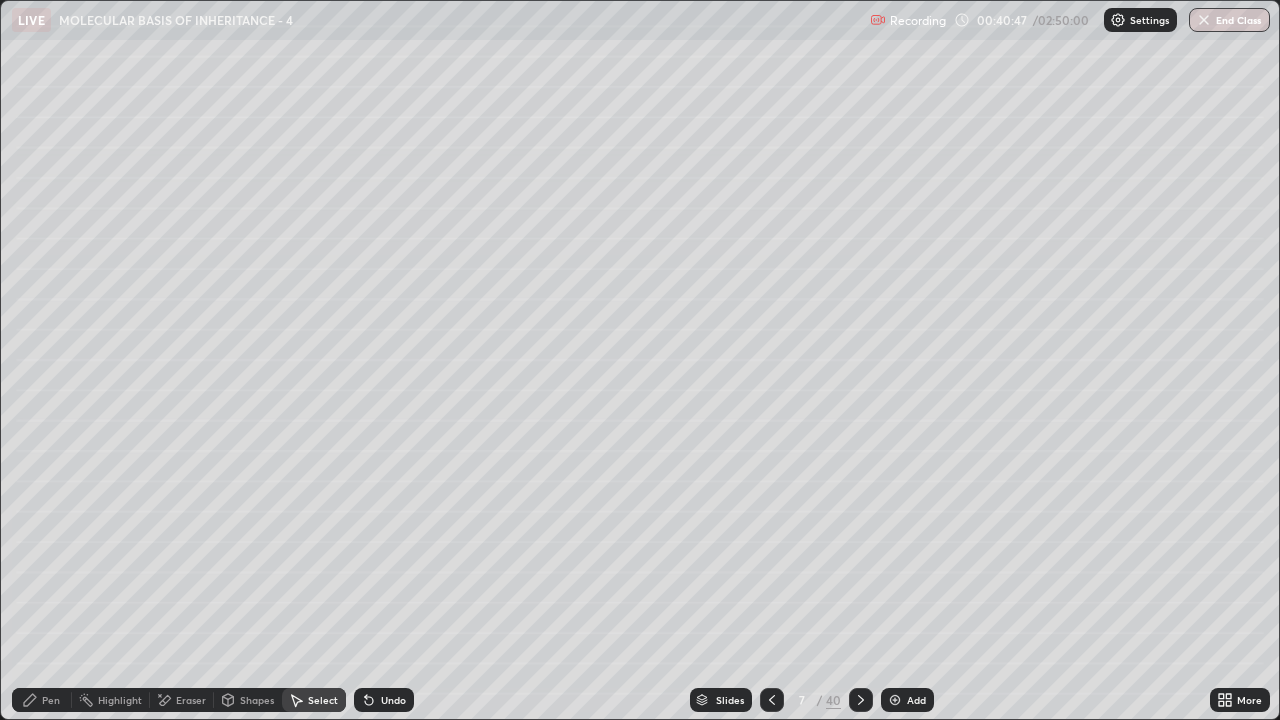 click 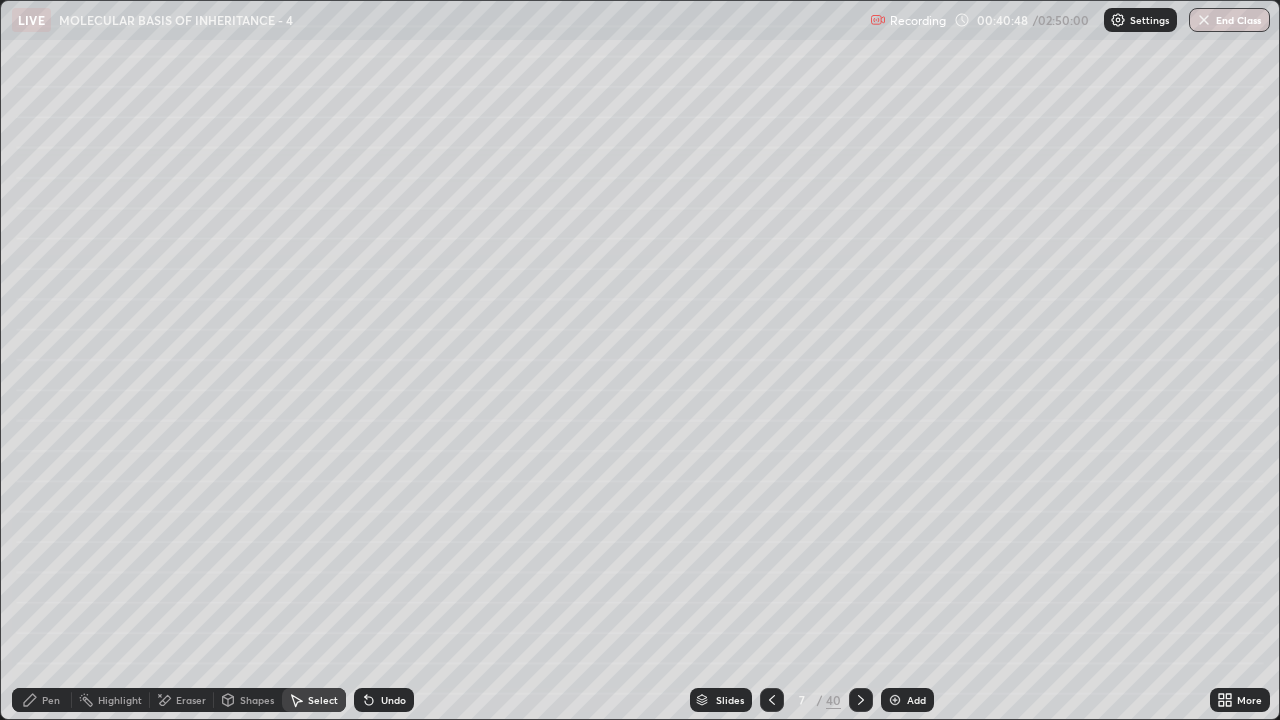 click 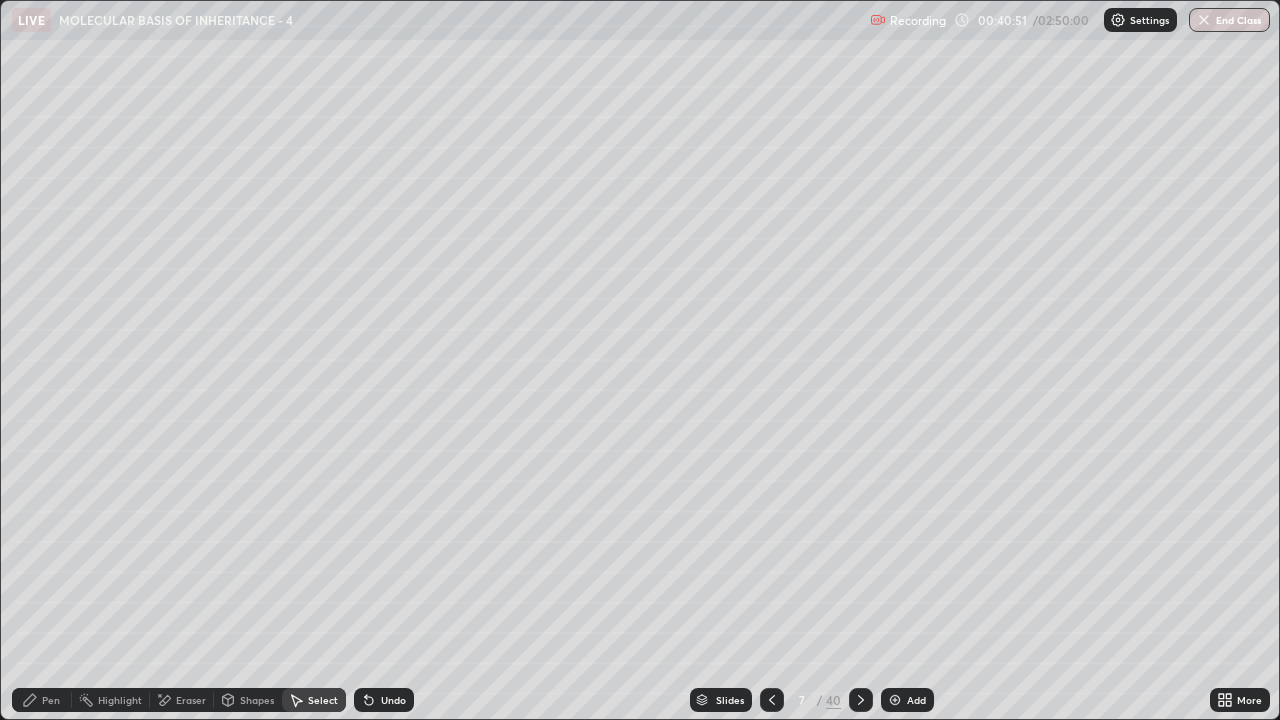 click on "Pen" at bounding box center [42, 700] 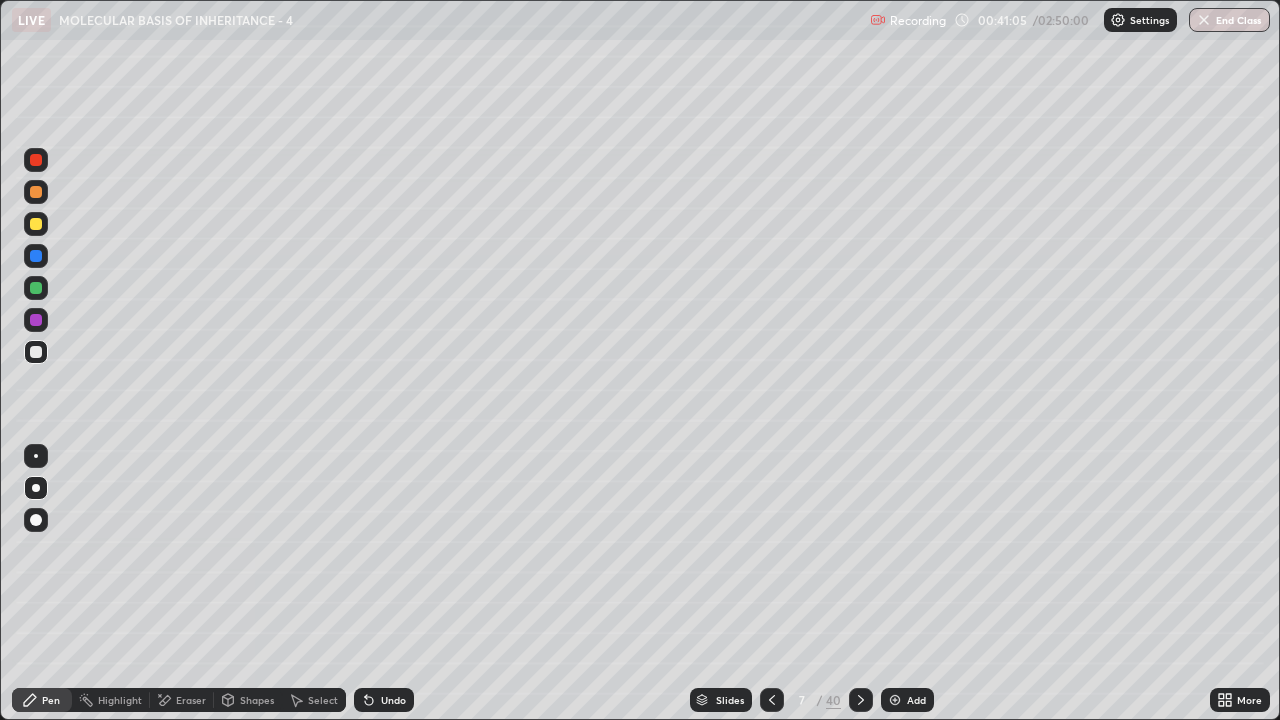 click 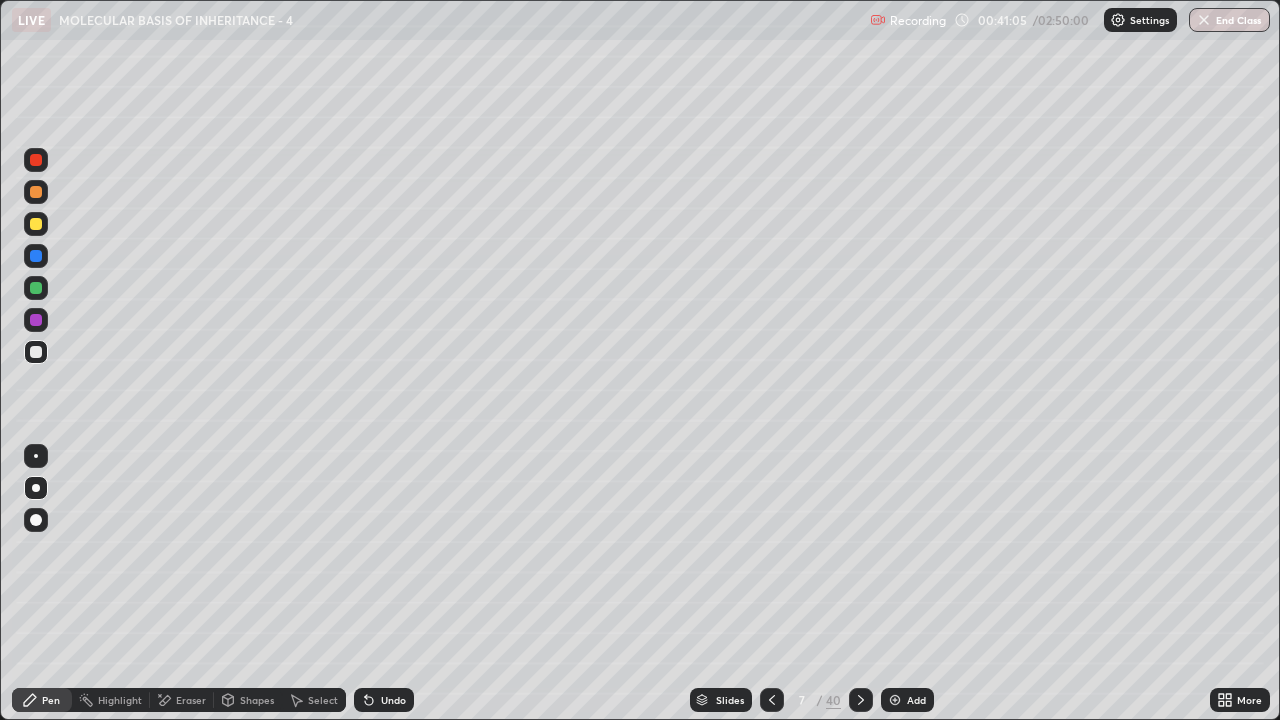 click 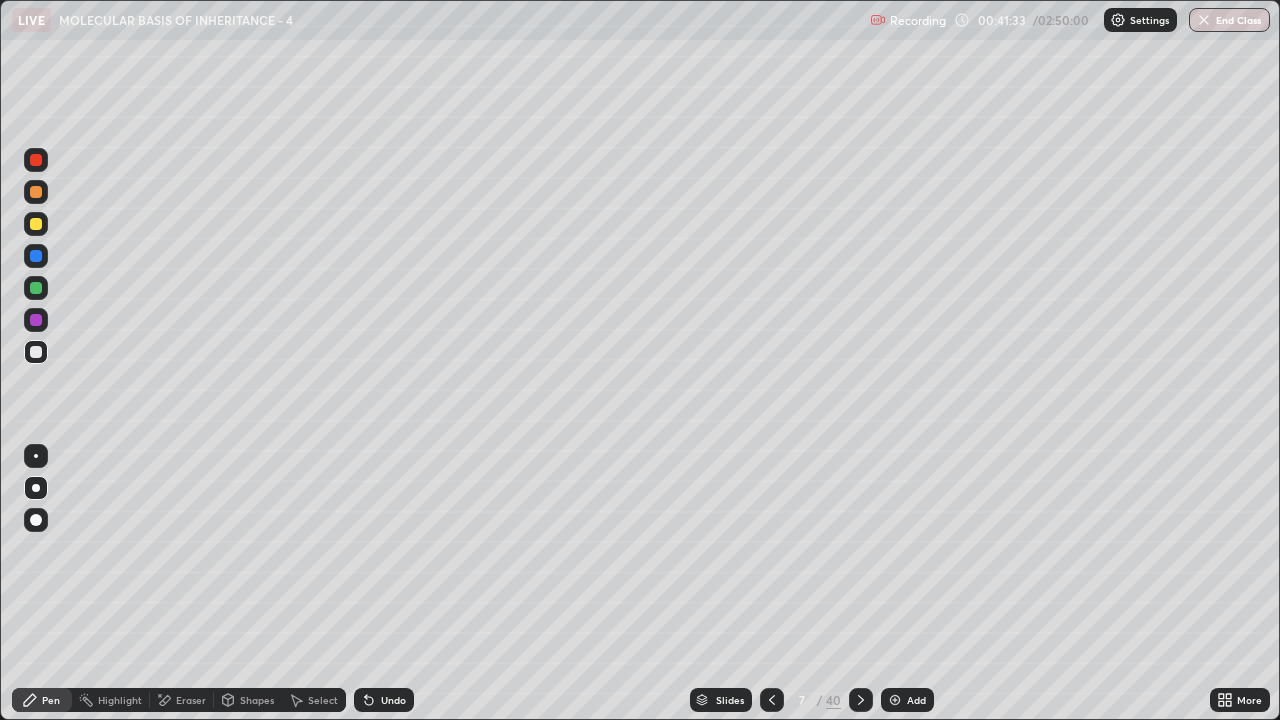 click at bounding box center [36, 160] 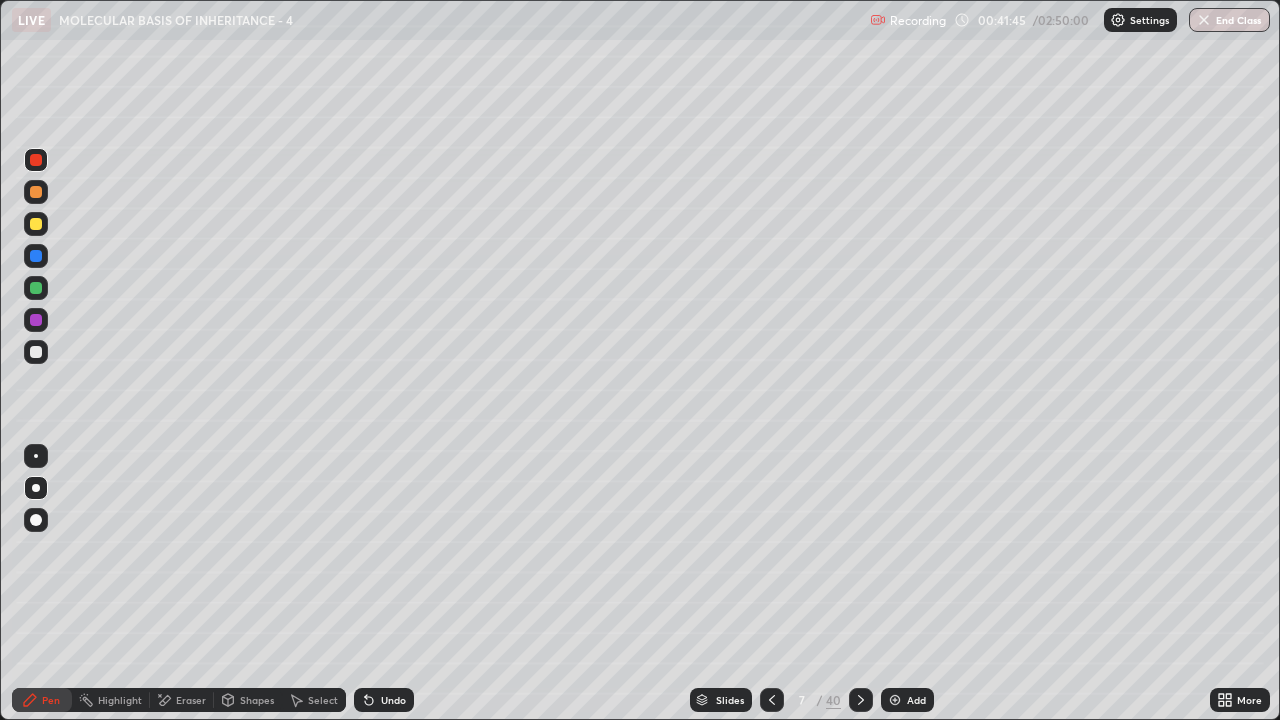 click at bounding box center (36, 320) 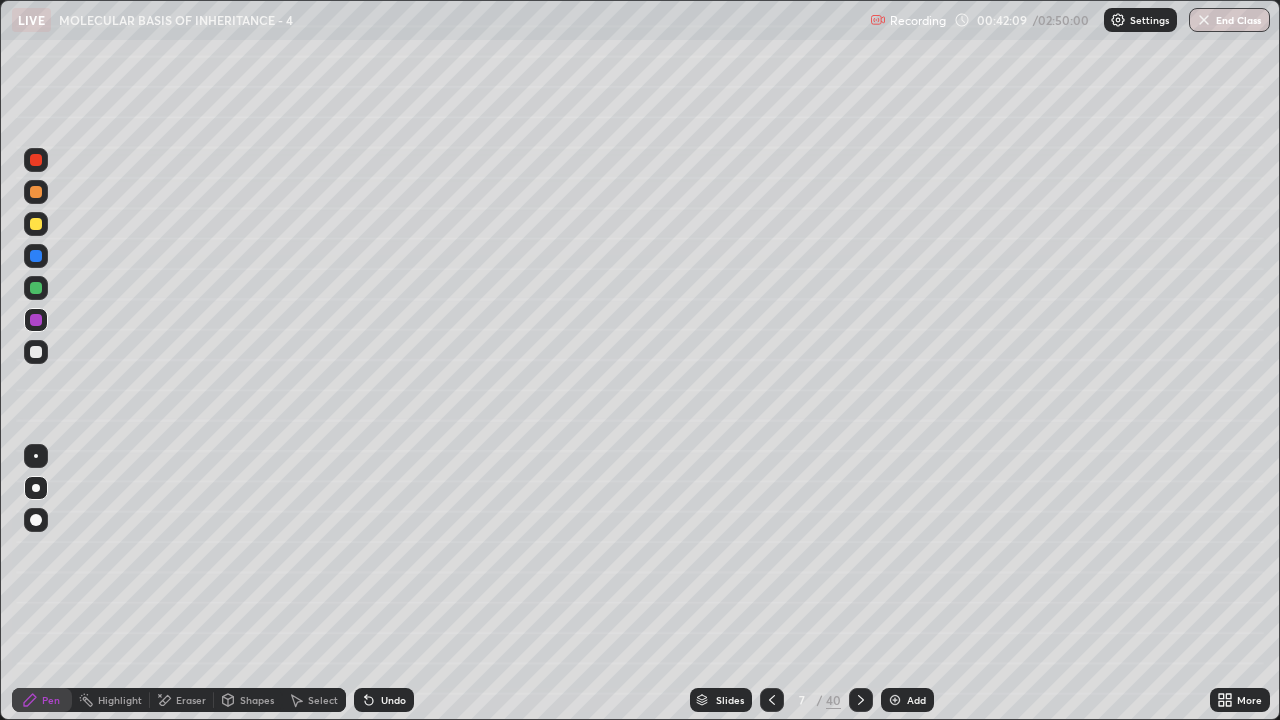click 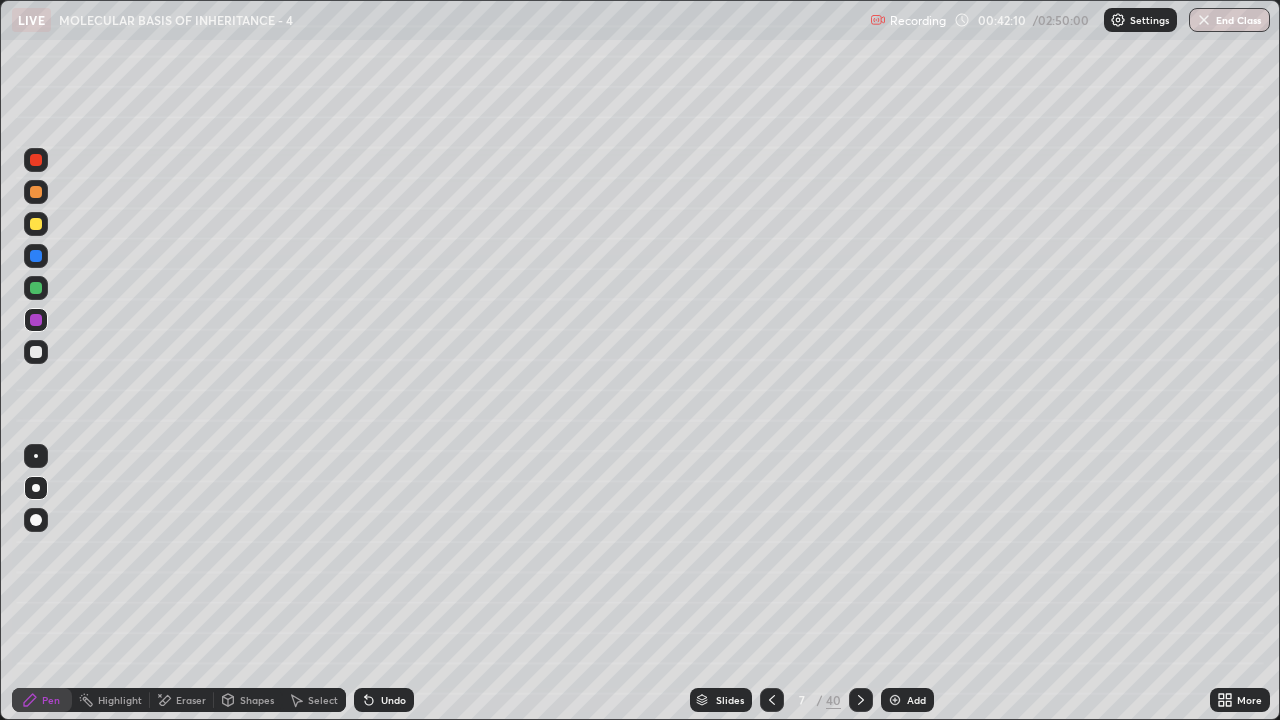 click 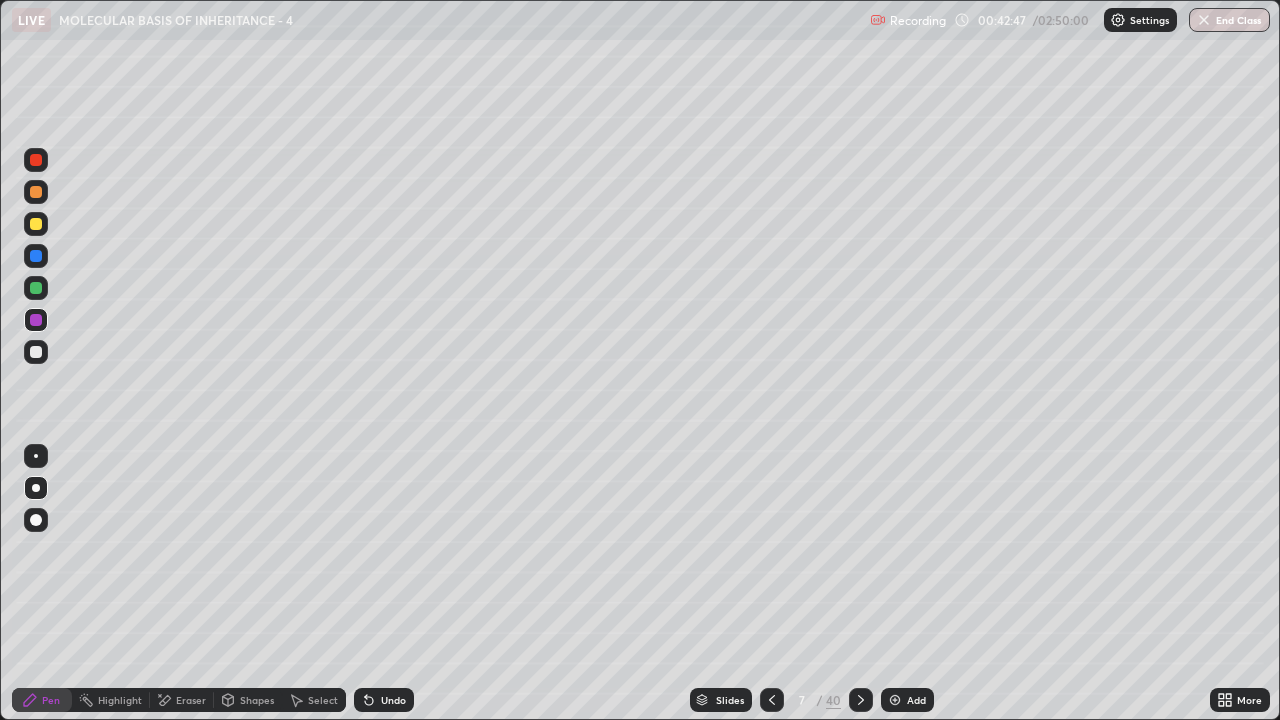click 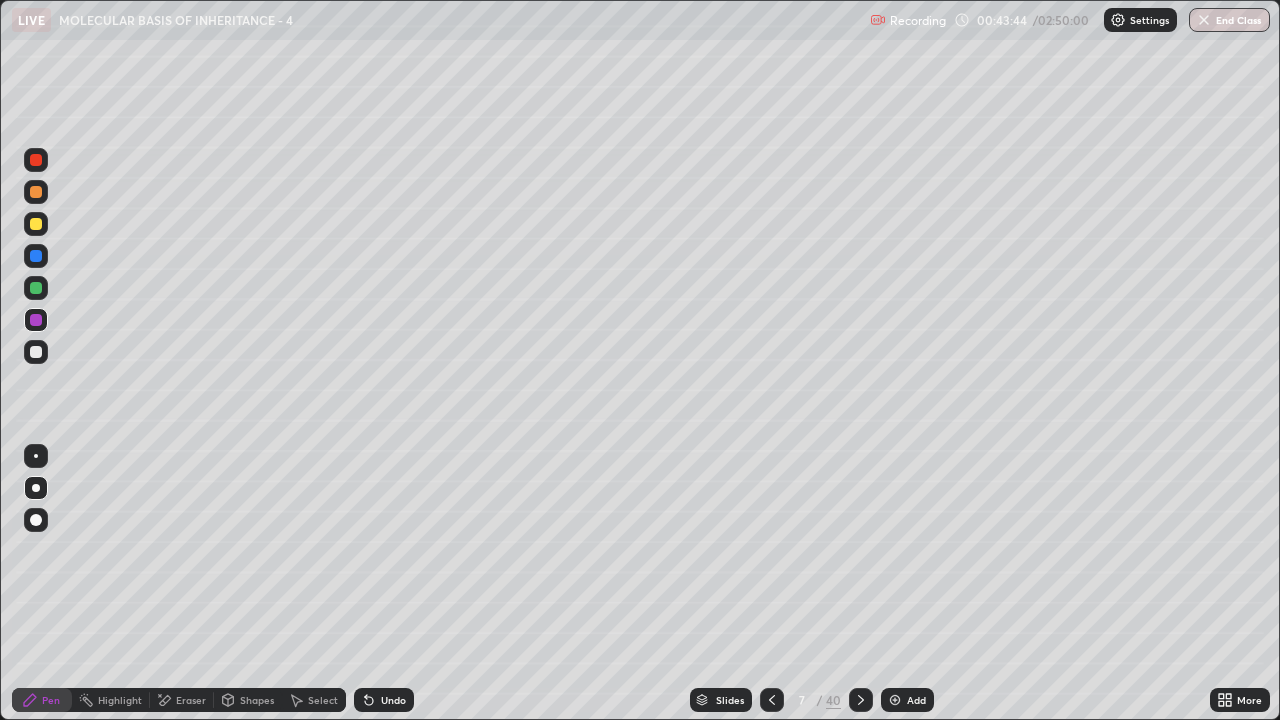 click at bounding box center (36, 352) 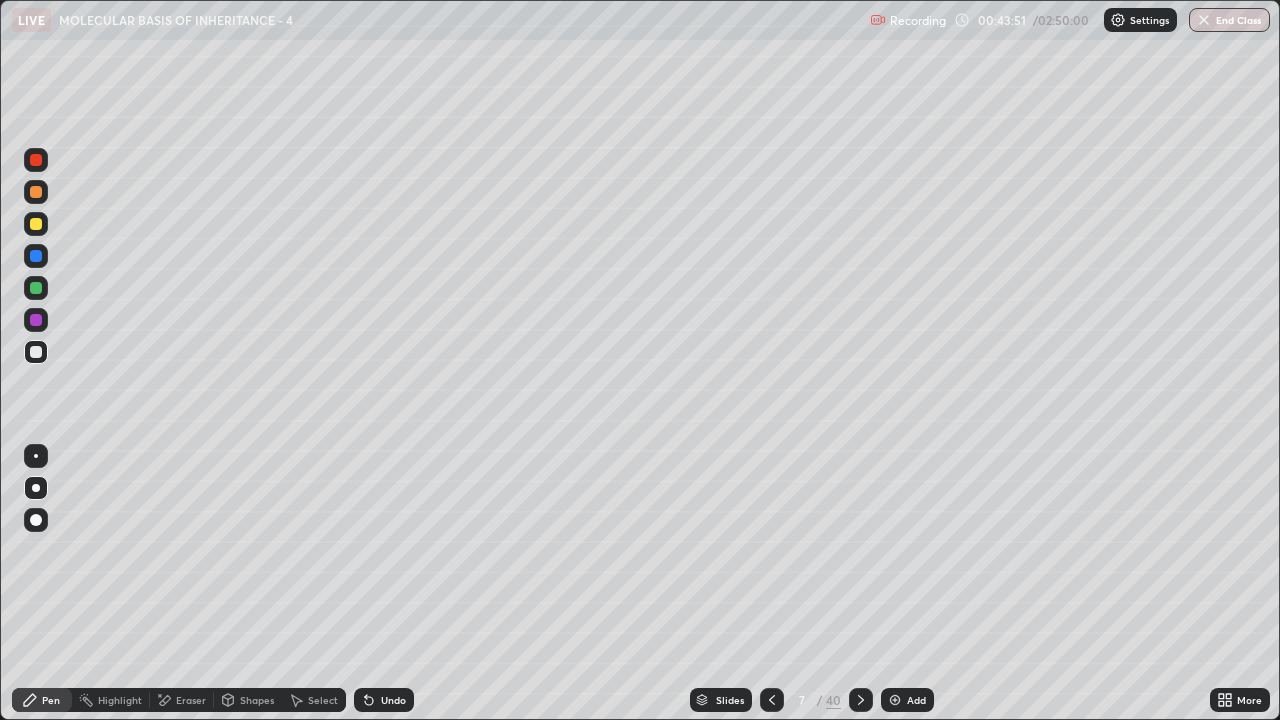click 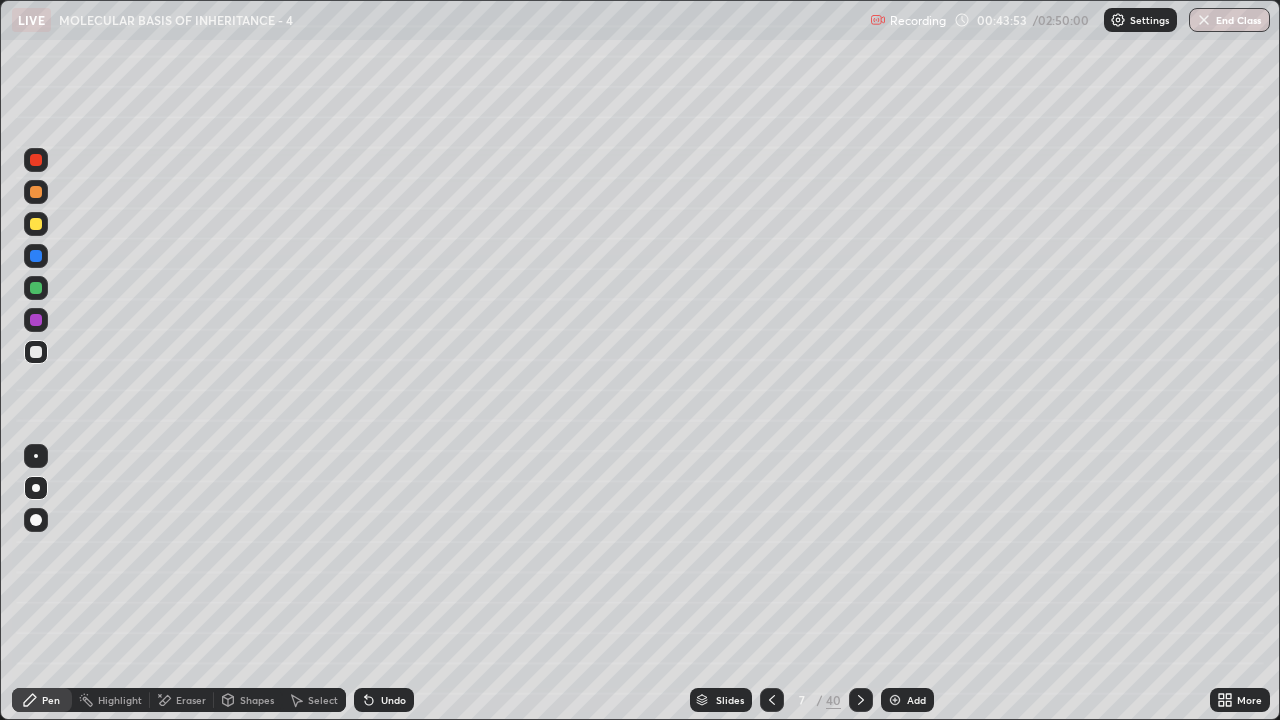 click 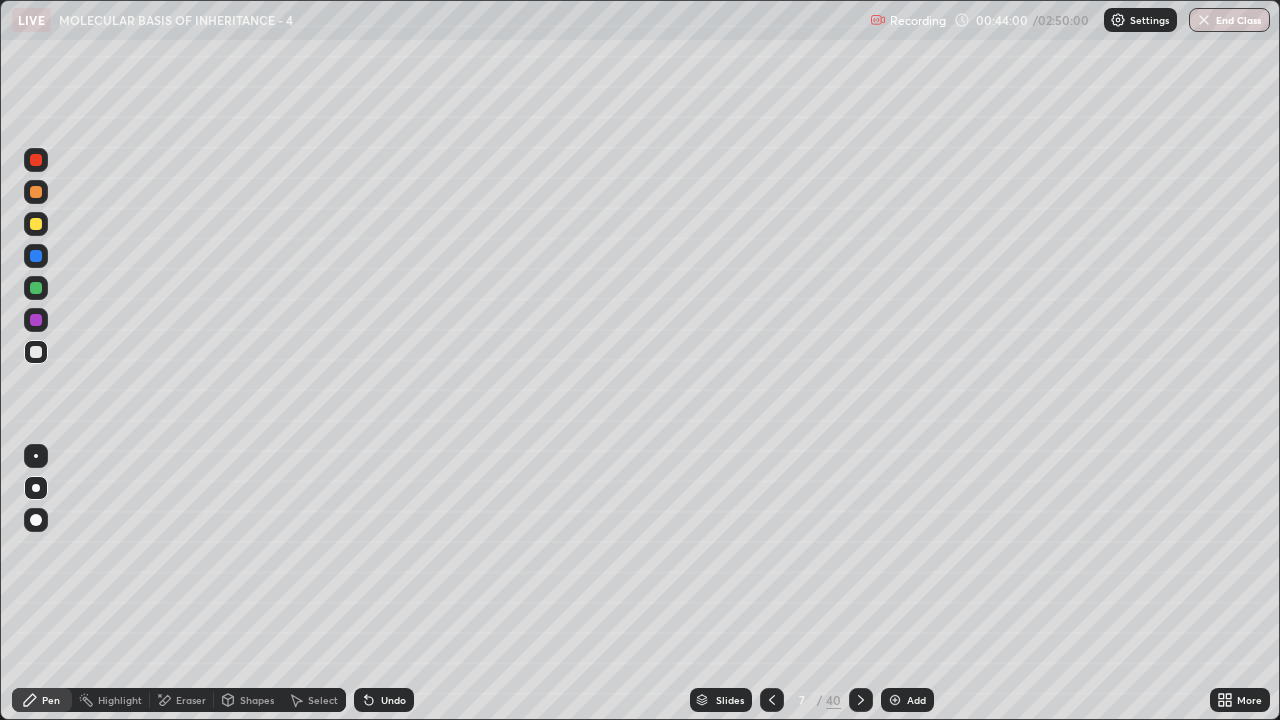click at bounding box center [36, 288] 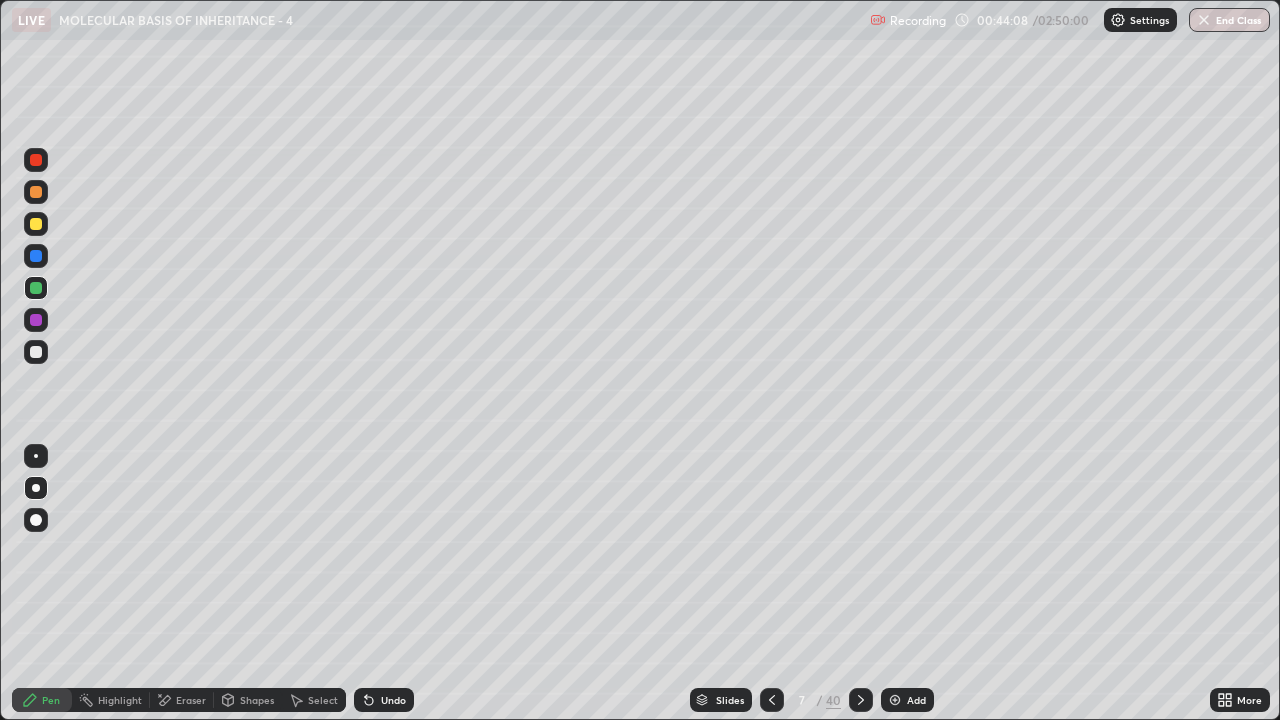click on "Undo" at bounding box center [384, 700] 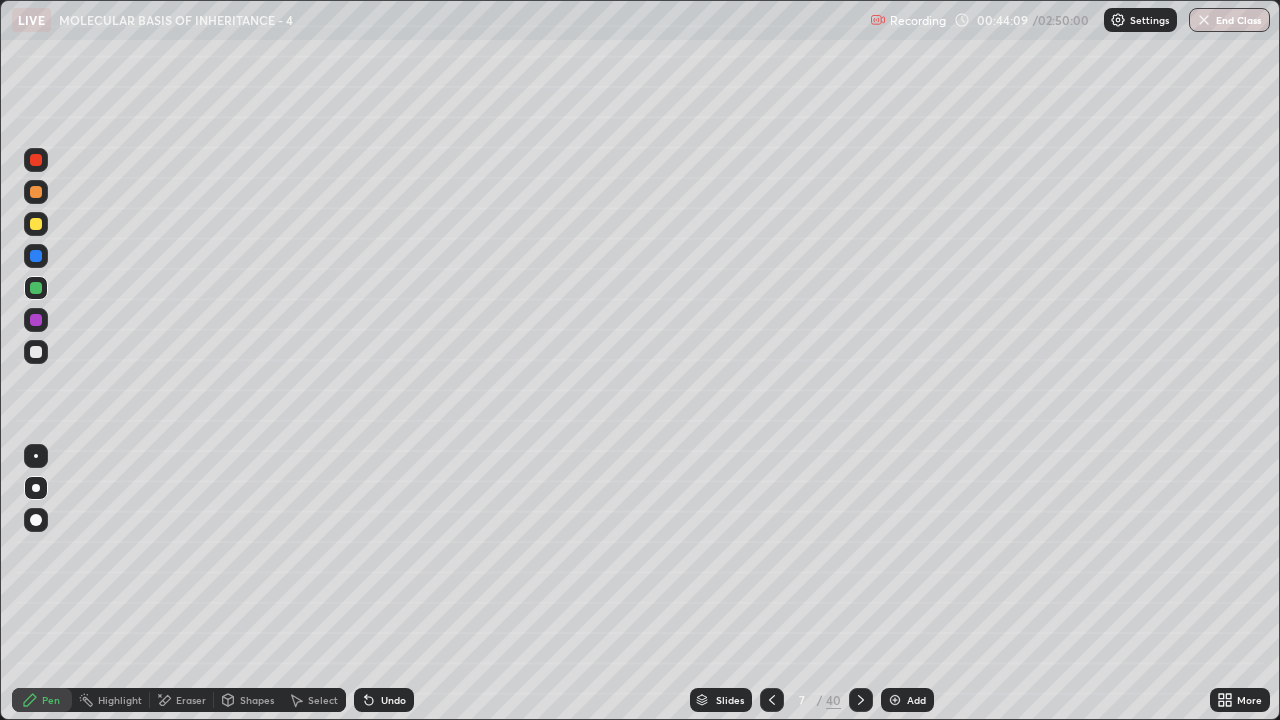 click on "Undo" at bounding box center [384, 700] 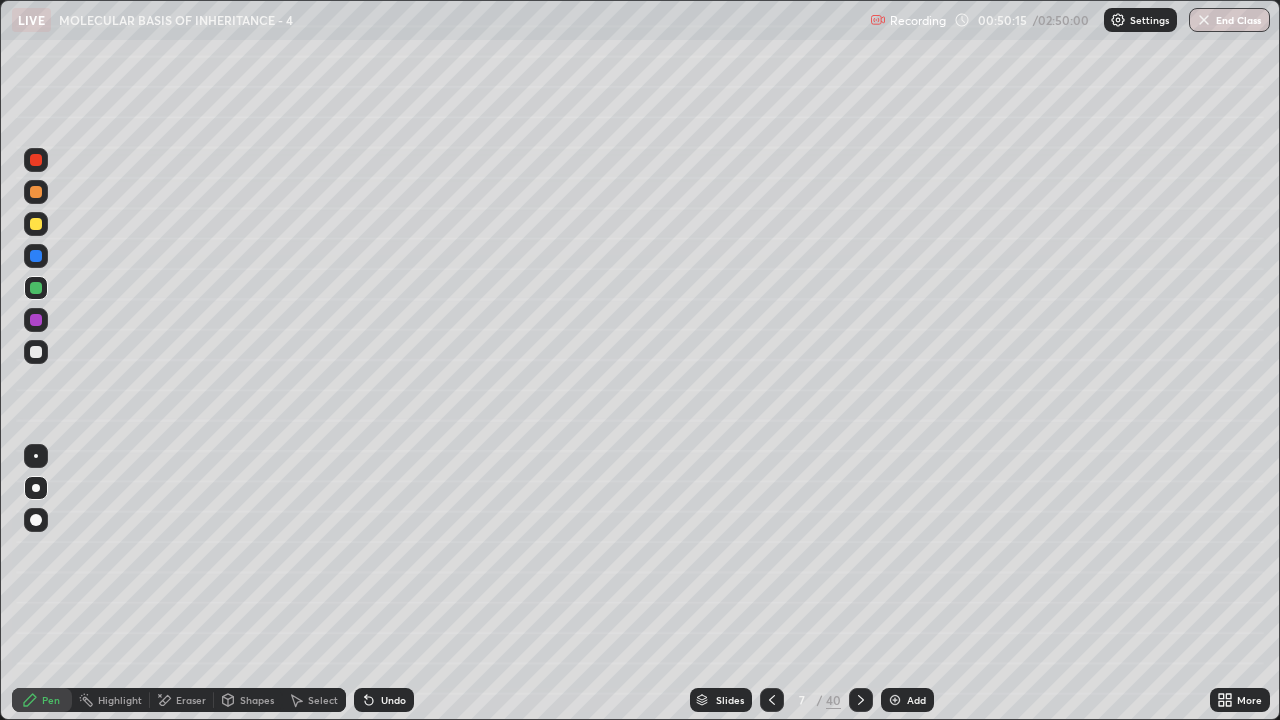 click on "Slides" at bounding box center [730, 700] 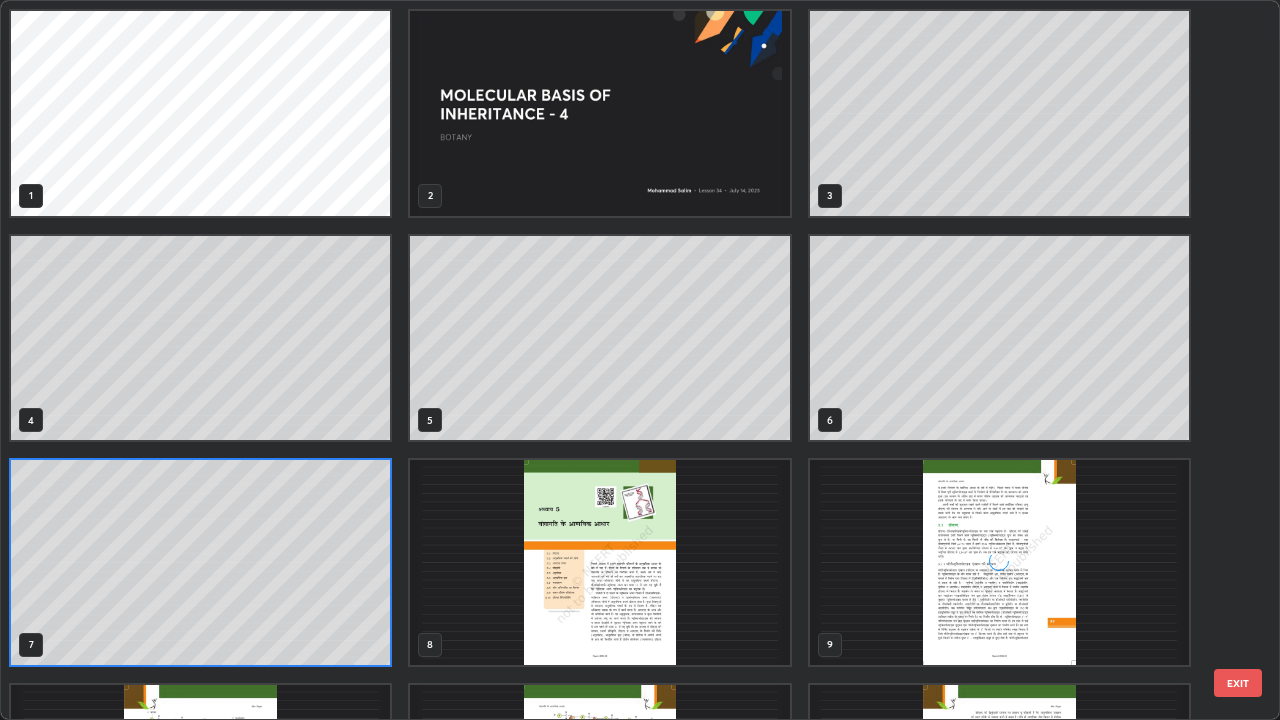 scroll, scrollTop: 7, scrollLeft: 11, axis: both 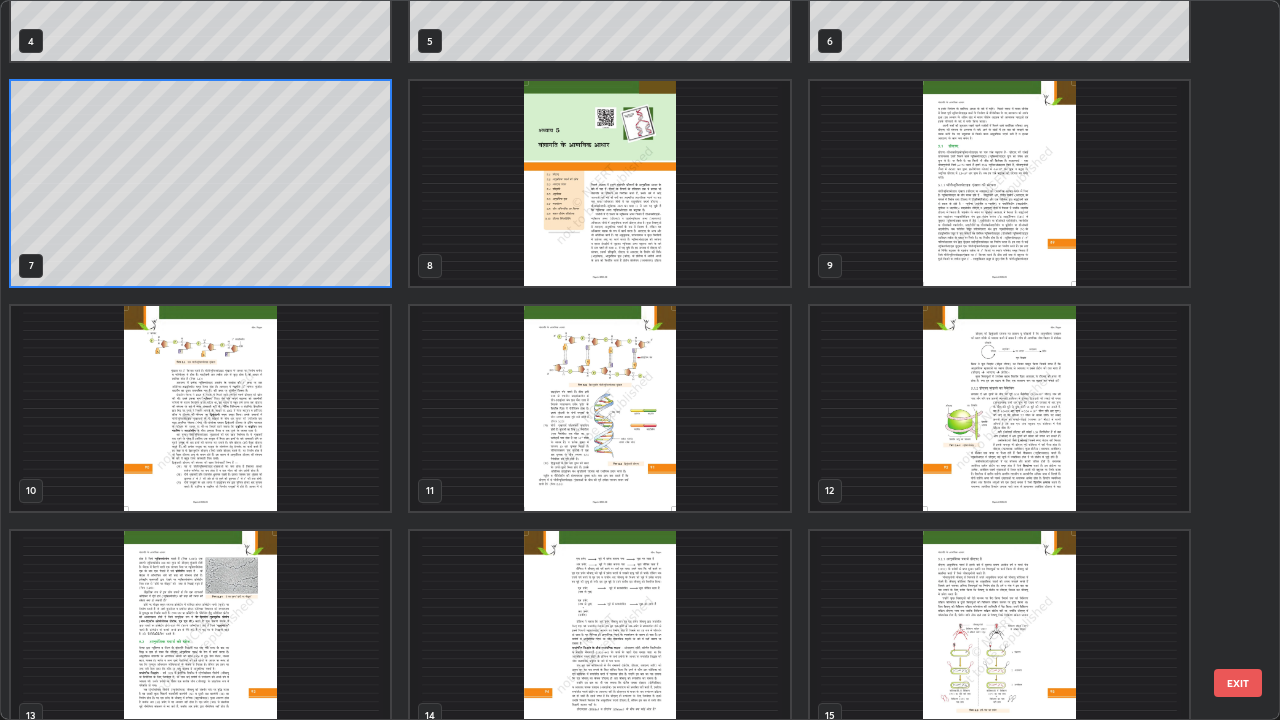 click at bounding box center (599, 408) 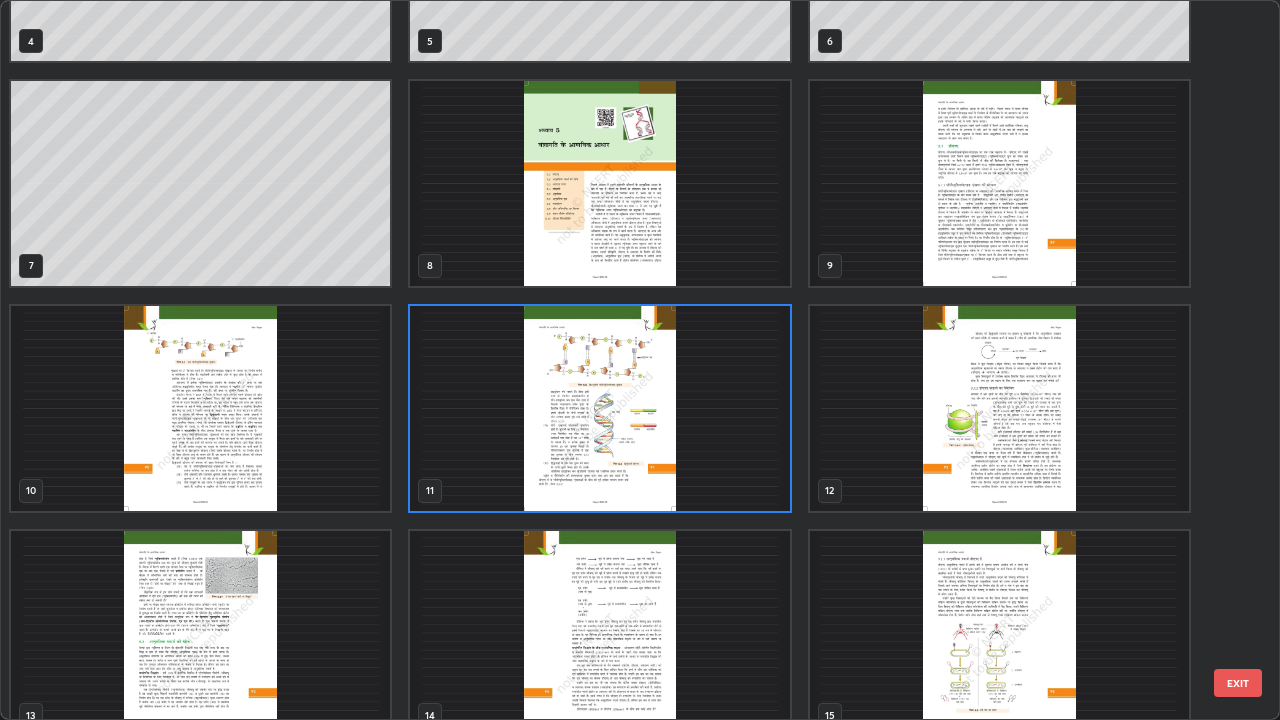 click at bounding box center (599, 408) 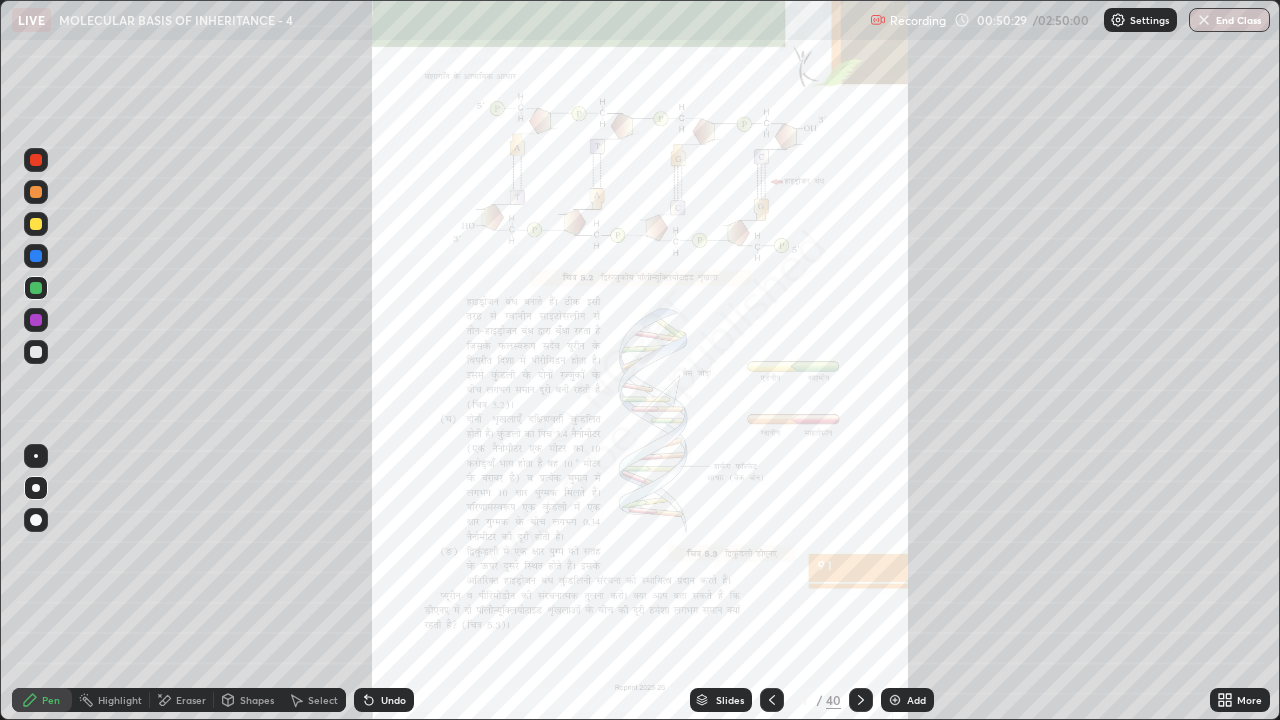 click 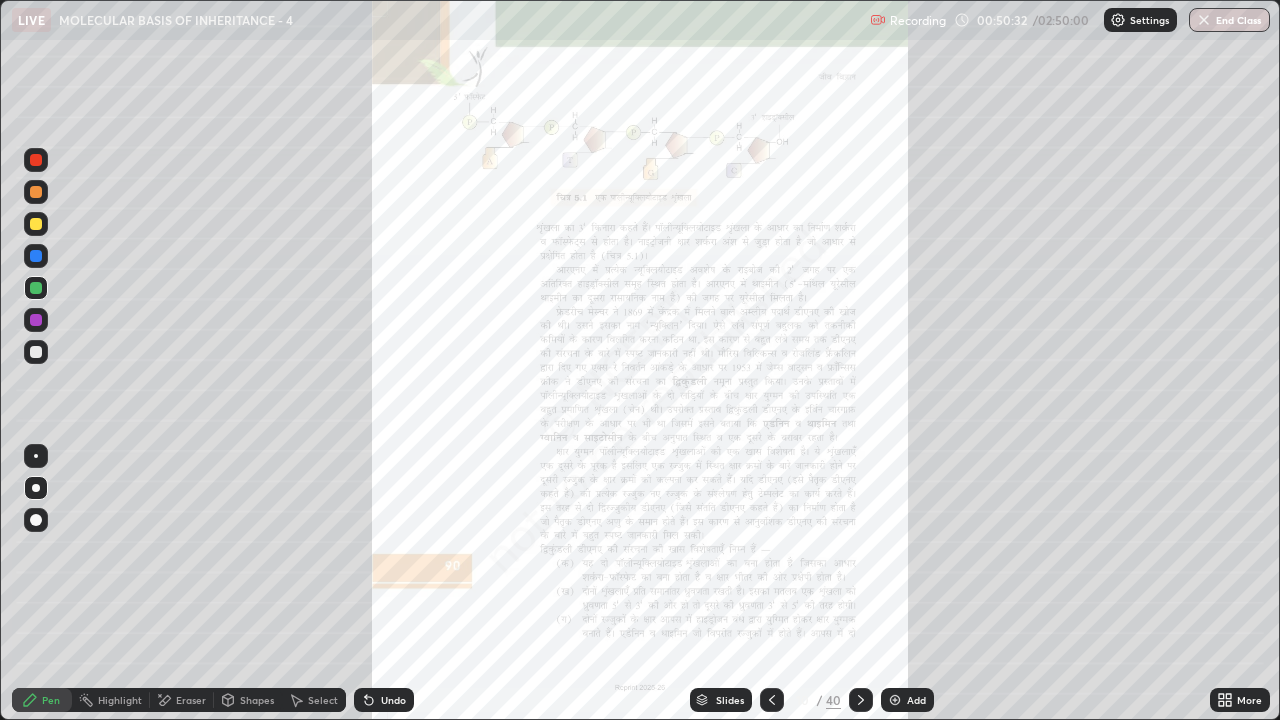 click 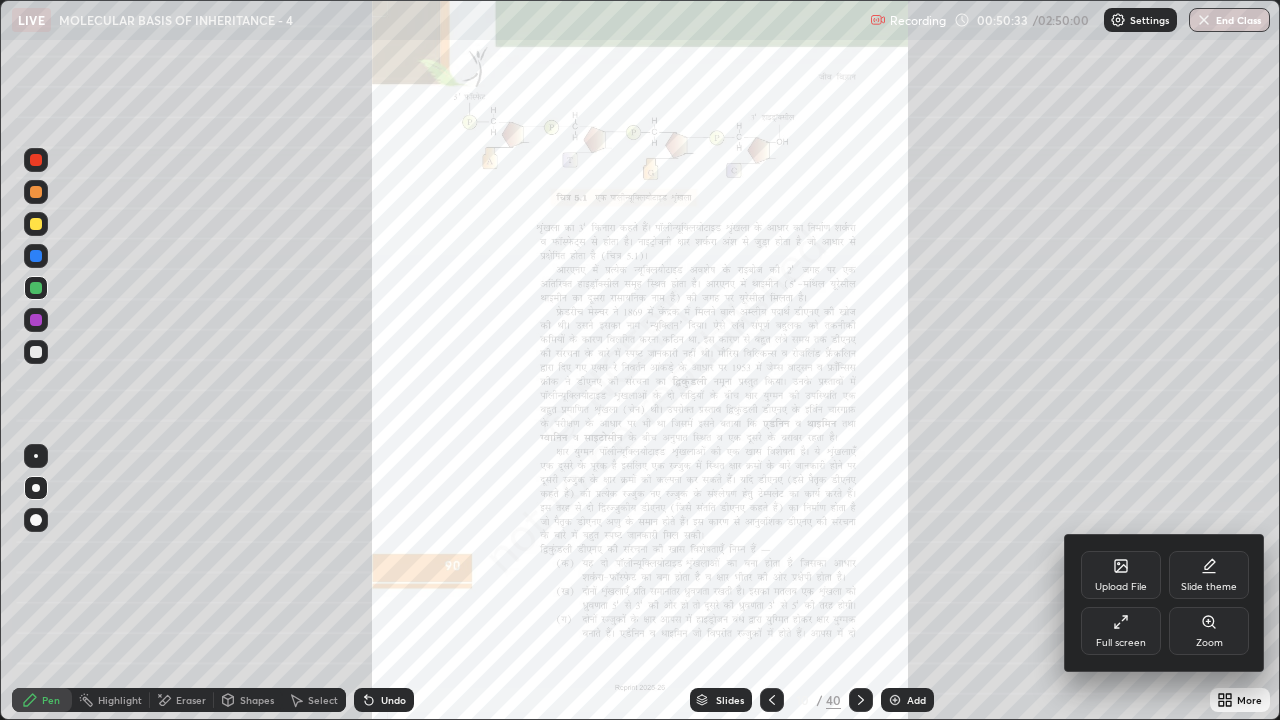 click 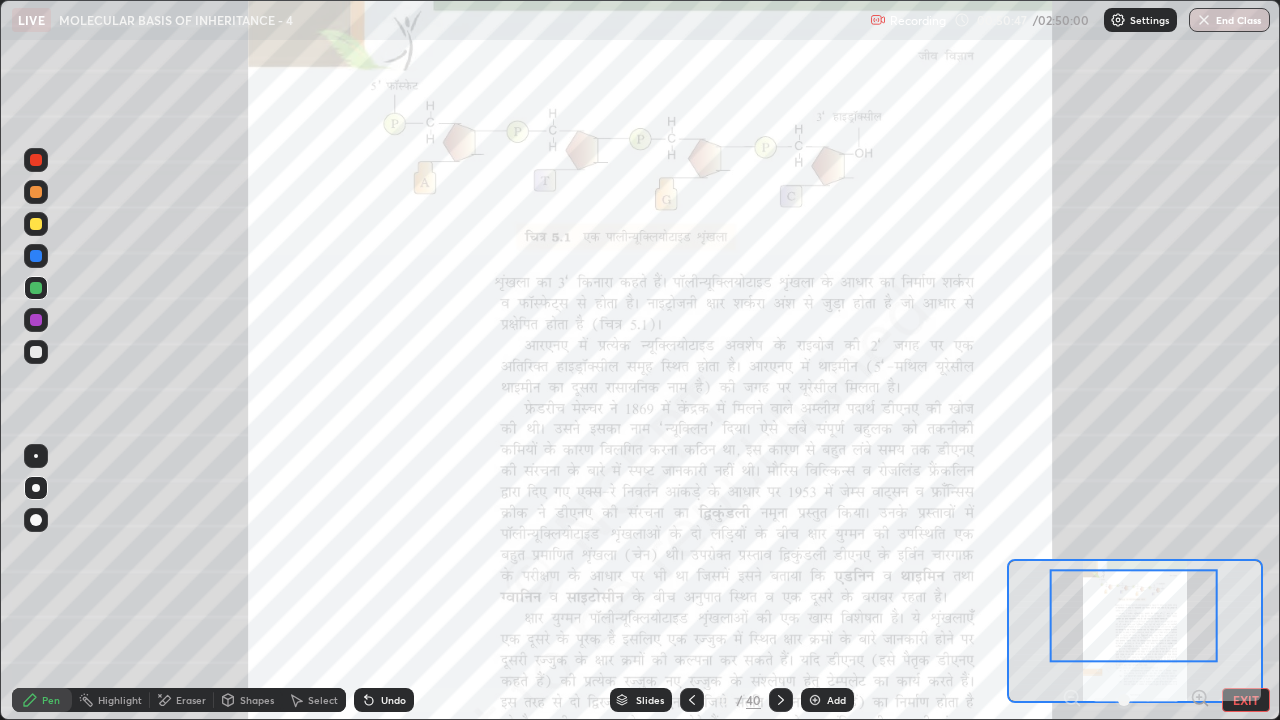 click 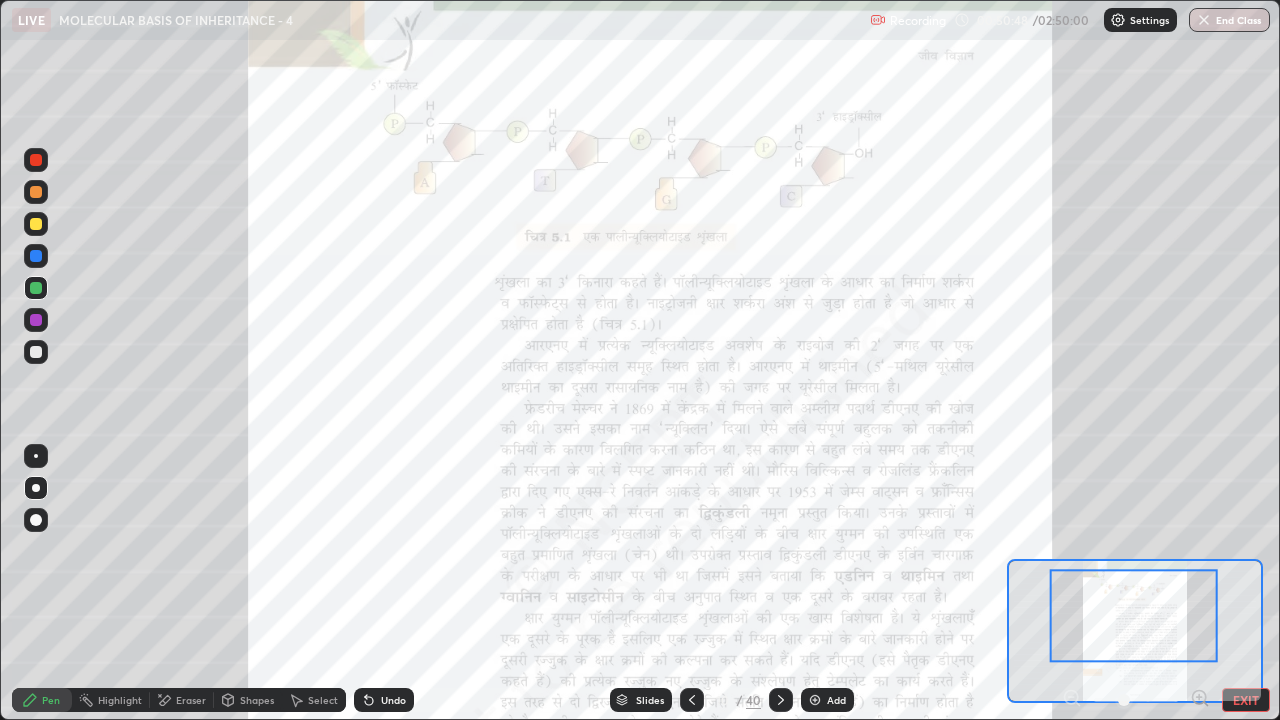 click 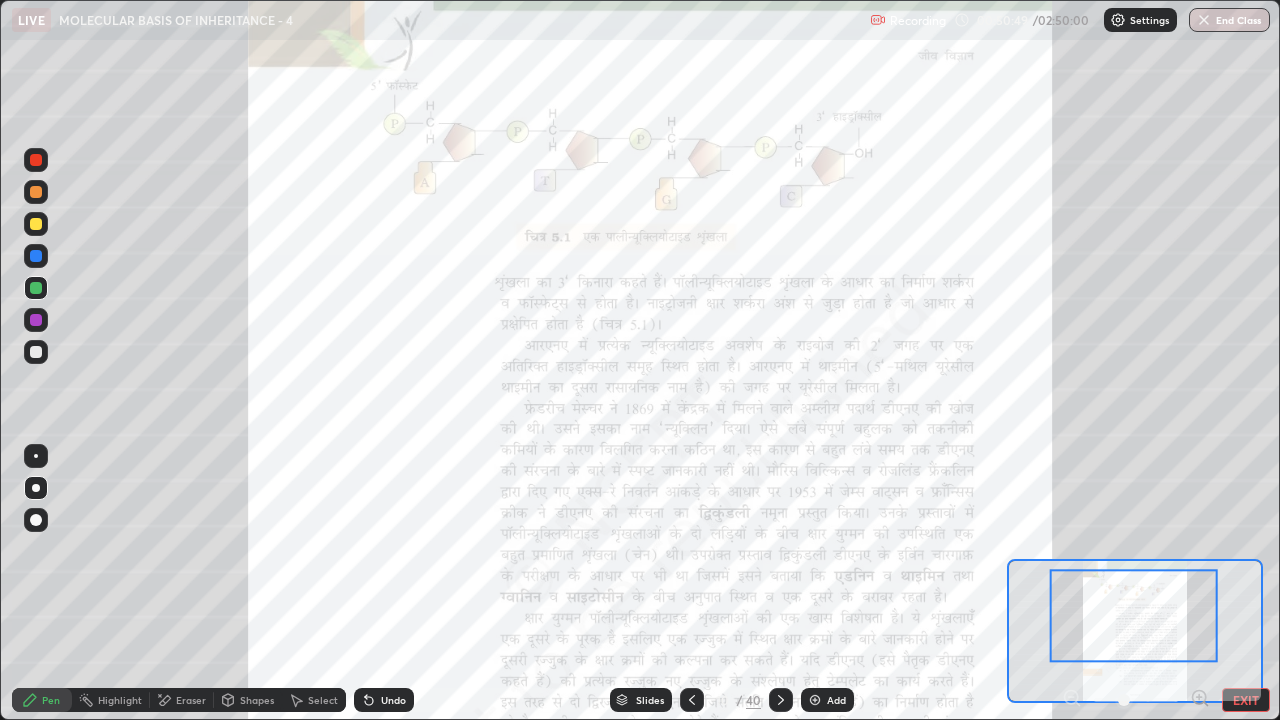 click 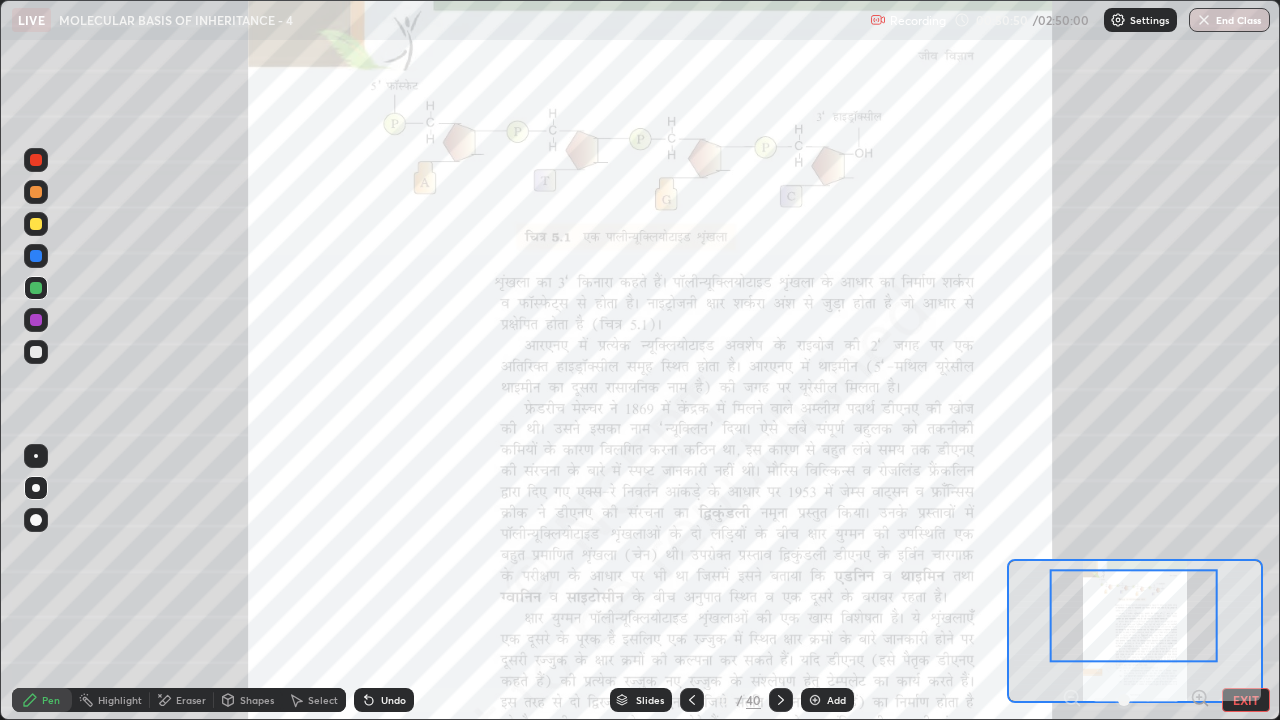 click 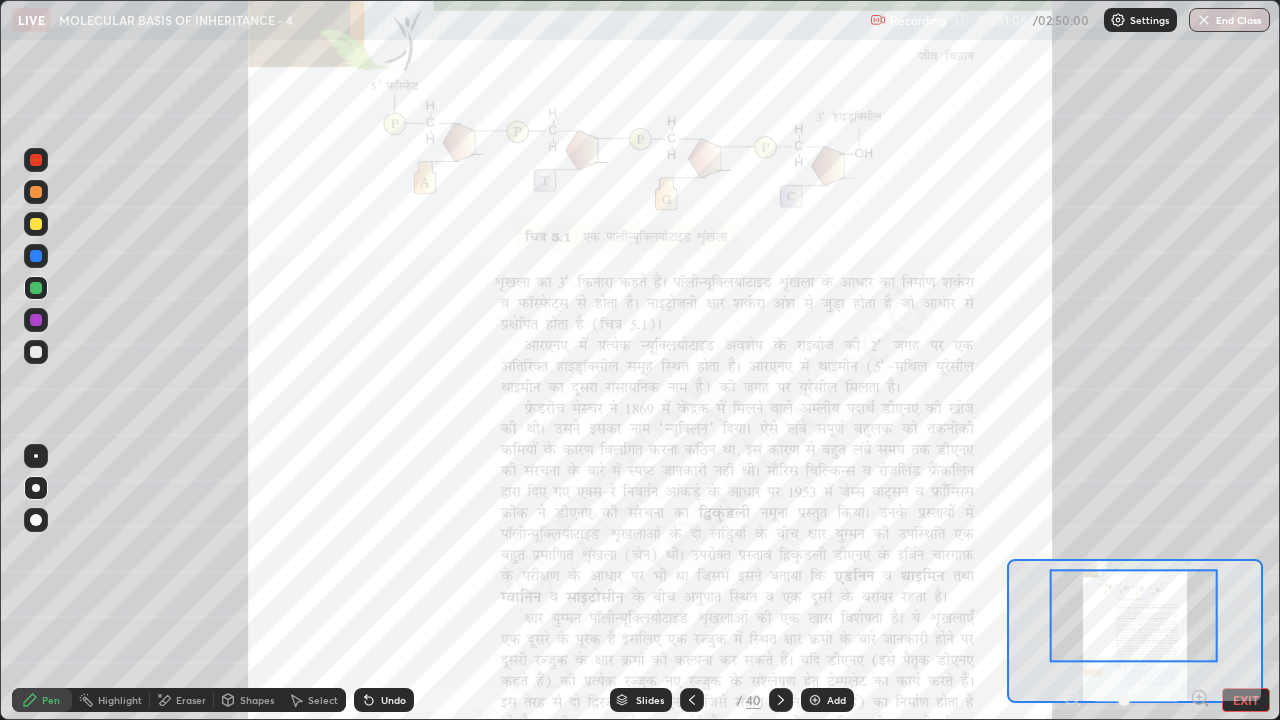 click 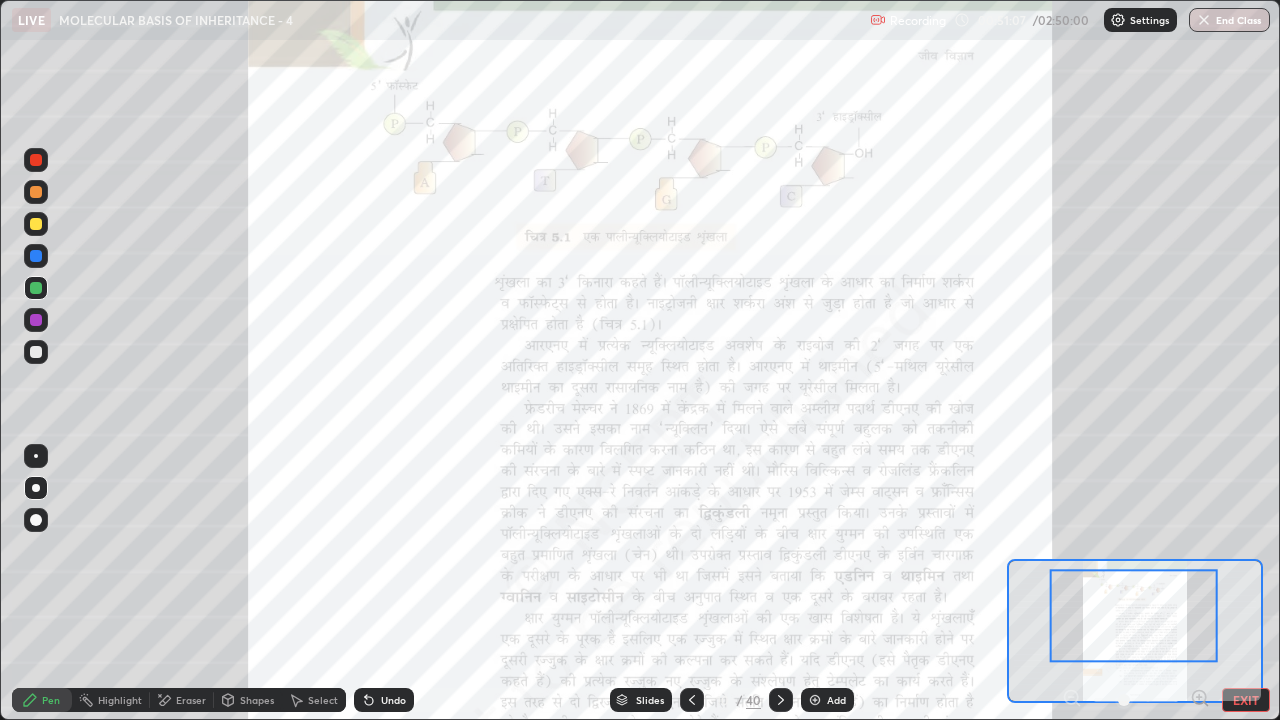 click 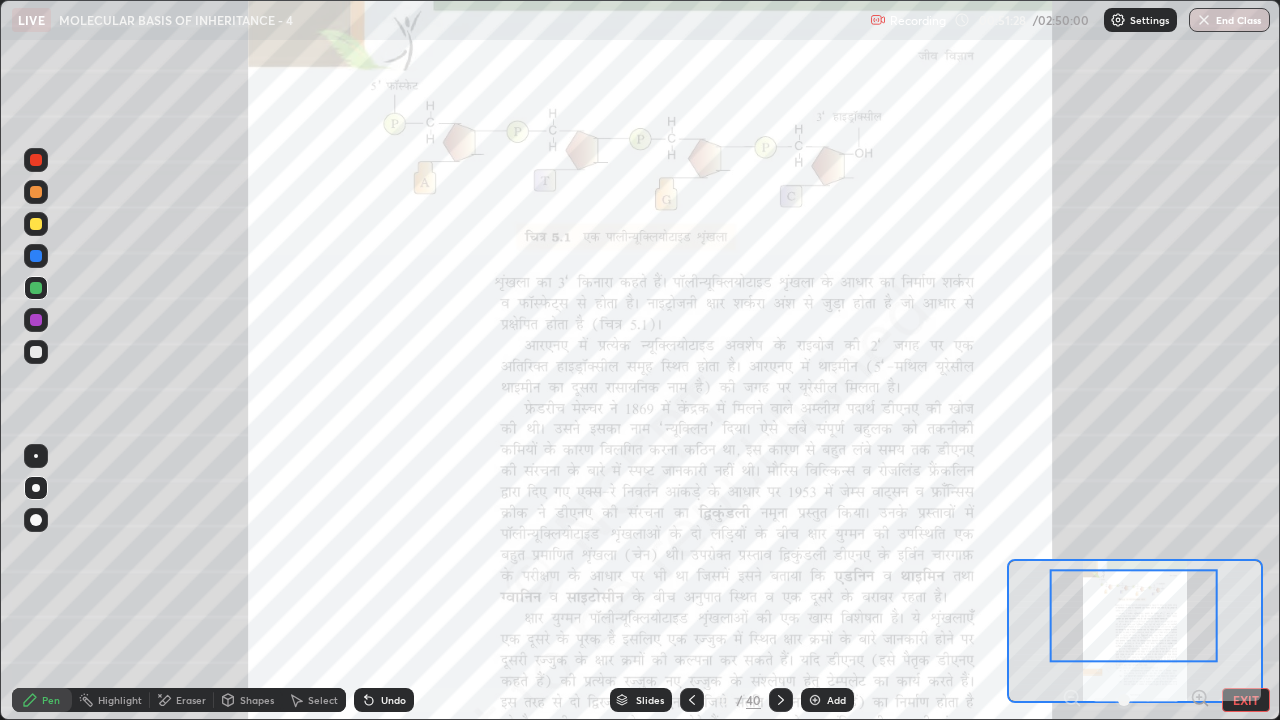 click on "Undo" at bounding box center [393, 700] 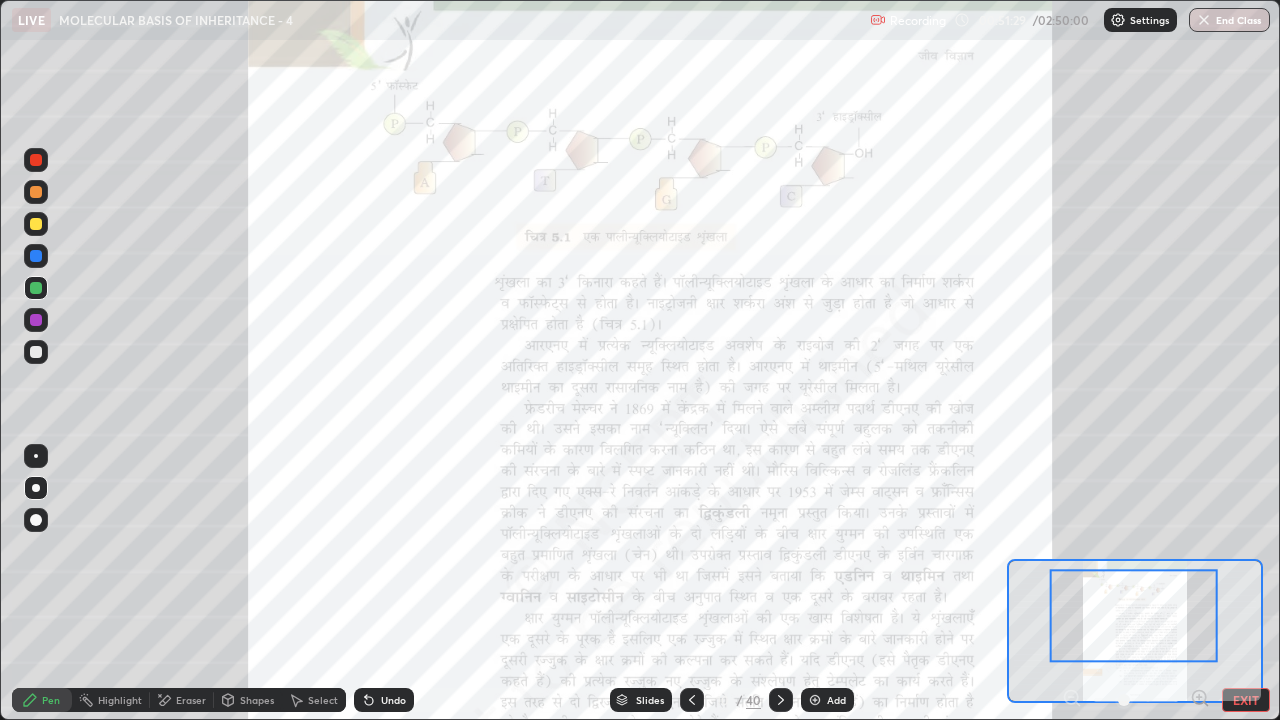 click on "Undo" at bounding box center [393, 700] 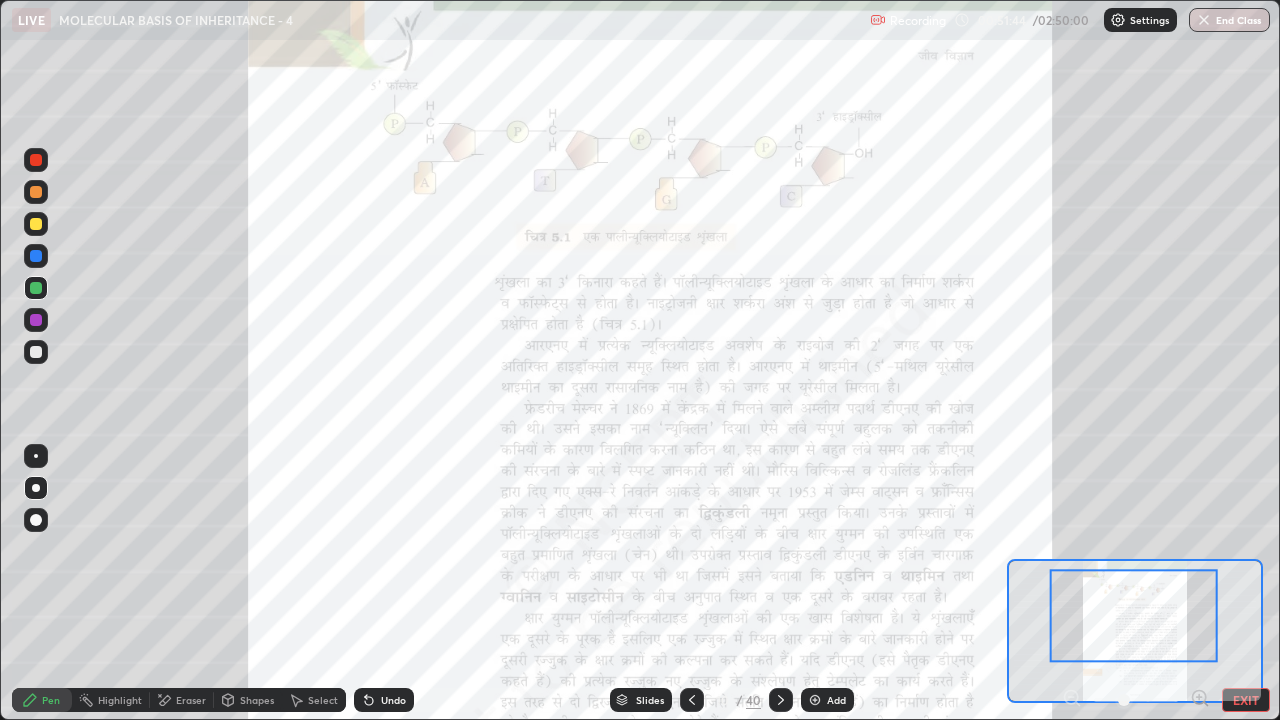 click 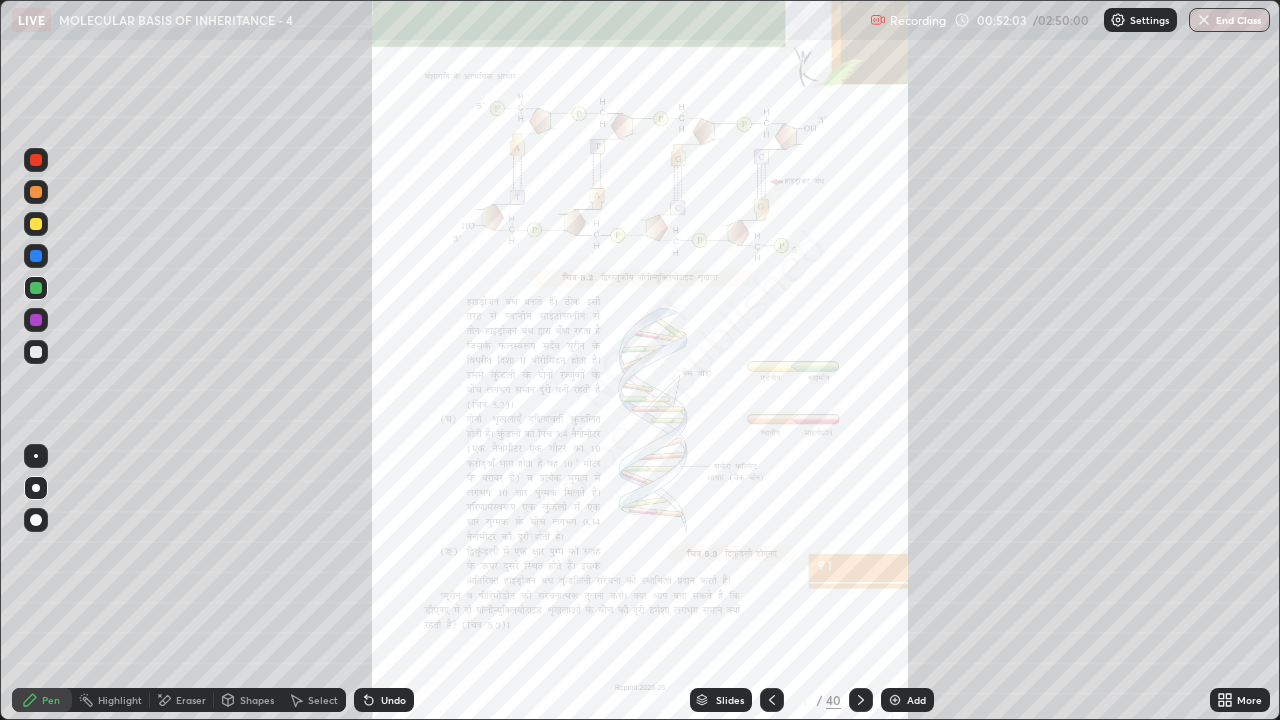 click 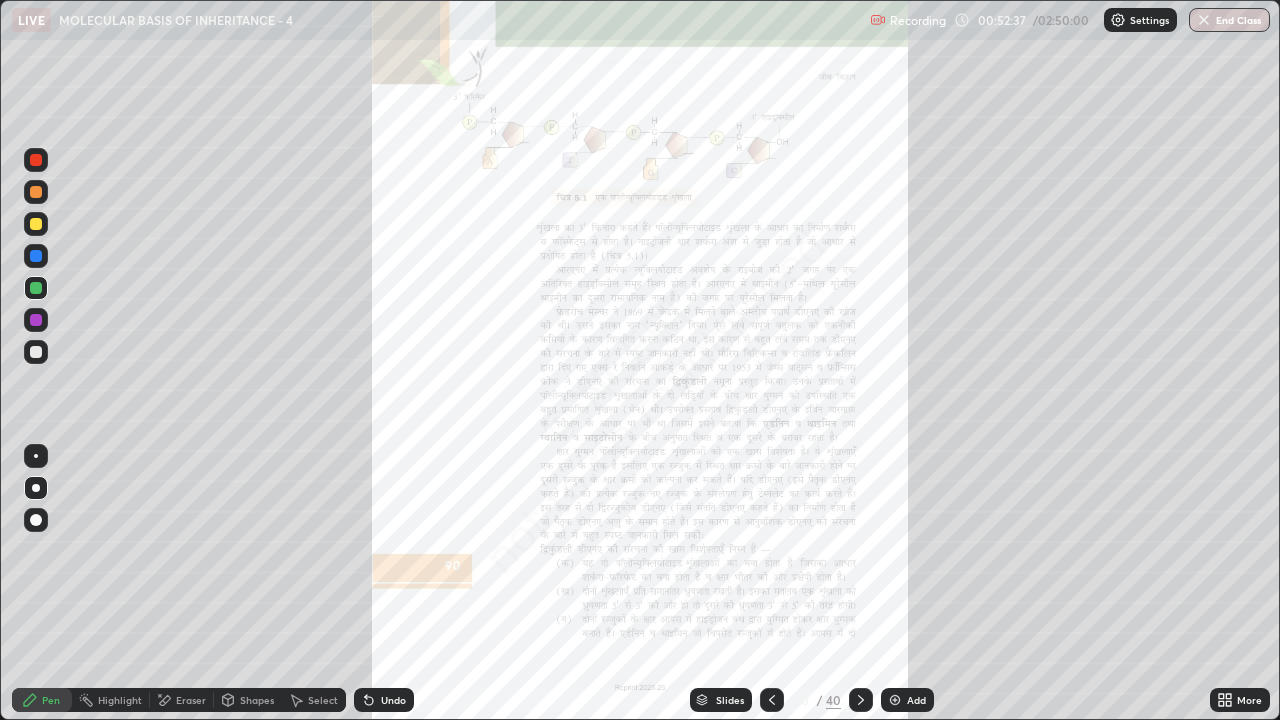 click 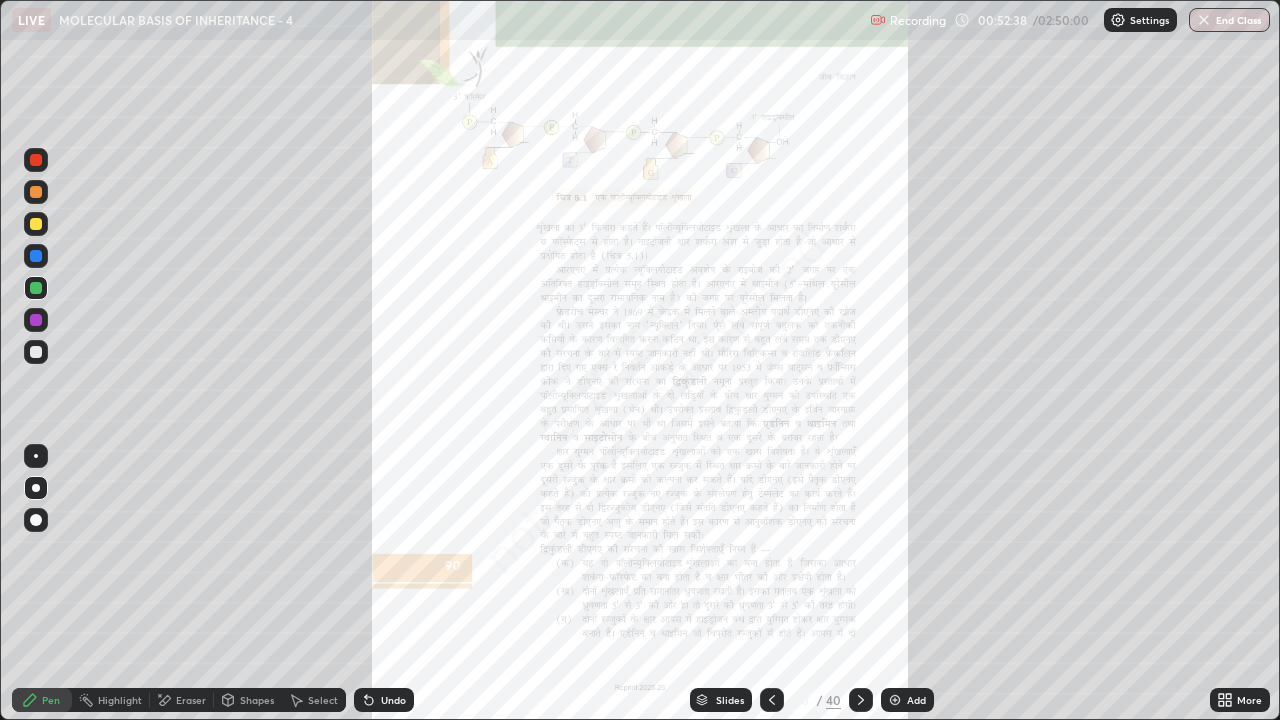 click 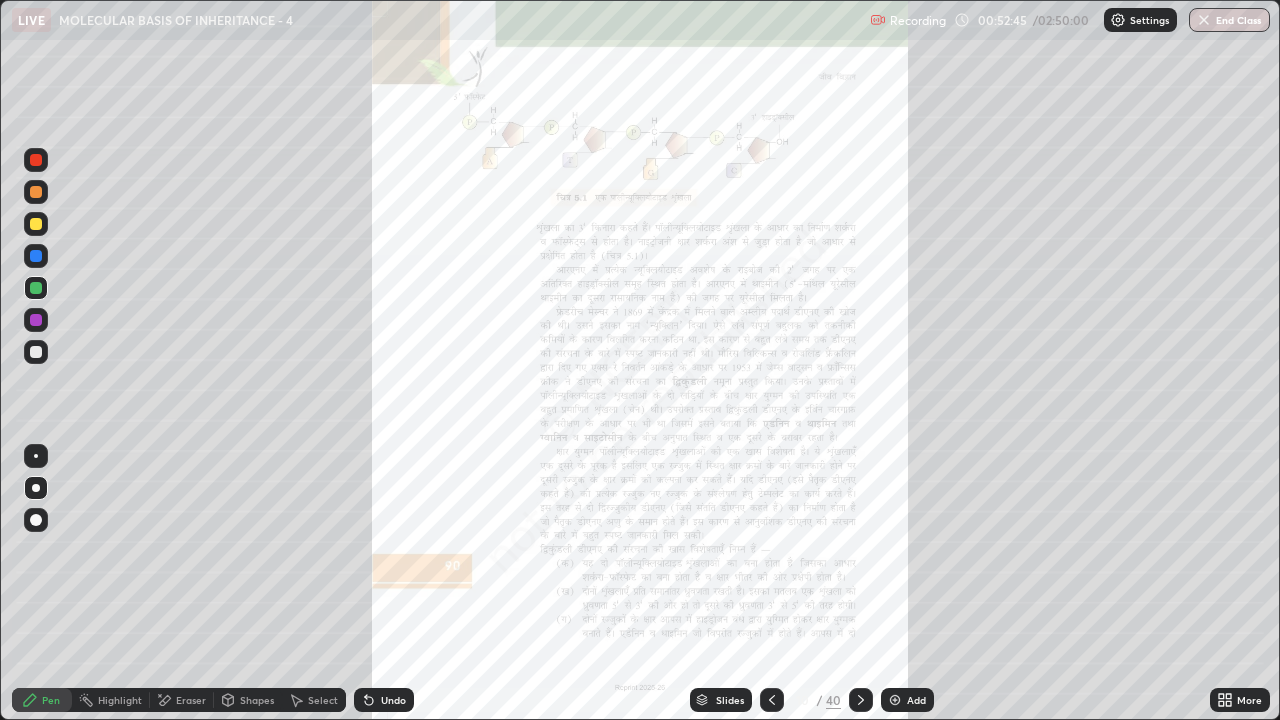 click 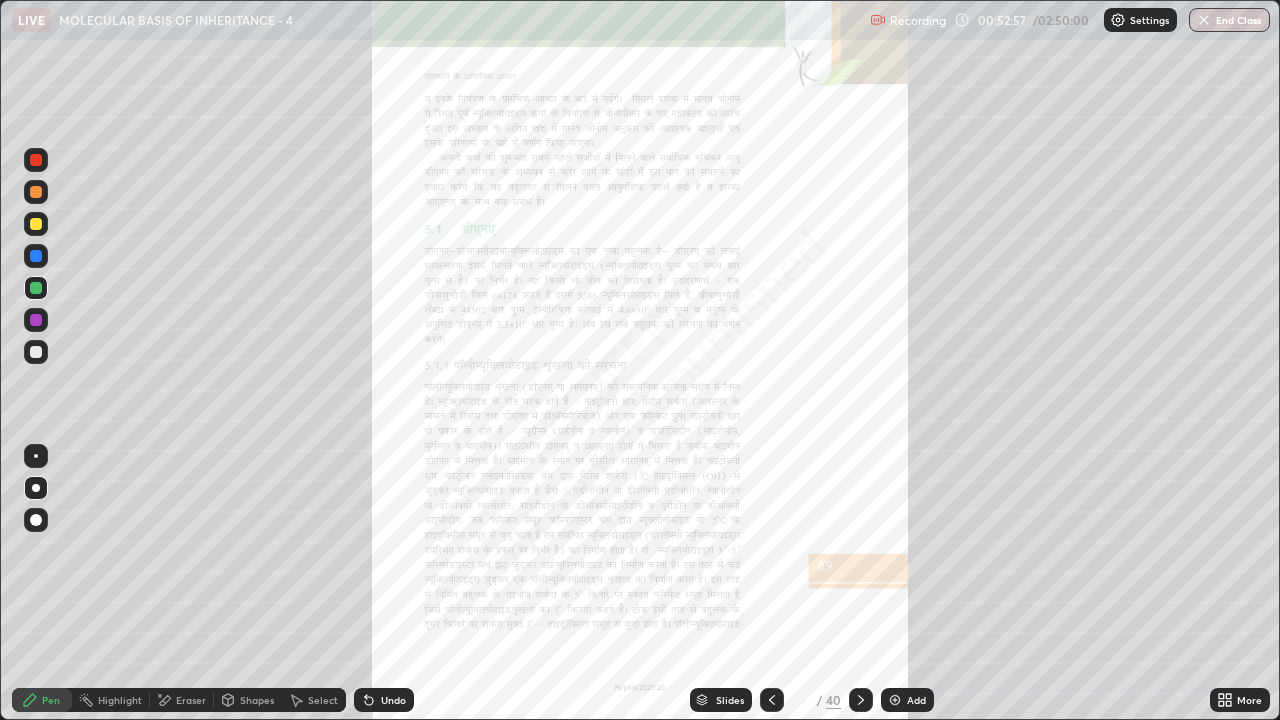 click 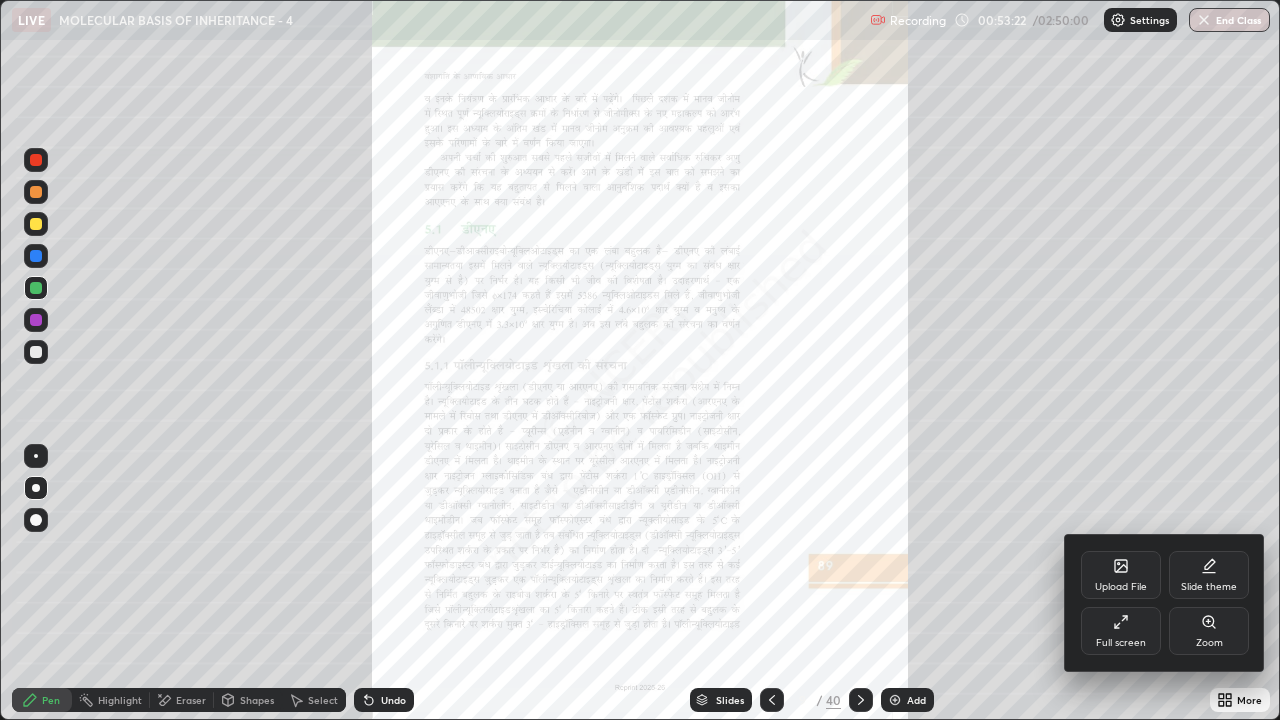 click at bounding box center [640, 360] 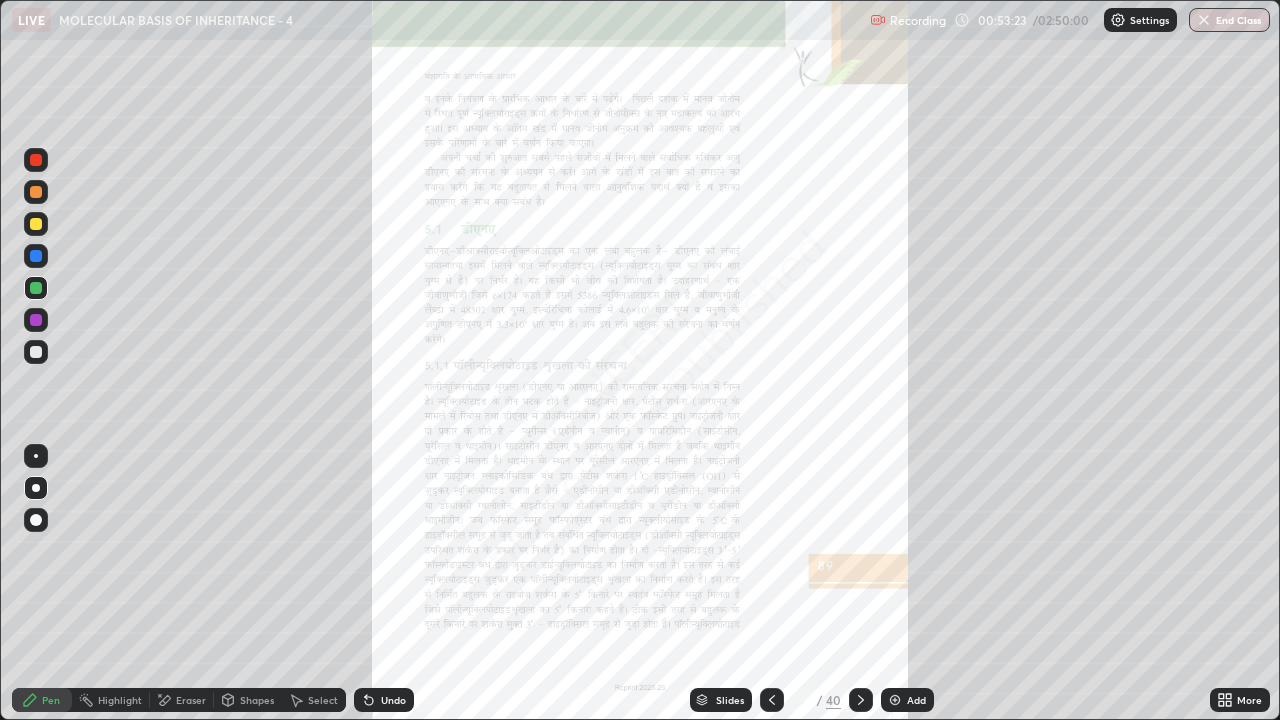 click at bounding box center (36, 352) 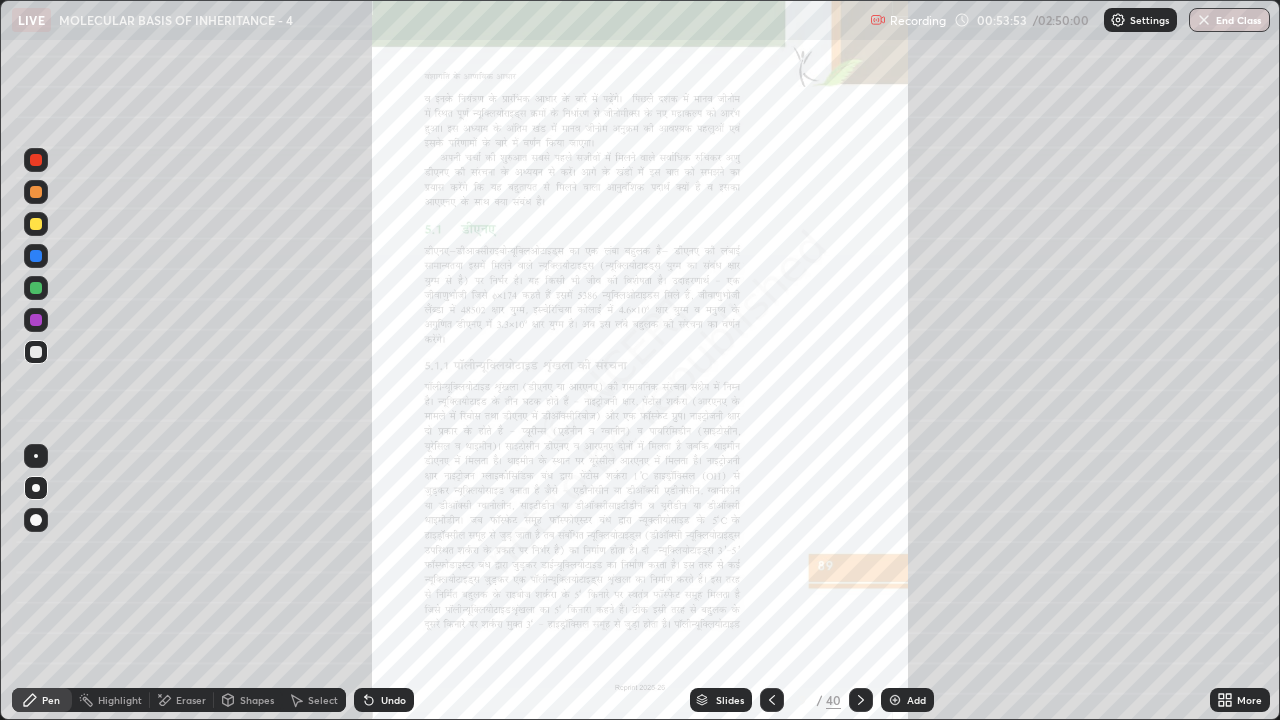 click on "Slides" at bounding box center [730, 700] 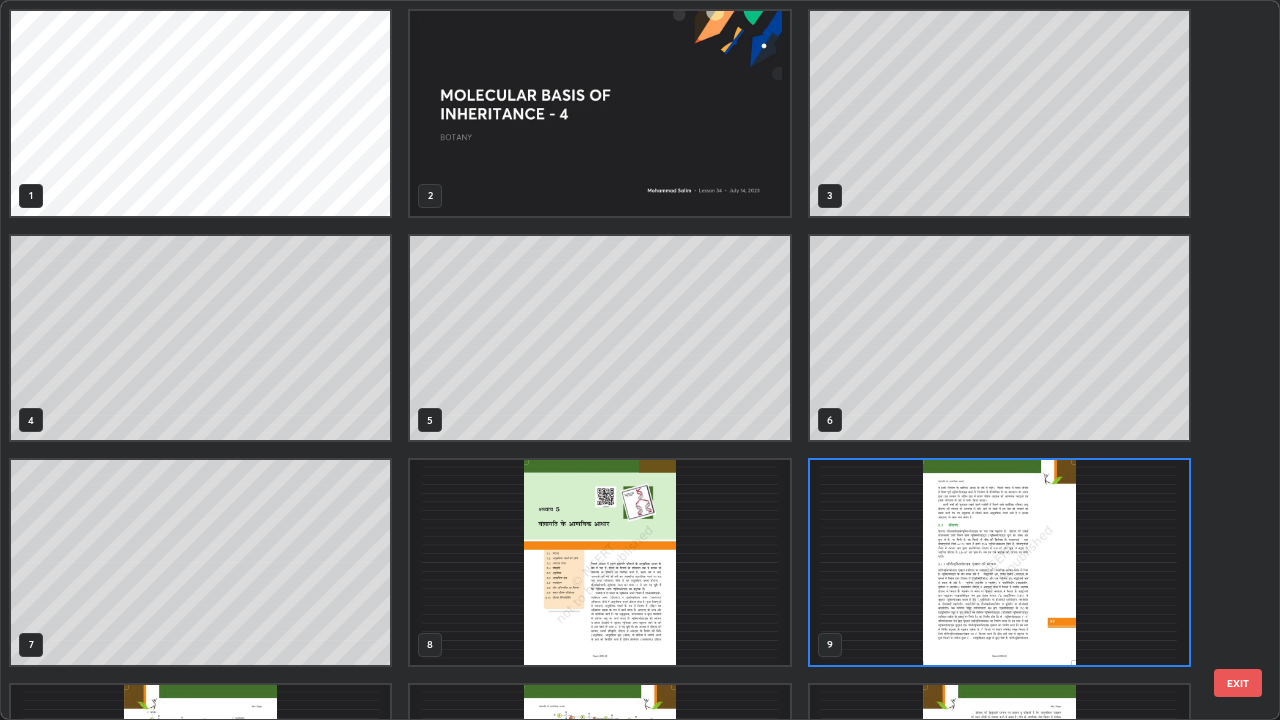 scroll, scrollTop: 7, scrollLeft: 11, axis: both 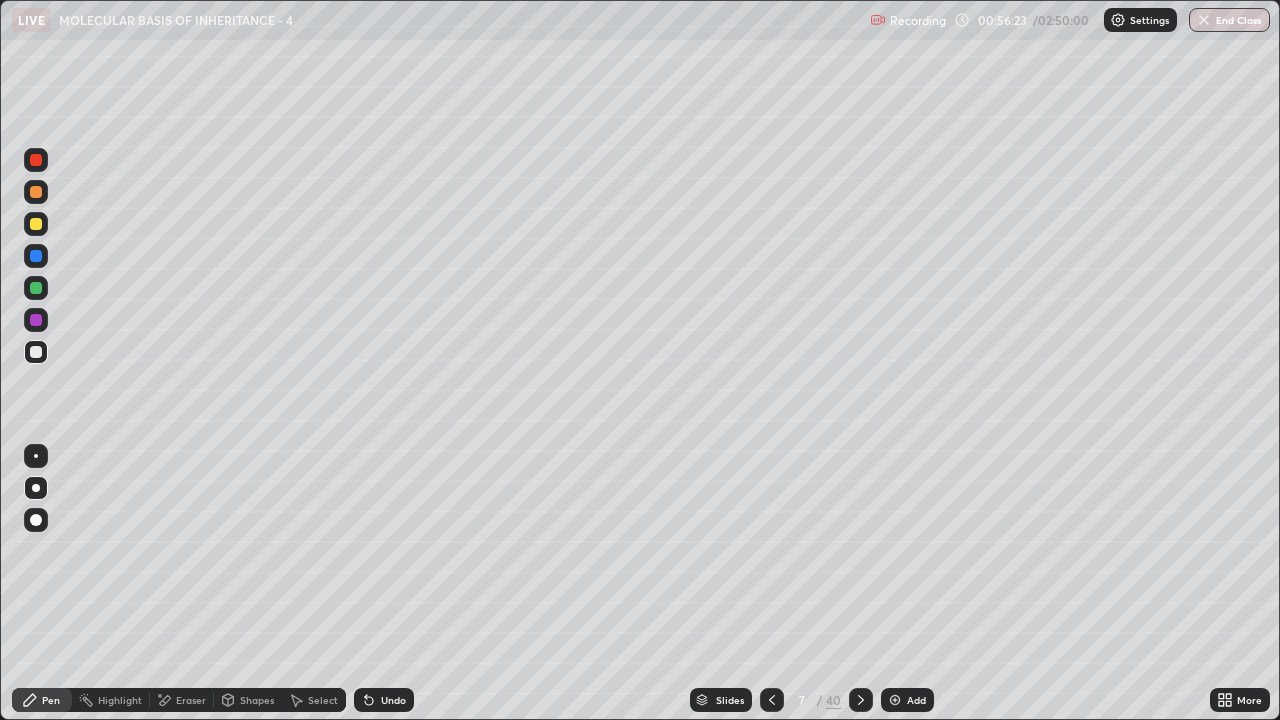 click 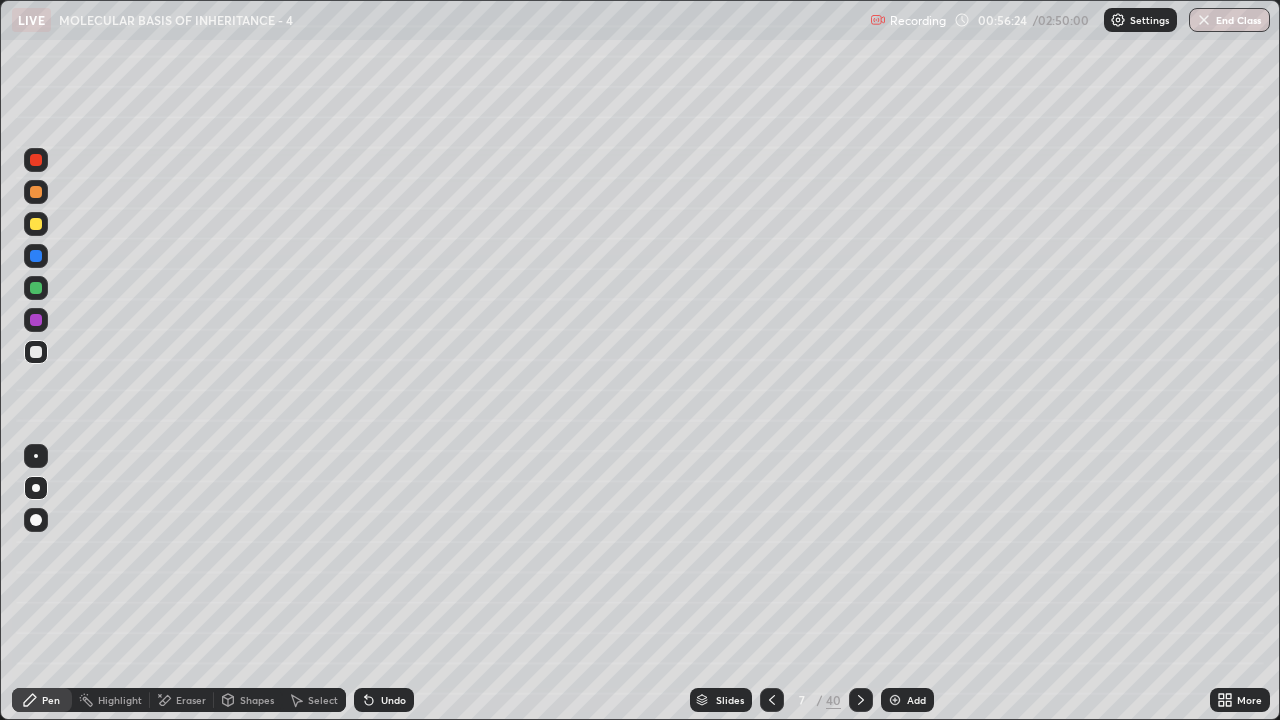 click 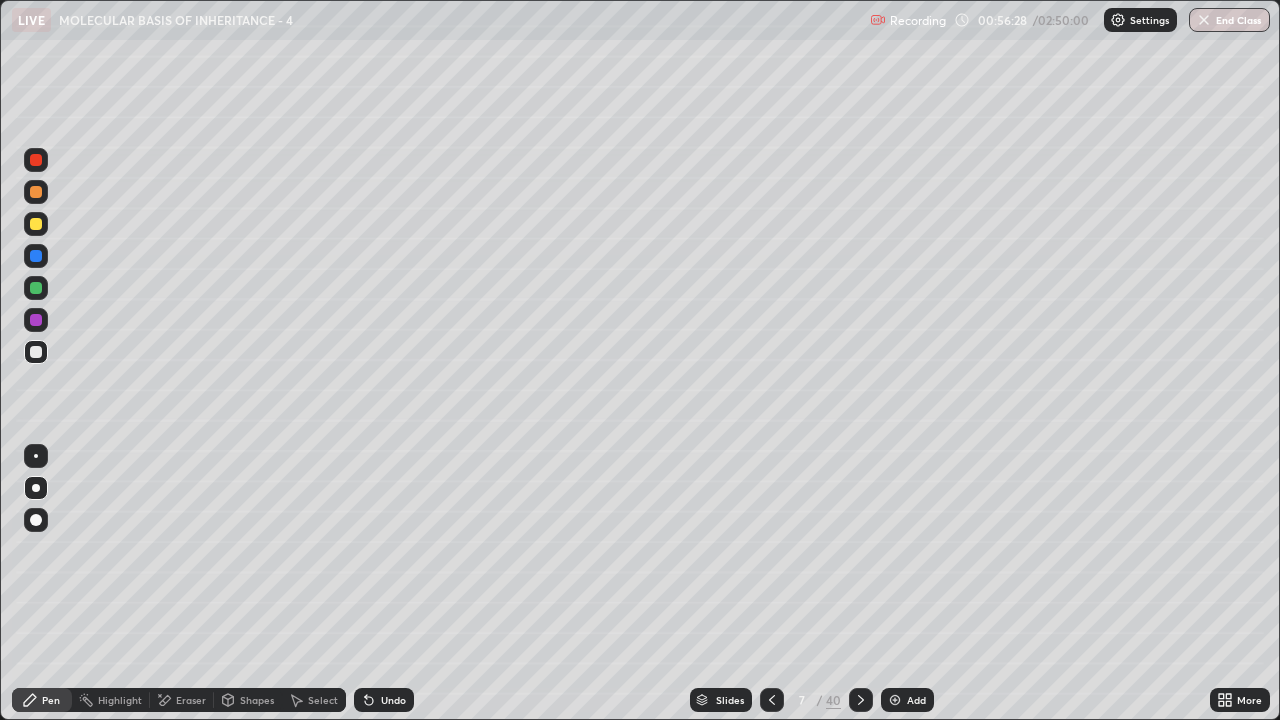 click 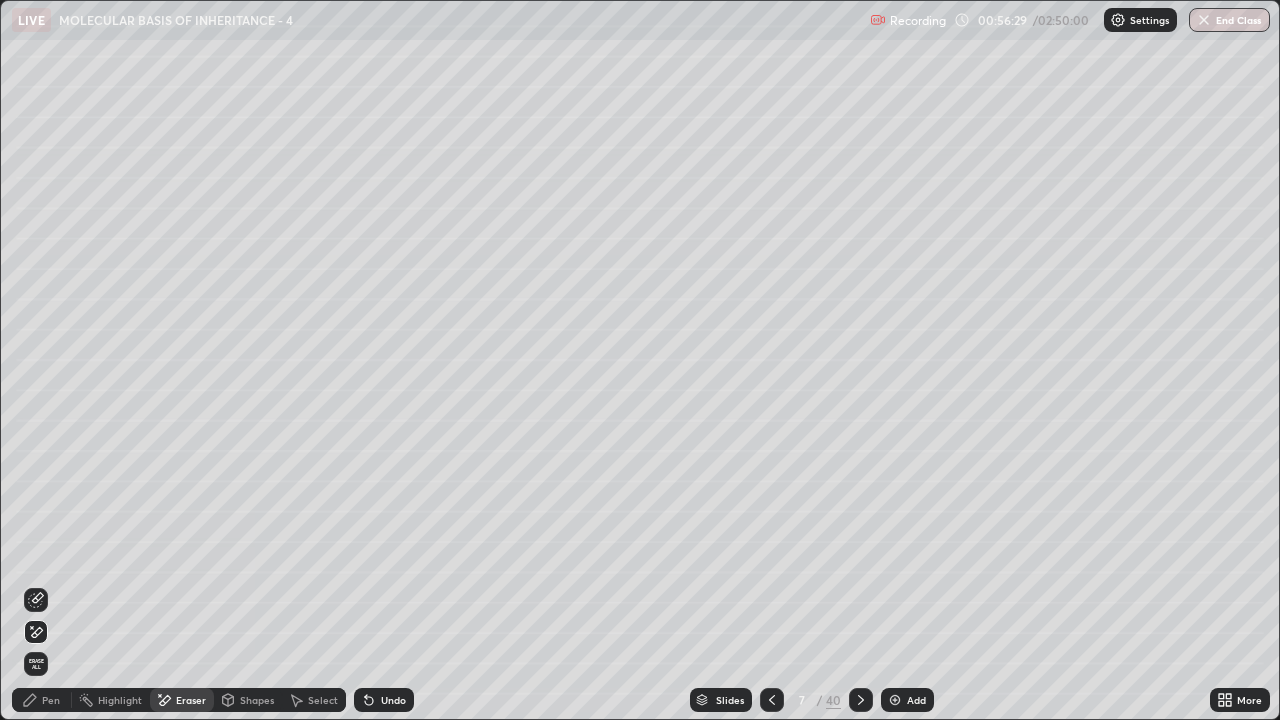 click at bounding box center [36, 600] 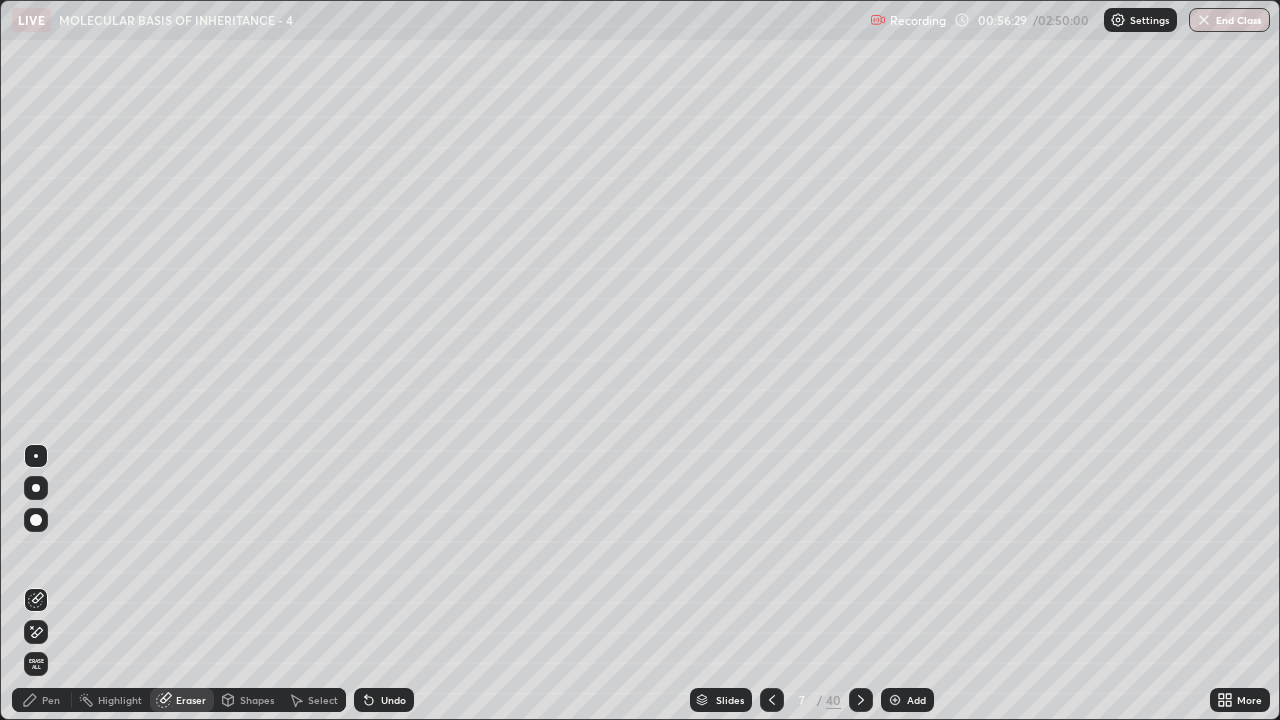 click 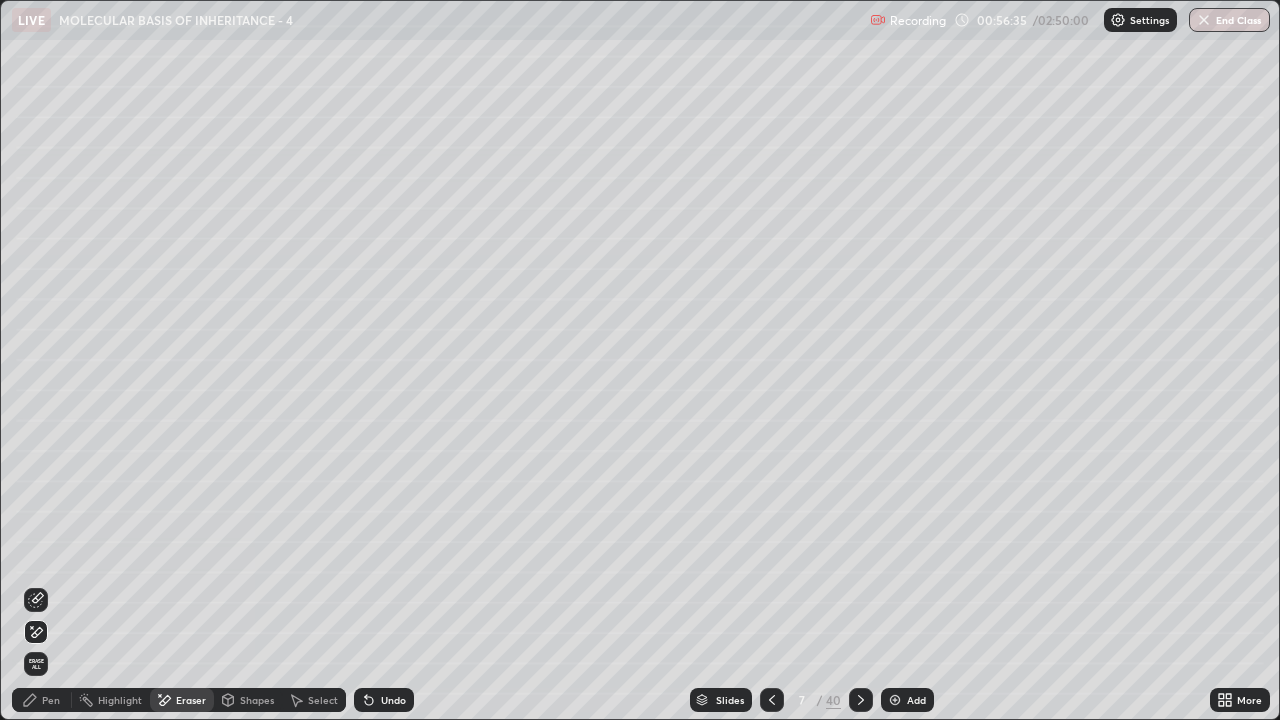 click 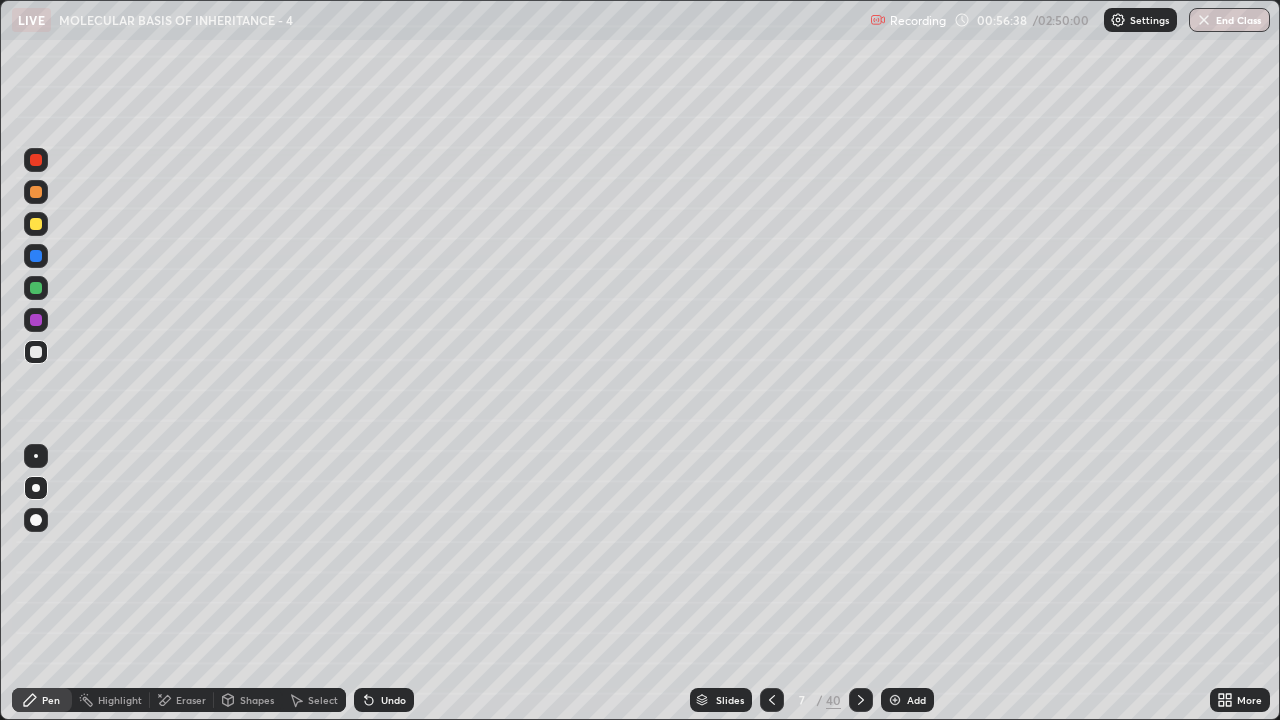 click on "Slides" at bounding box center [721, 700] 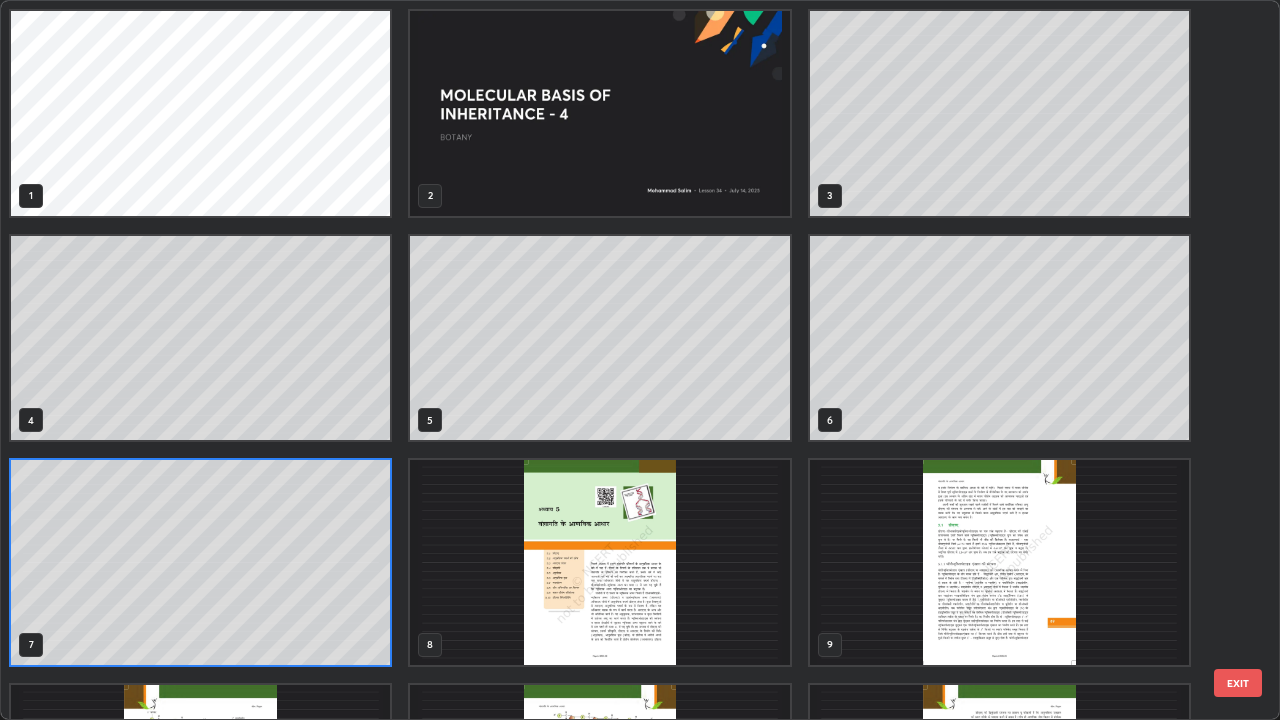 scroll, scrollTop: 7, scrollLeft: 11, axis: both 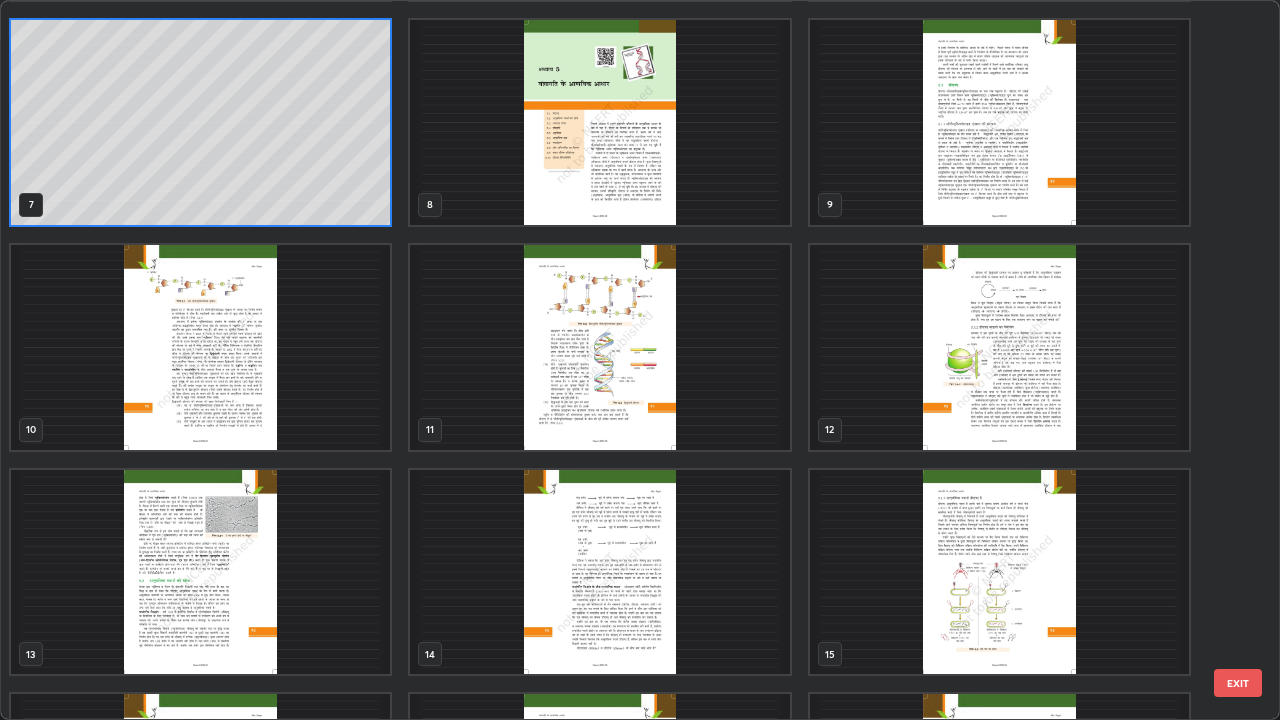 click at bounding box center [599, 347] 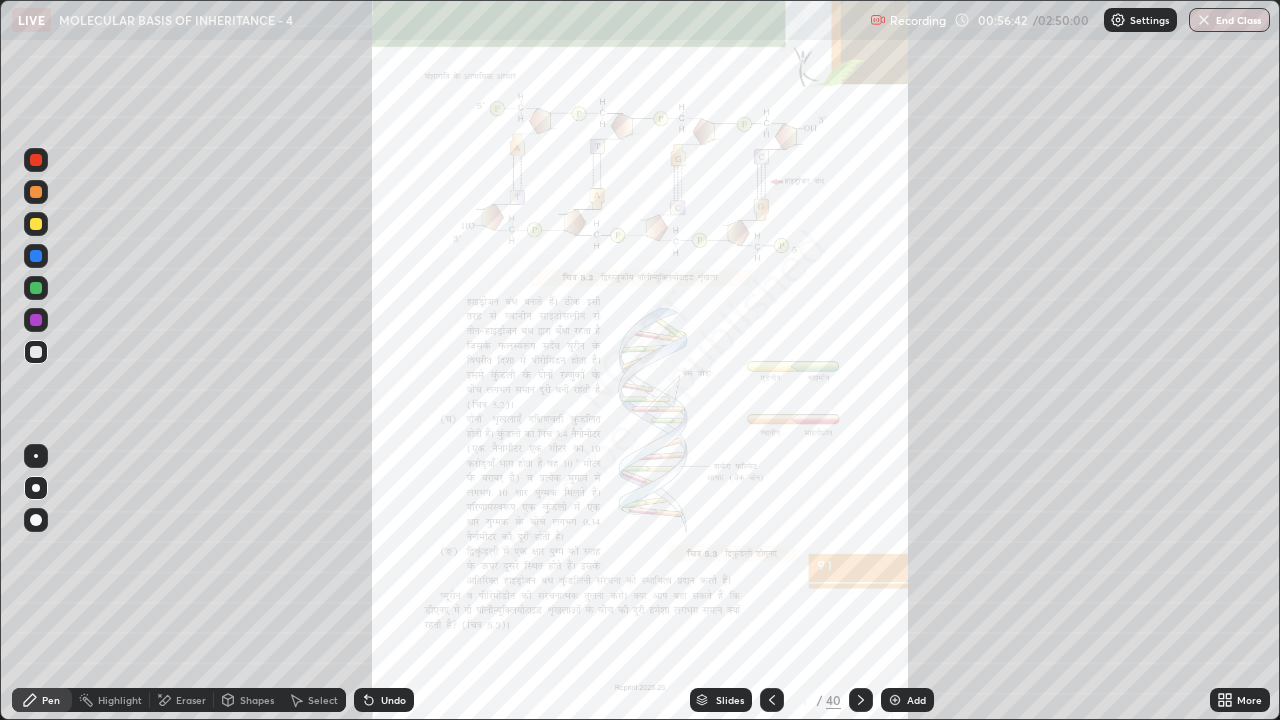 click 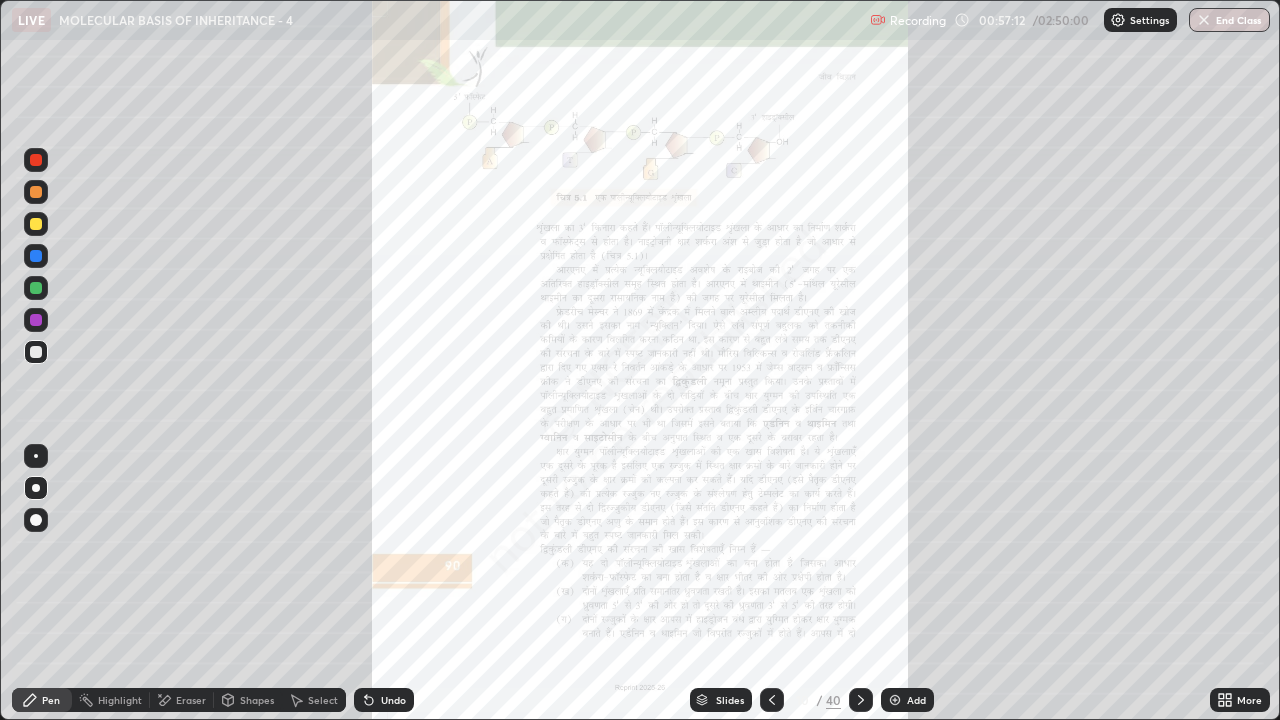 click on "Slides" at bounding box center (730, 700) 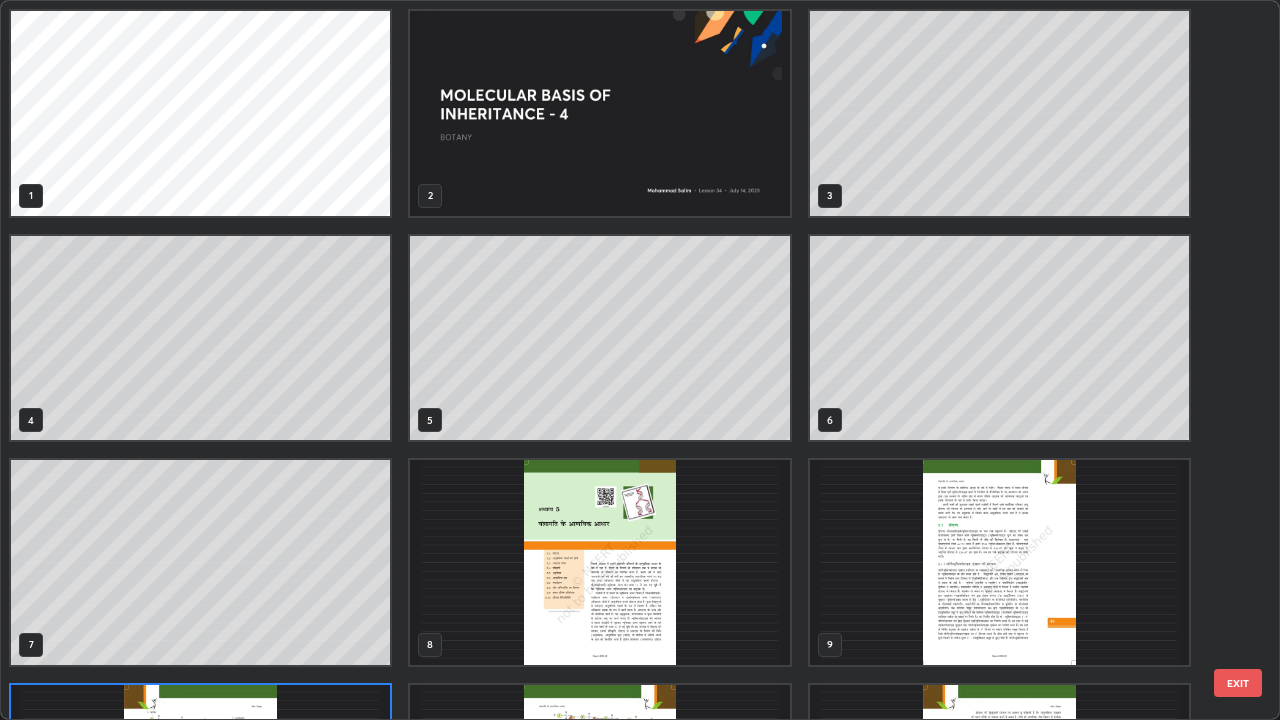 scroll, scrollTop: 180, scrollLeft: 0, axis: vertical 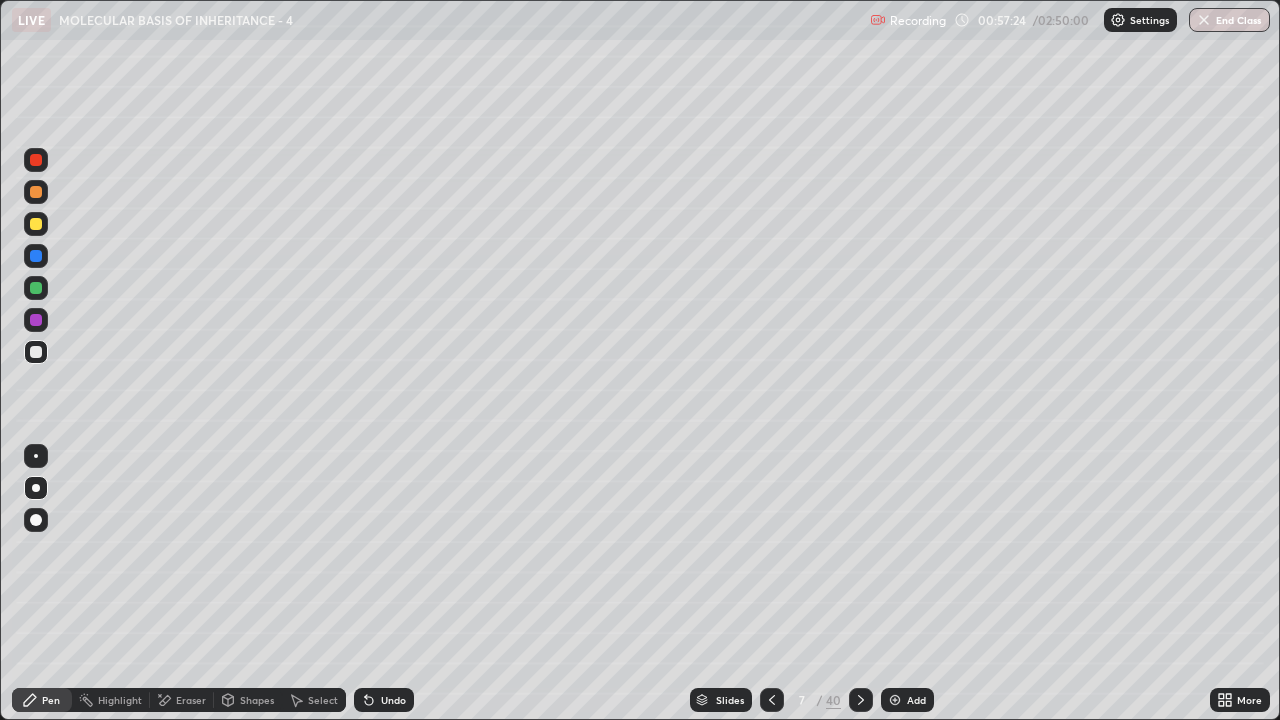 click on "Slides" at bounding box center [730, 700] 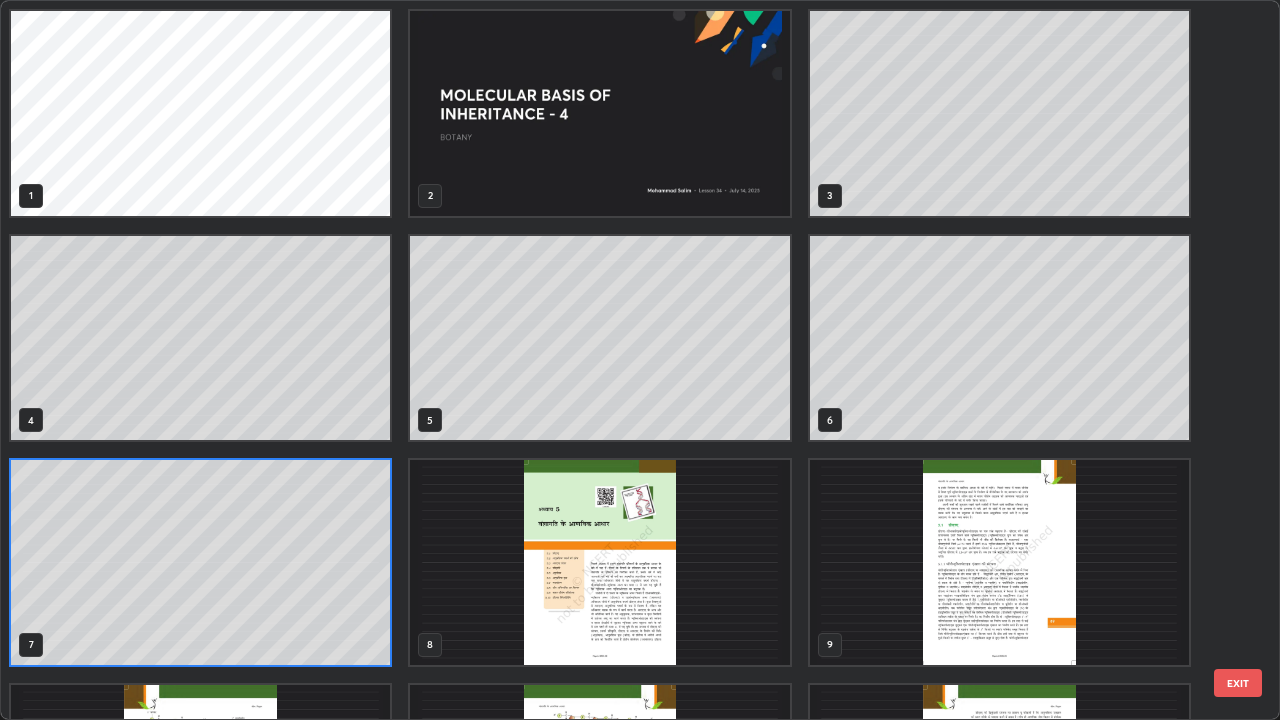 scroll, scrollTop: 7, scrollLeft: 11, axis: both 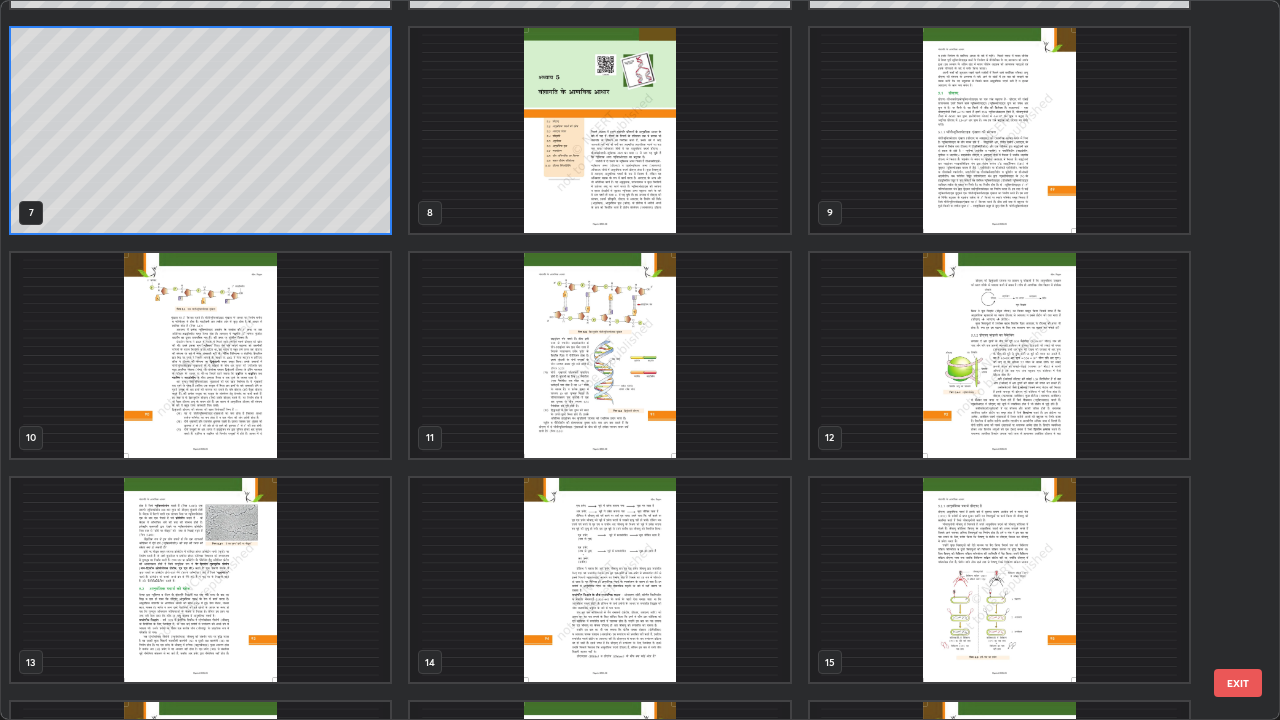 click at bounding box center (999, 130) 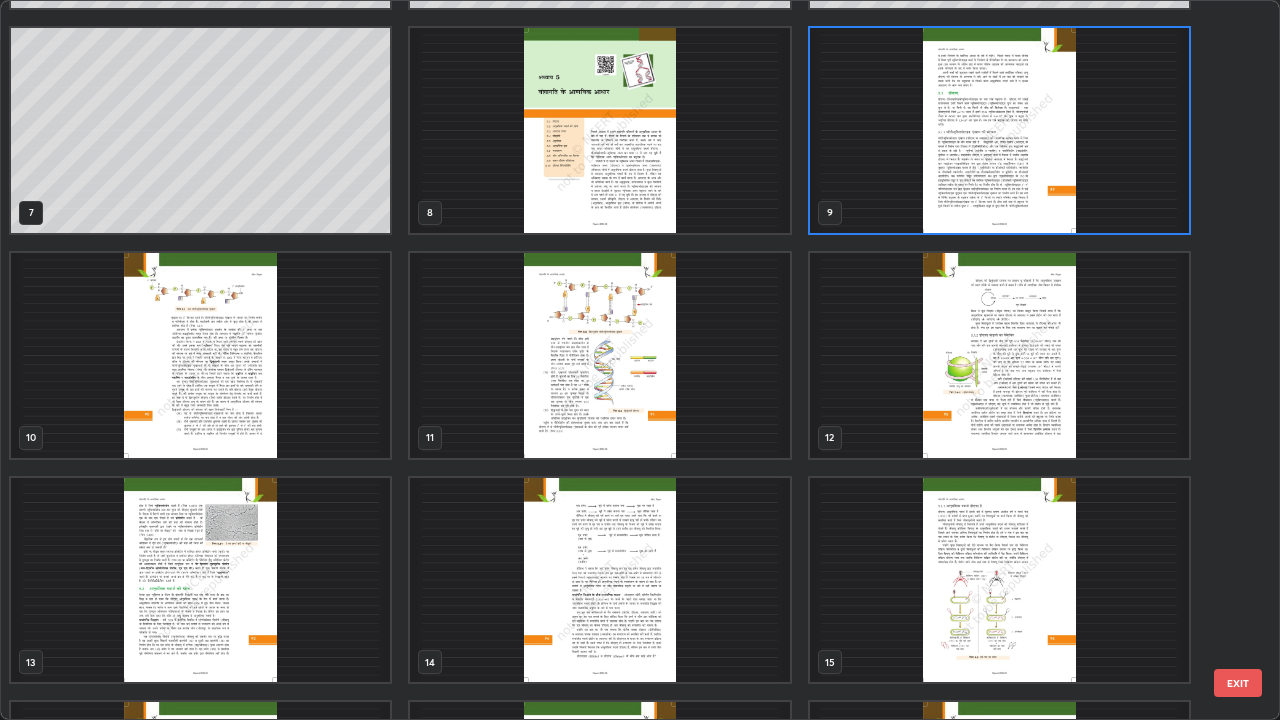 click at bounding box center [999, 130] 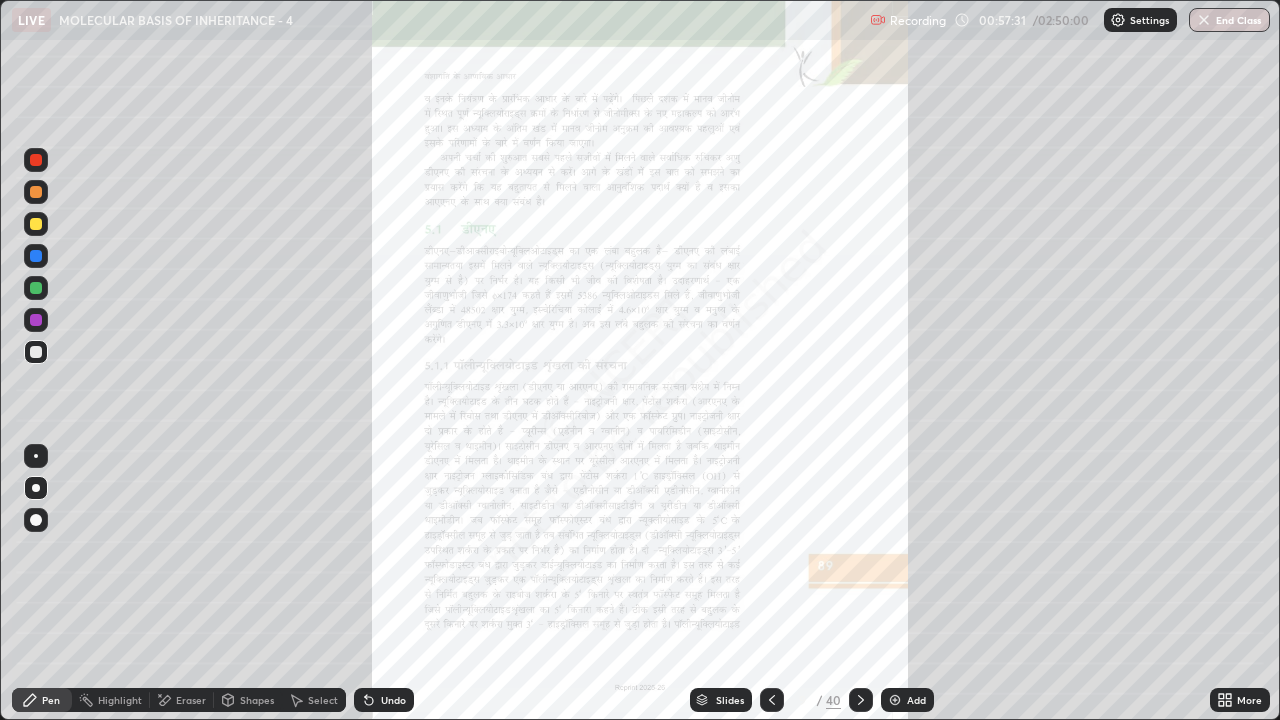 click 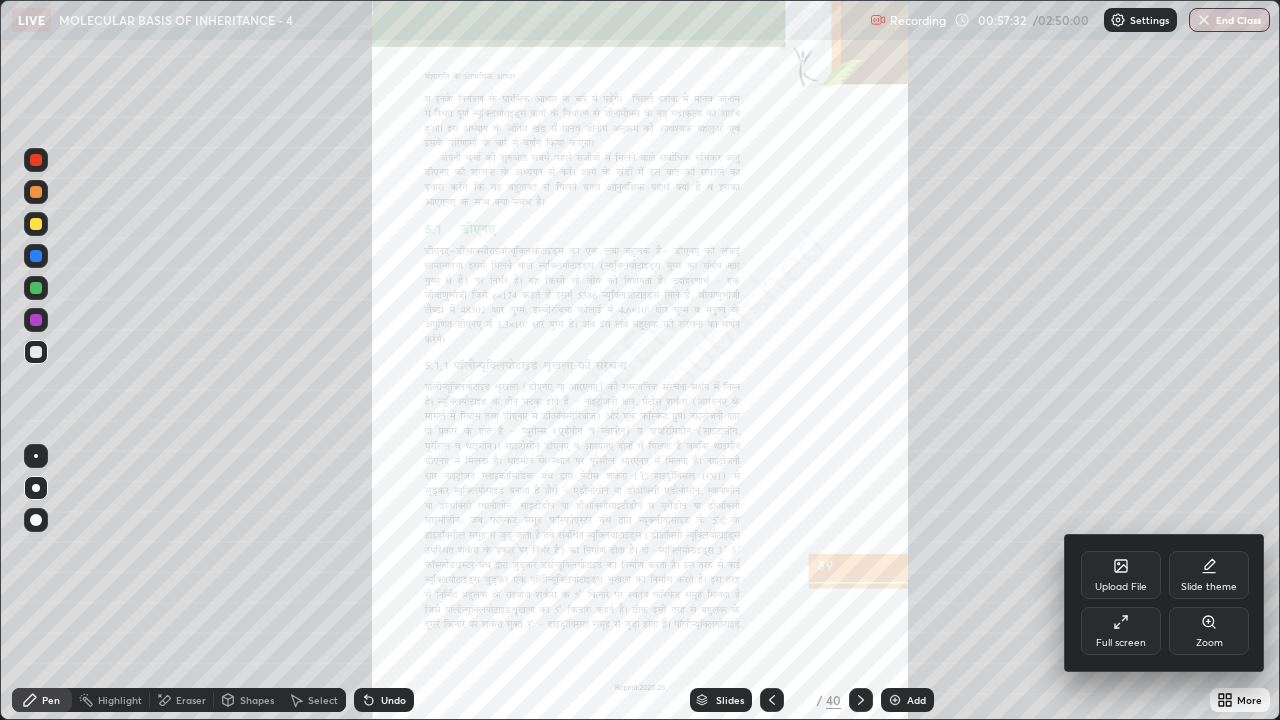 click 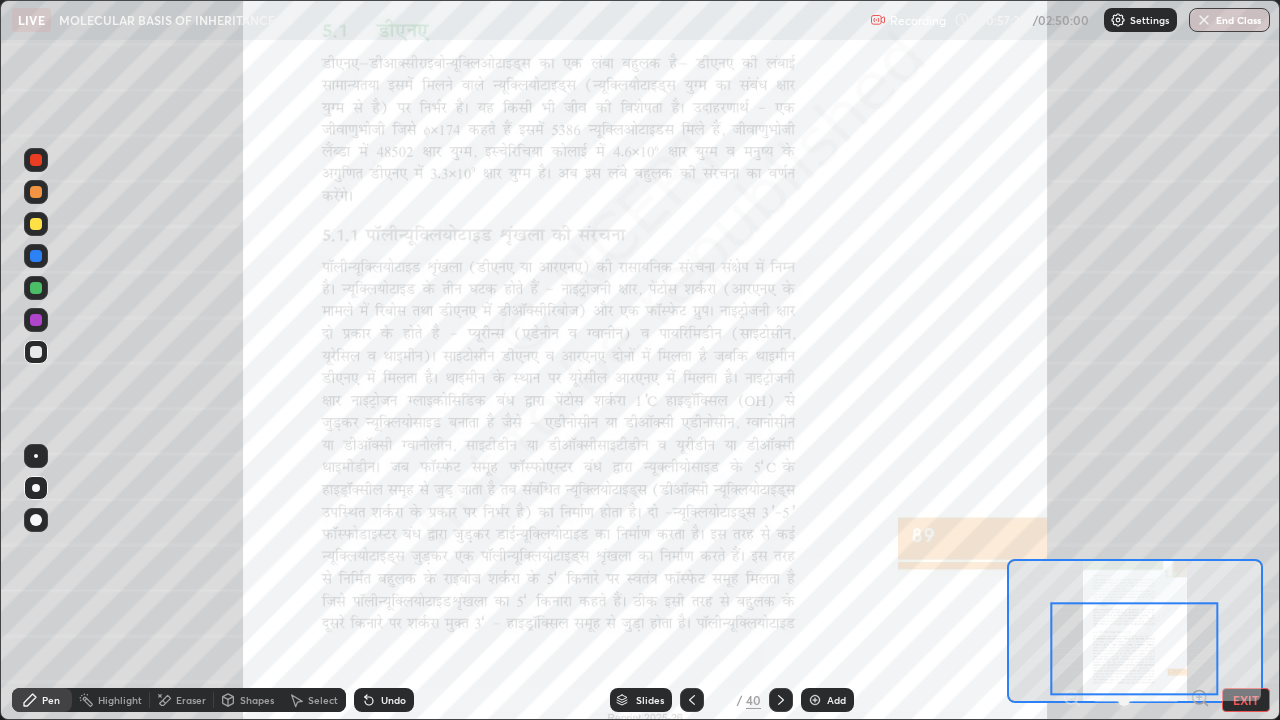 click at bounding box center [36, 320] 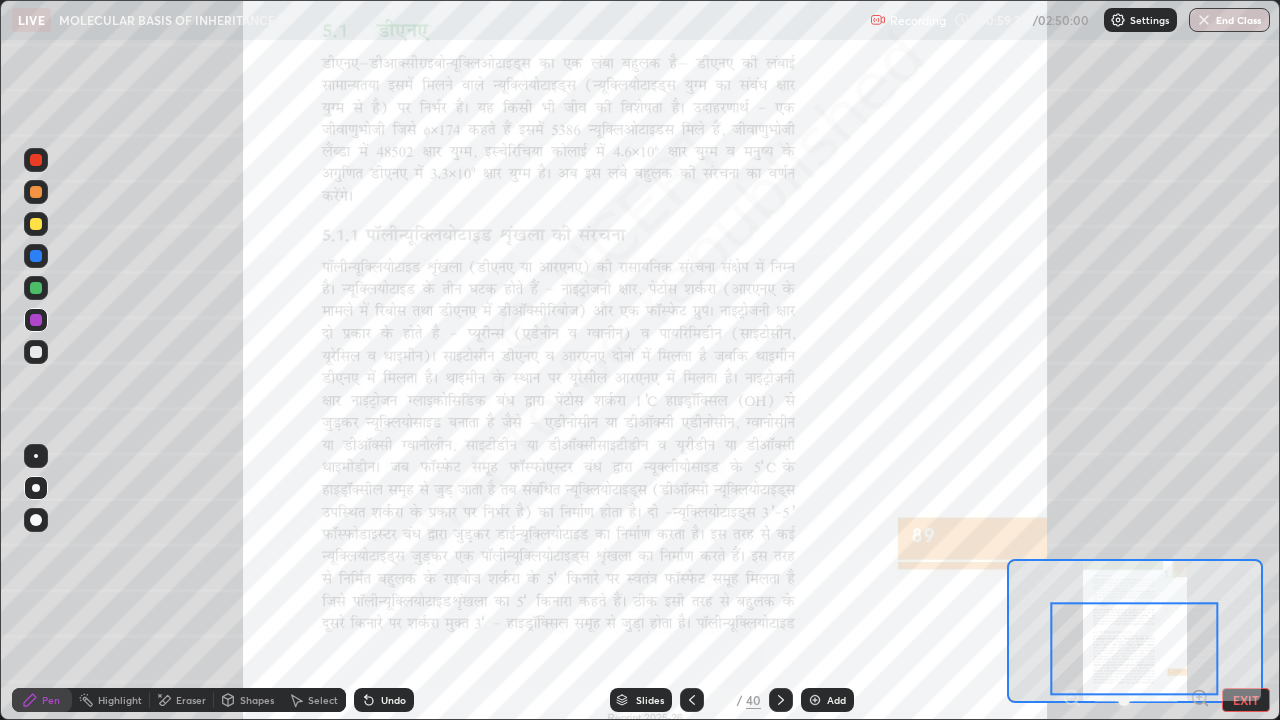 click 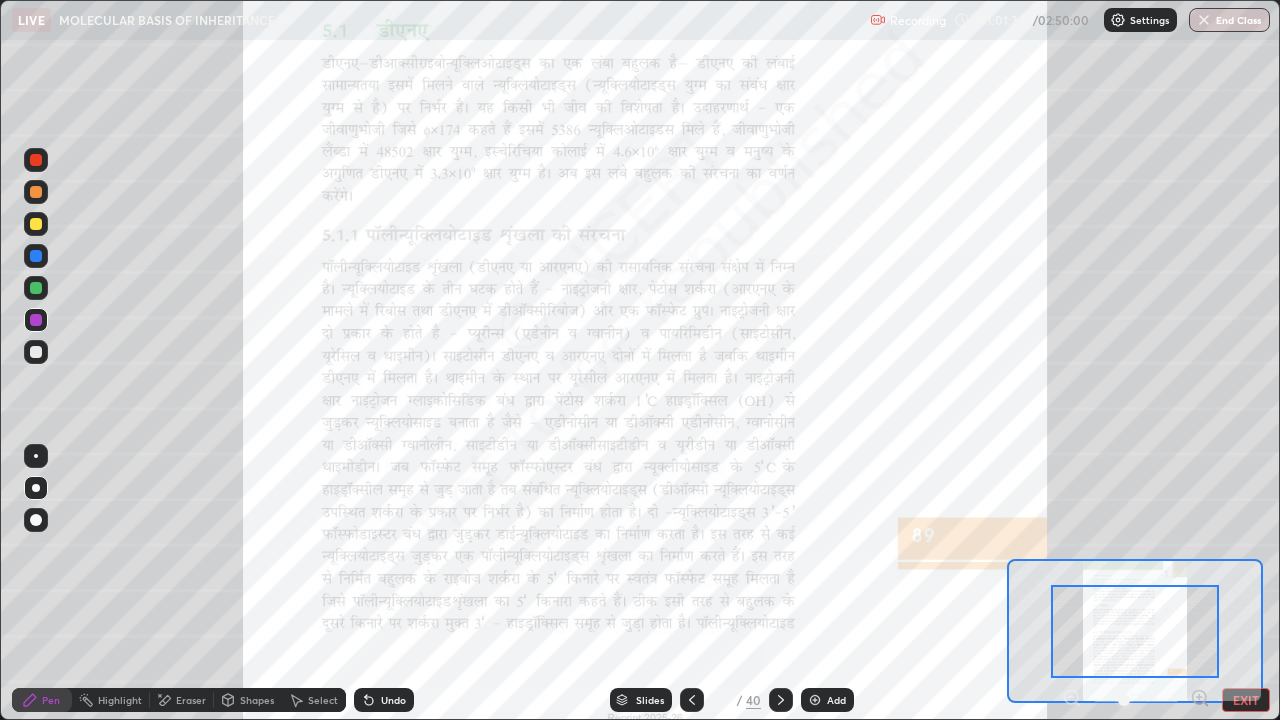 click on "Undo" at bounding box center [393, 700] 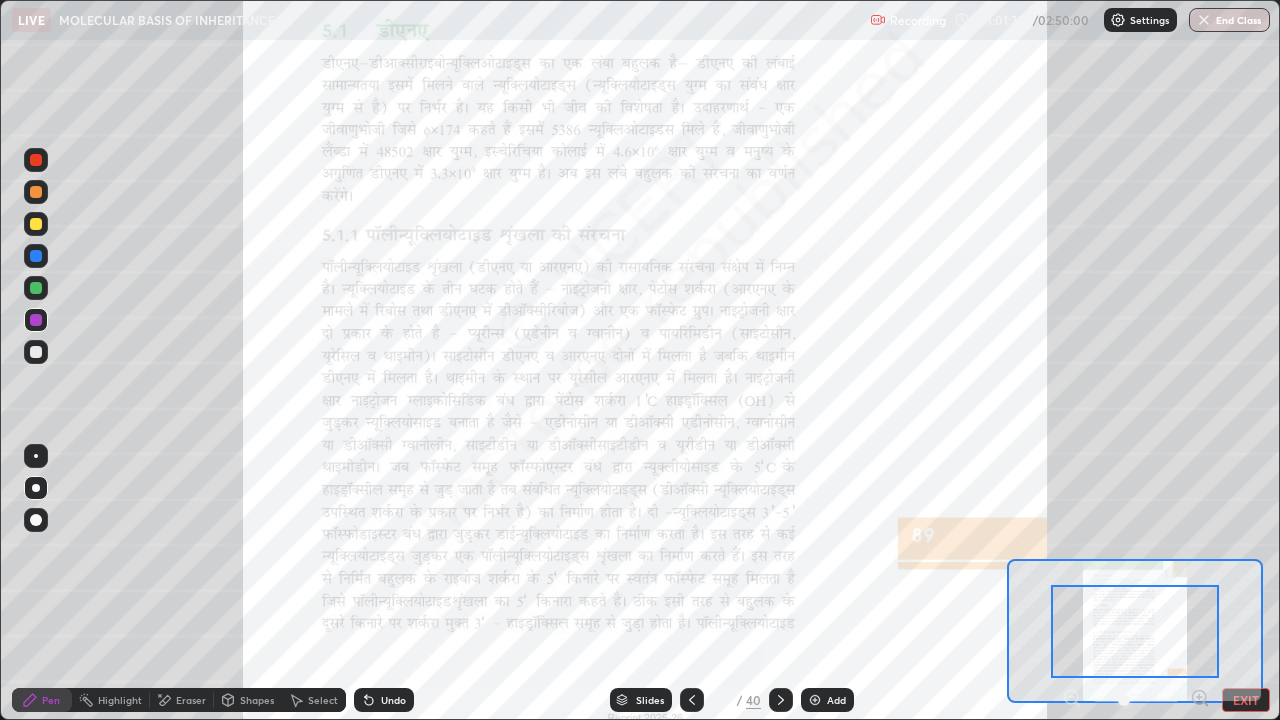 click on "Undo" at bounding box center (384, 700) 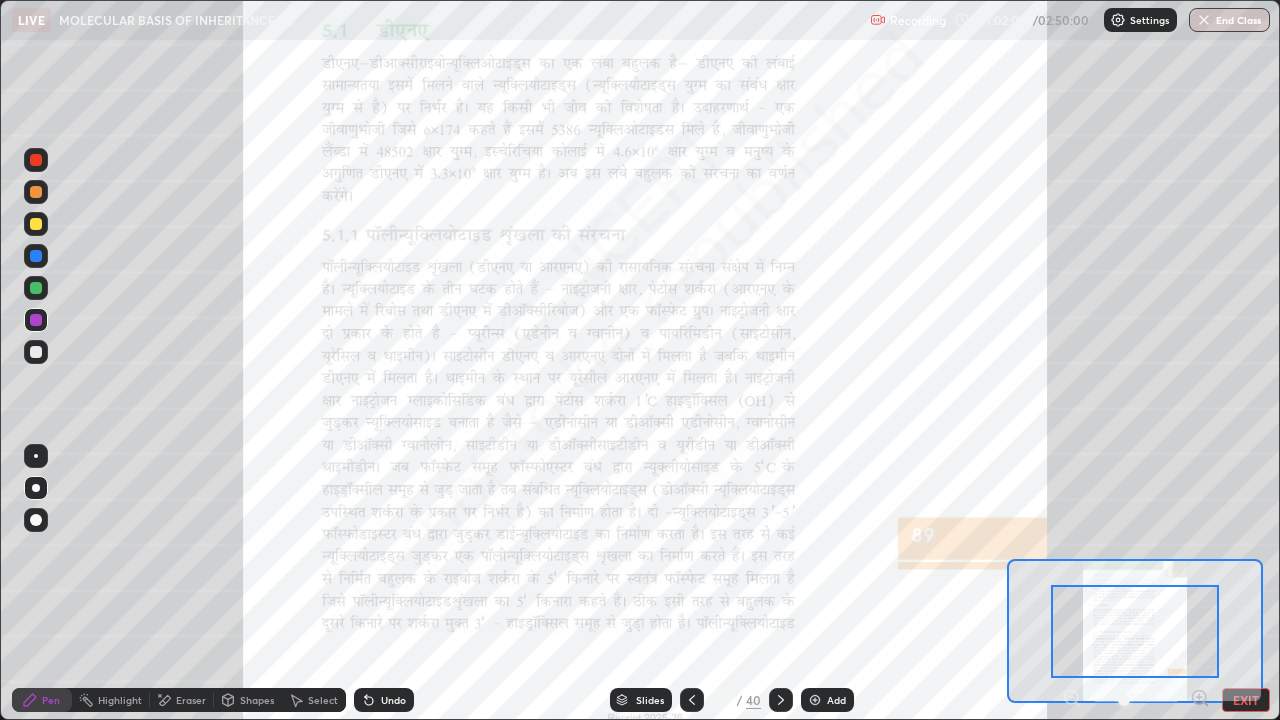 click 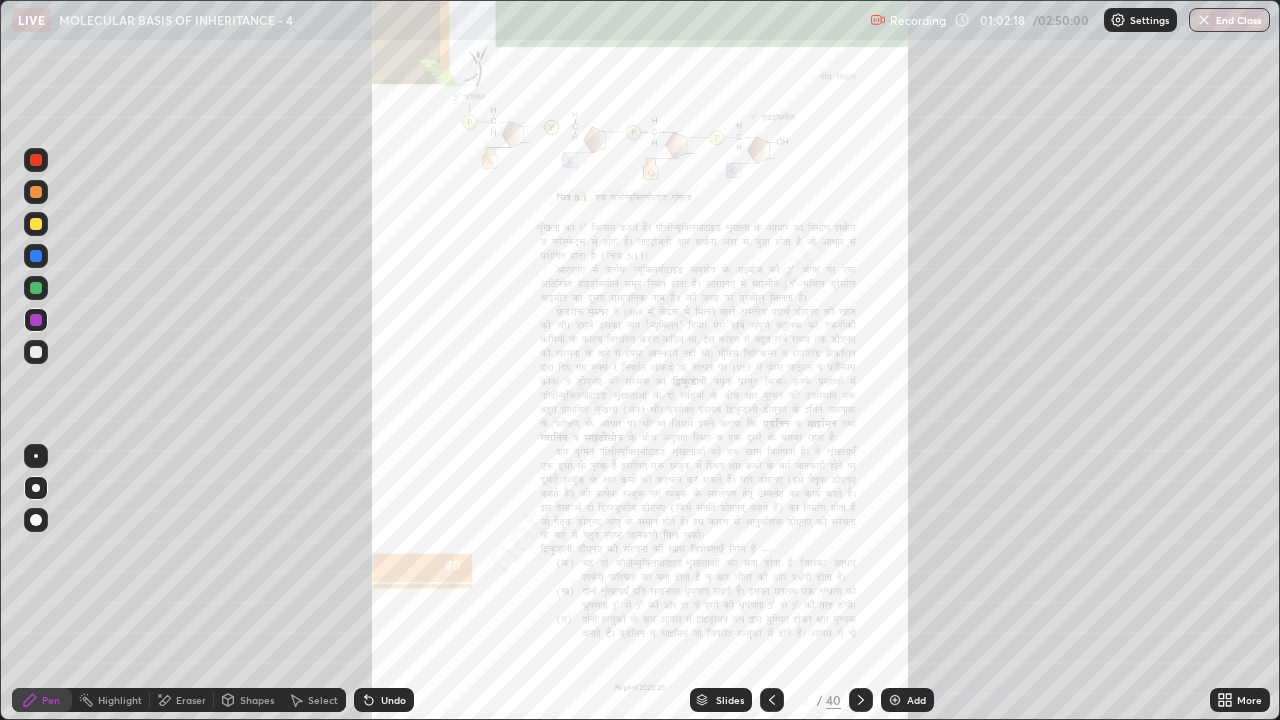 click 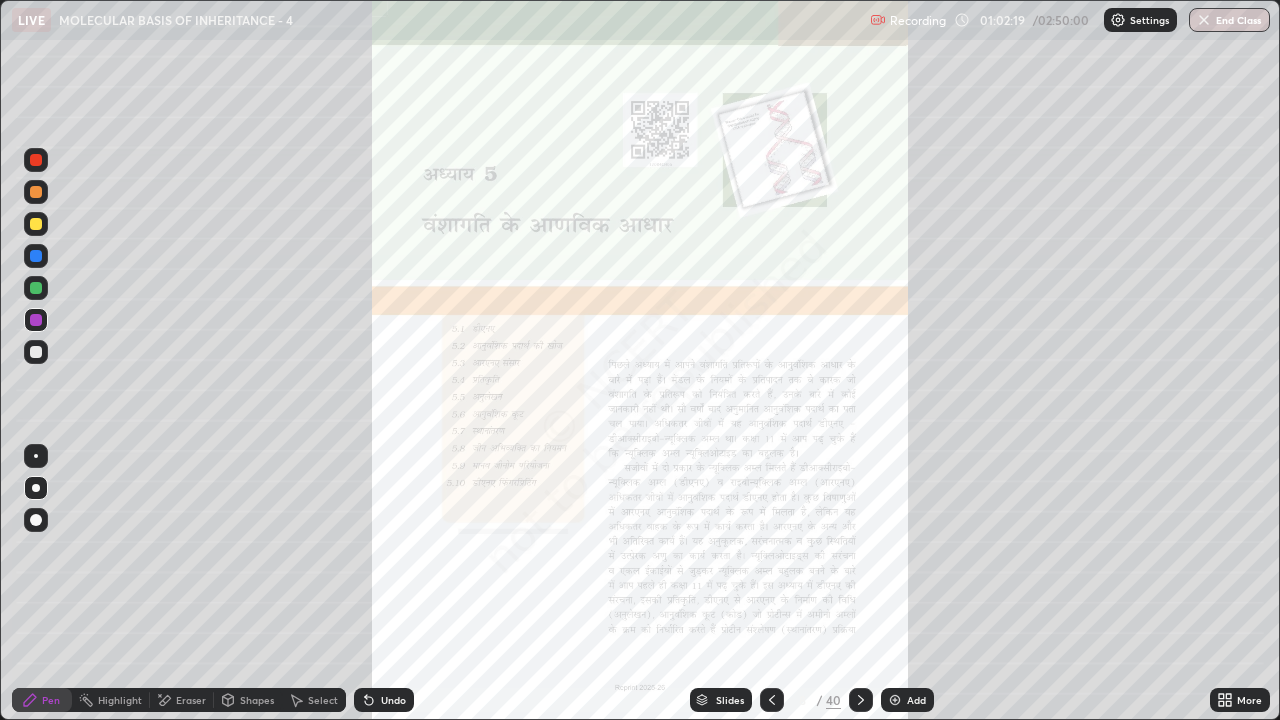click 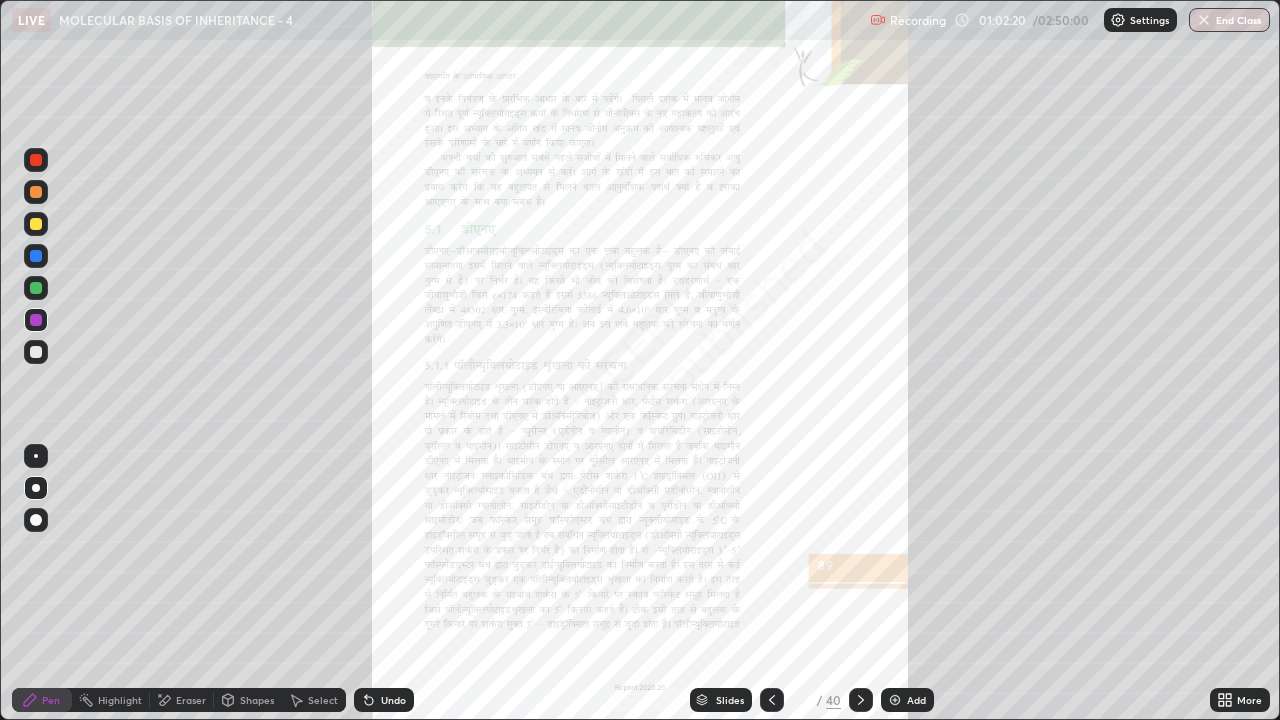 click 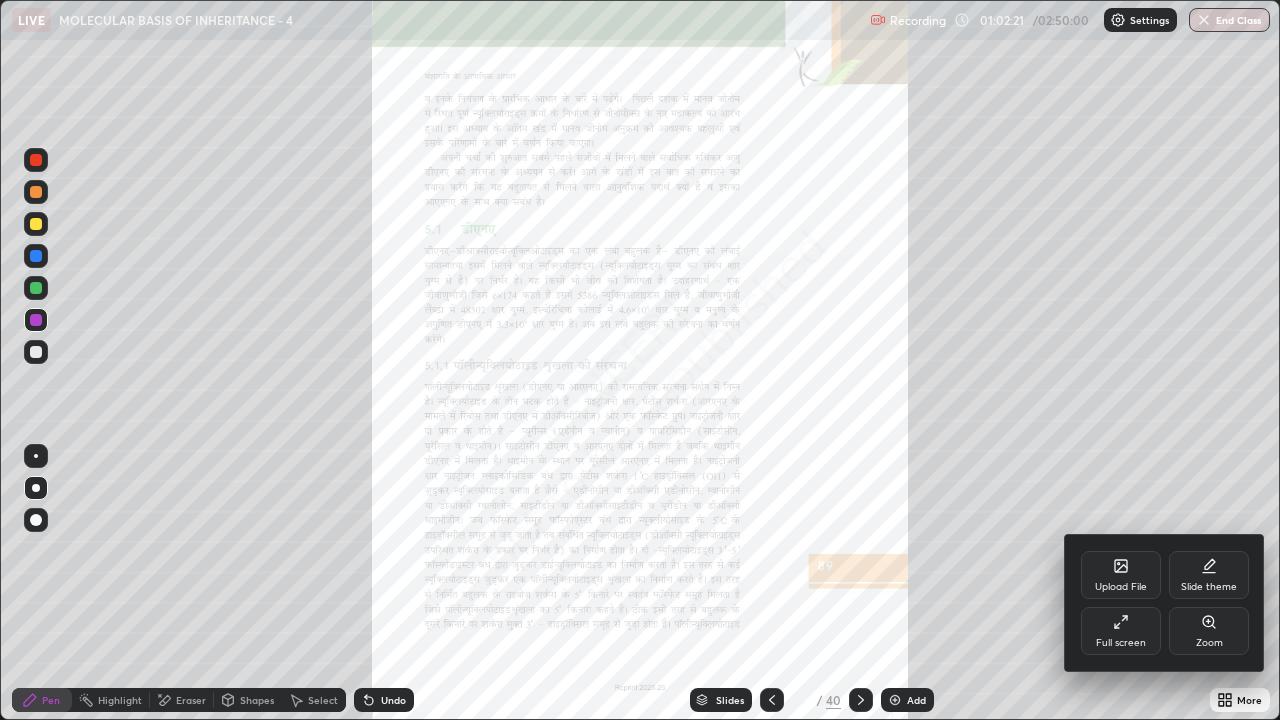 click 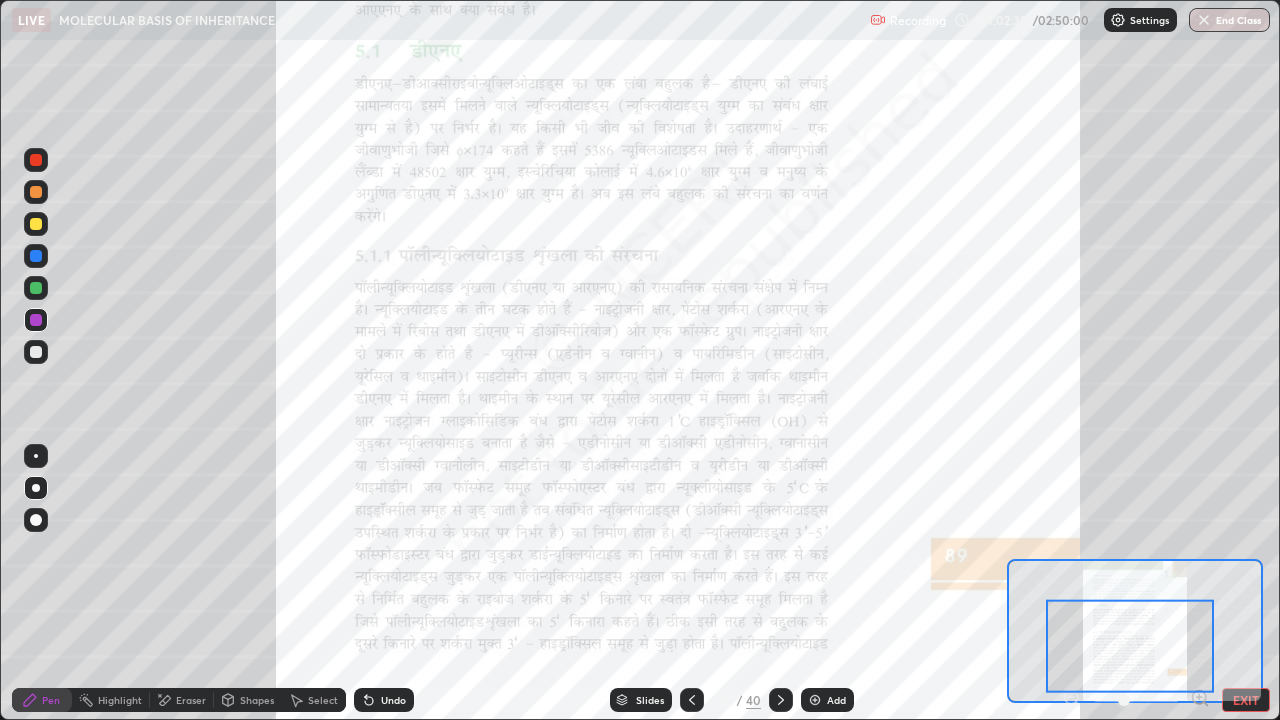 click 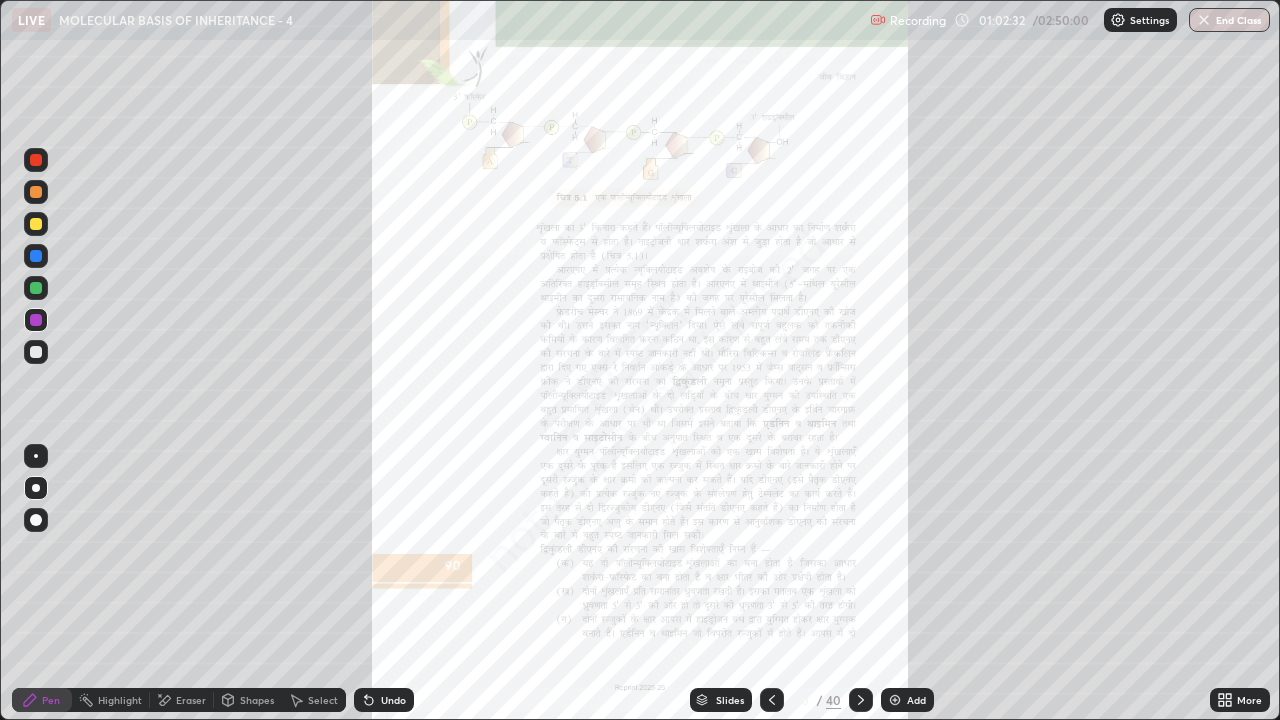 click 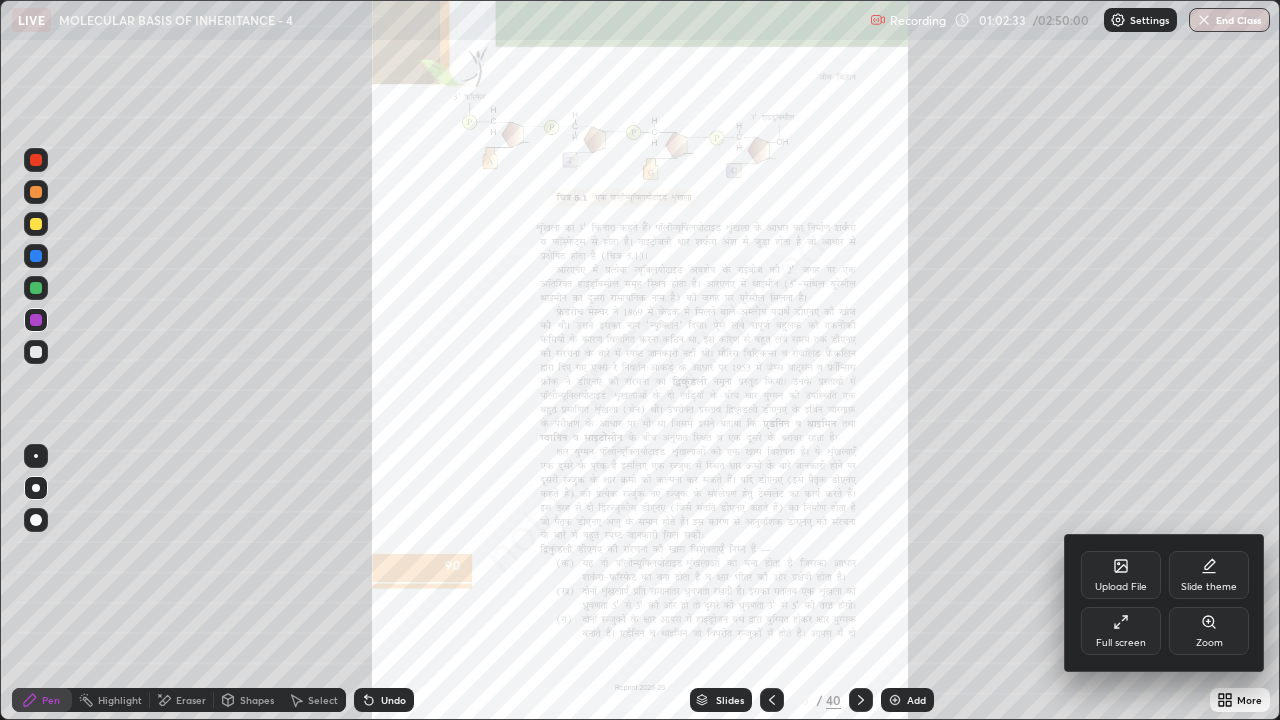 click on "Zoom" at bounding box center [1209, 631] 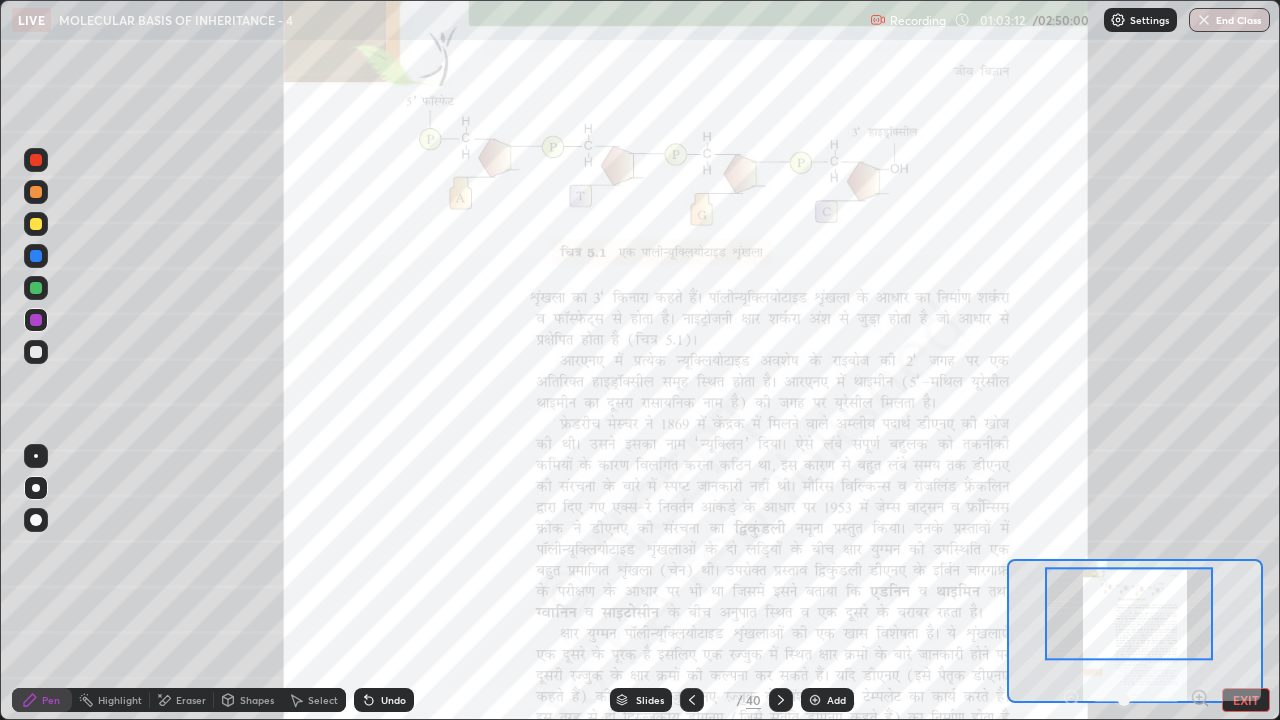 click on "Slides" at bounding box center (650, 700) 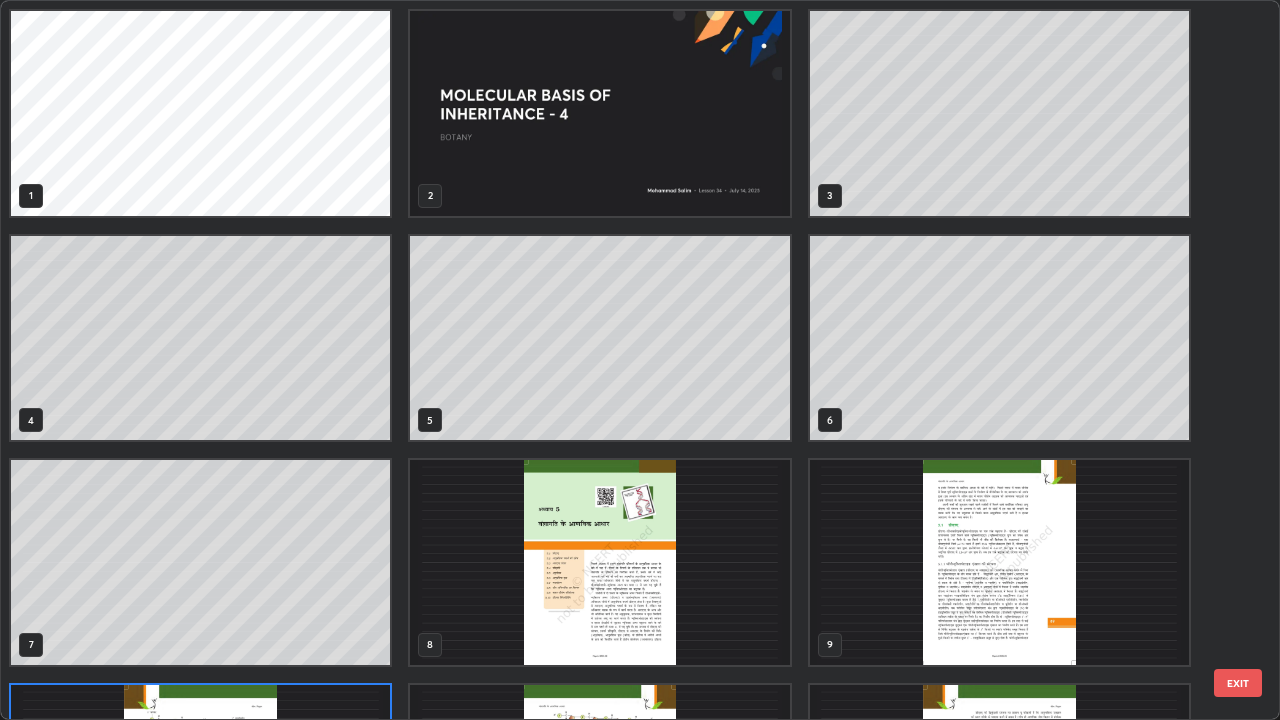 scroll, scrollTop: 180, scrollLeft: 0, axis: vertical 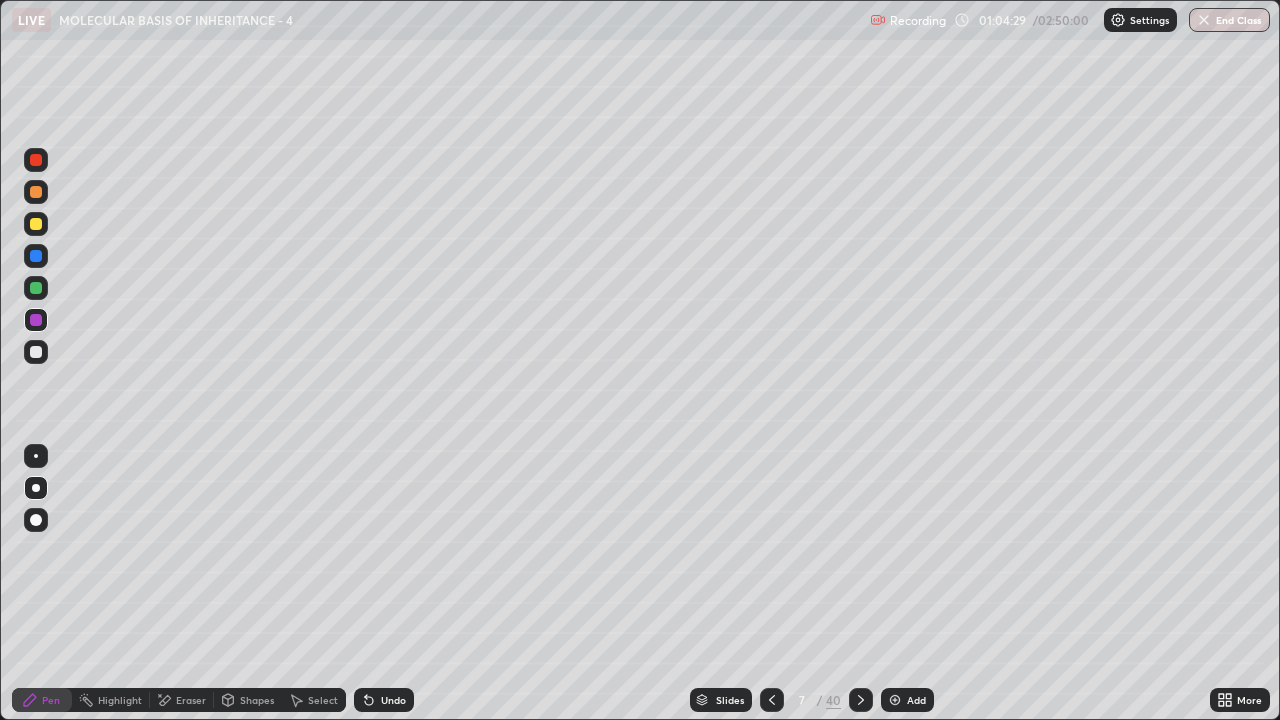 click at bounding box center [895, 700] 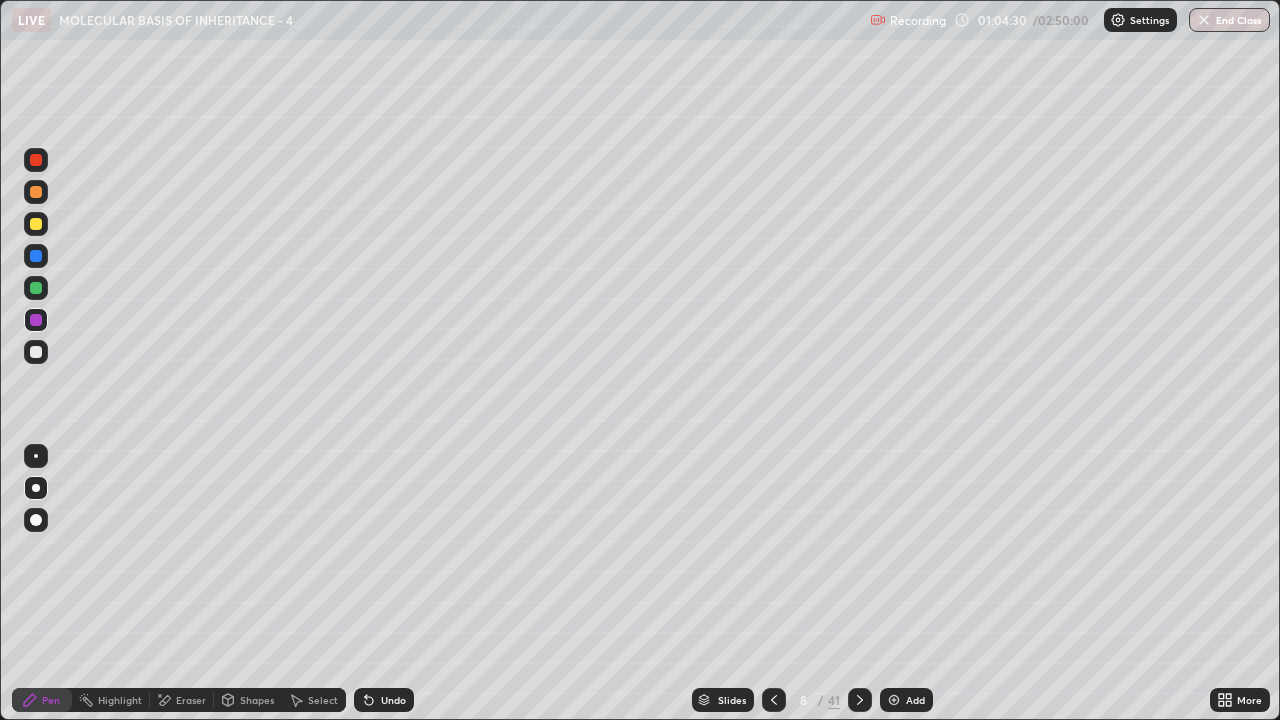 click at bounding box center [36, 288] 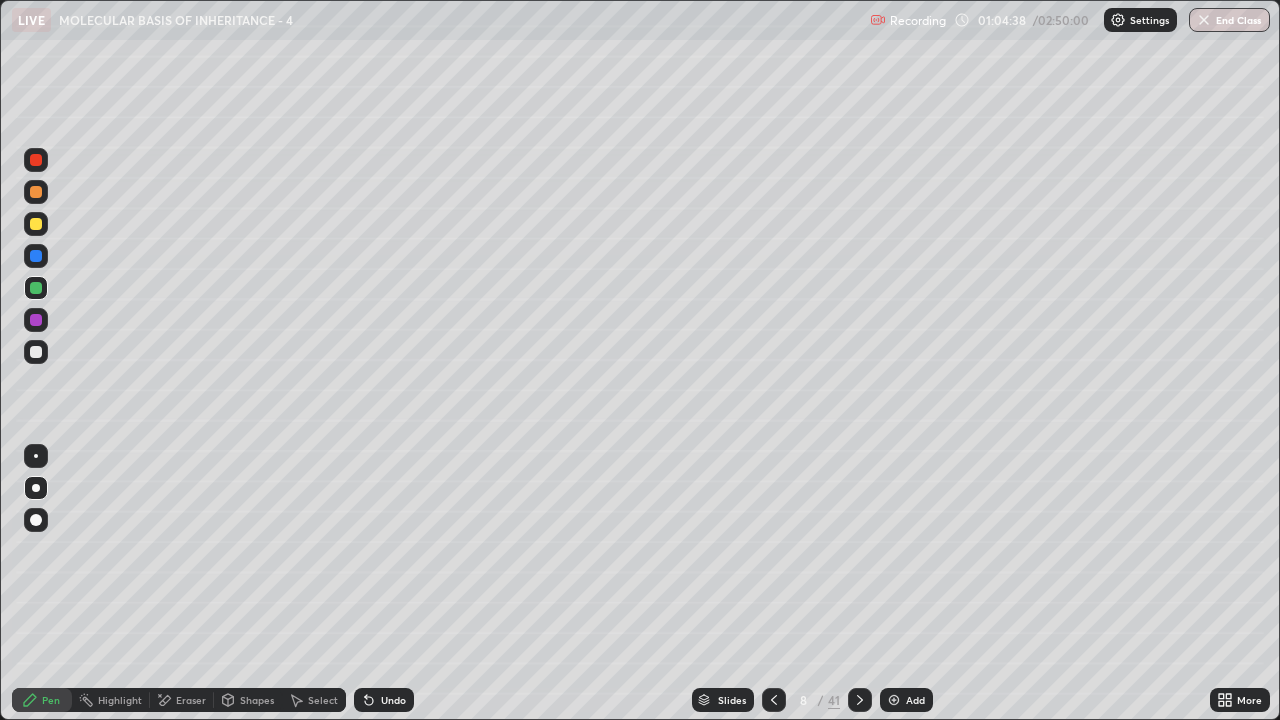 click 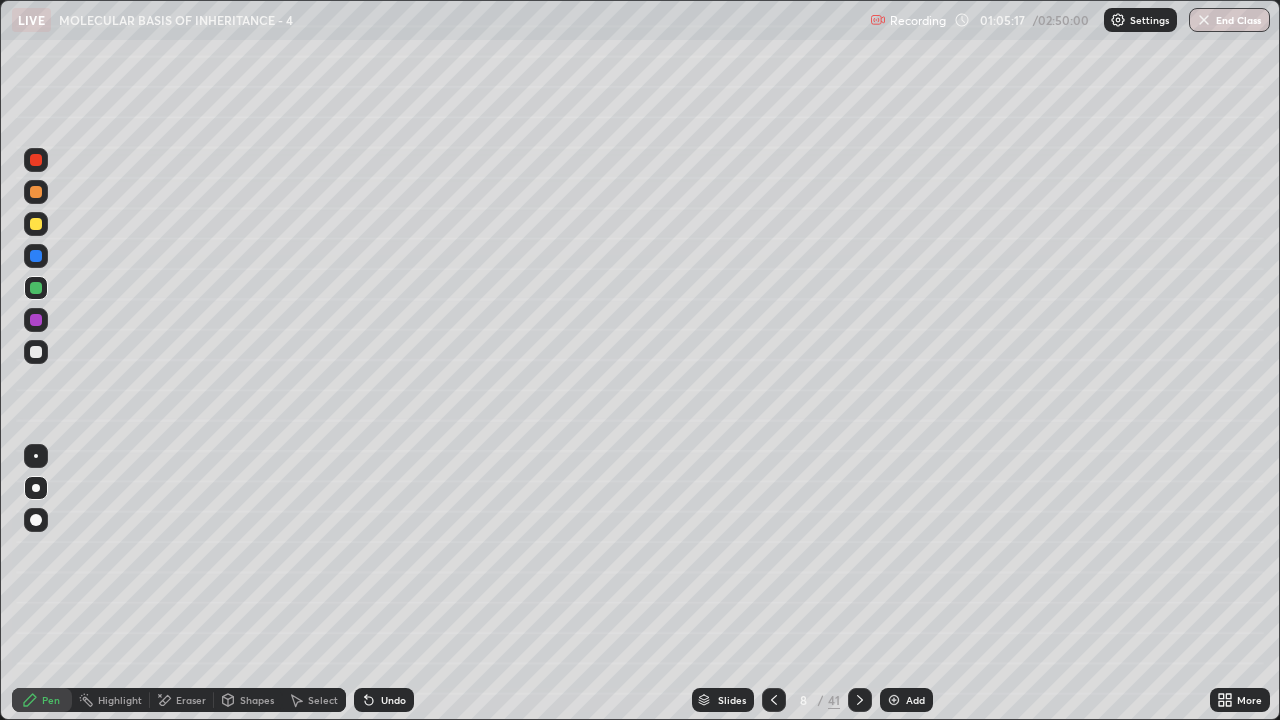 click 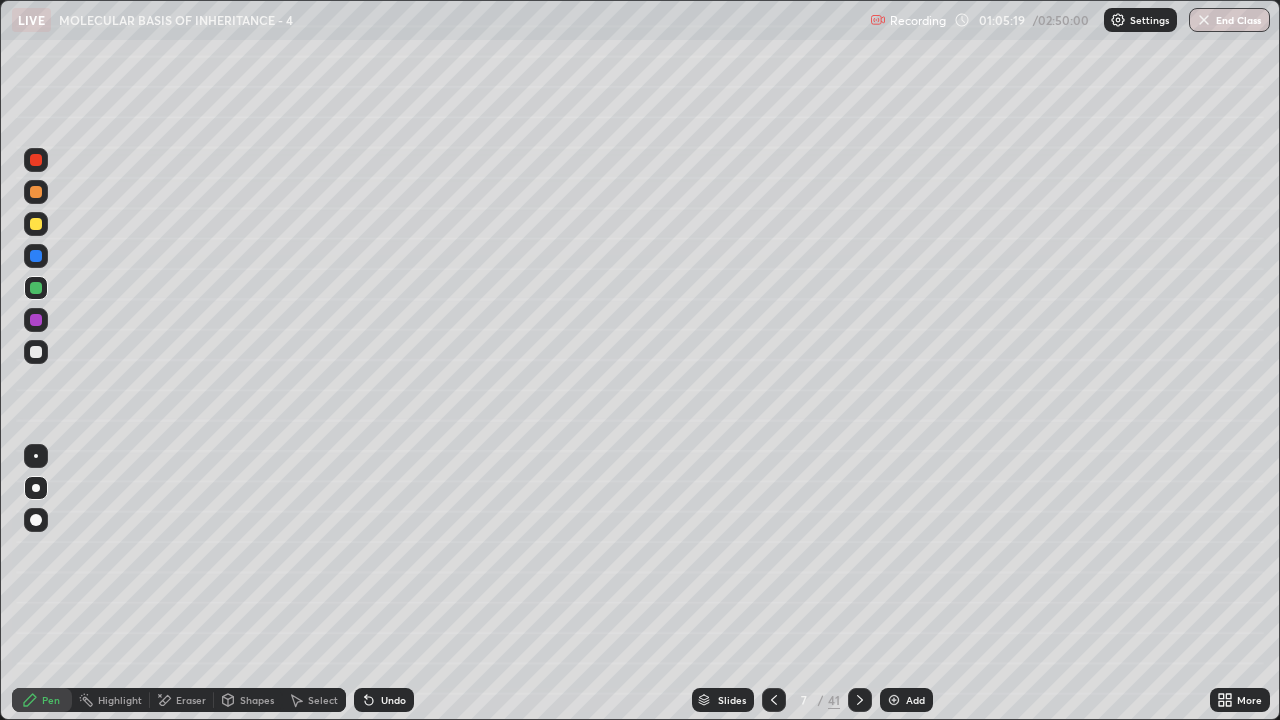 click 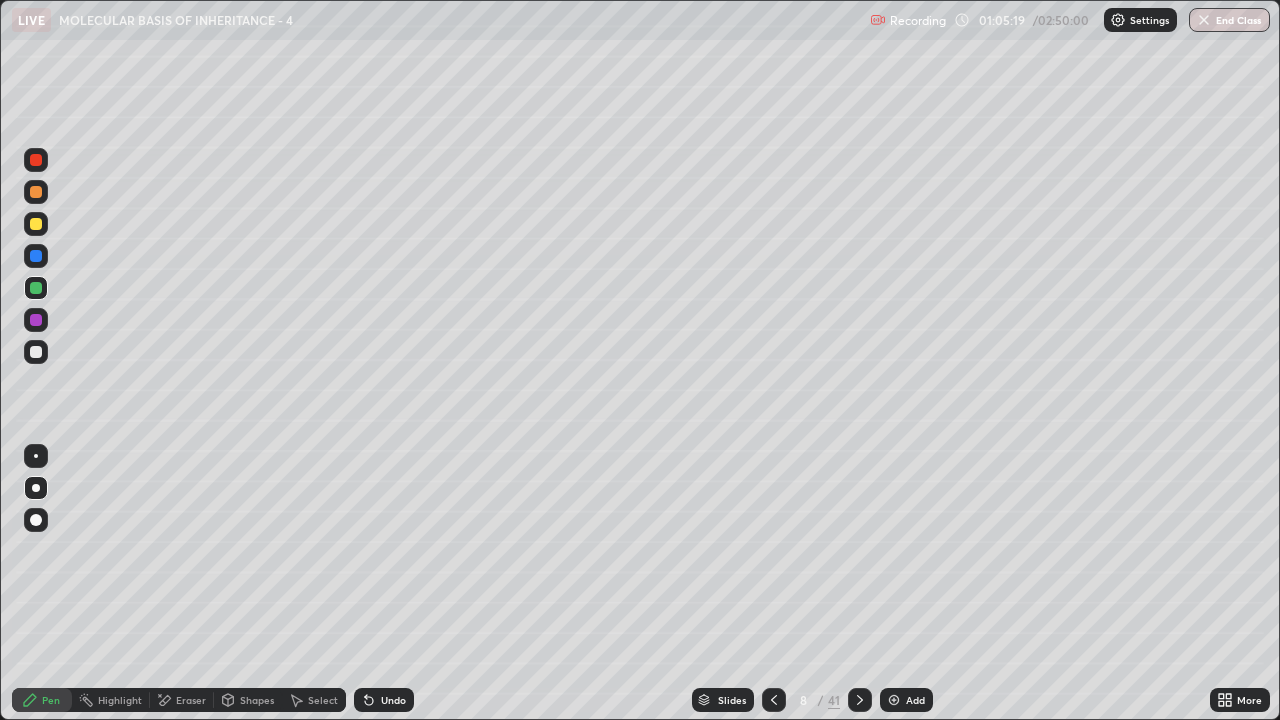 click on "Slides" at bounding box center (732, 700) 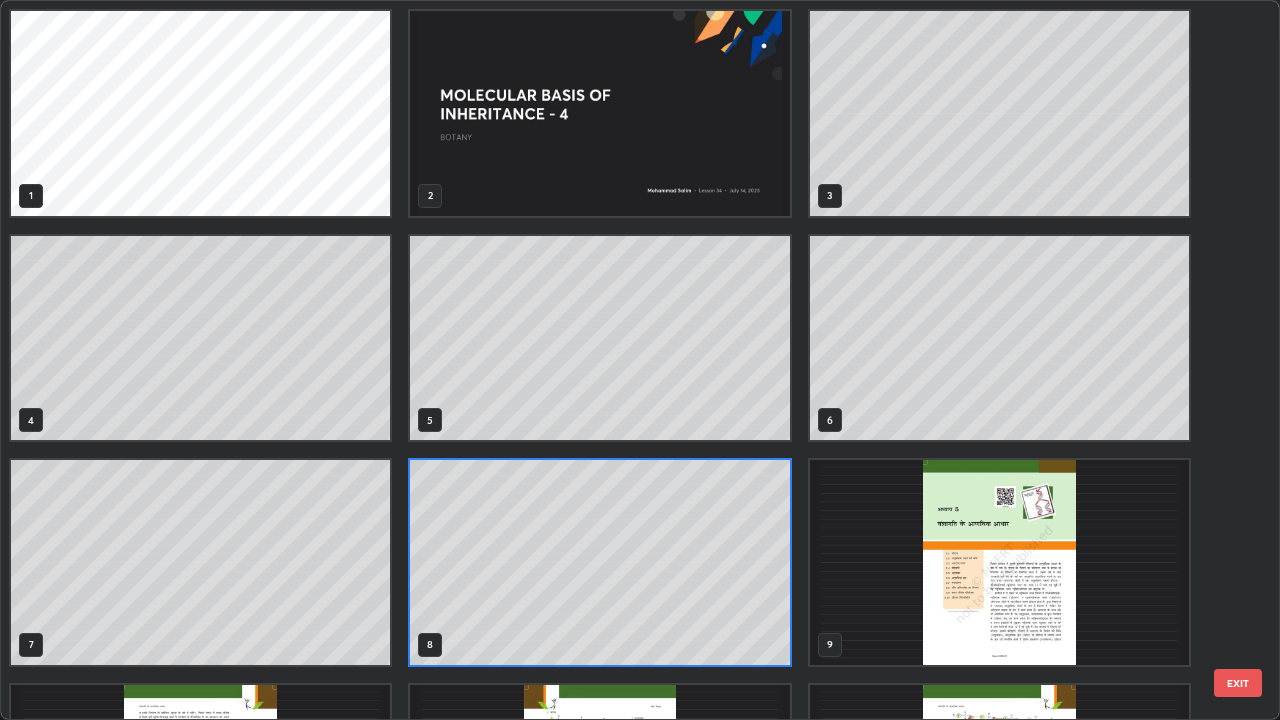 scroll, scrollTop: 7, scrollLeft: 11, axis: both 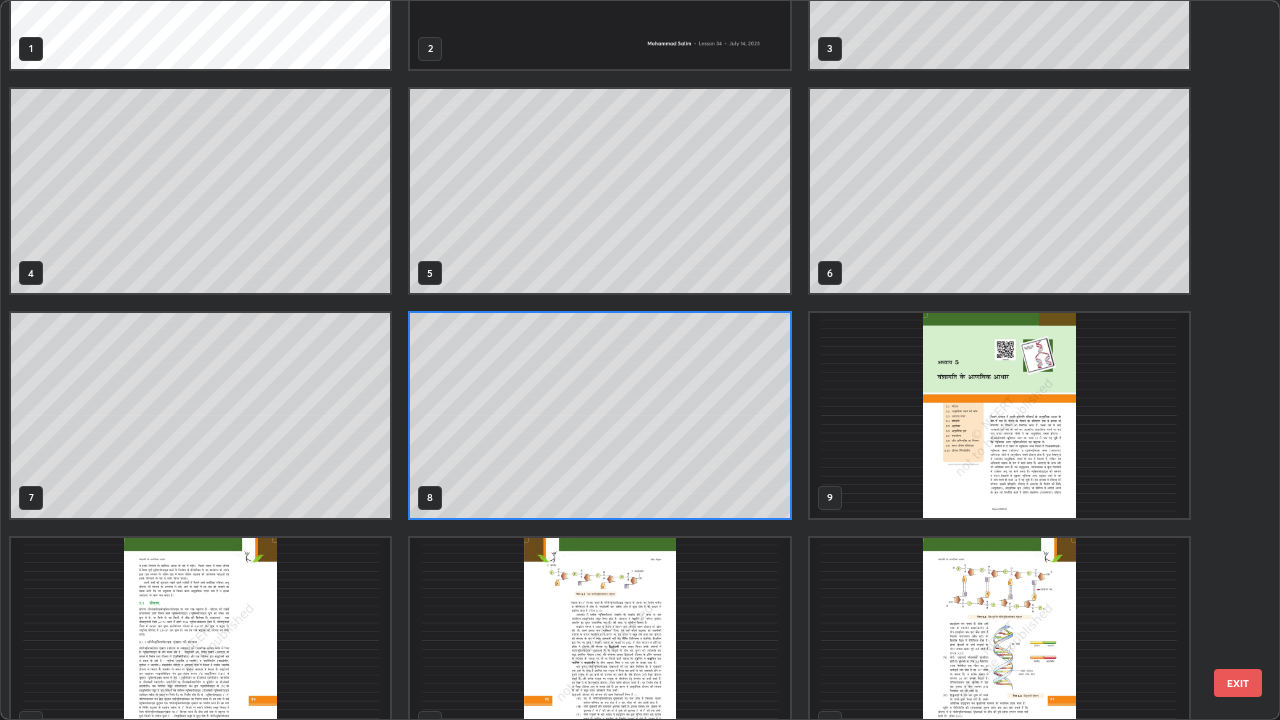 click at bounding box center (599, 640) 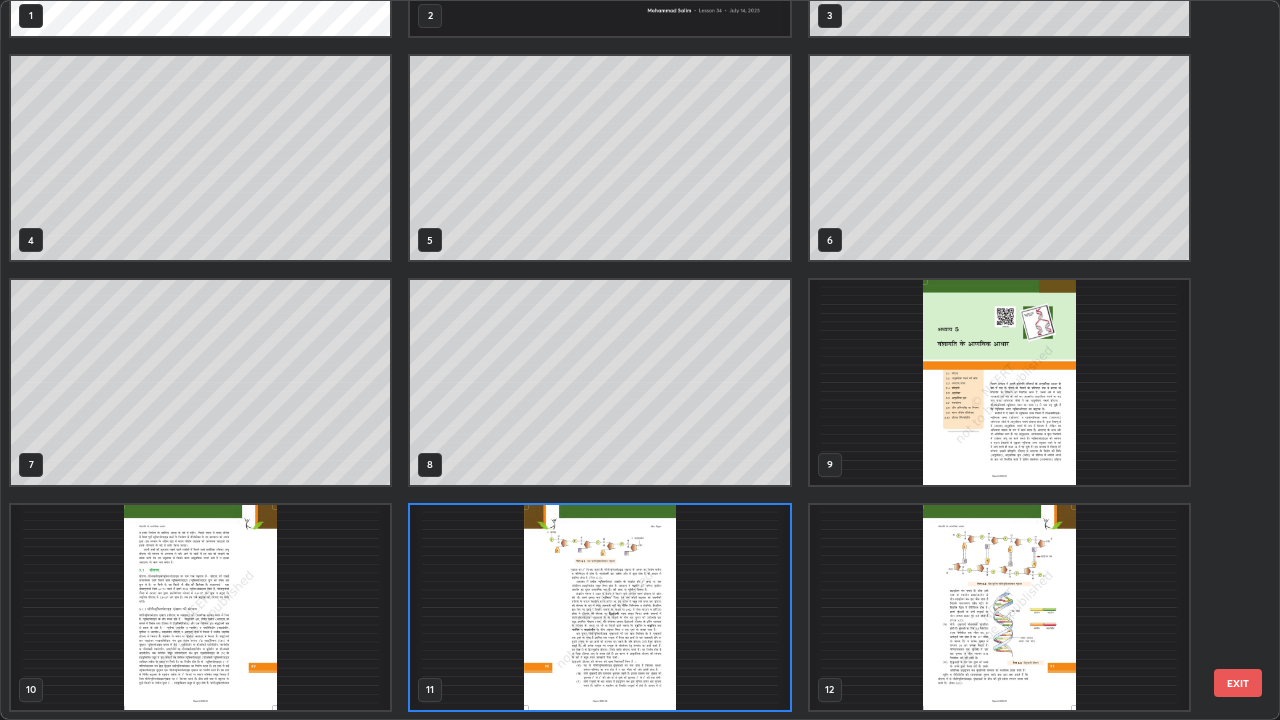 click at bounding box center (599, 607) 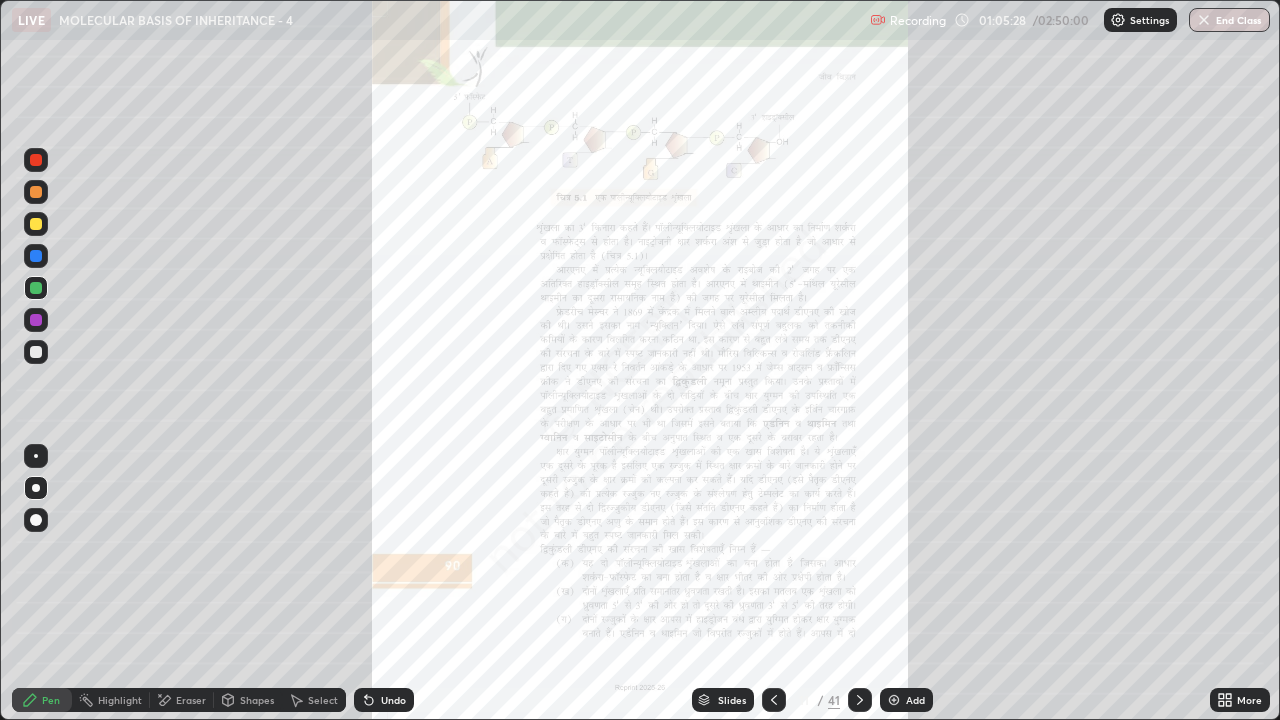 click at bounding box center [599, 607] 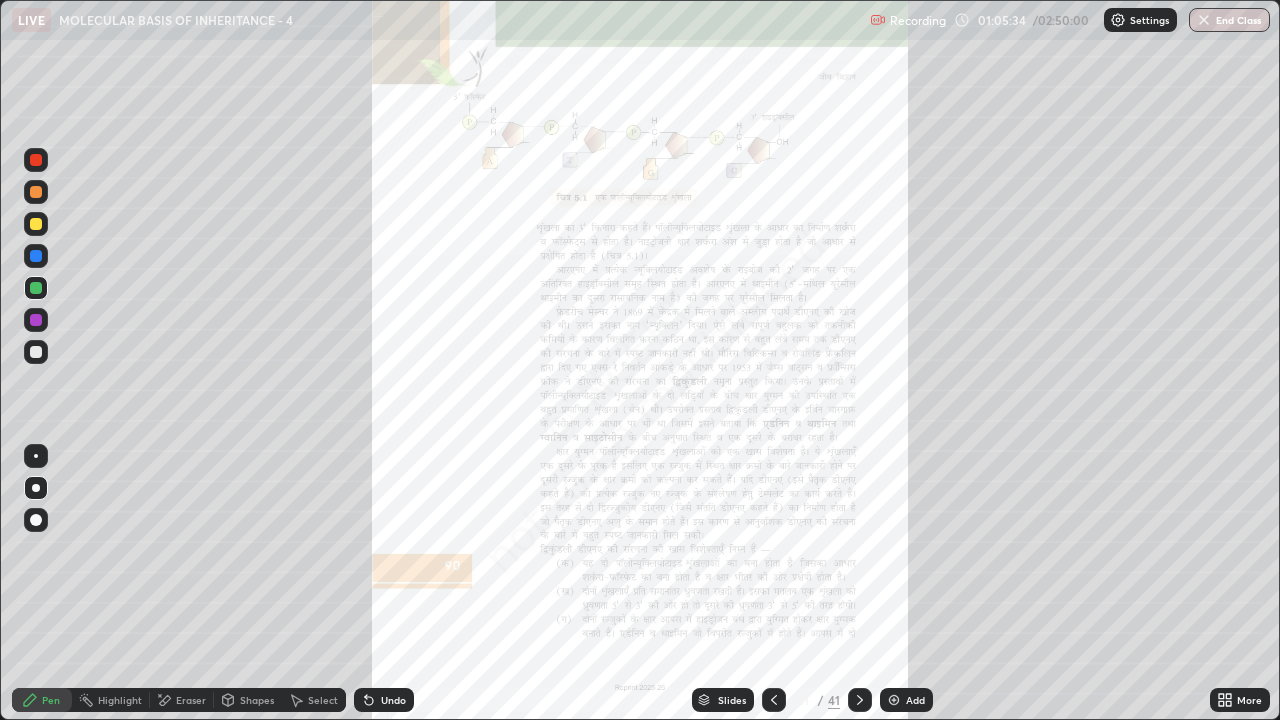 click on "Slides" at bounding box center [732, 700] 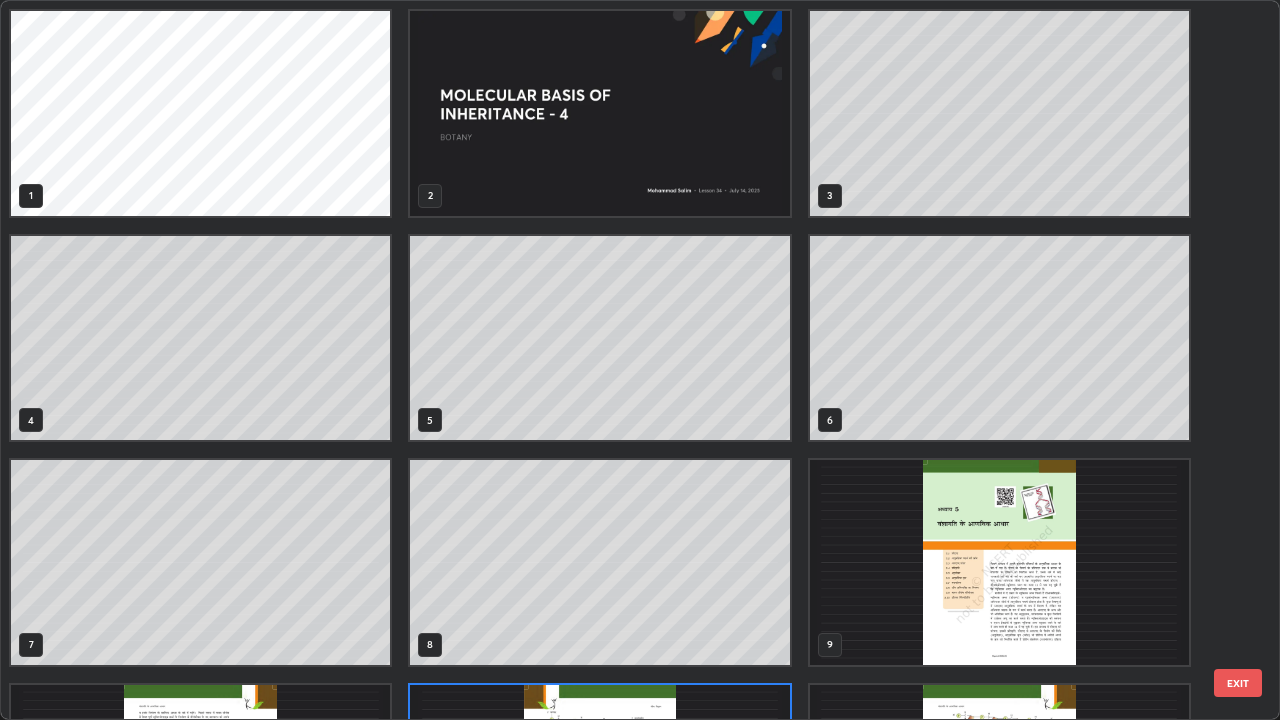 scroll, scrollTop: 180, scrollLeft: 0, axis: vertical 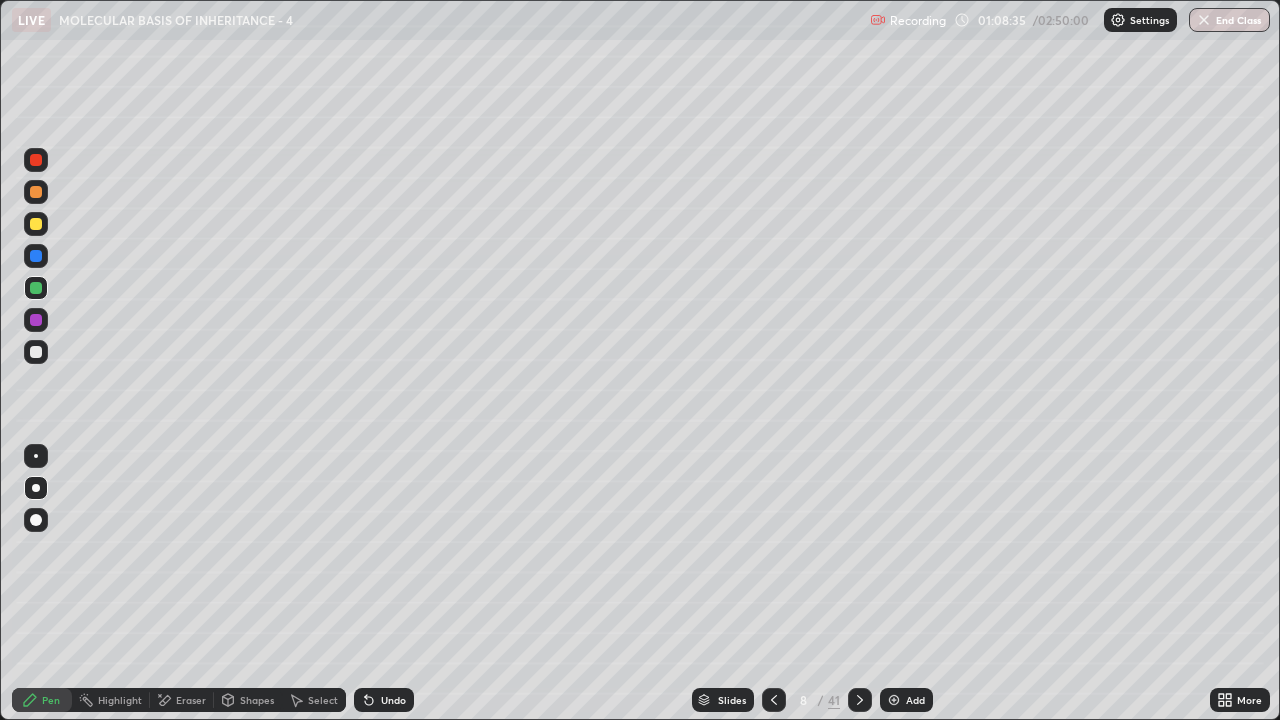 click at bounding box center (36, 352) 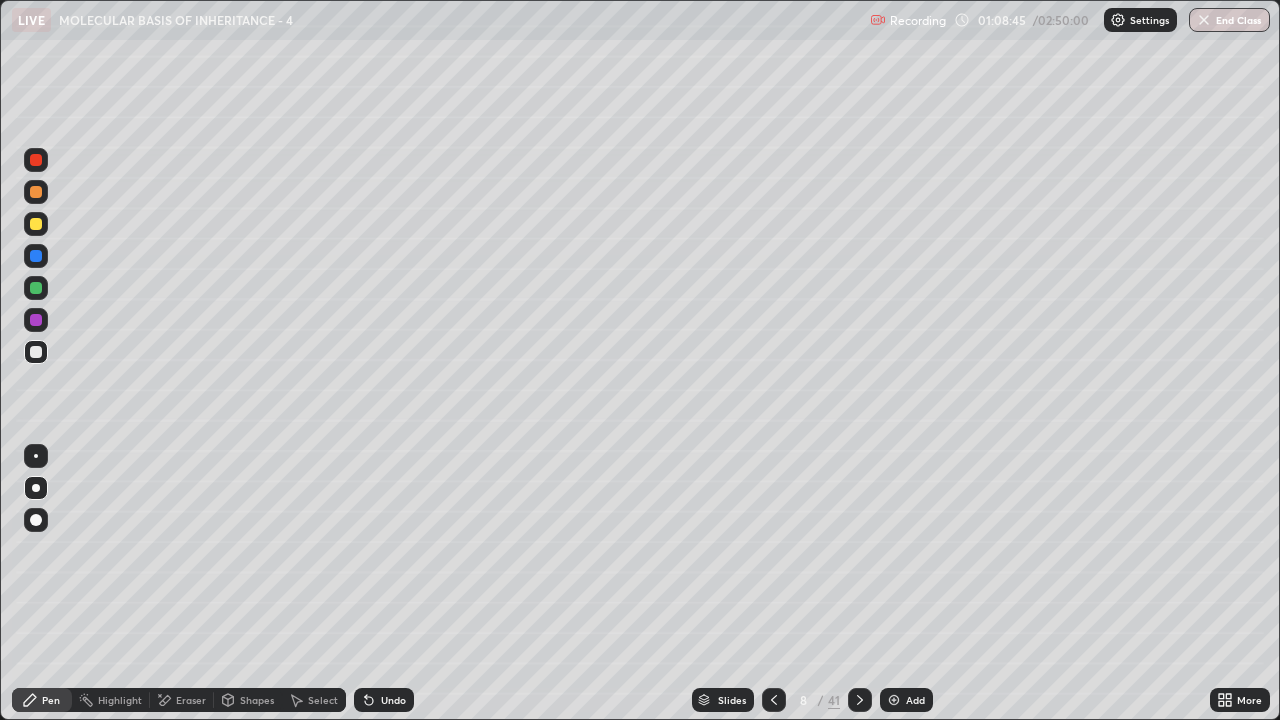 click on "Undo" at bounding box center (384, 700) 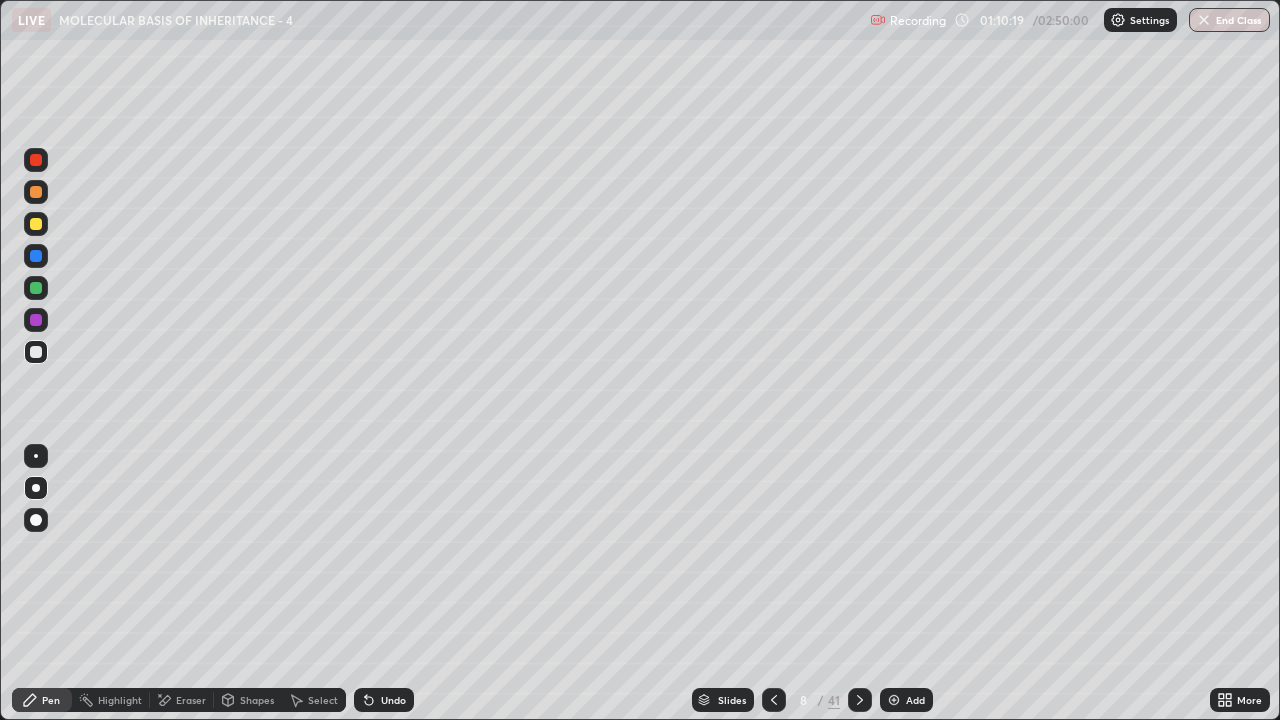 click on "Slides" at bounding box center (732, 700) 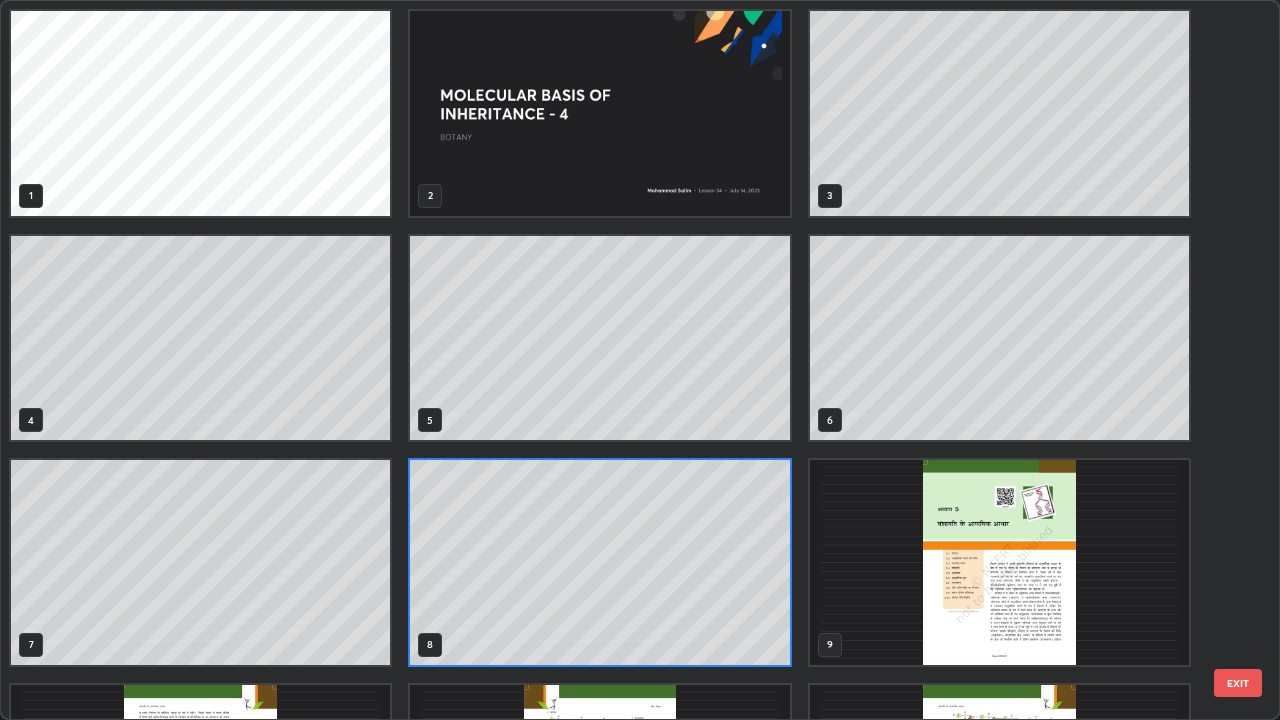 scroll, scrollTop: 7, scrollLeft: 11, axis: both 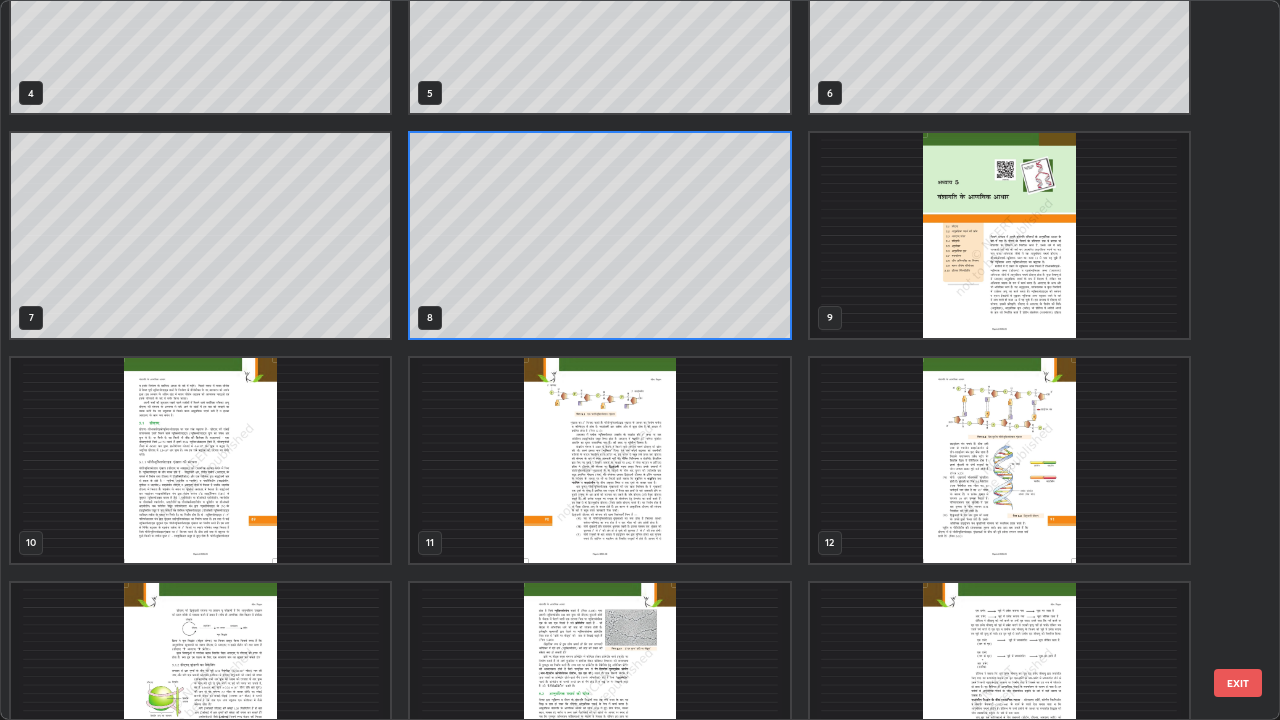 click at bounding box center [999, 460] 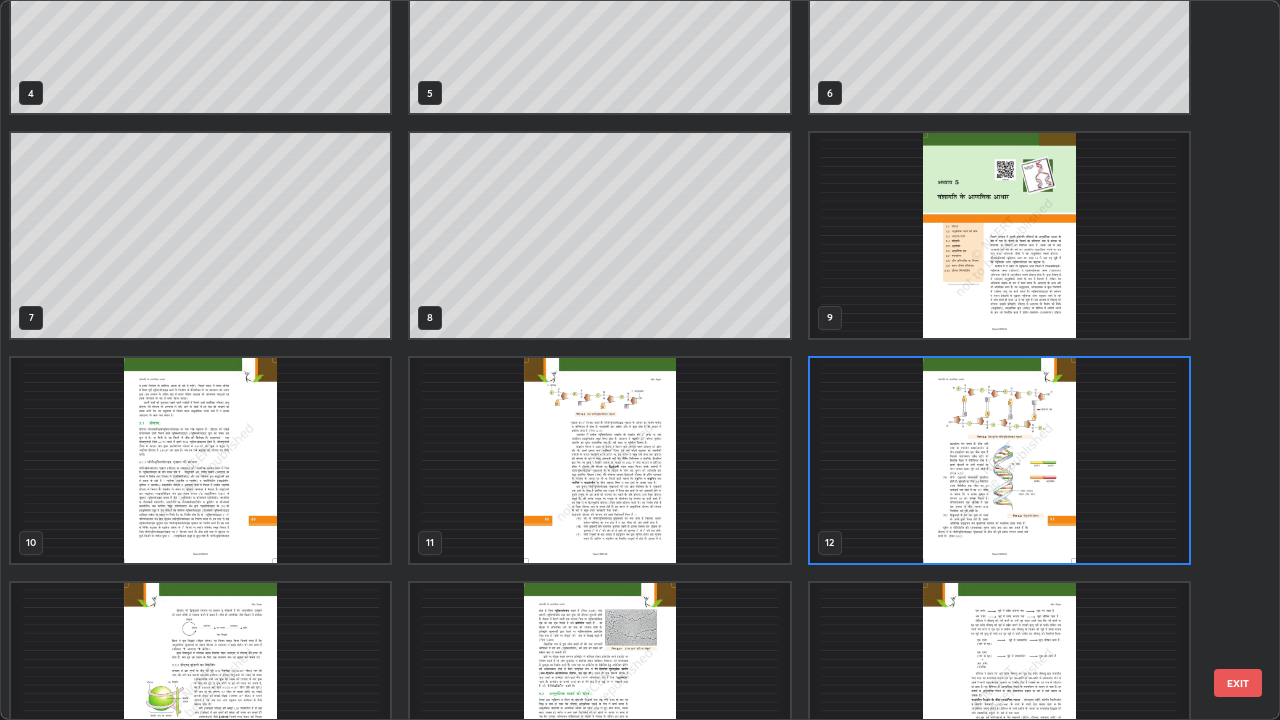 click at bounding box center (999, 460) 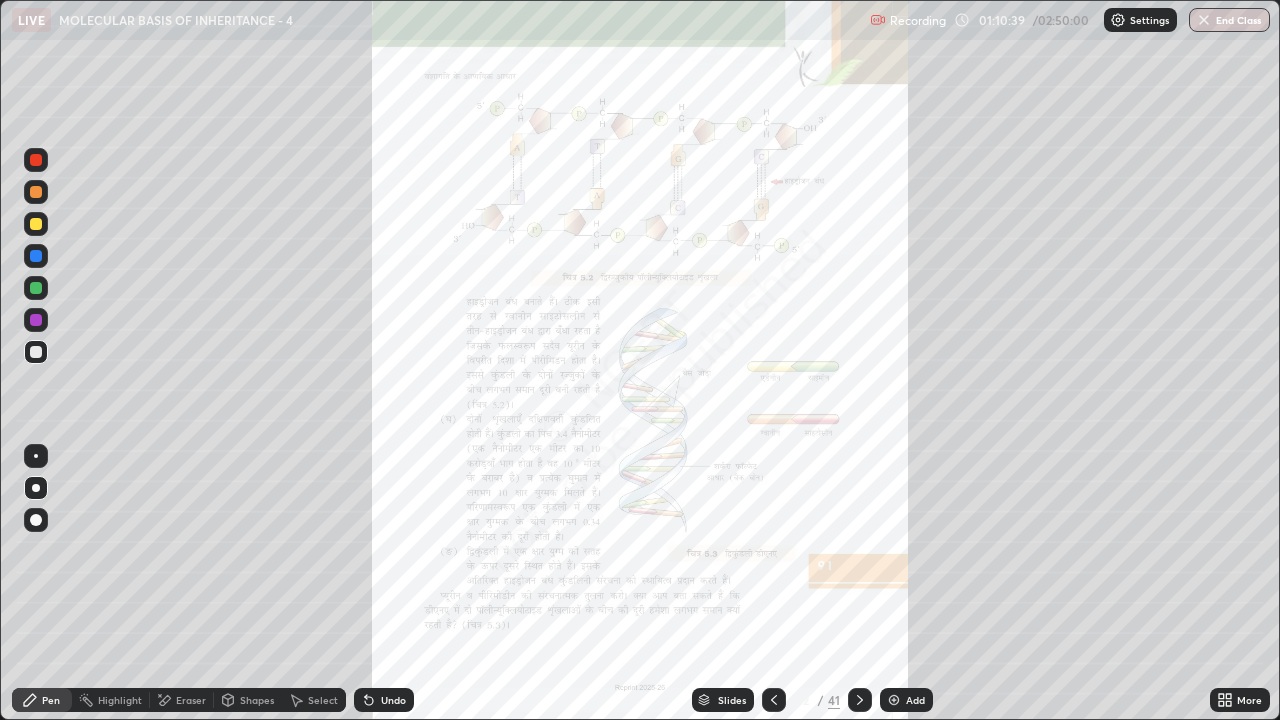 click 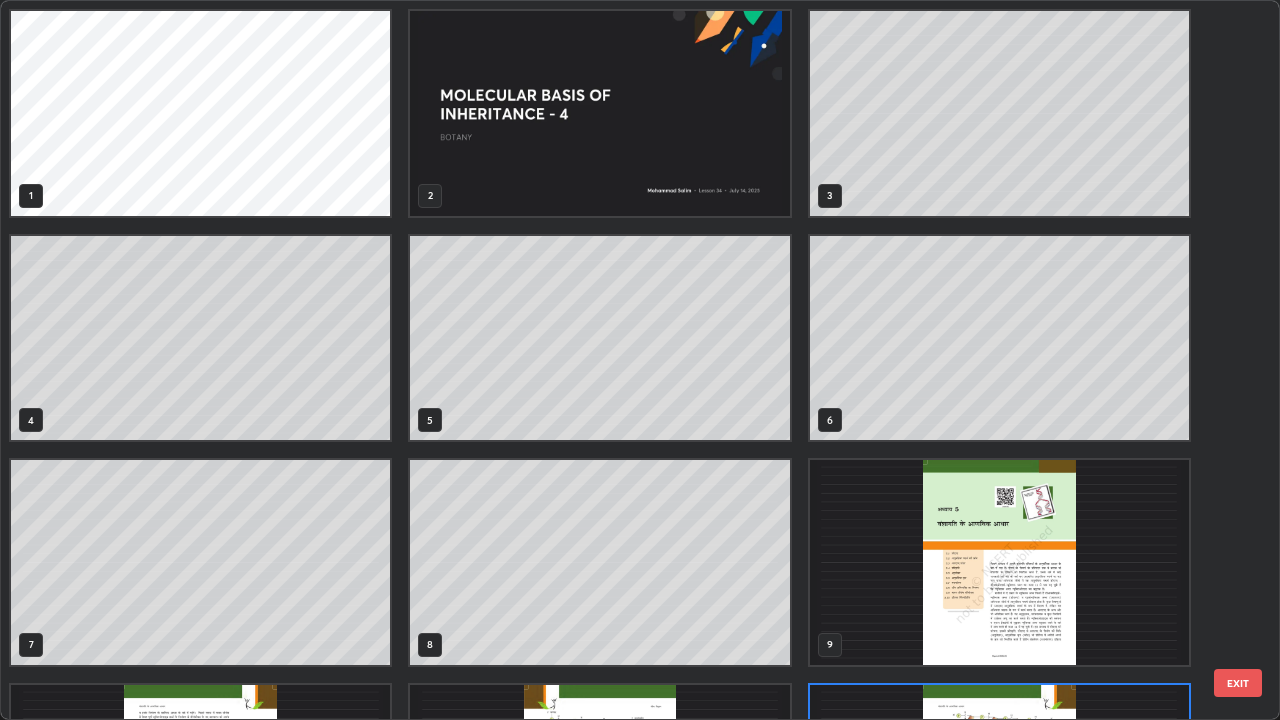 scroll, scrollTop: 180, scrollLeft: 0, axis: vertical 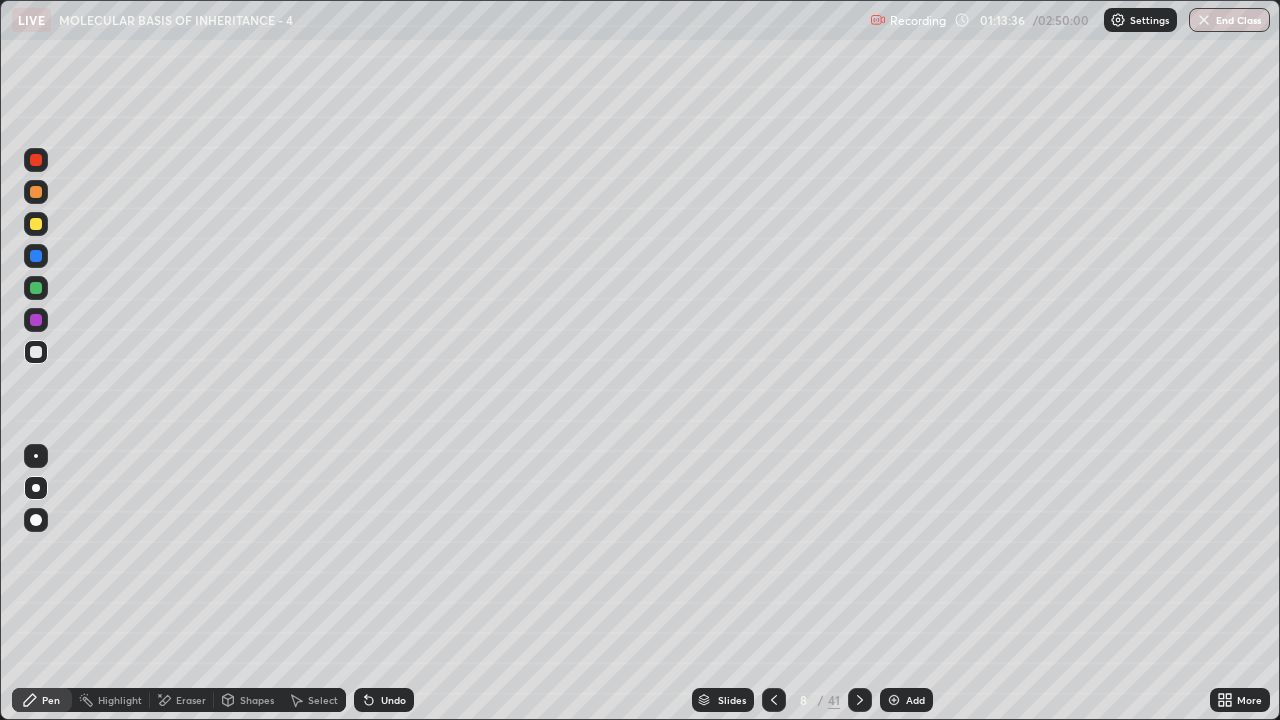 click on "Undo" at bounding box center [393, 700] 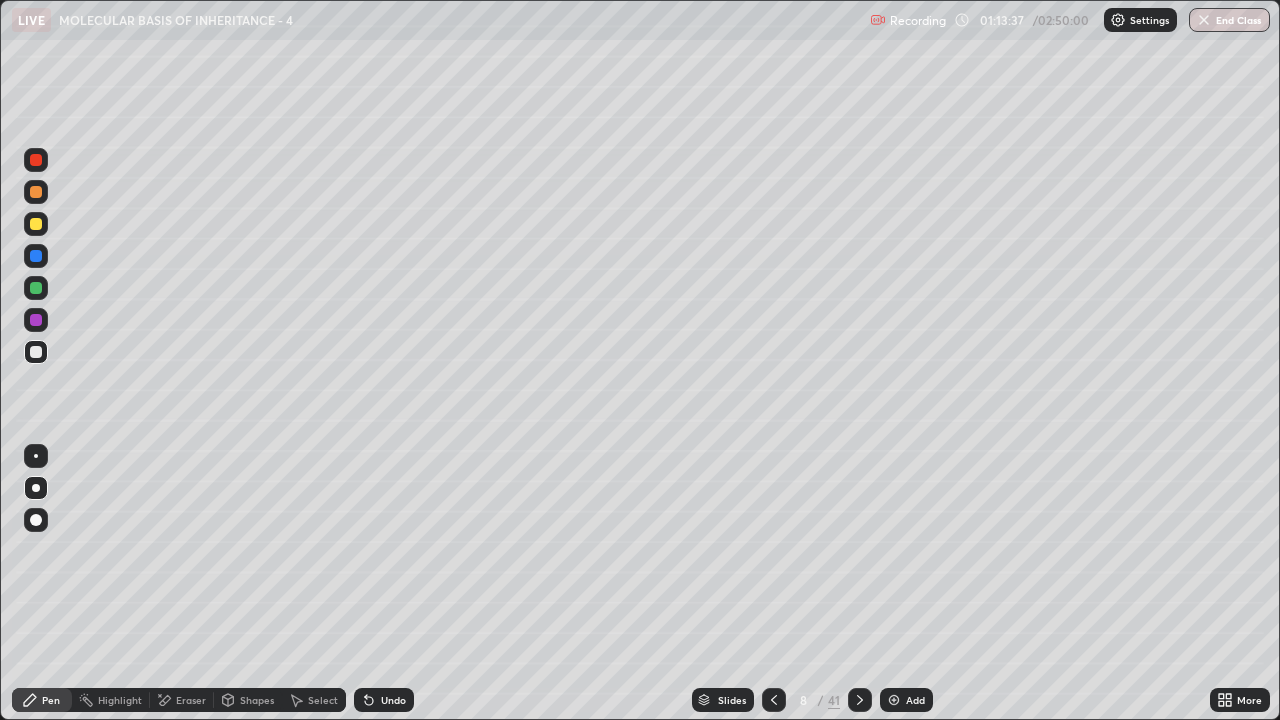click on "Undo" at bounding box center [393, 700] 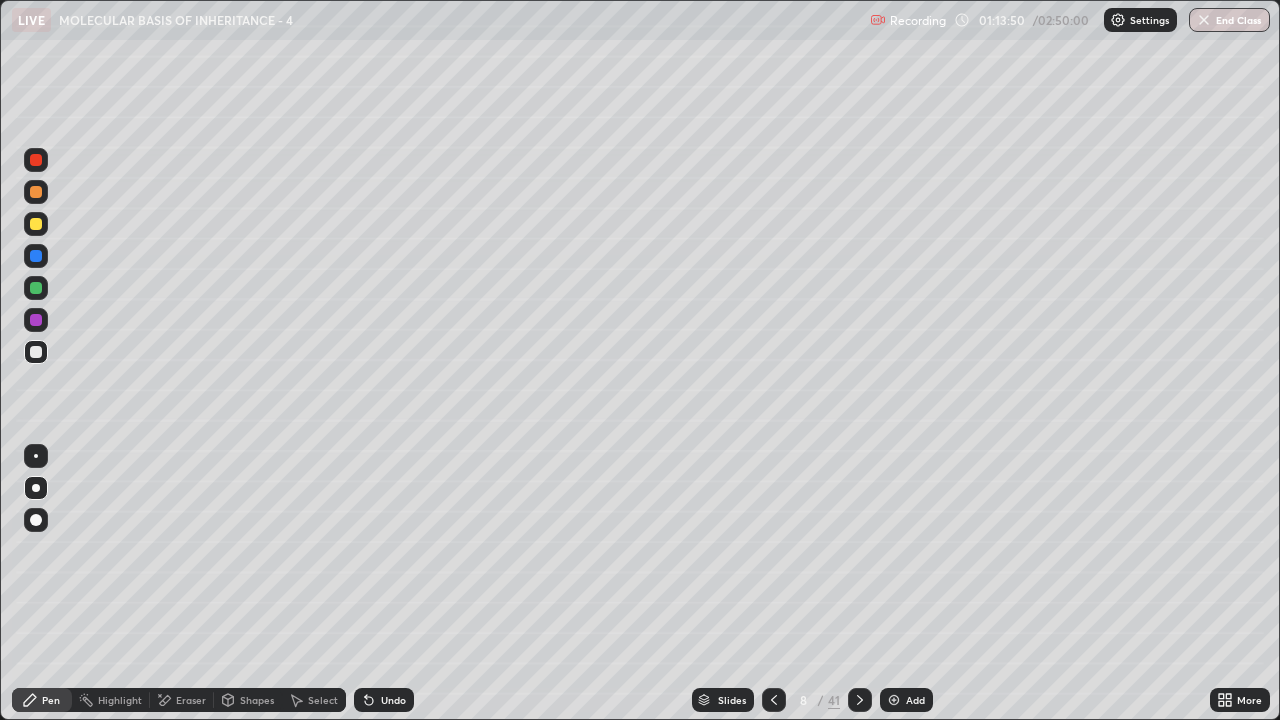 click at bounding box center (860, 700) 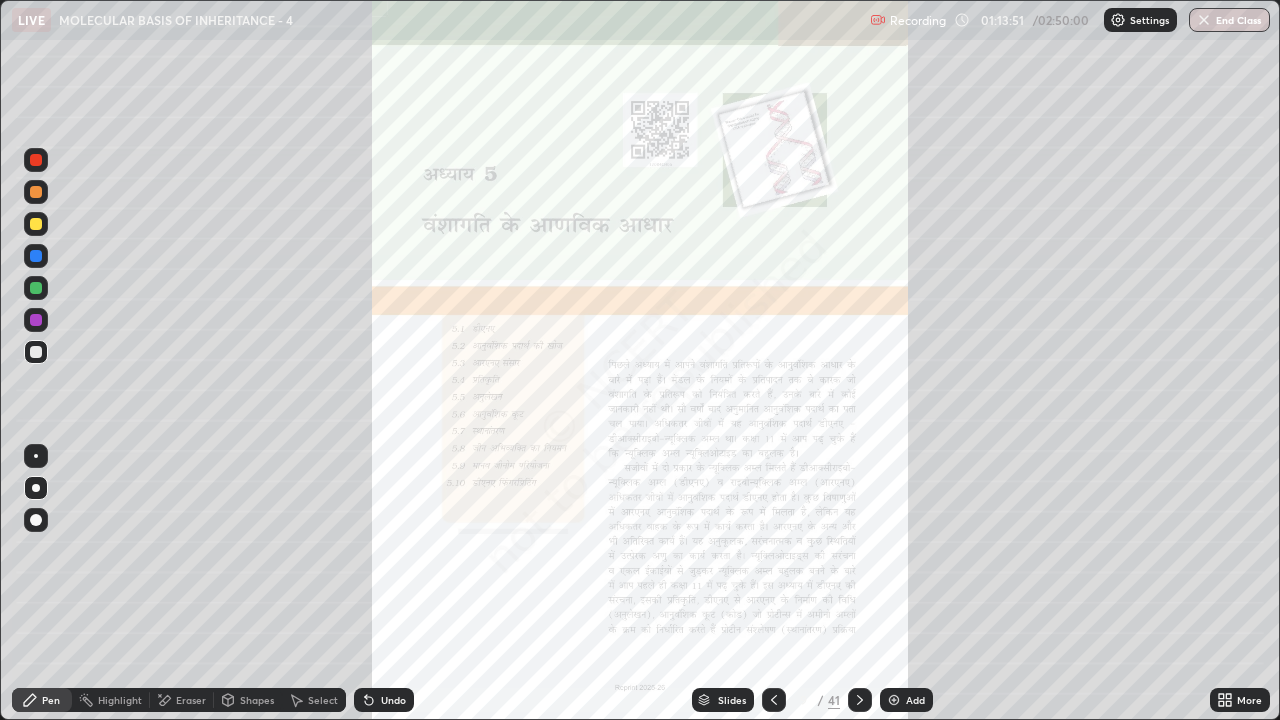 click 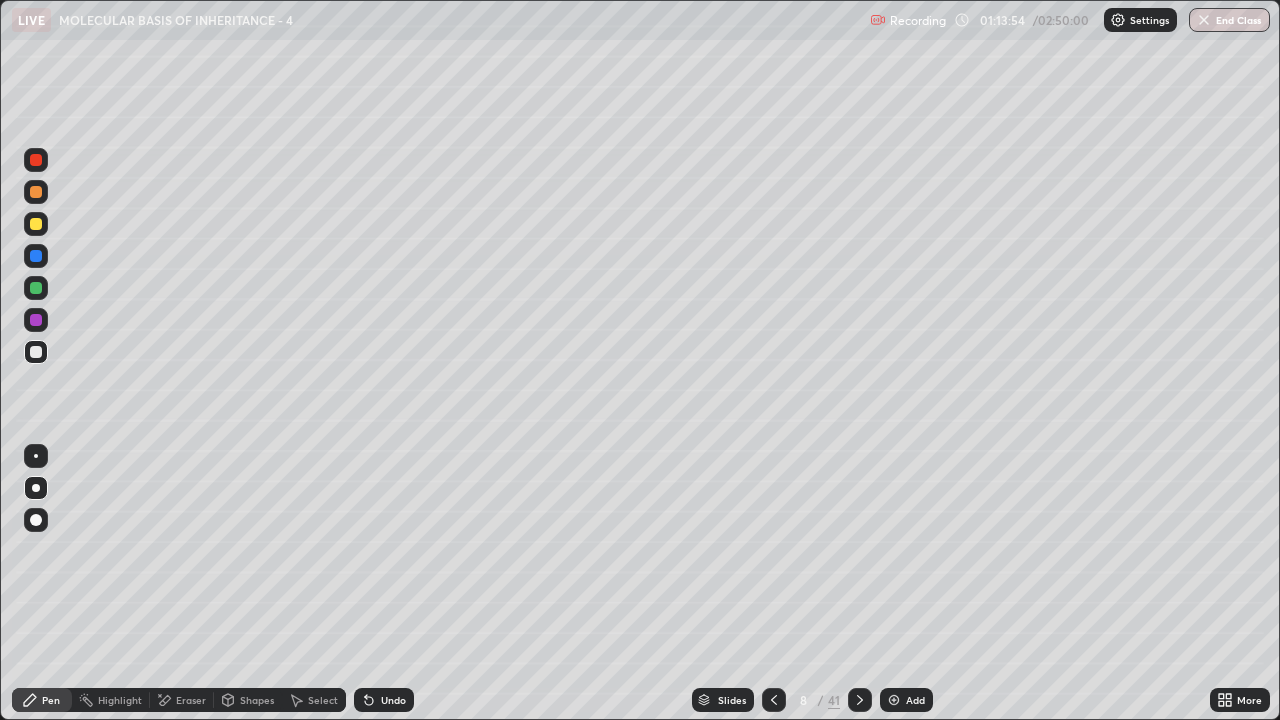click at bounding box center [860, 700] 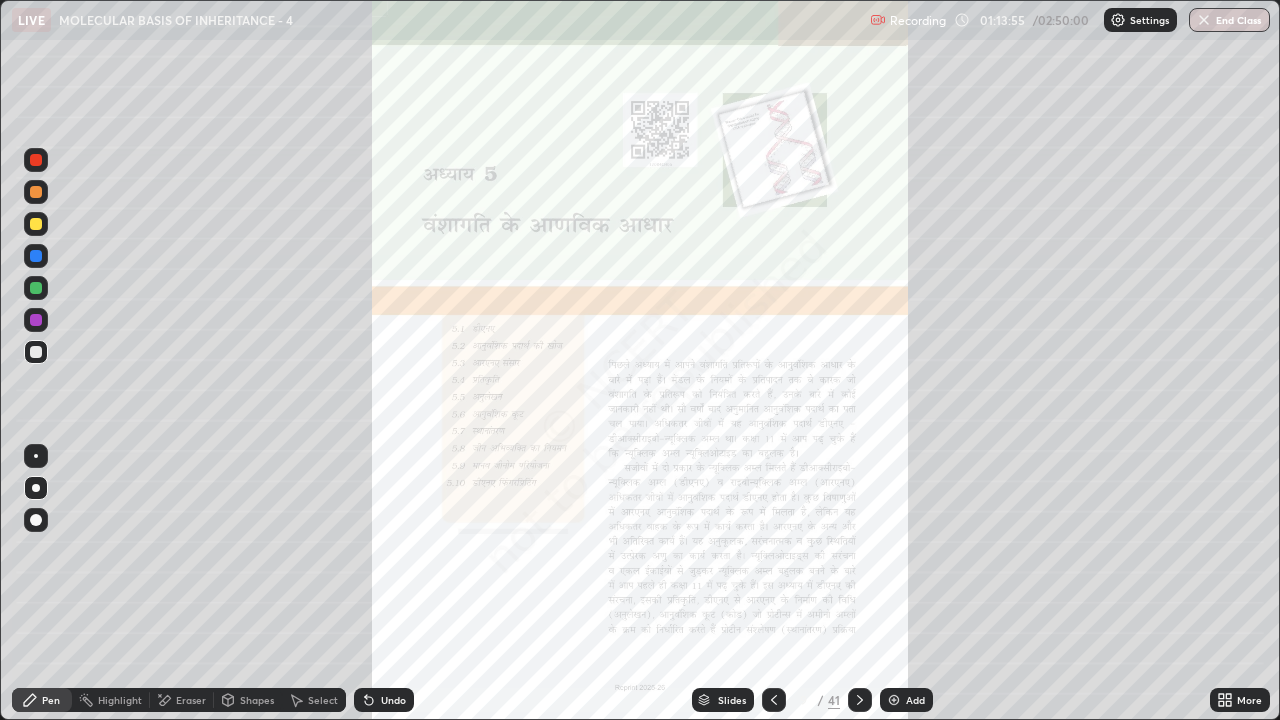 click 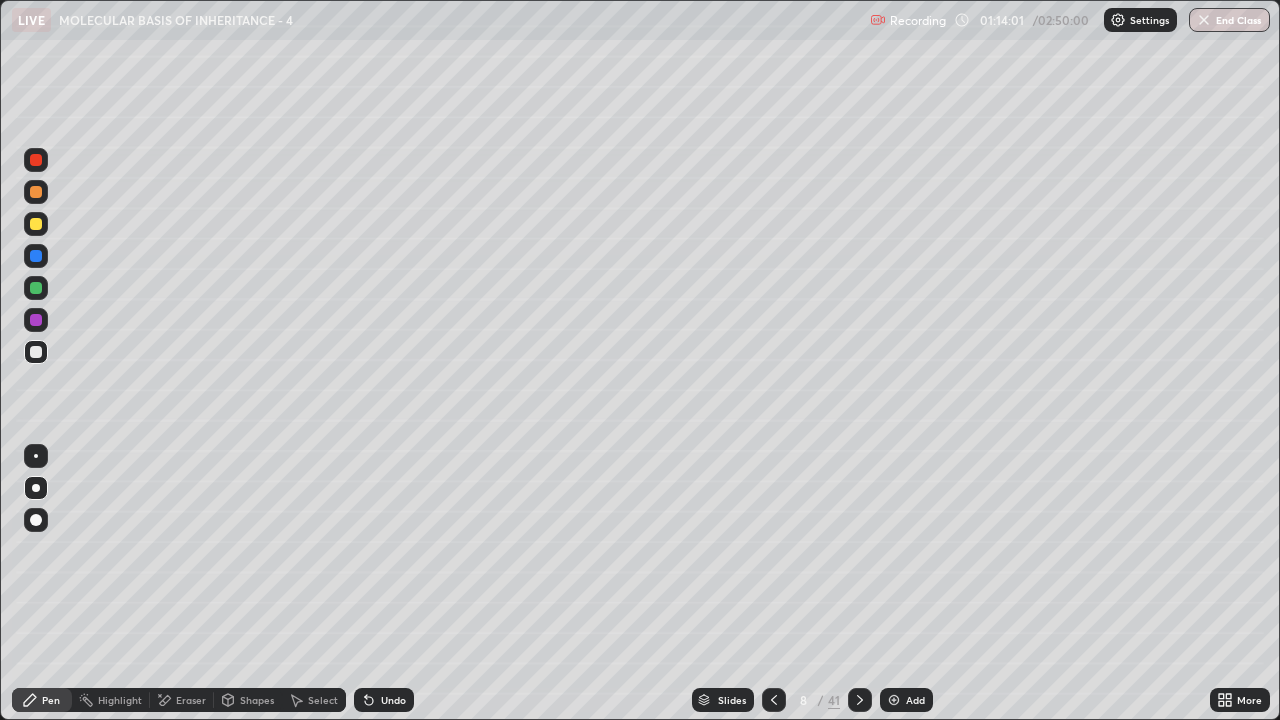 click on "Slides" at bounding box center (723, 700) 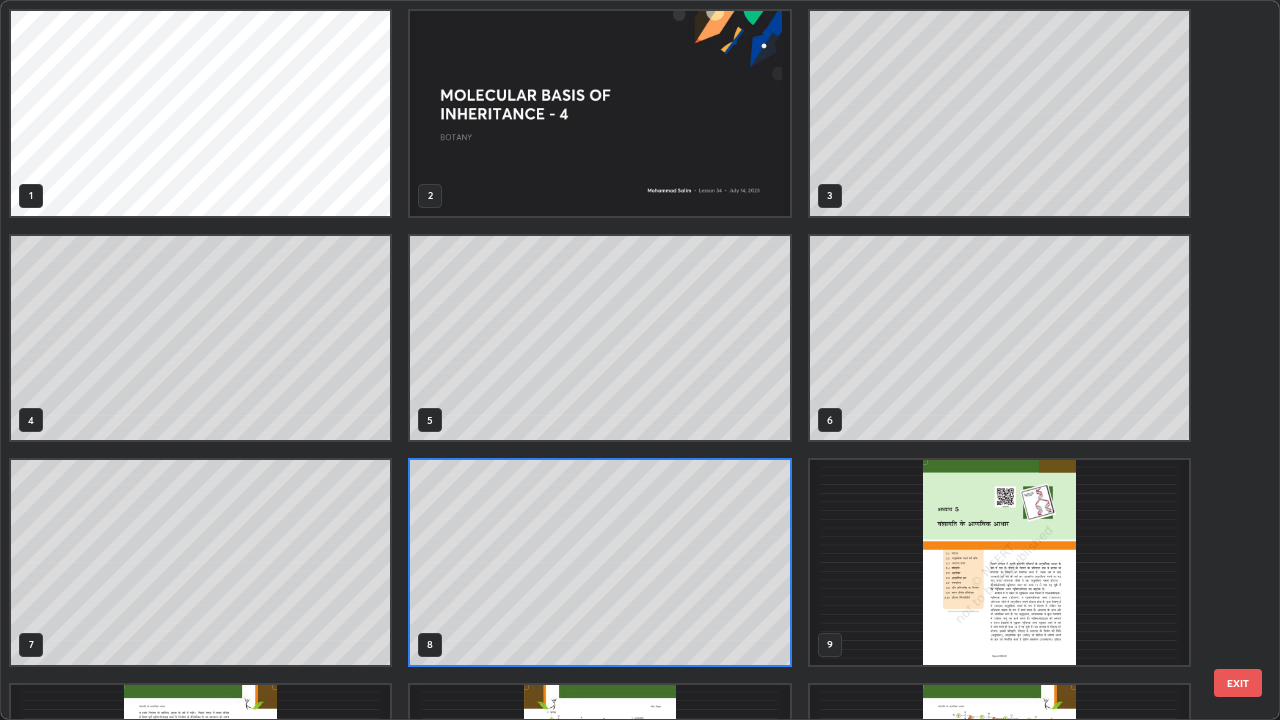 scroll, scrollTop: 7, scrollLeft: 11, axis: both 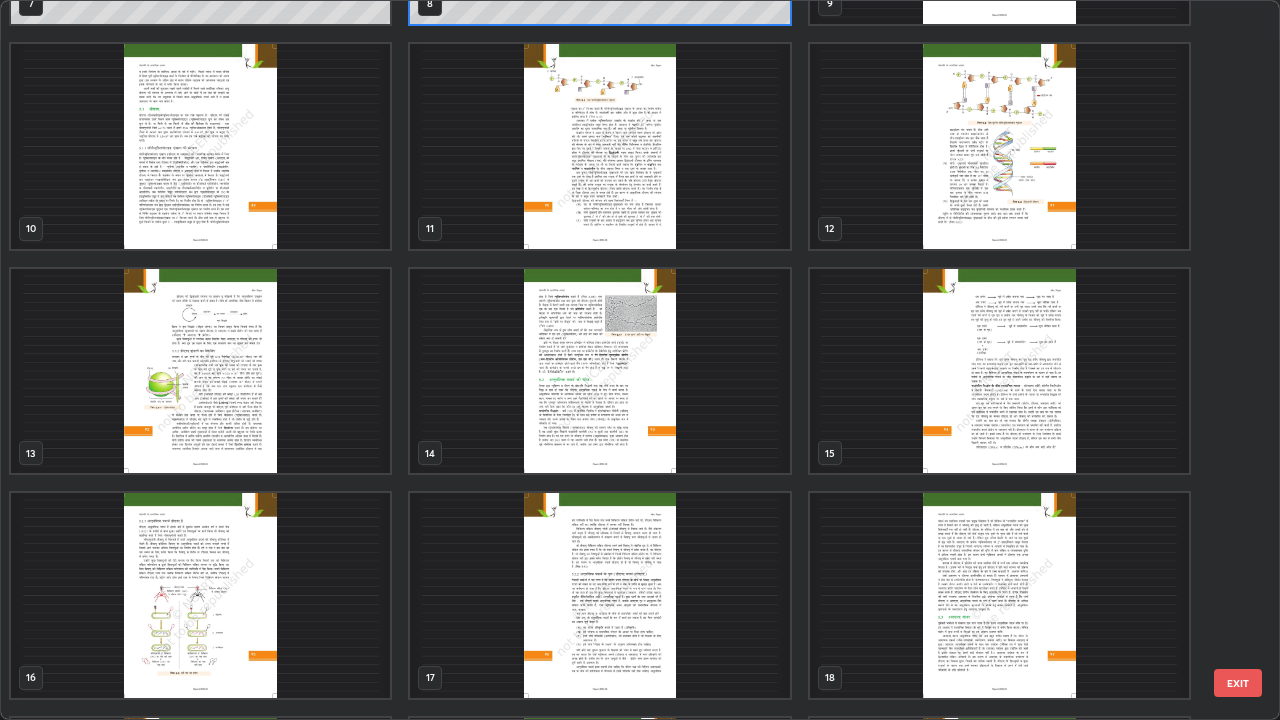 click at bounding box center [999, 146] 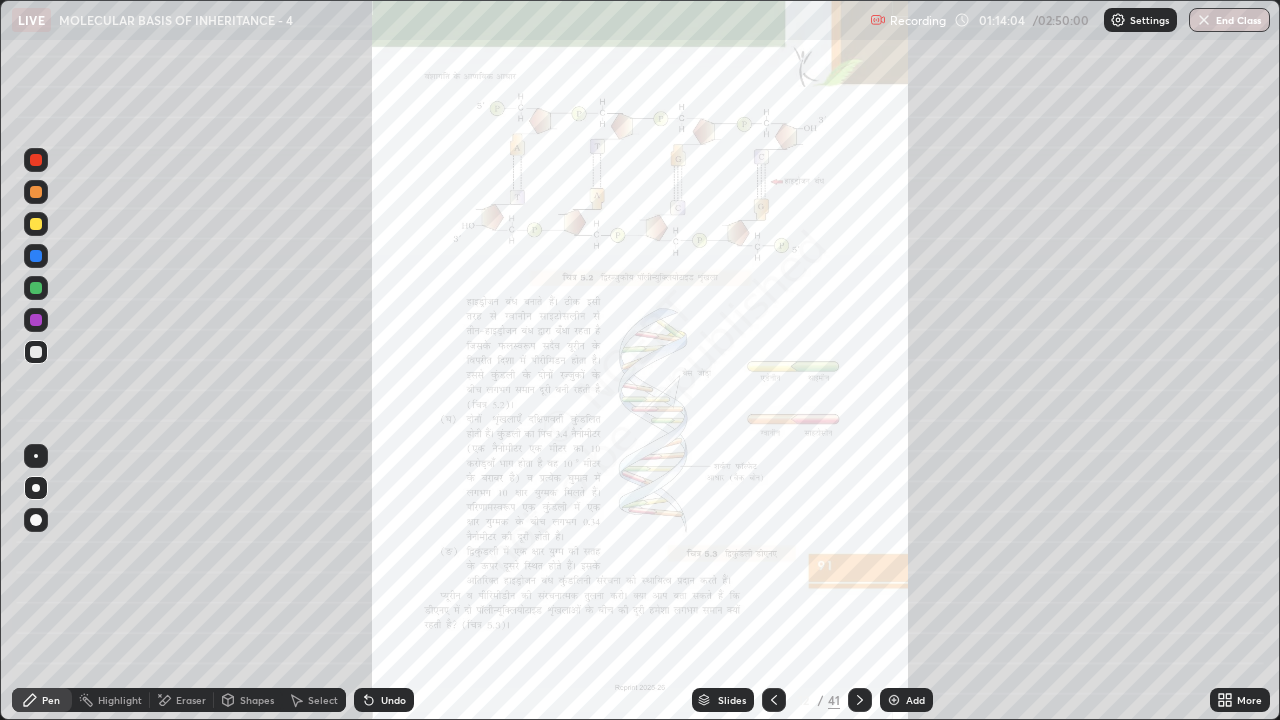 click at bounding box center (999, 146) 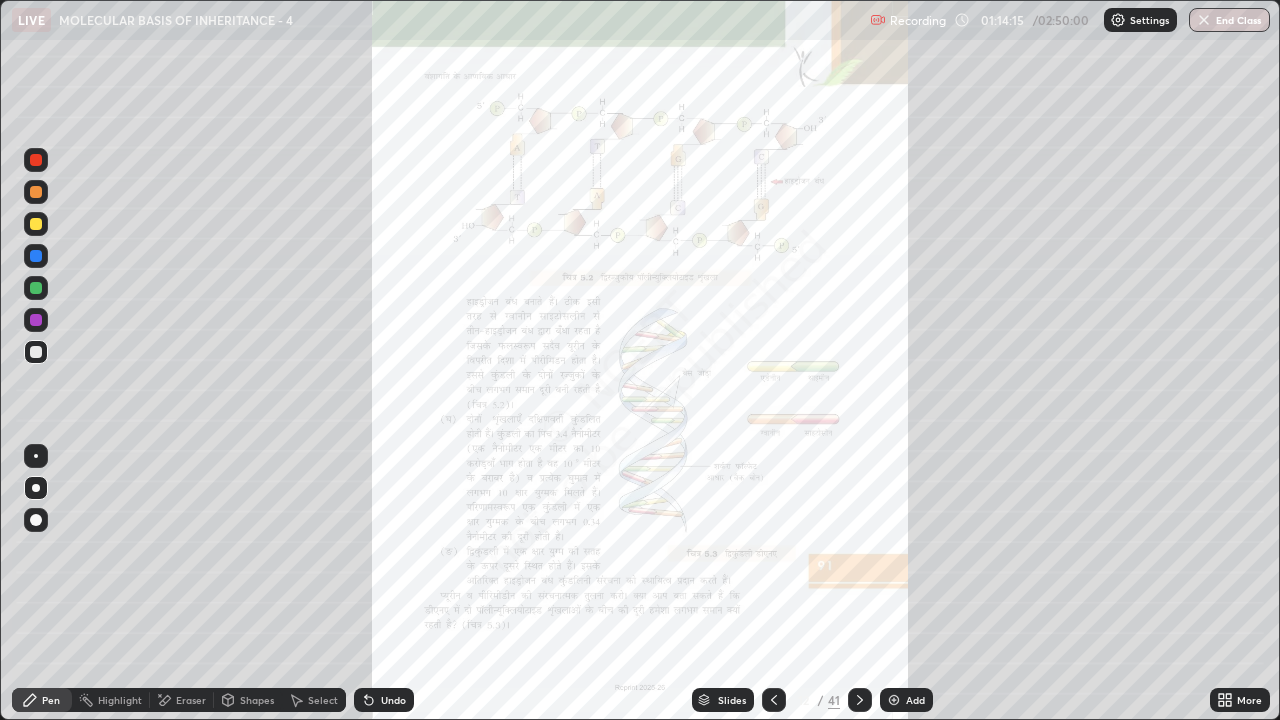 click on "Slides" at bounding box center (723, 700) 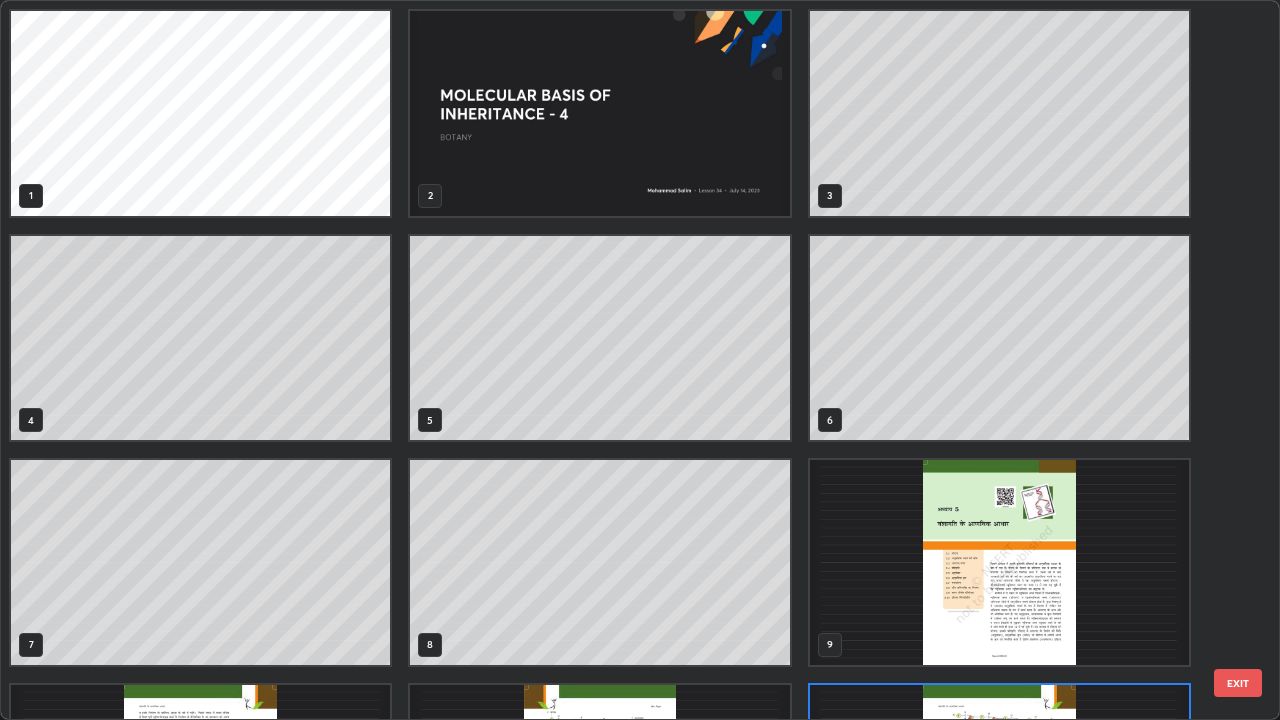 scroll, scrollTop: 180, scrollLeft: 0, axis: vertical 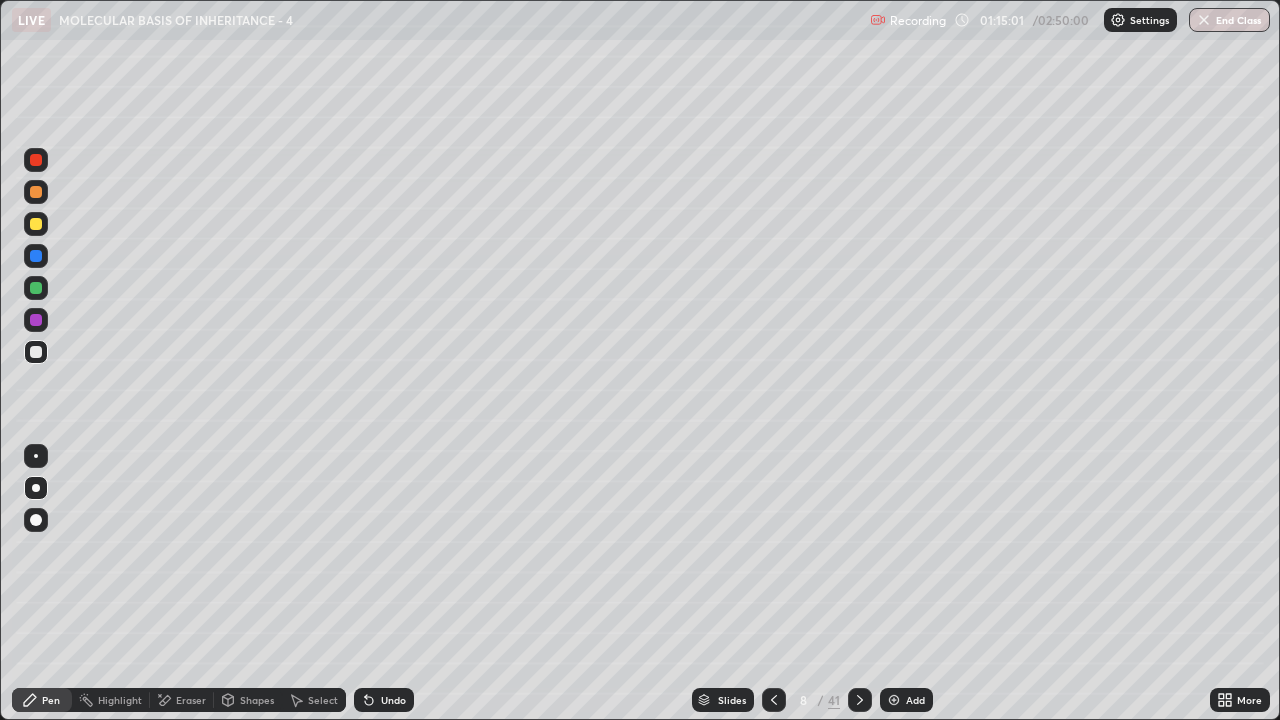 click on "Undo" at bounding box center (384, 700) 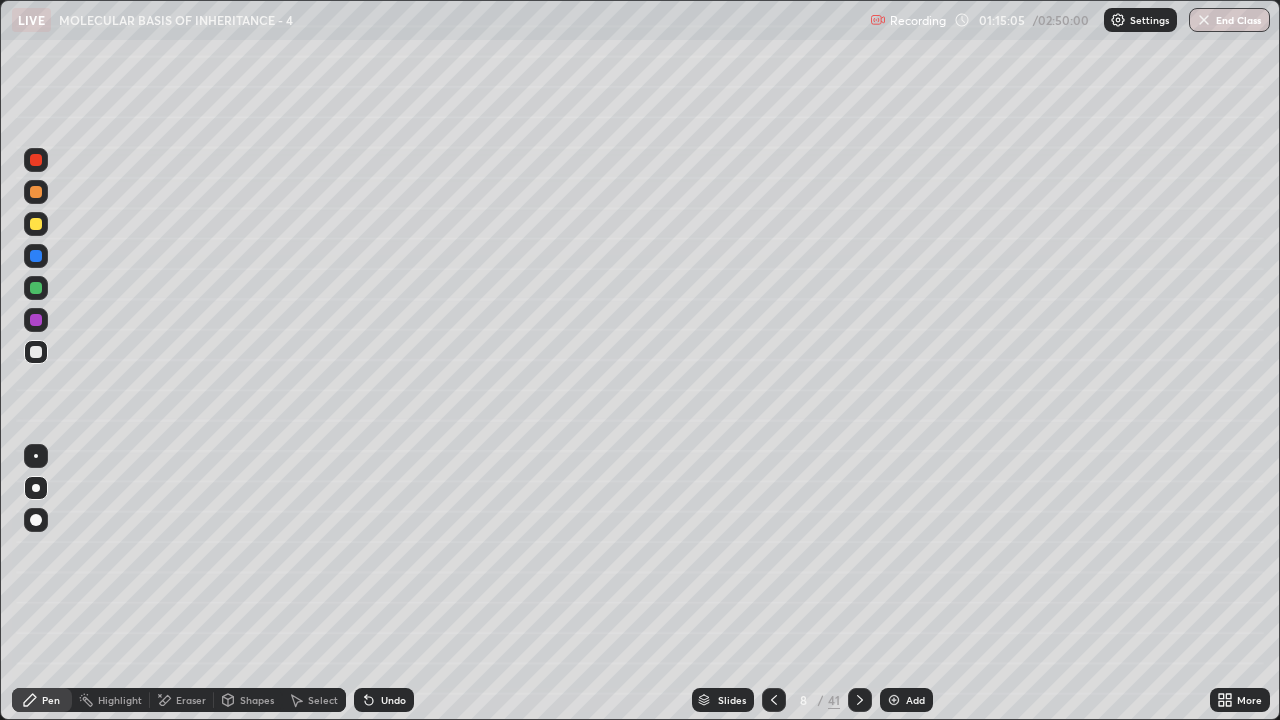 click on "Highlight" at bounding box center (111, 700) 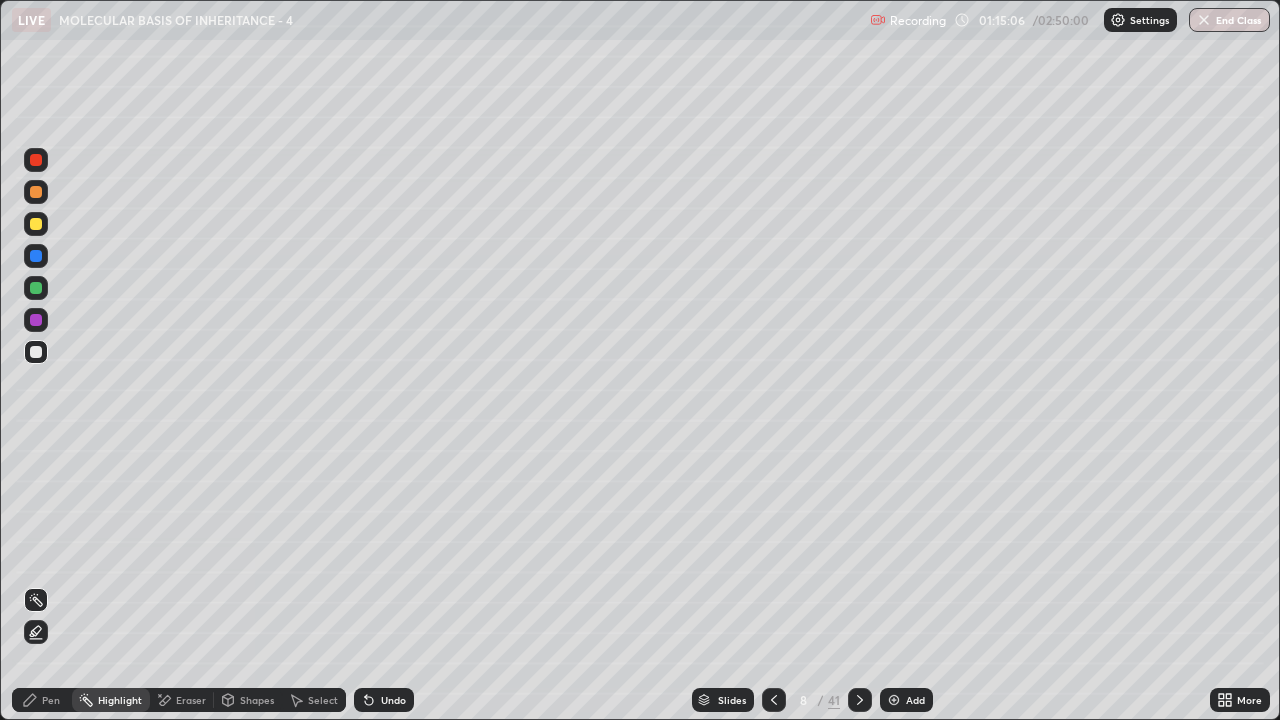 click 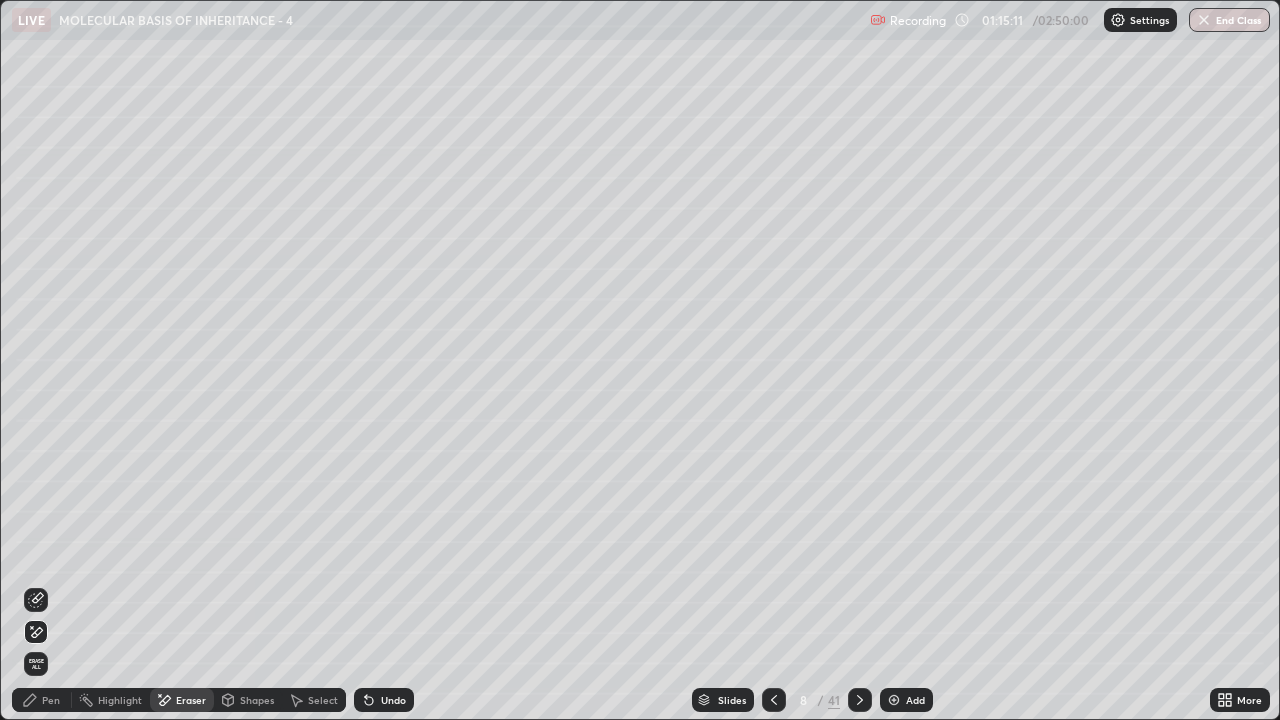 click on "Pen" at bounding box center (51, 700) 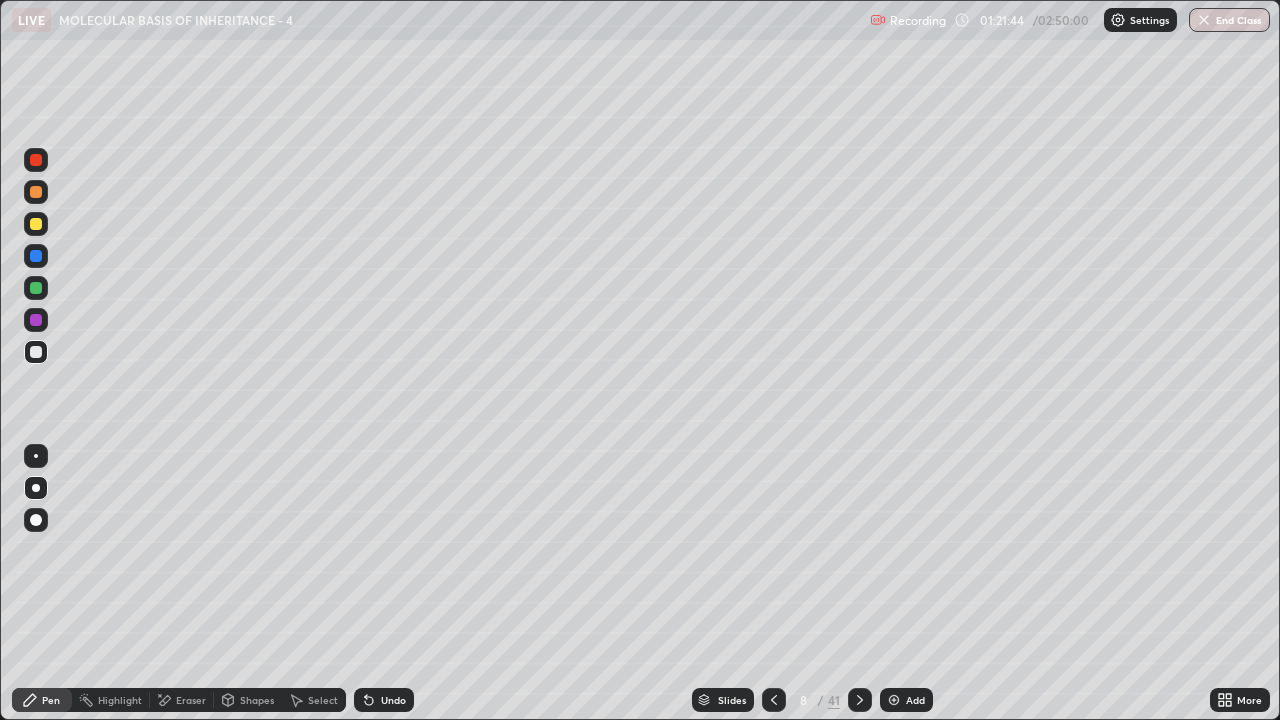 click on "Undo" at bounding box center (380, 700) 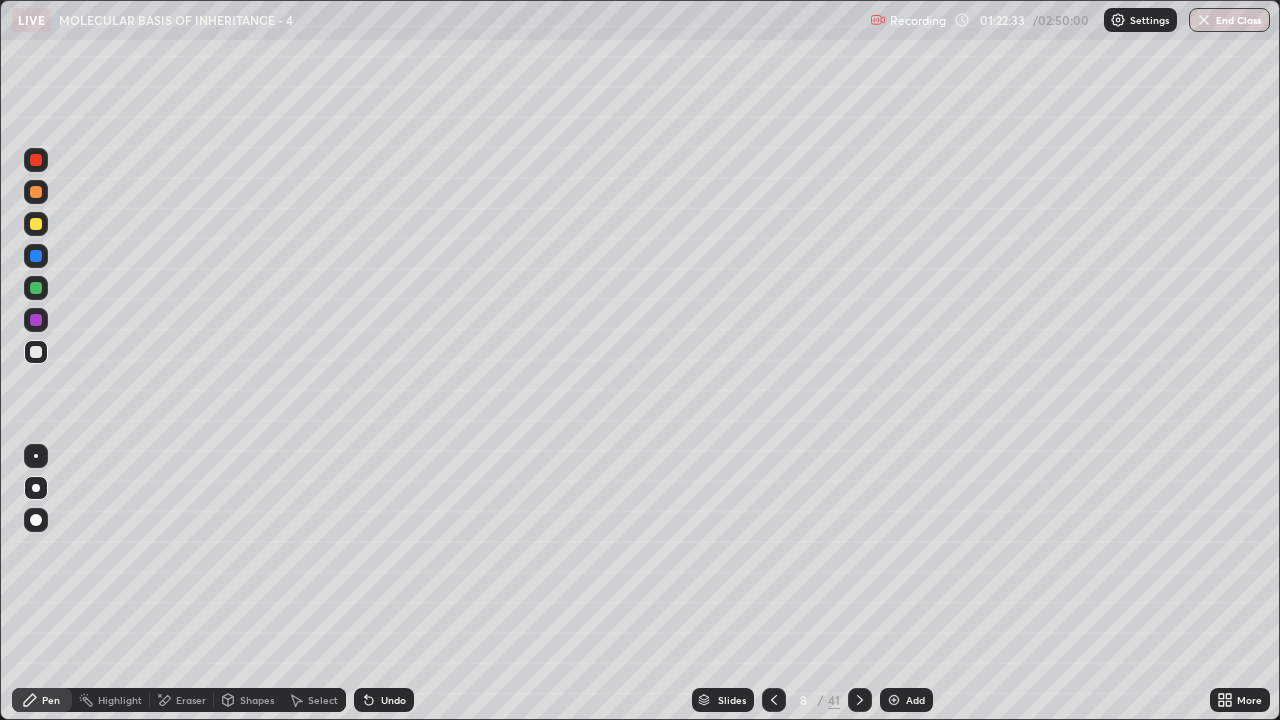 click on "Undo" at bounding box center [393, 700] 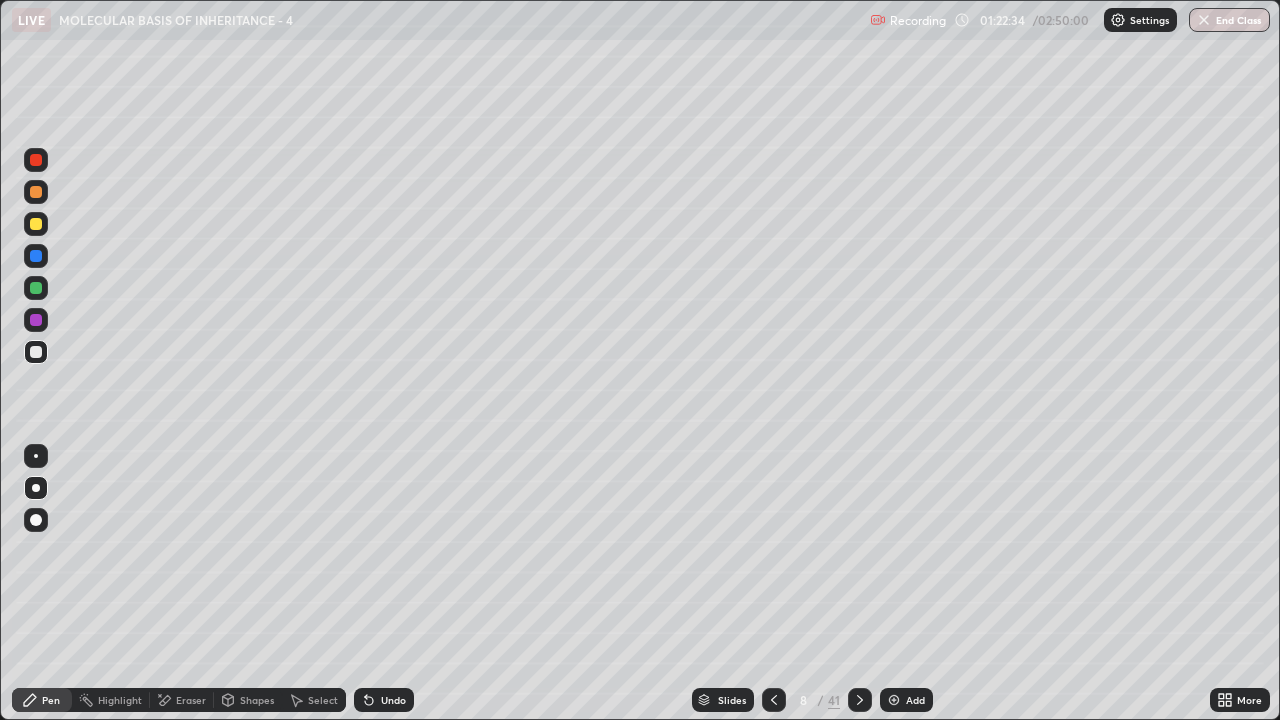 click on "Undo" at bounding box center (393, 700) 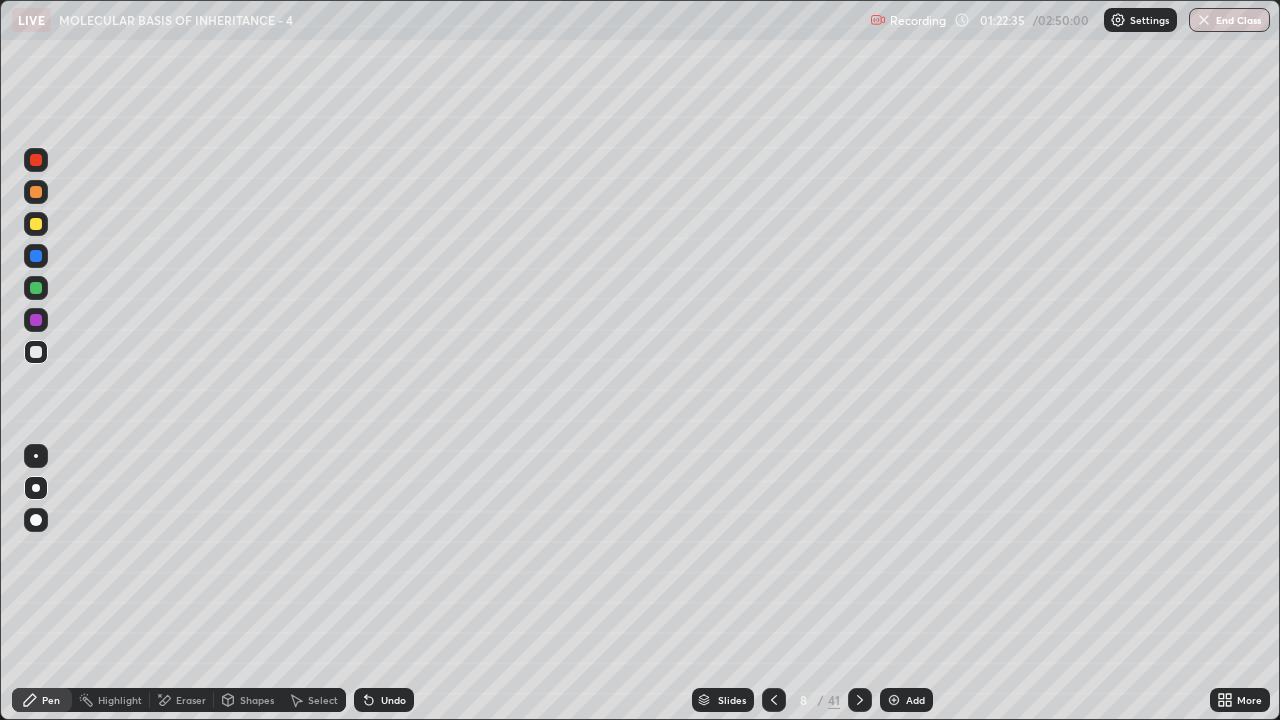 click on "Undo" at bounding box center (393, 700) 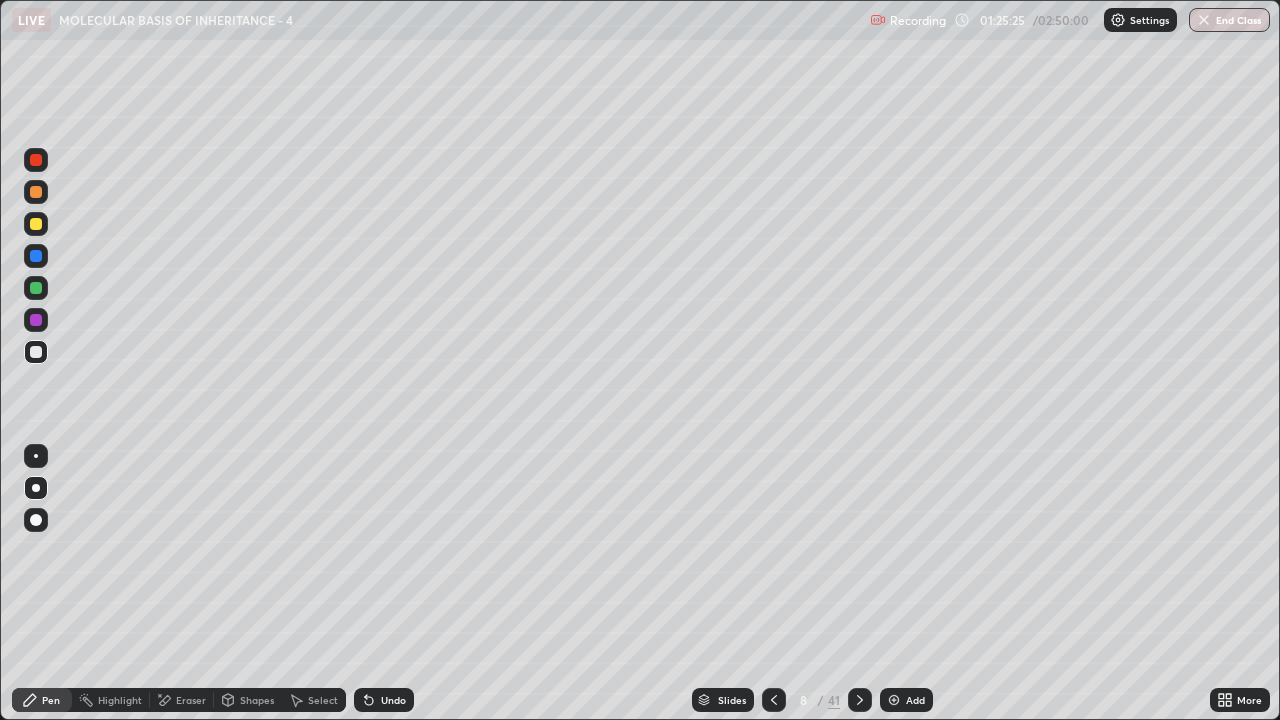 click on "Select" at bounding box center (314, 700) 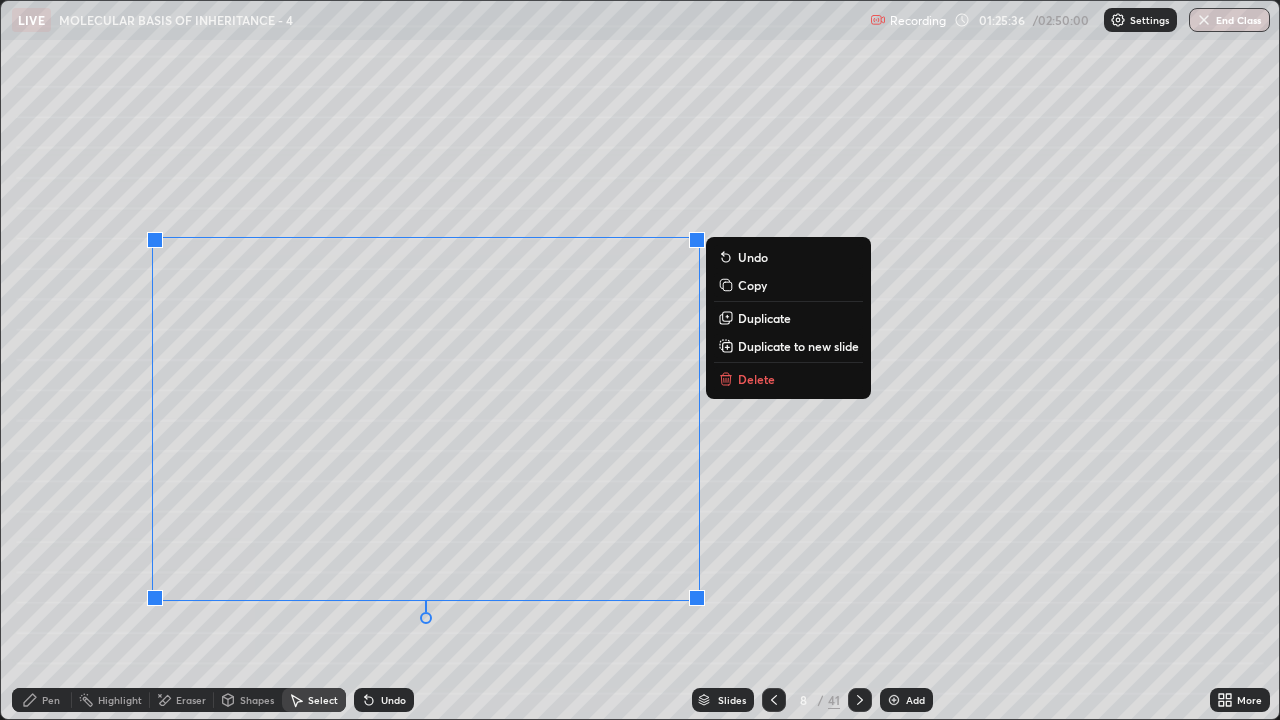 click on "0 ° Undo Copy Duplicate Duplicate to new slide Delete" at bounding box center [640, 360] 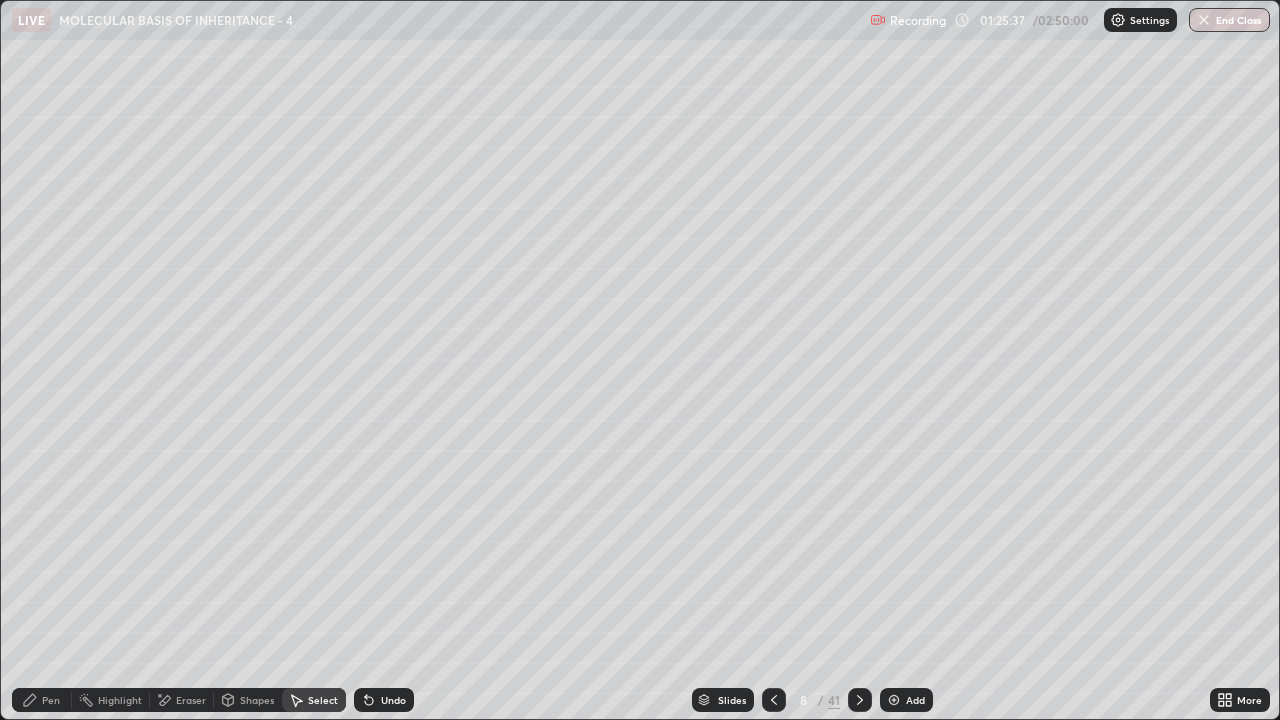 click on "Pen" at bounding box center (51, 700) 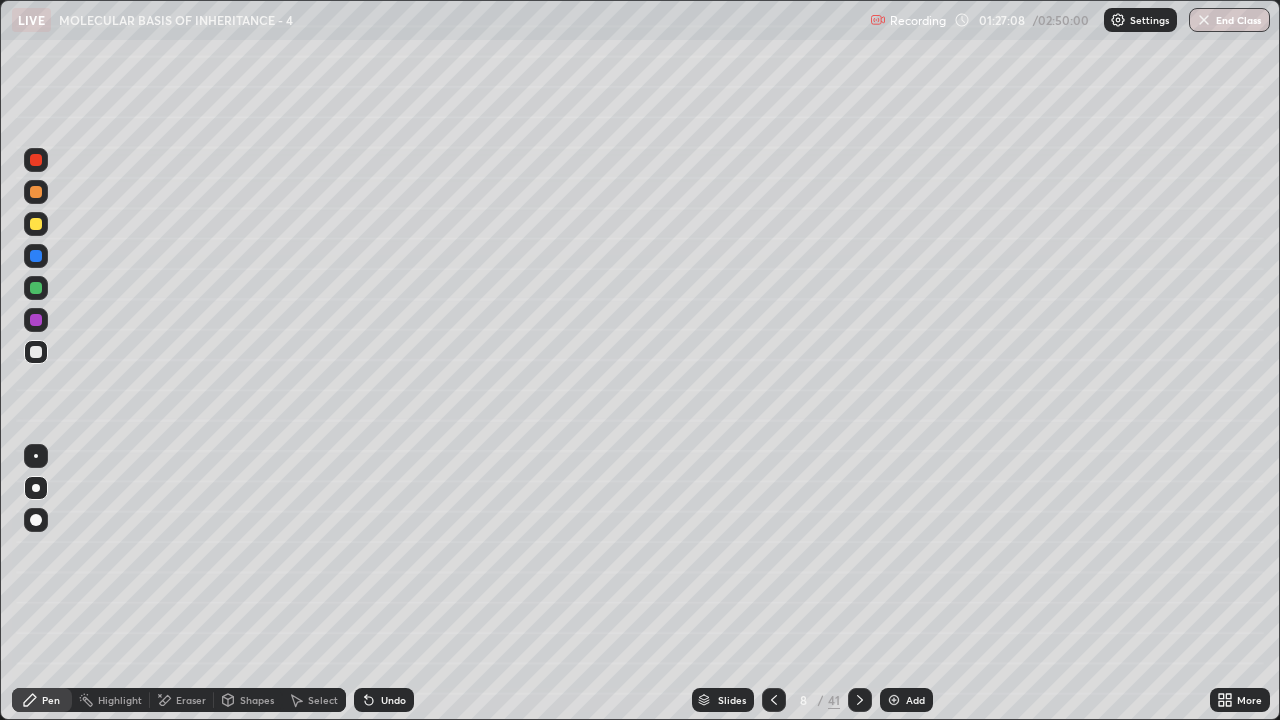 click 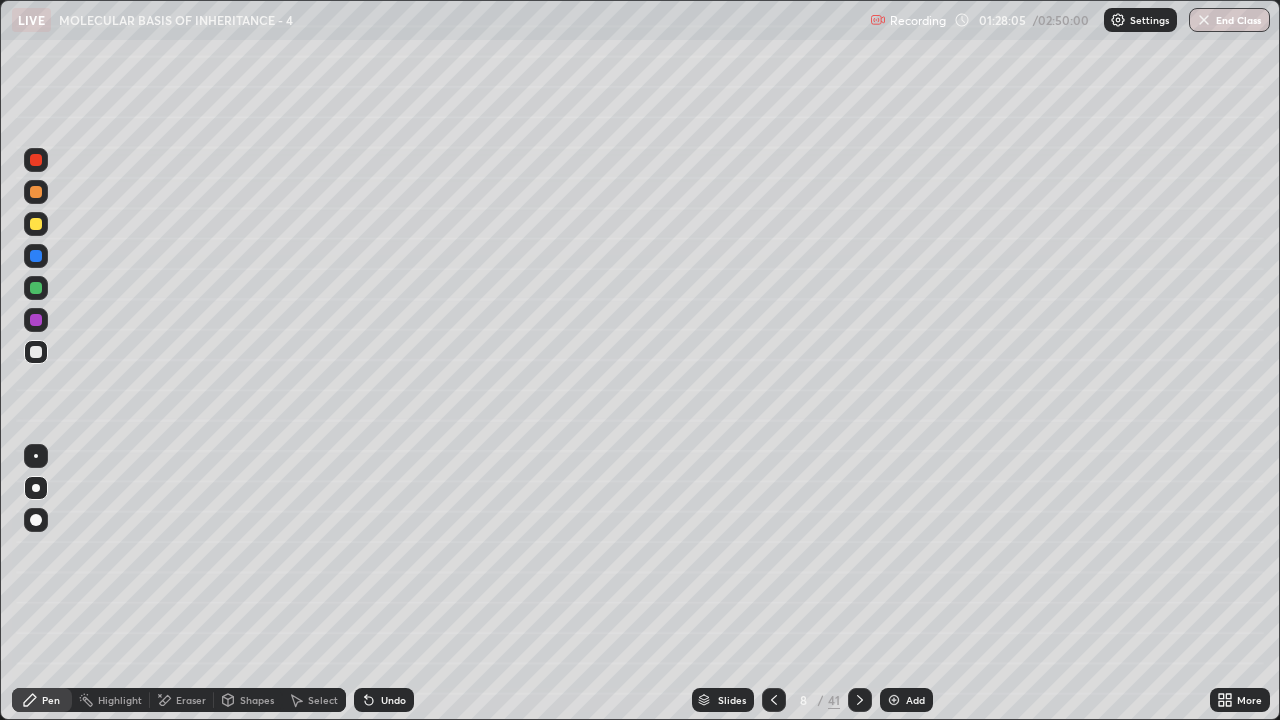 click on "Eraser" at bounding box center (191, 700) 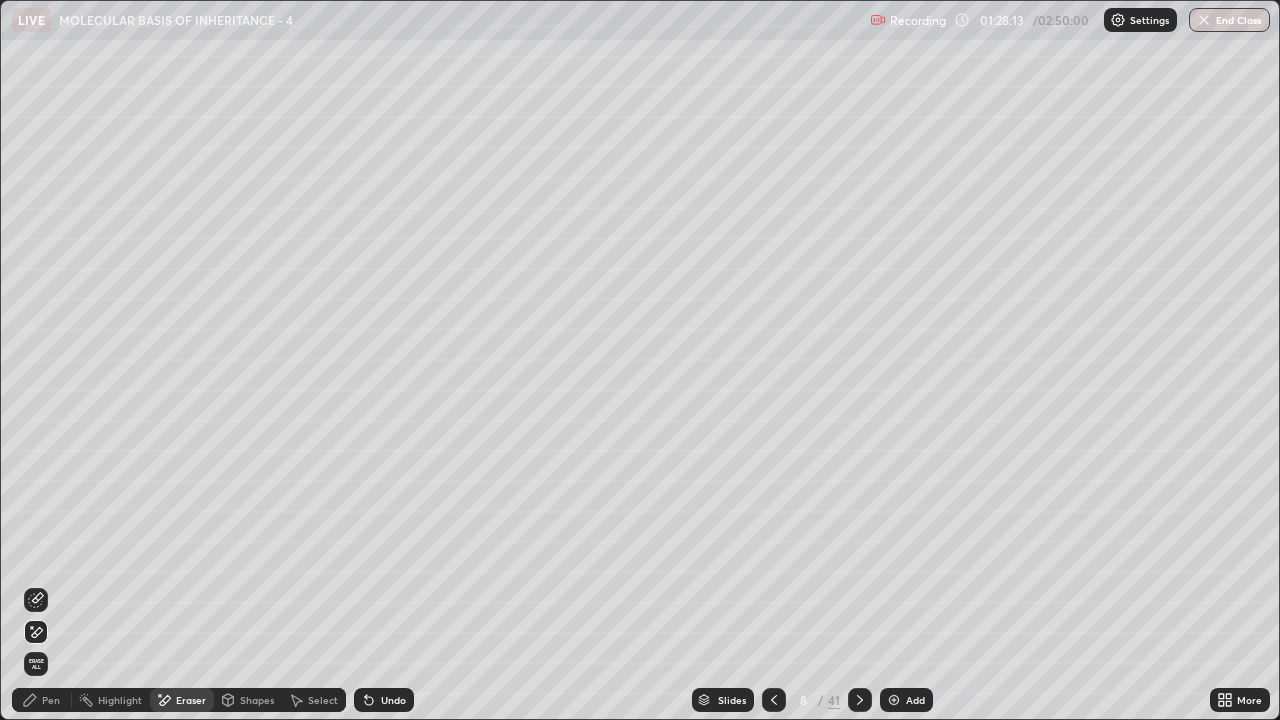 click 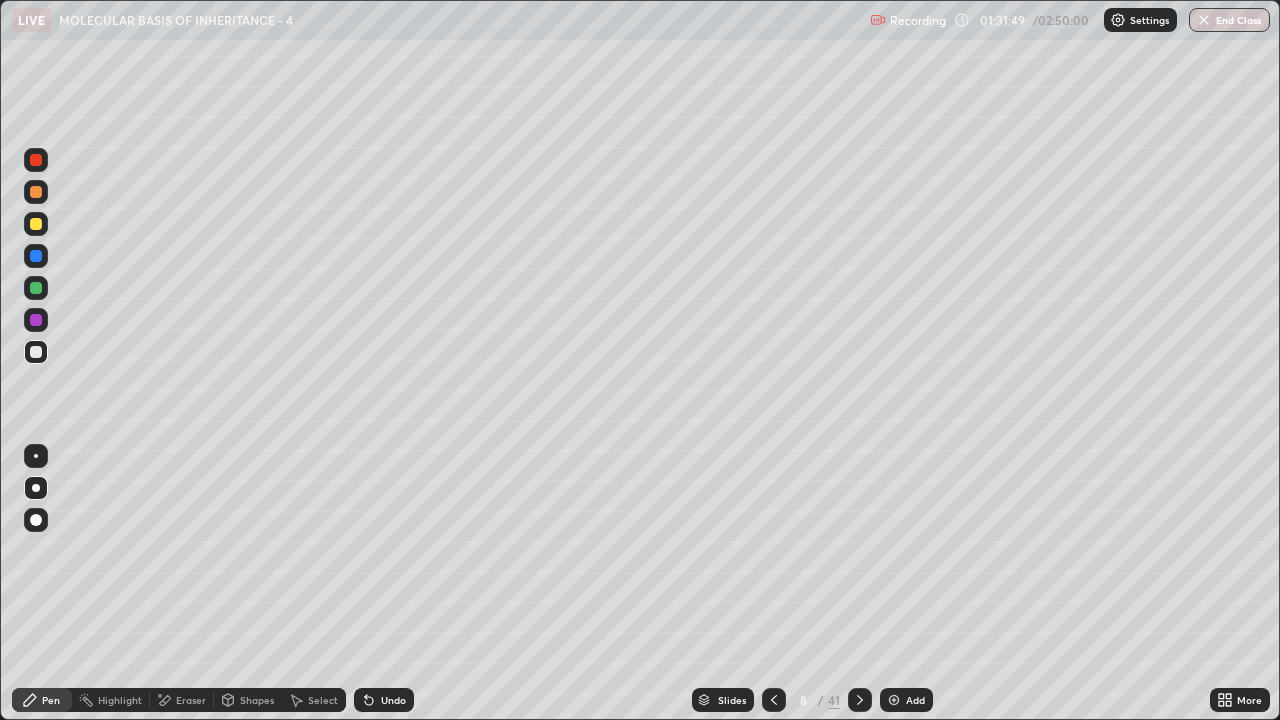 click on "Eraser" at bounding box center (191, 700) 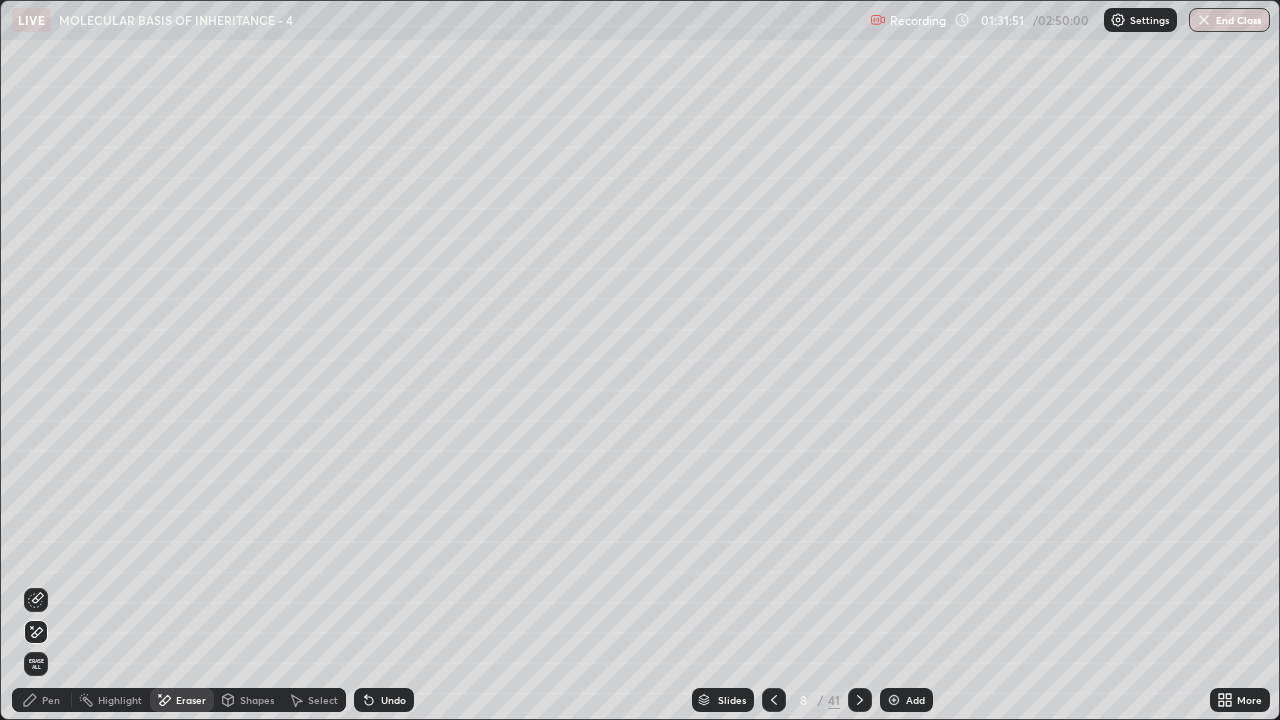 click on "Pen" at bounding box center (51, 700) 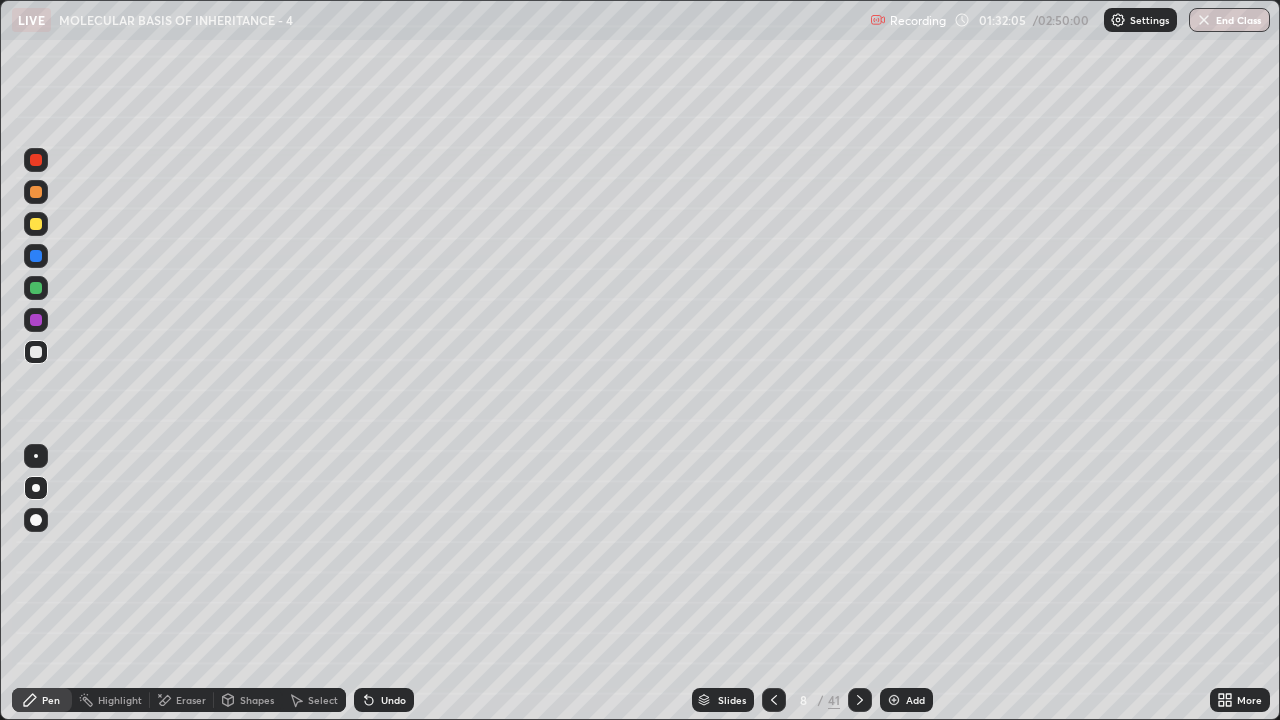 click on "Undo" at bounding box center (384, 700) 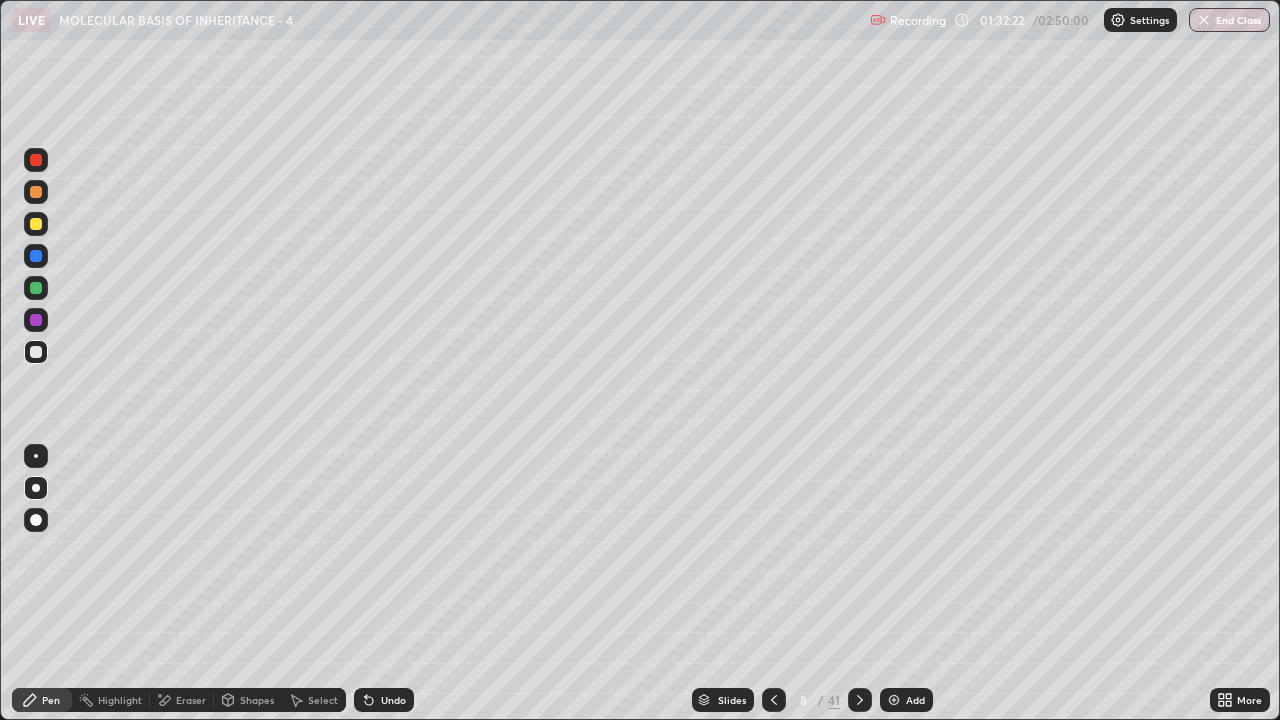 click on "Undo" at bounding box center (384, 700) 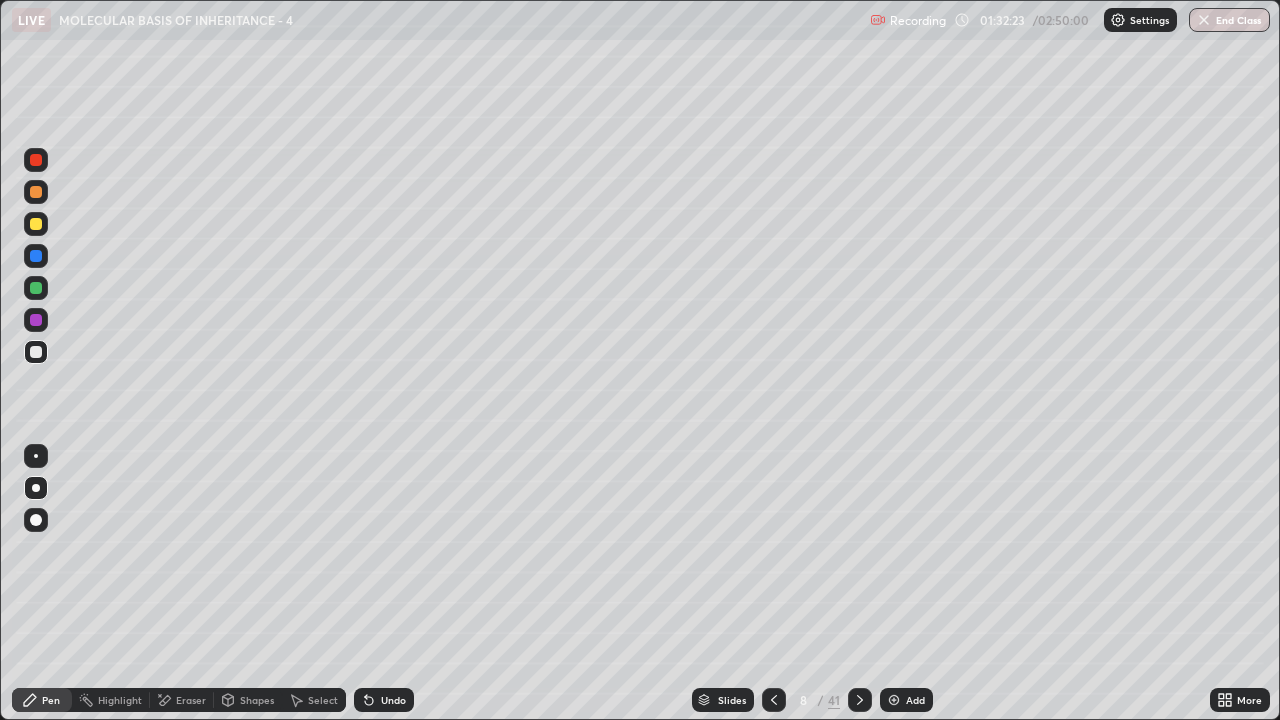 click on "Undo" at bounding box center [384, 700] 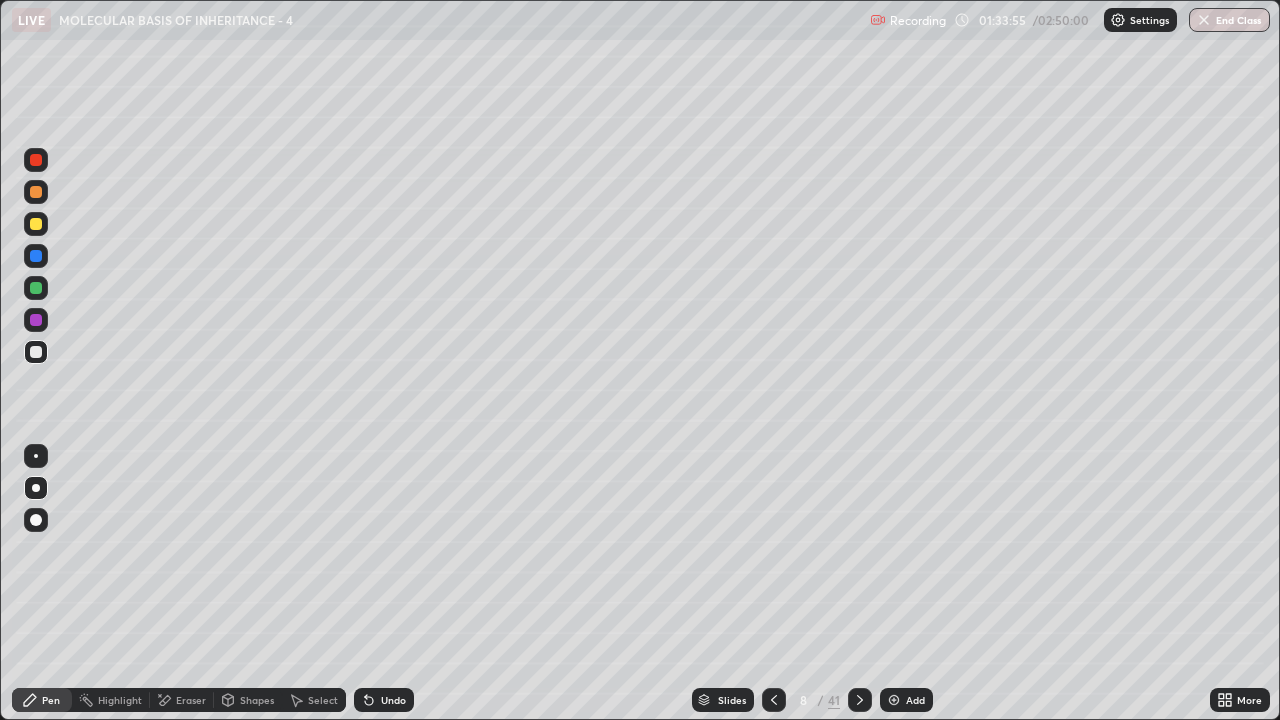 click 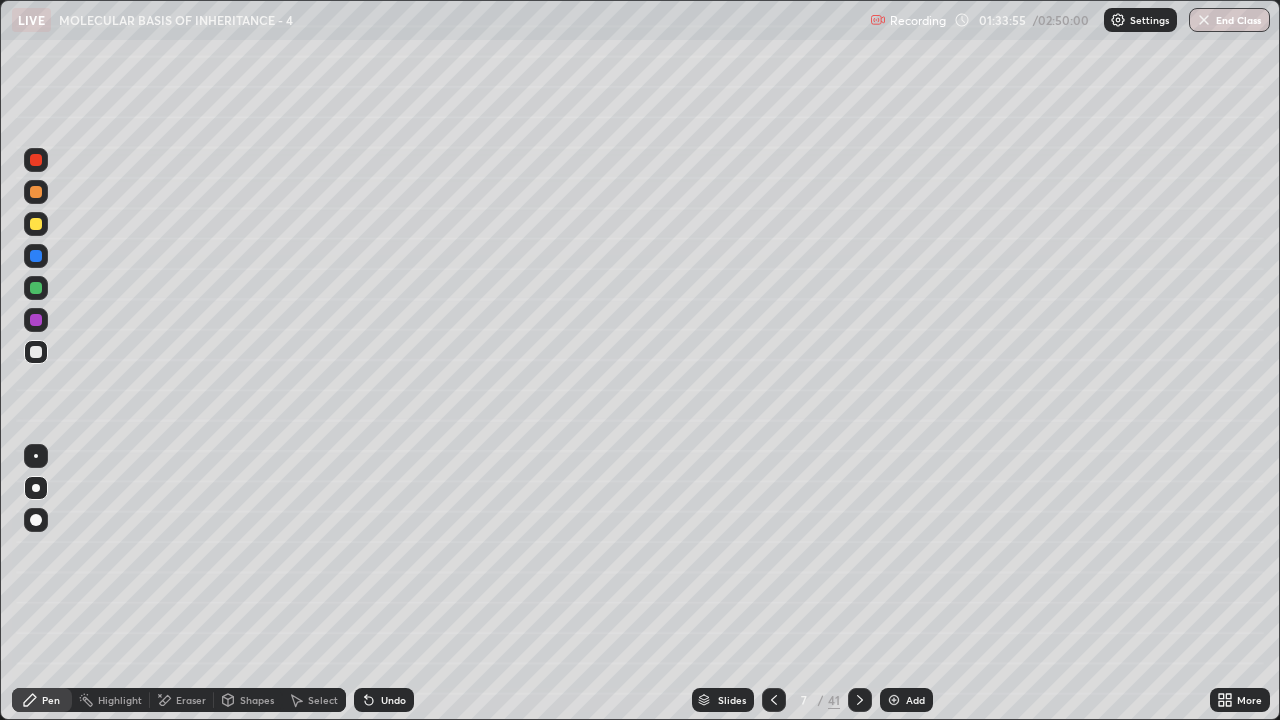 click 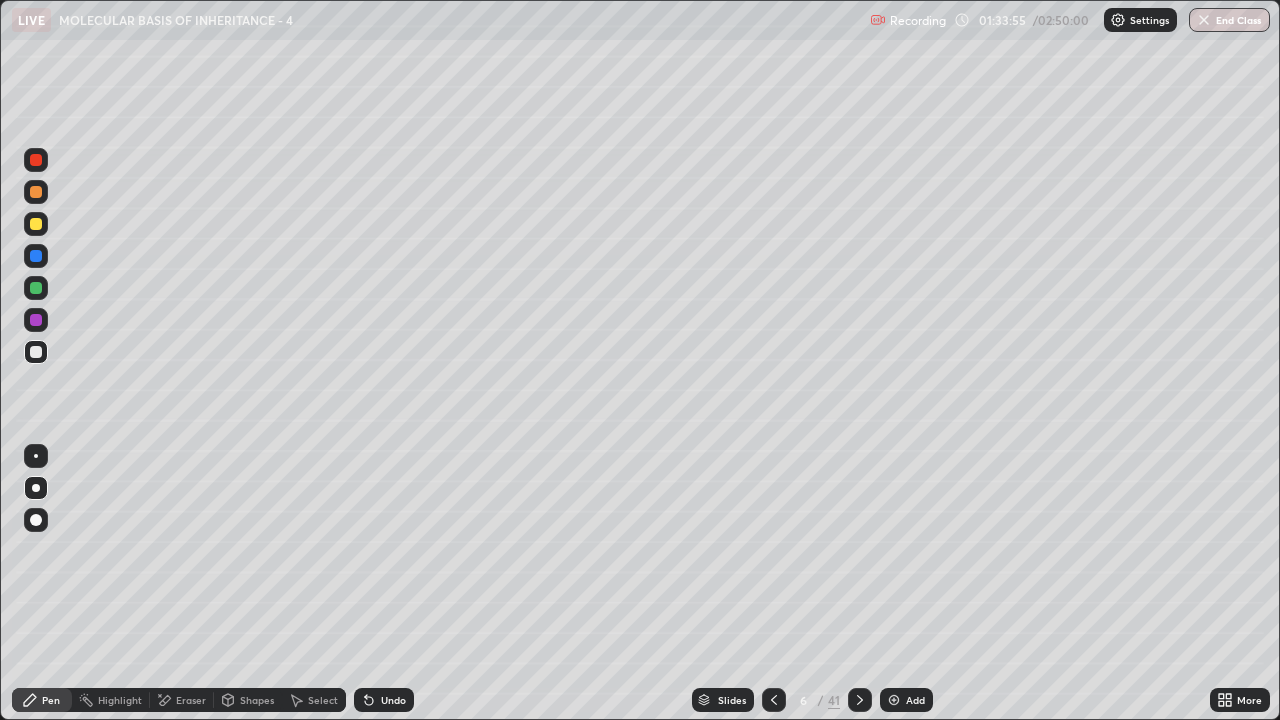 click 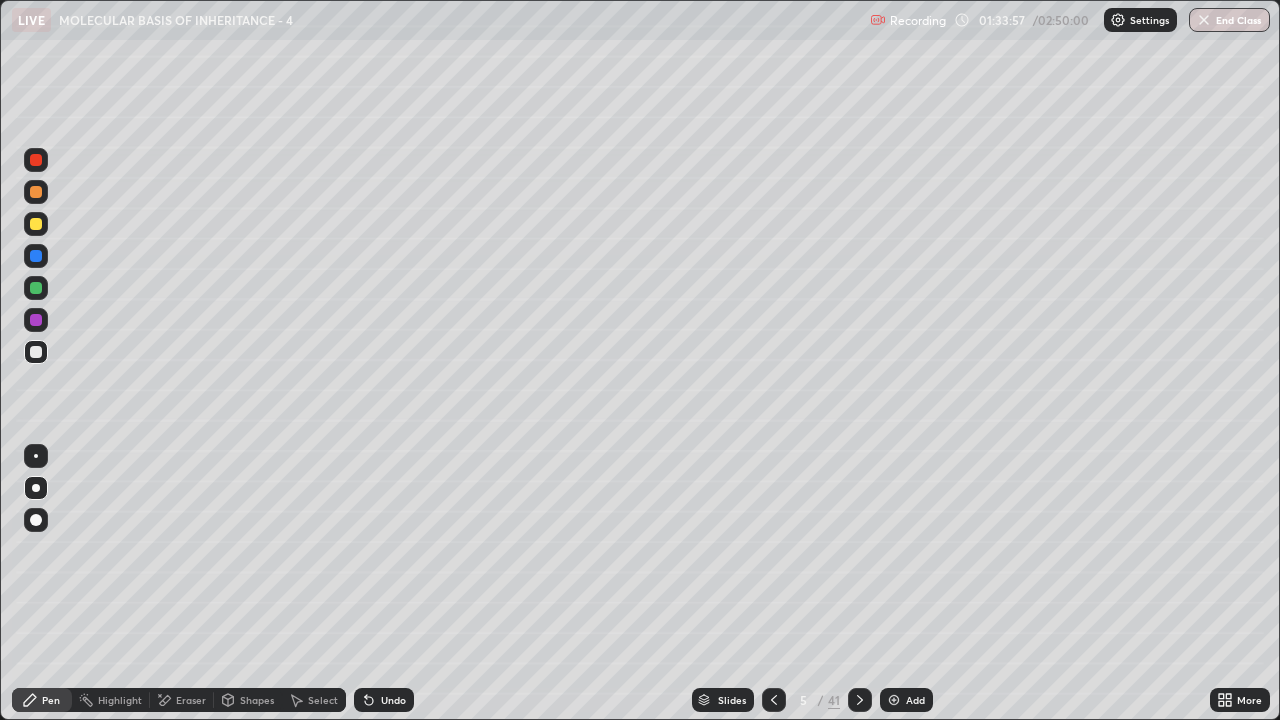 click 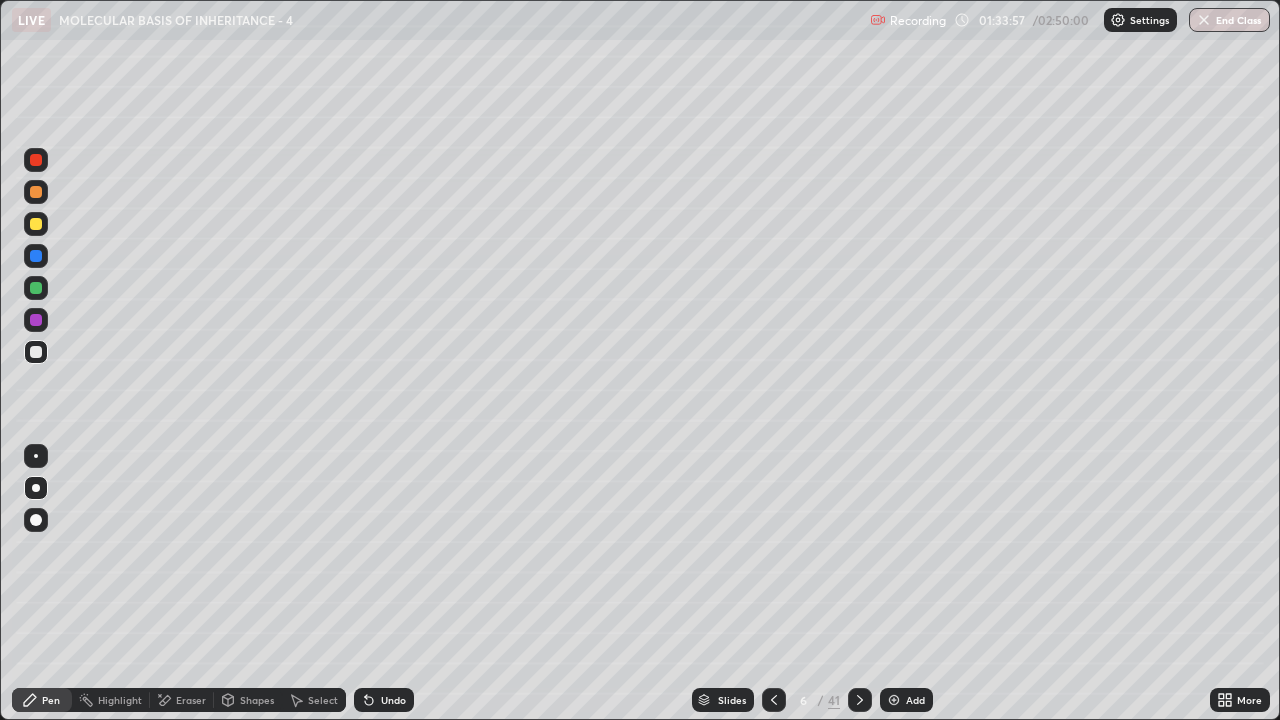 click 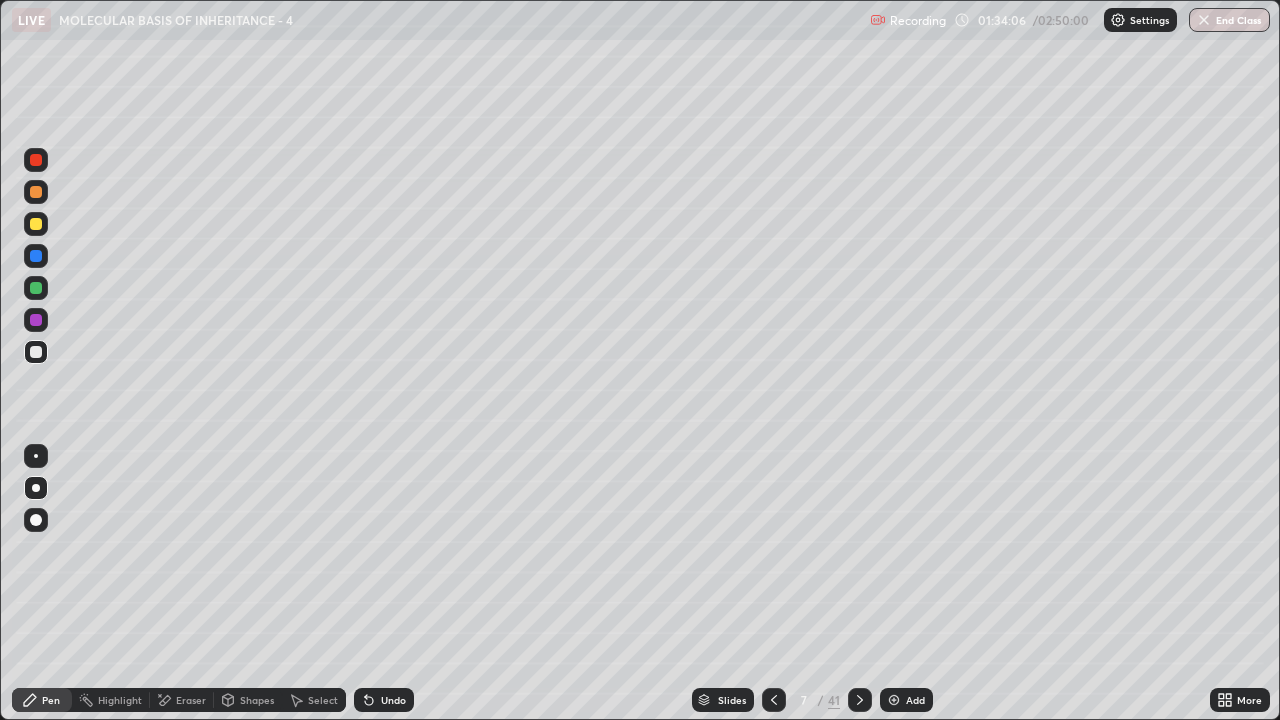 click 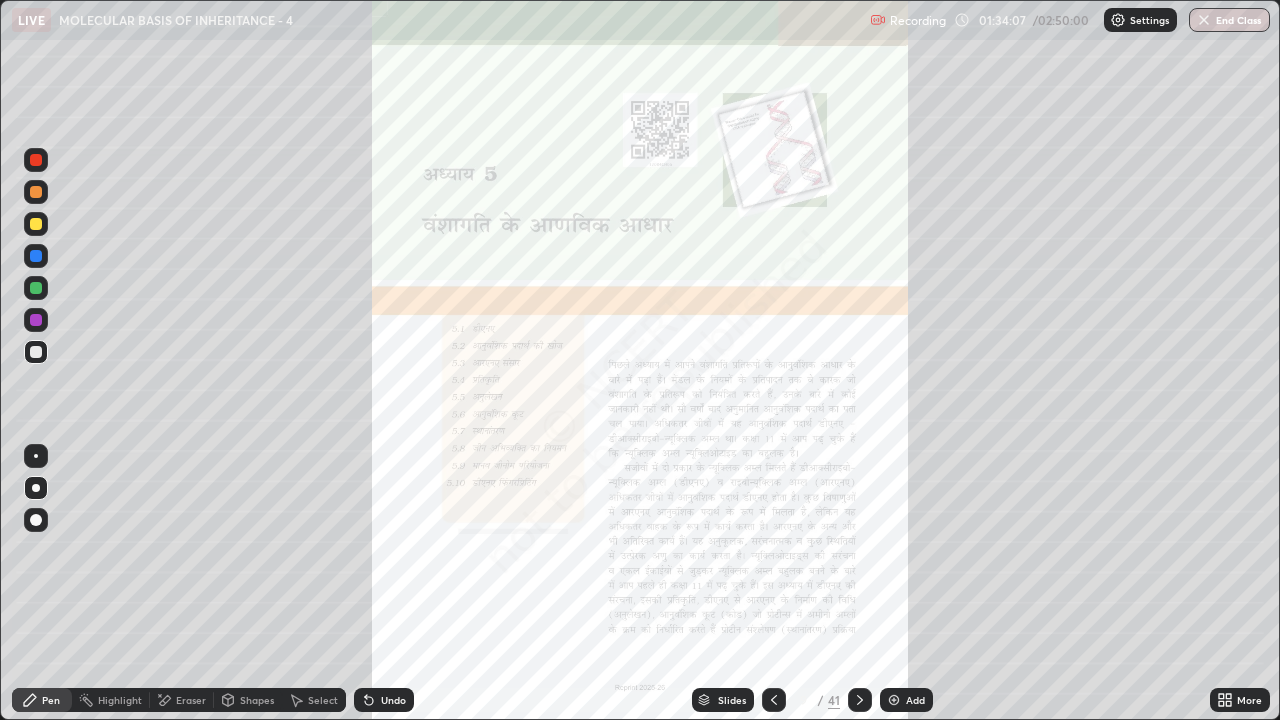 click 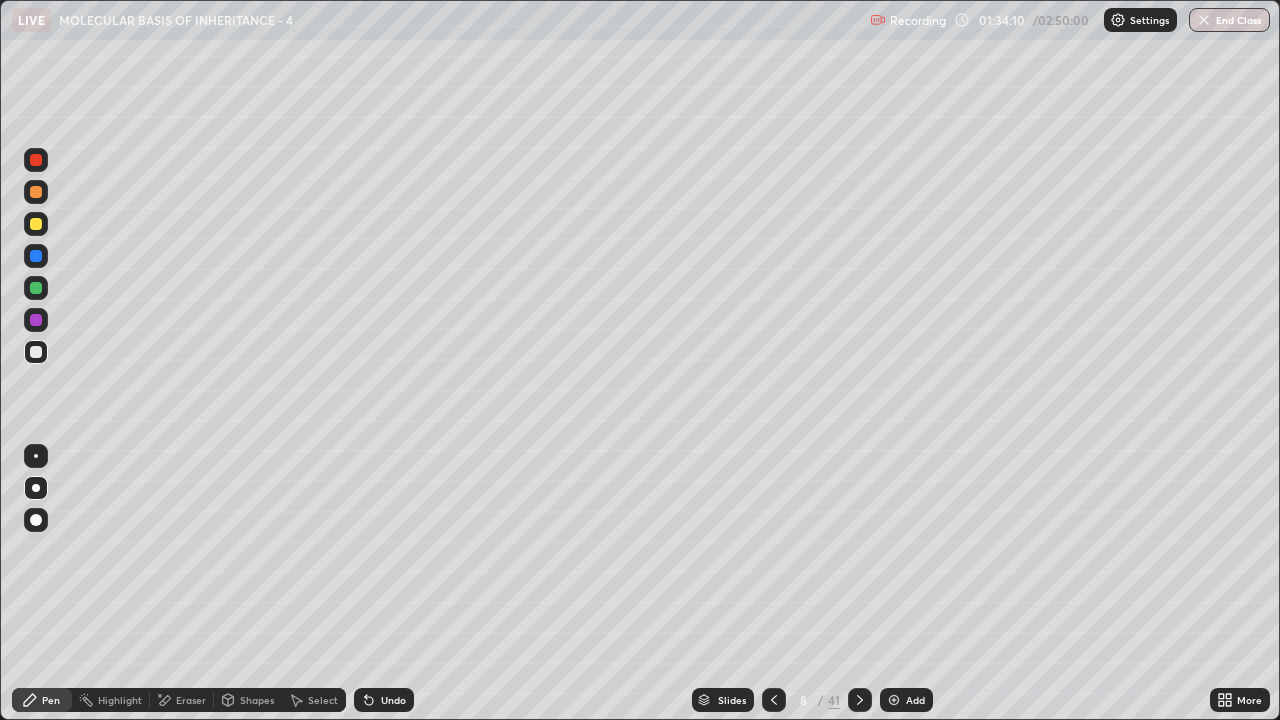 click 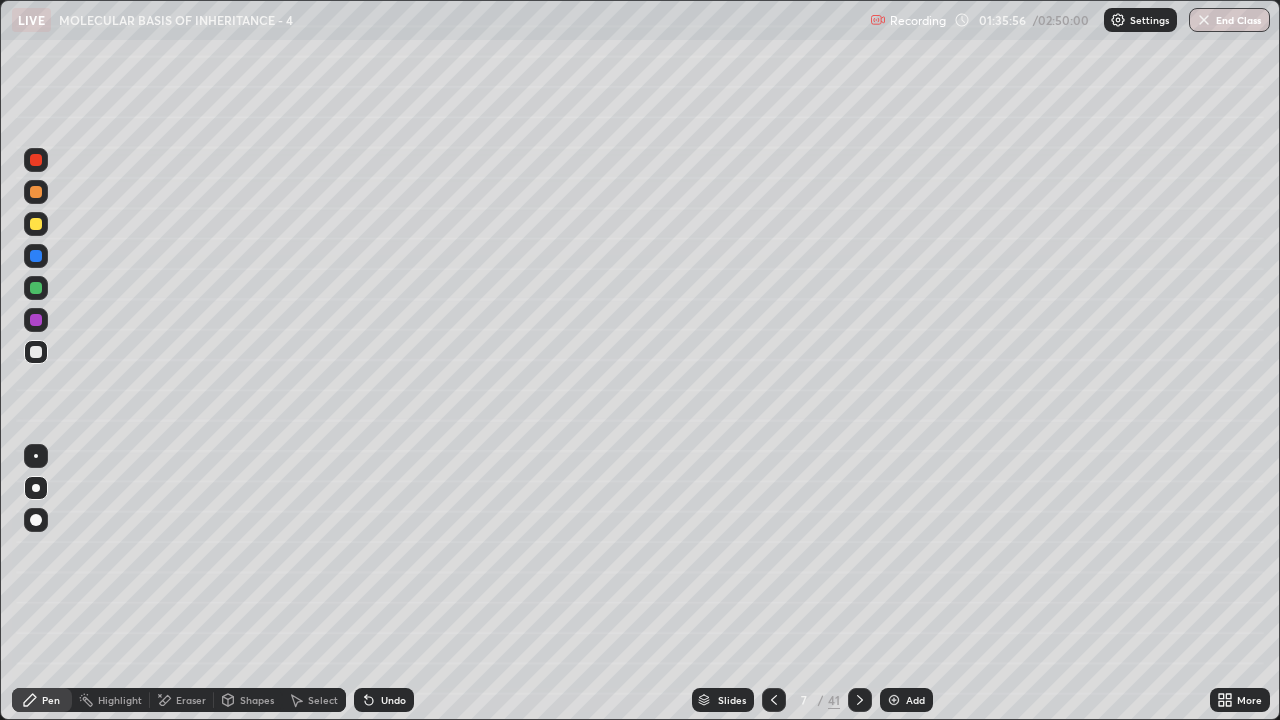 click on "Add" at bounding box center (906, 700) 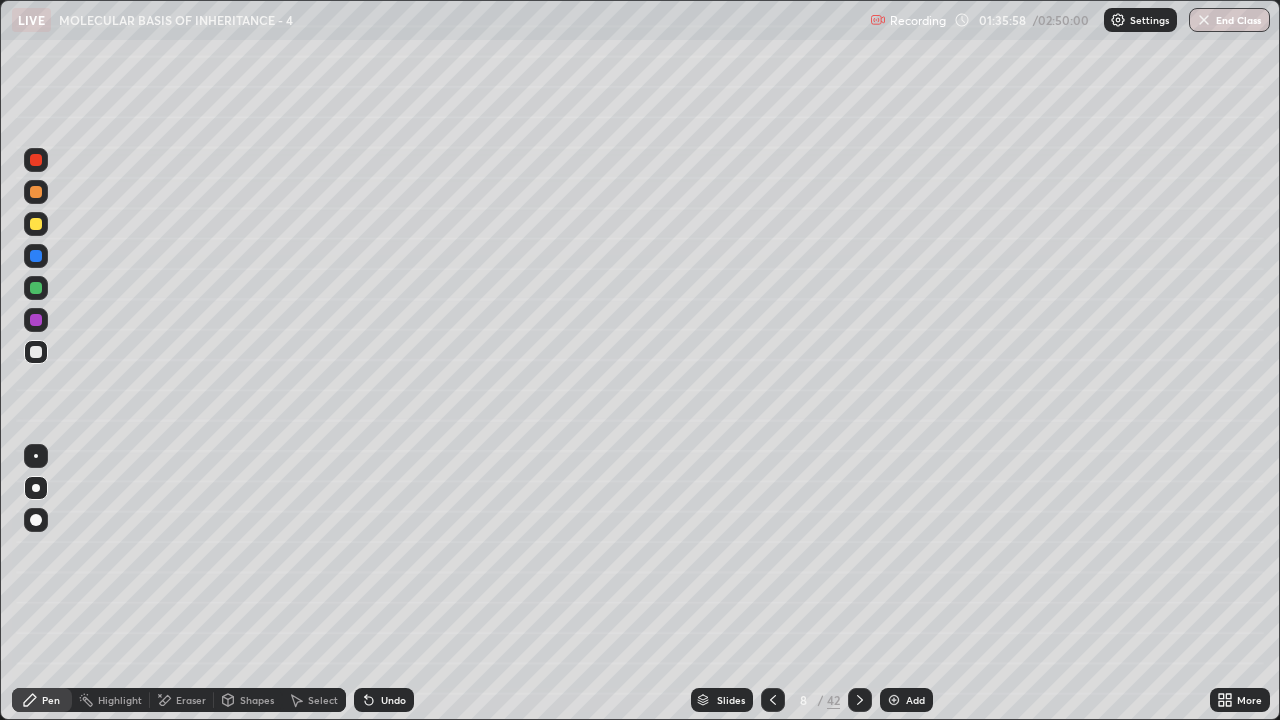 click at bounding box center (36, 352) 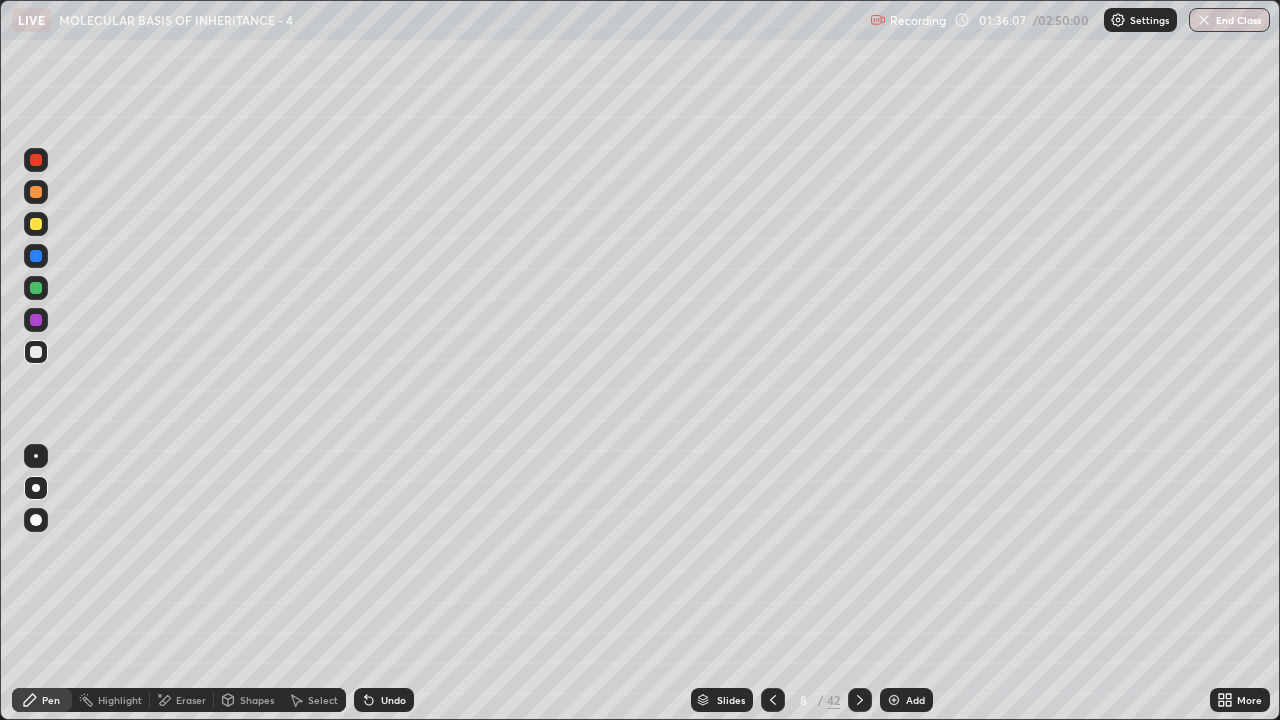 click 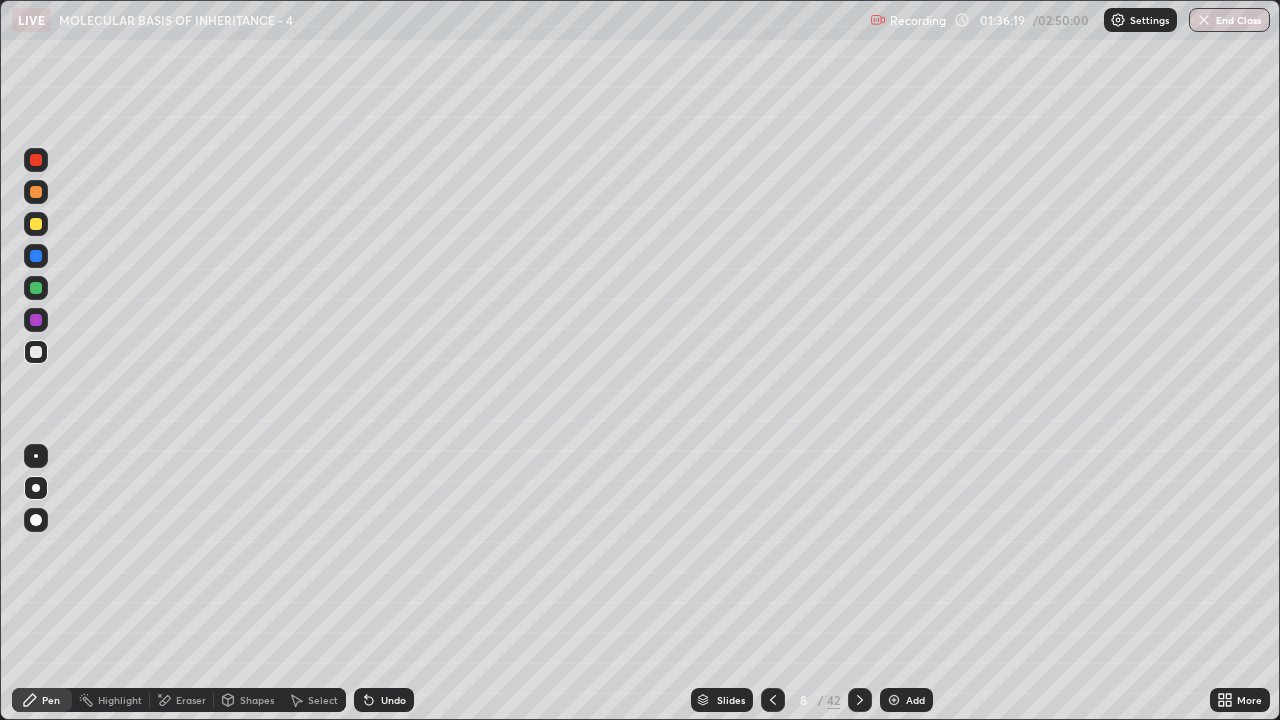 click on "Undo" at bounding box center (384, 700) 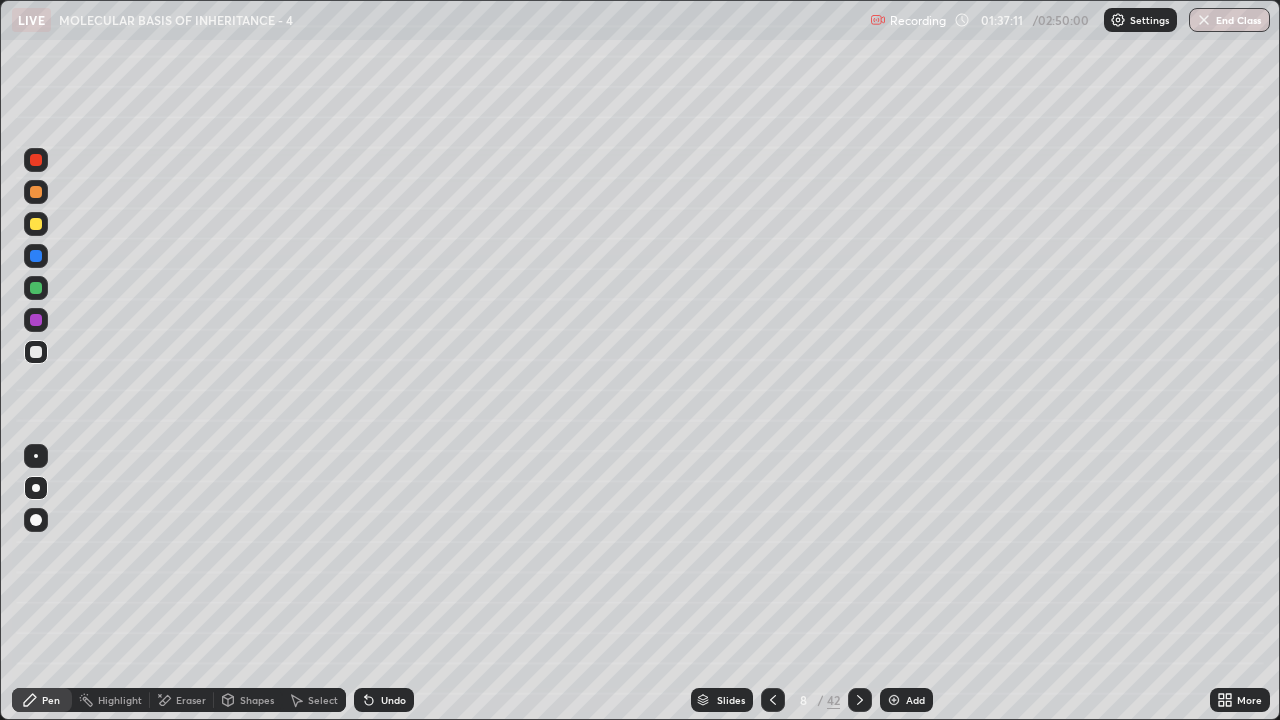 click on "Undo" at bounding box center [384, 700] 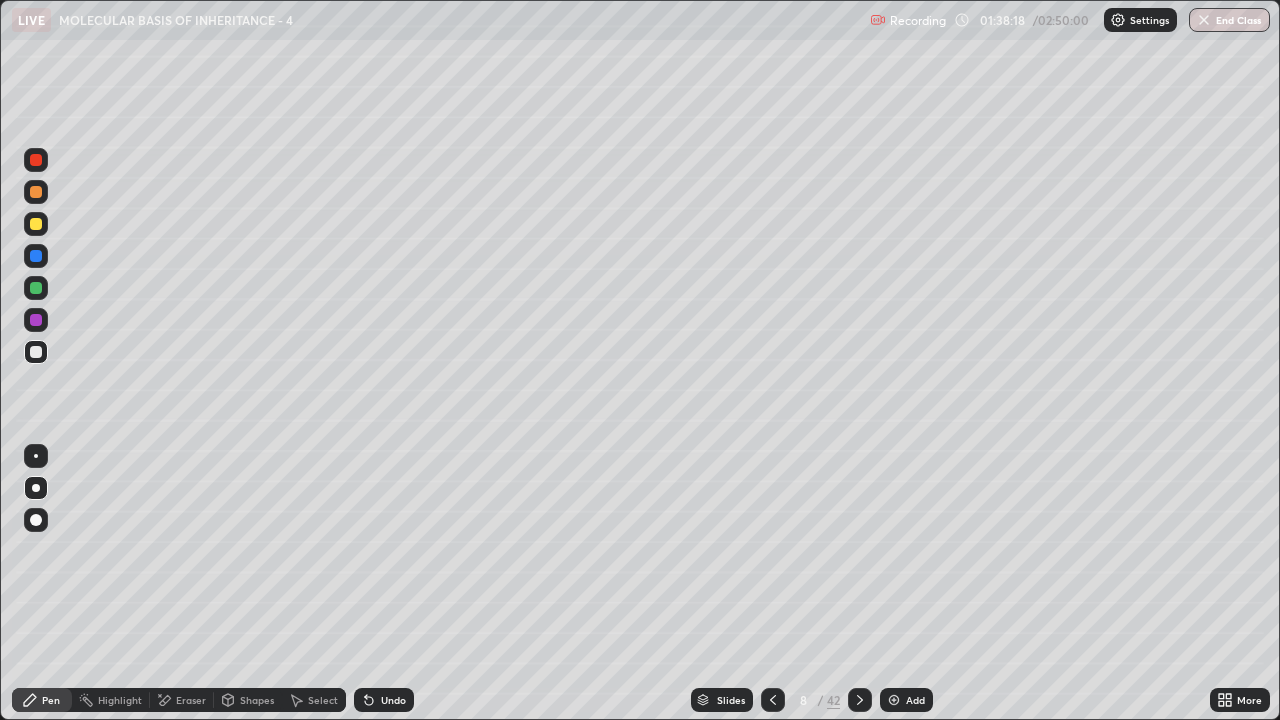 click on "Undo" at bounding box center (384, 700) 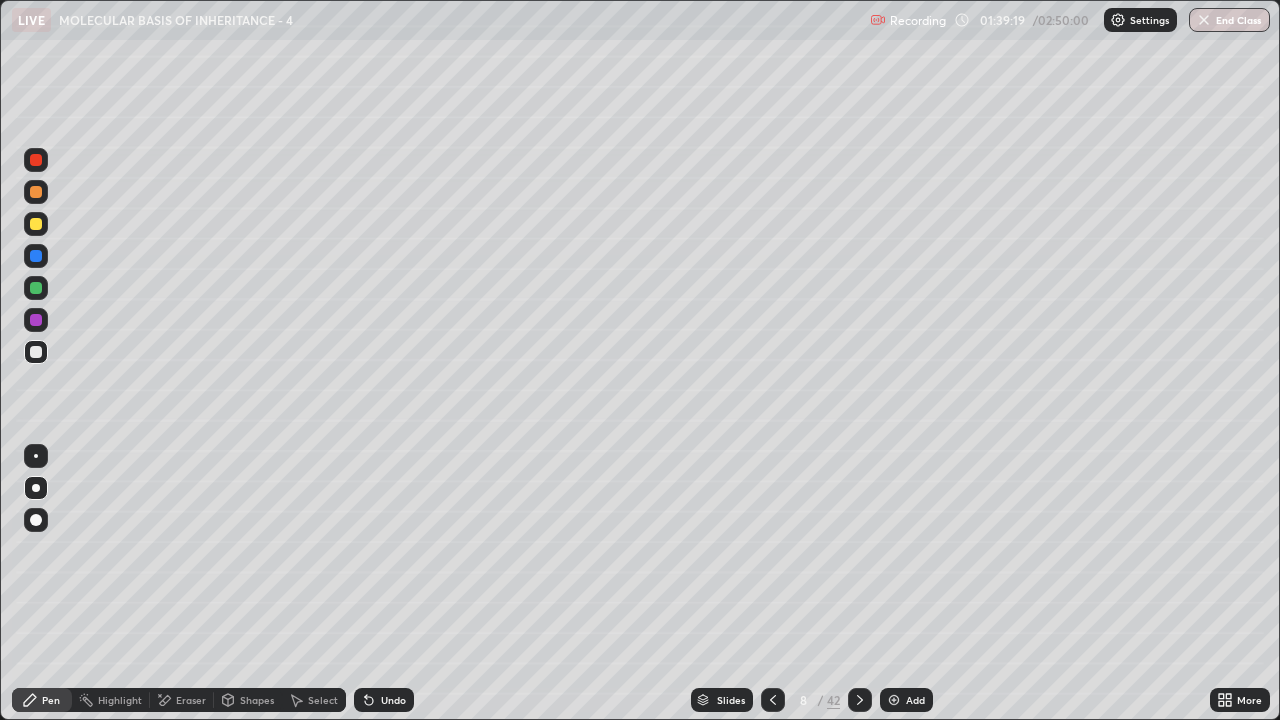 click on "Slides" at bounding box center (731, 700) 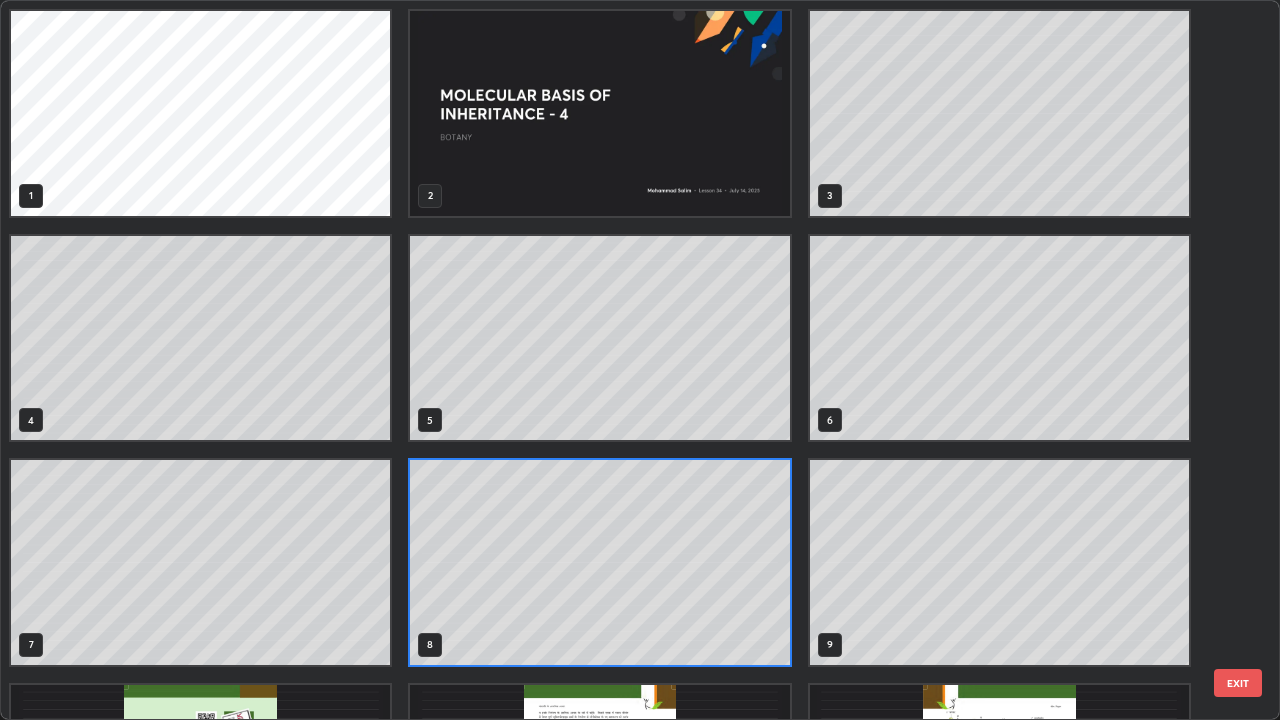 scroll, scrollTop: 7, scrollLeft: 11, axis: both 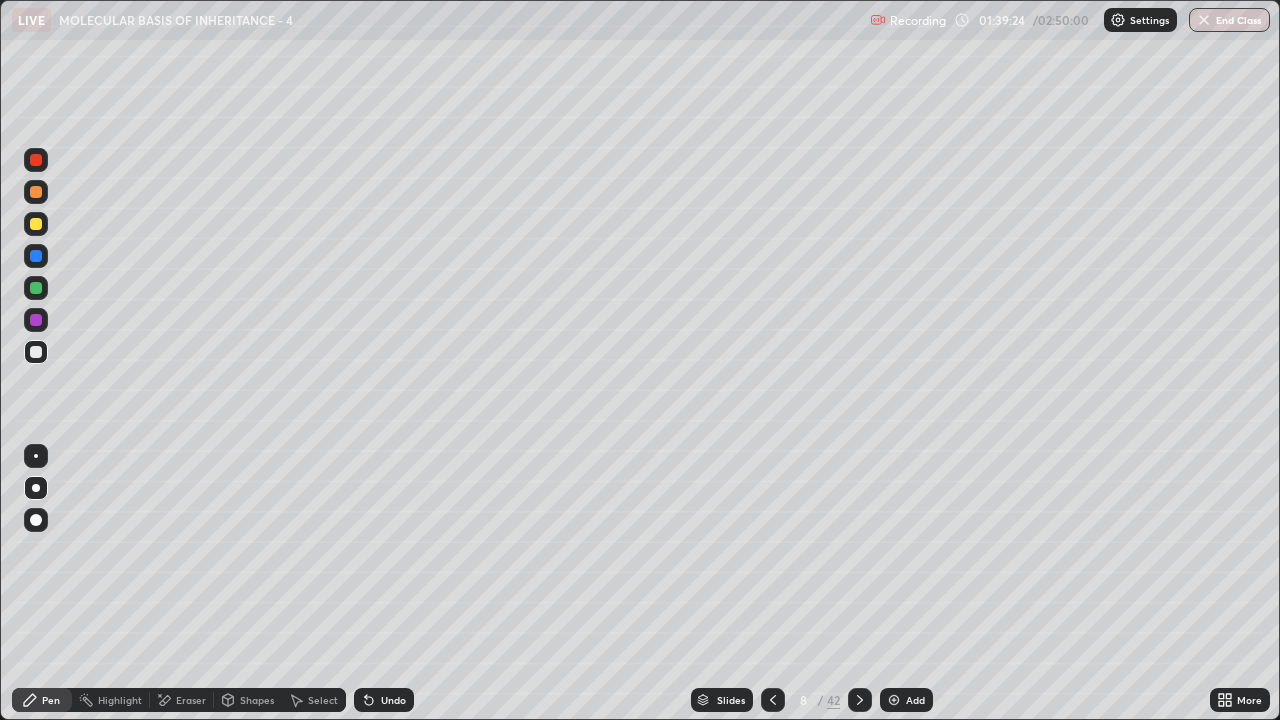 click 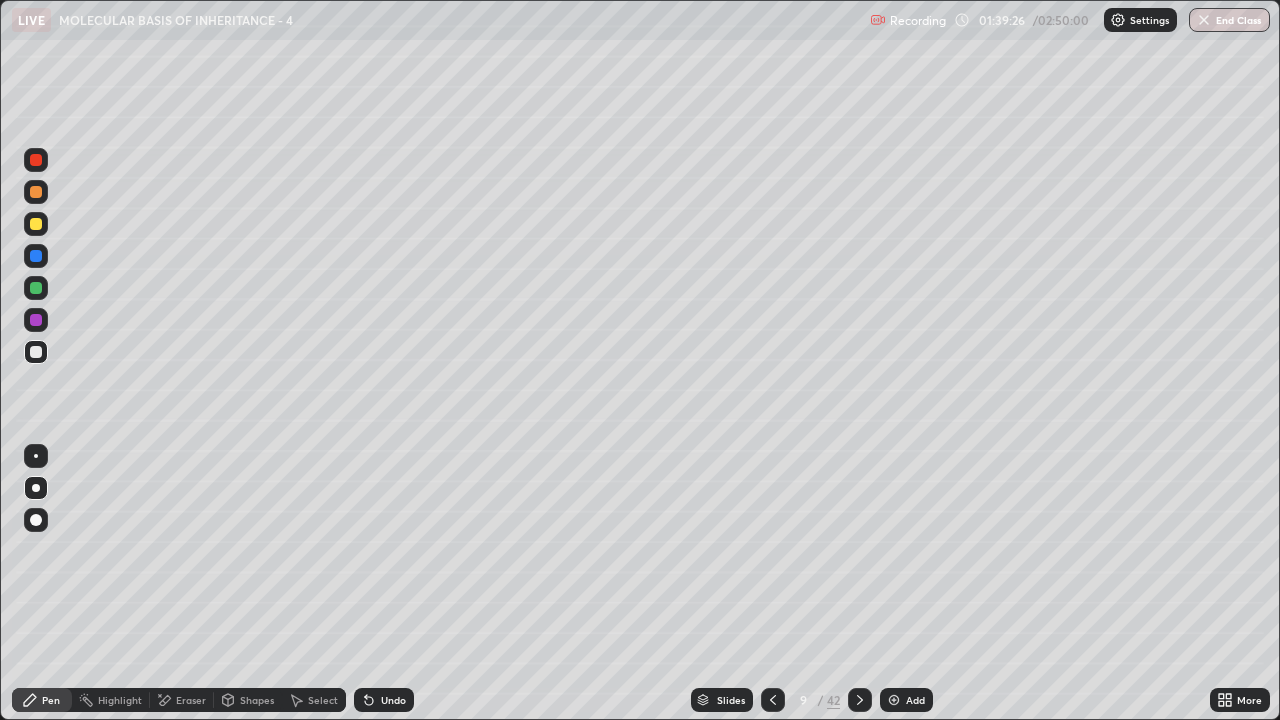 click 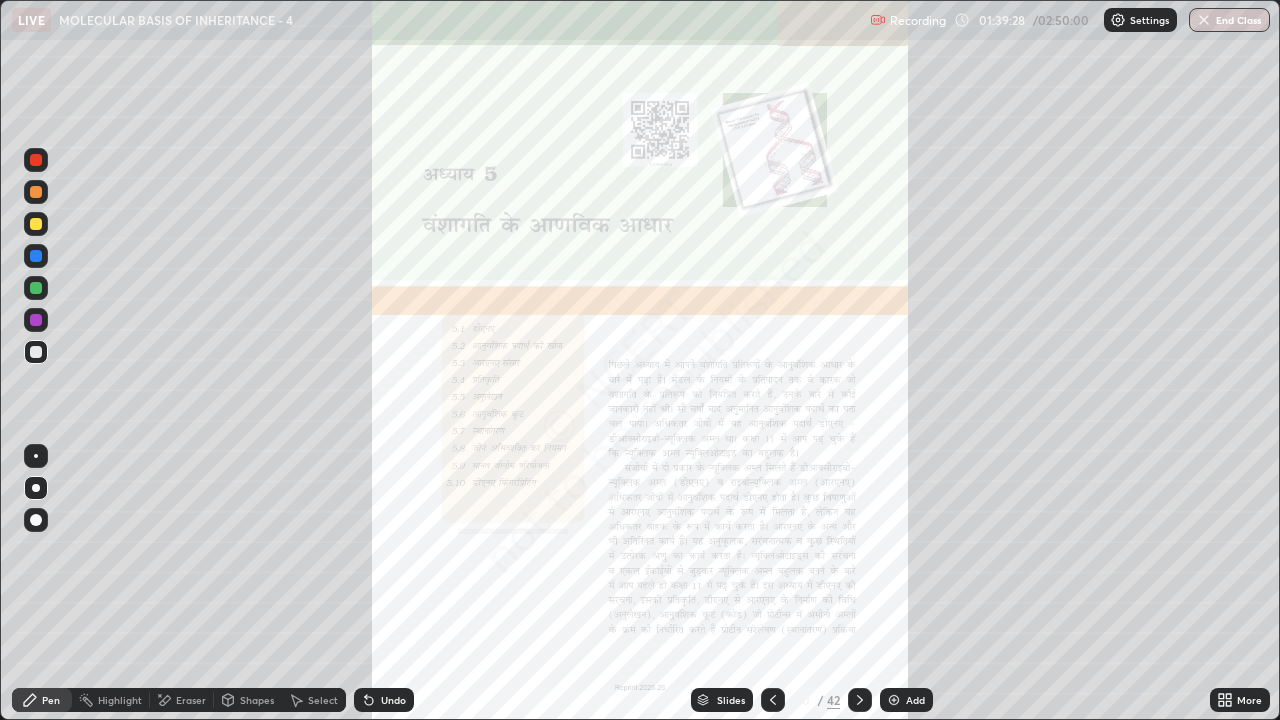 click 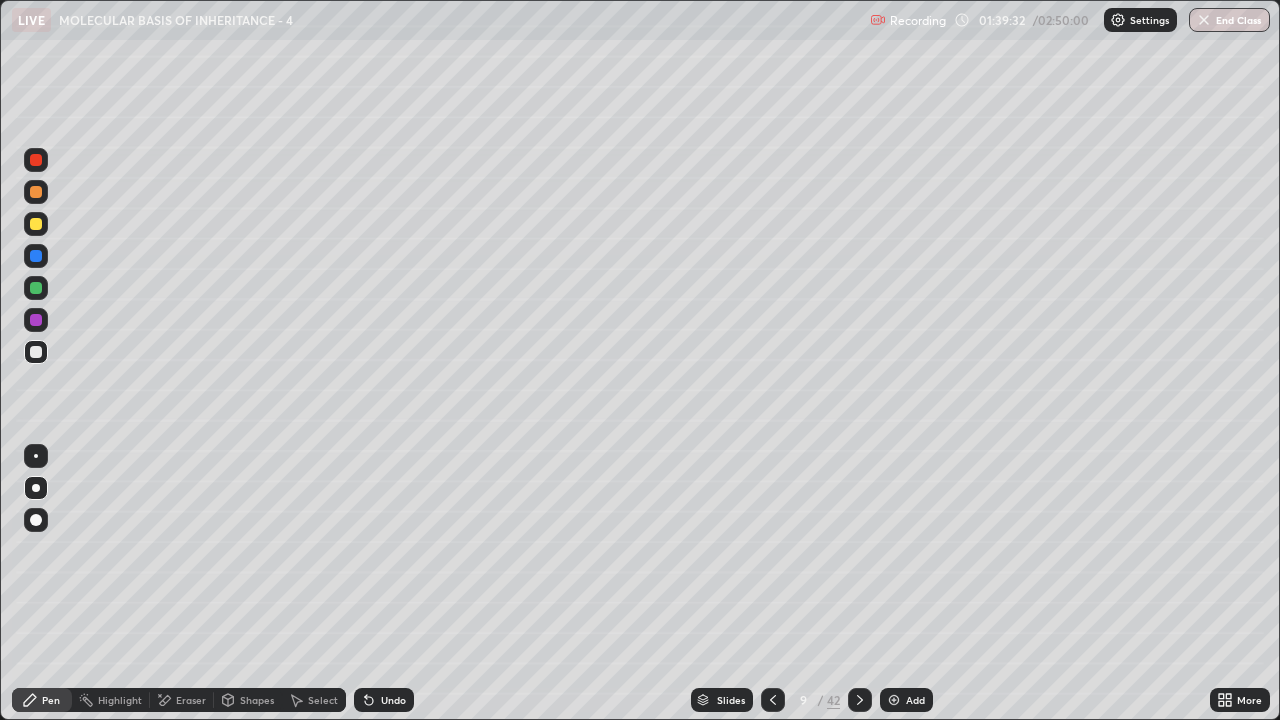 click on "Slides" at bounding box center [722, 700] 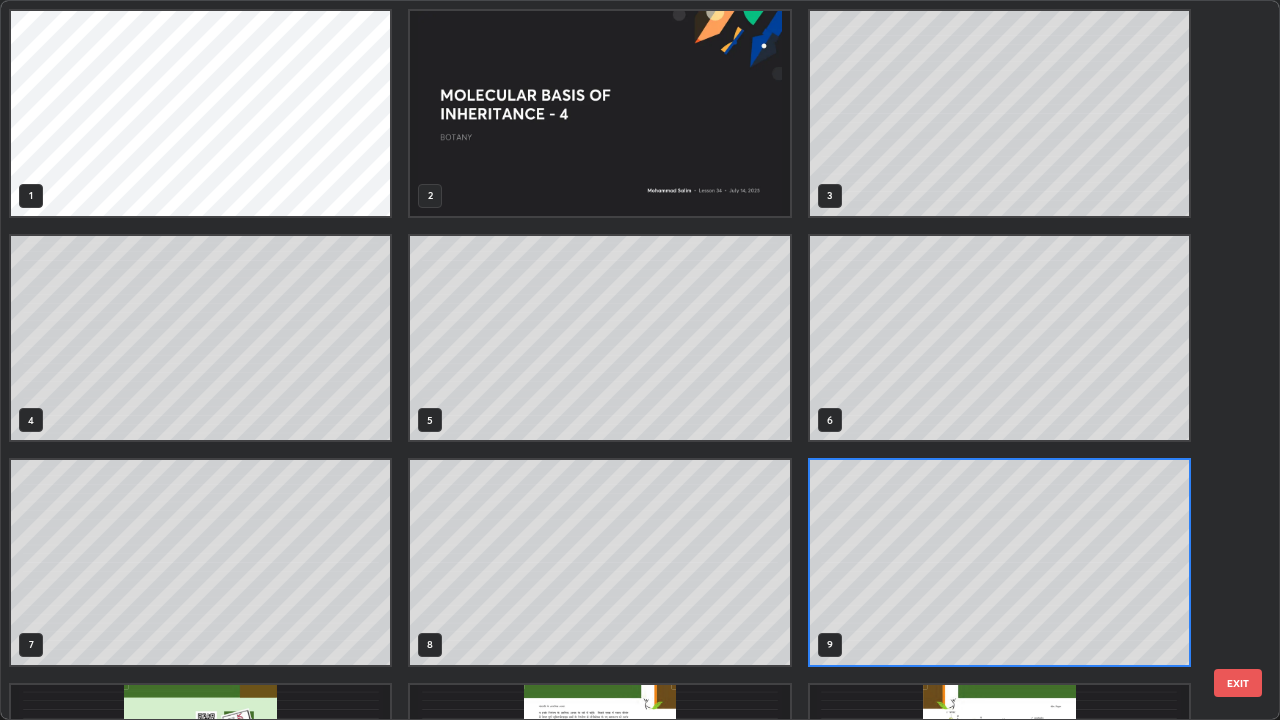 scroll, scrollTop: 7, scrollLeft: 11, axis: both 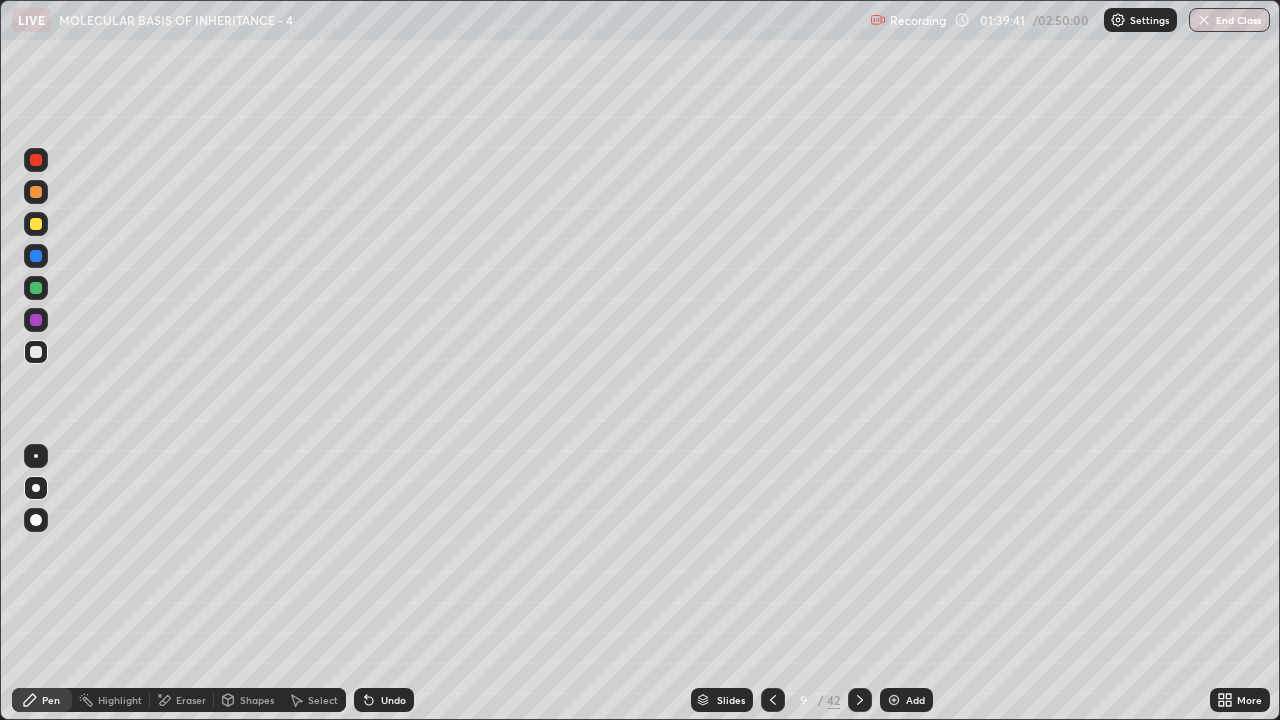 click 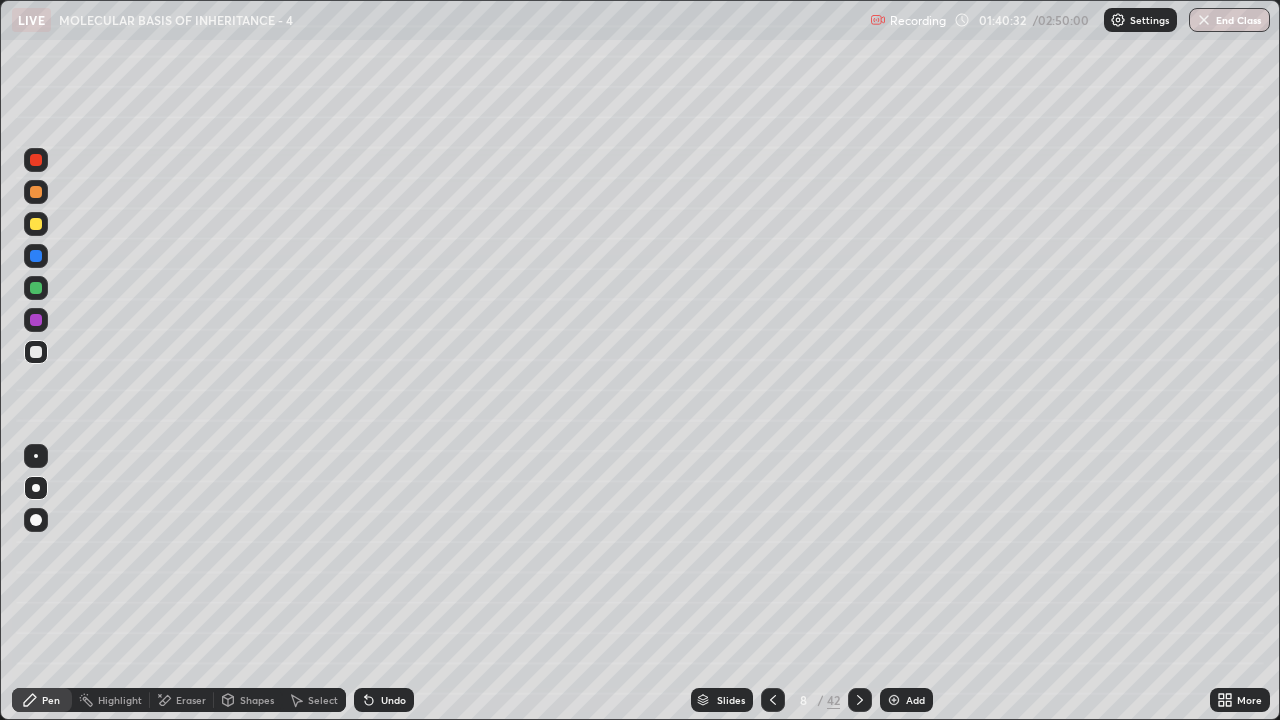 click on "Slides" at bounding box center (731, 700) 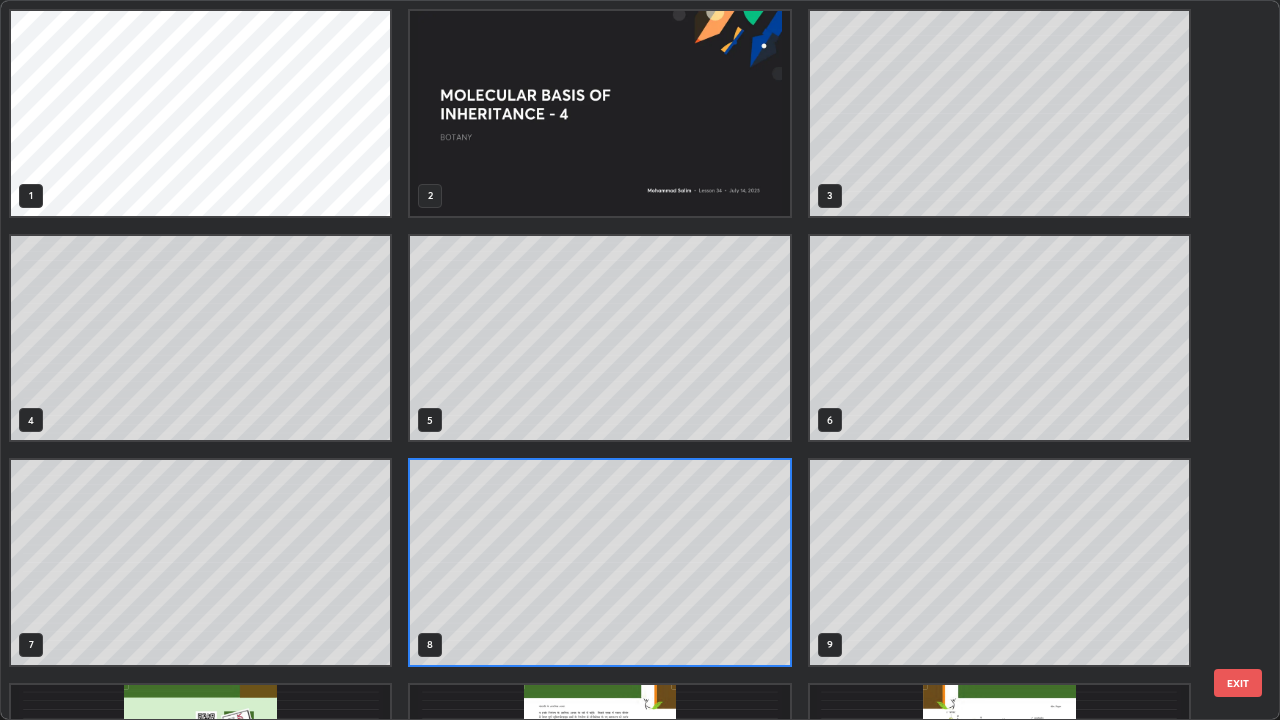 scroll, scrollTop: 7, scrollLeft: 11, axis: both 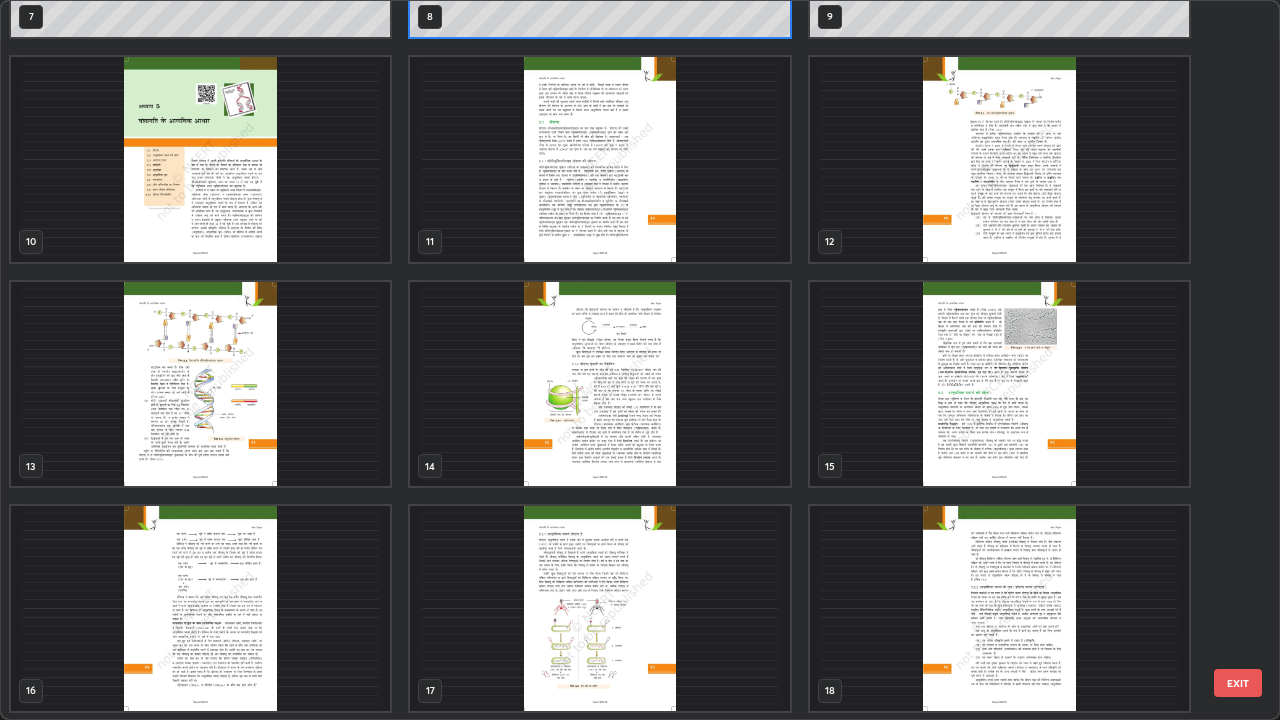 click at bounding box center (999, 159) 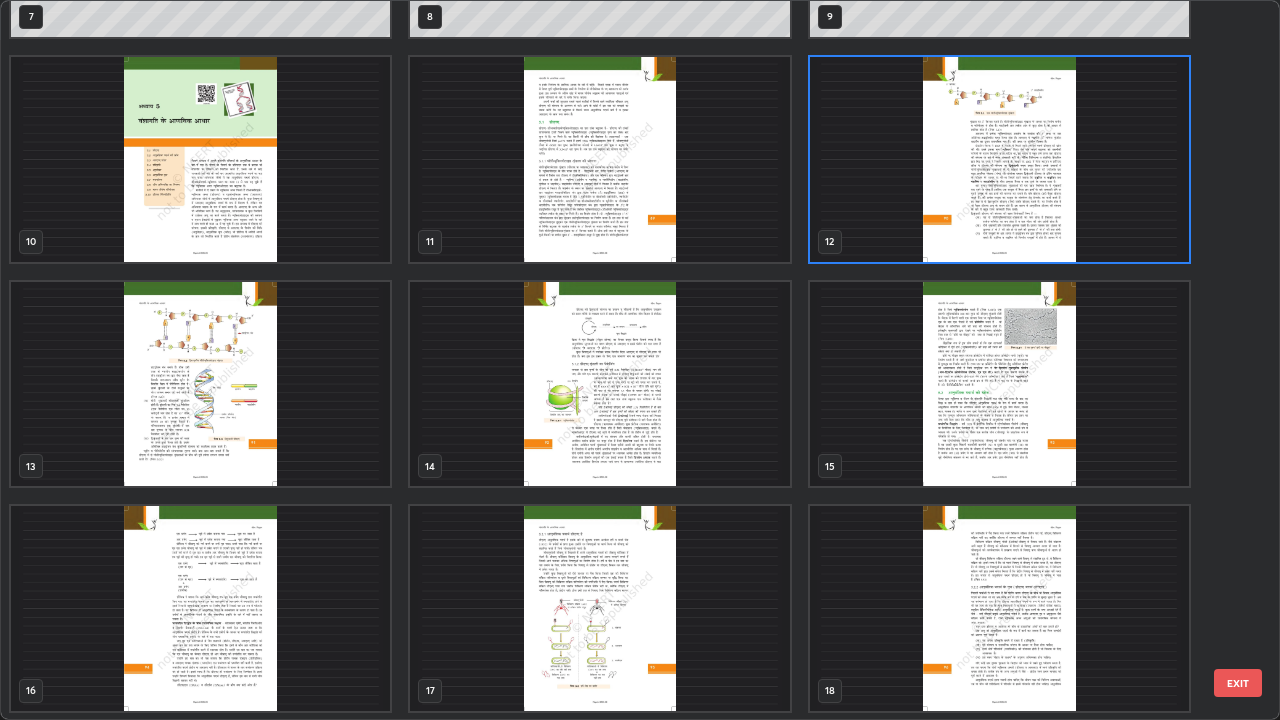 click at bounding box center (999, 159) 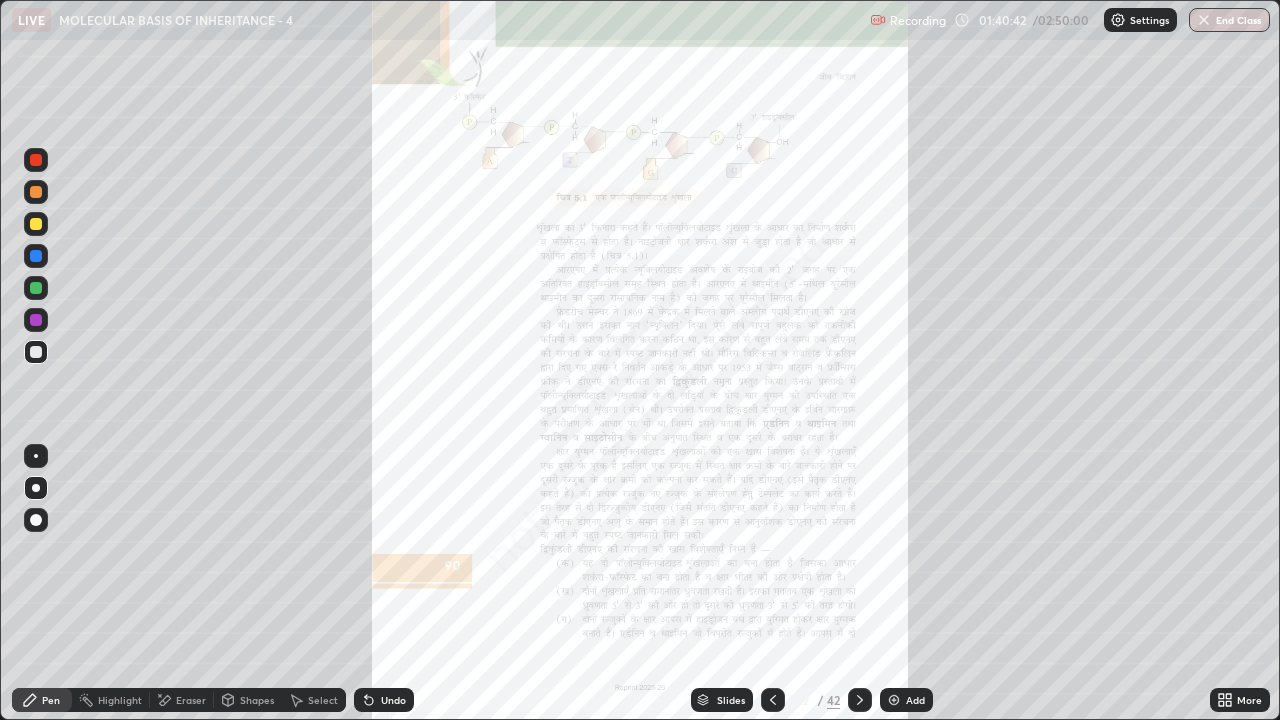 click 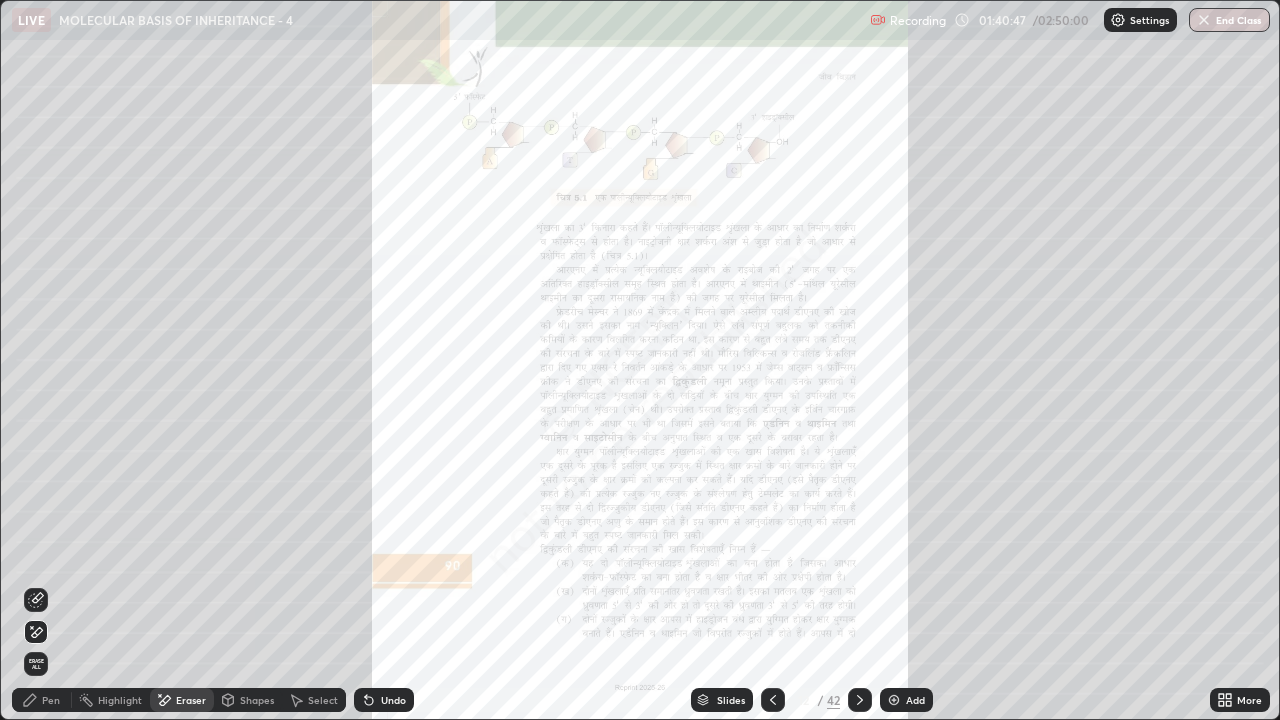 click on "Pen" at bounding box center [51, 700] 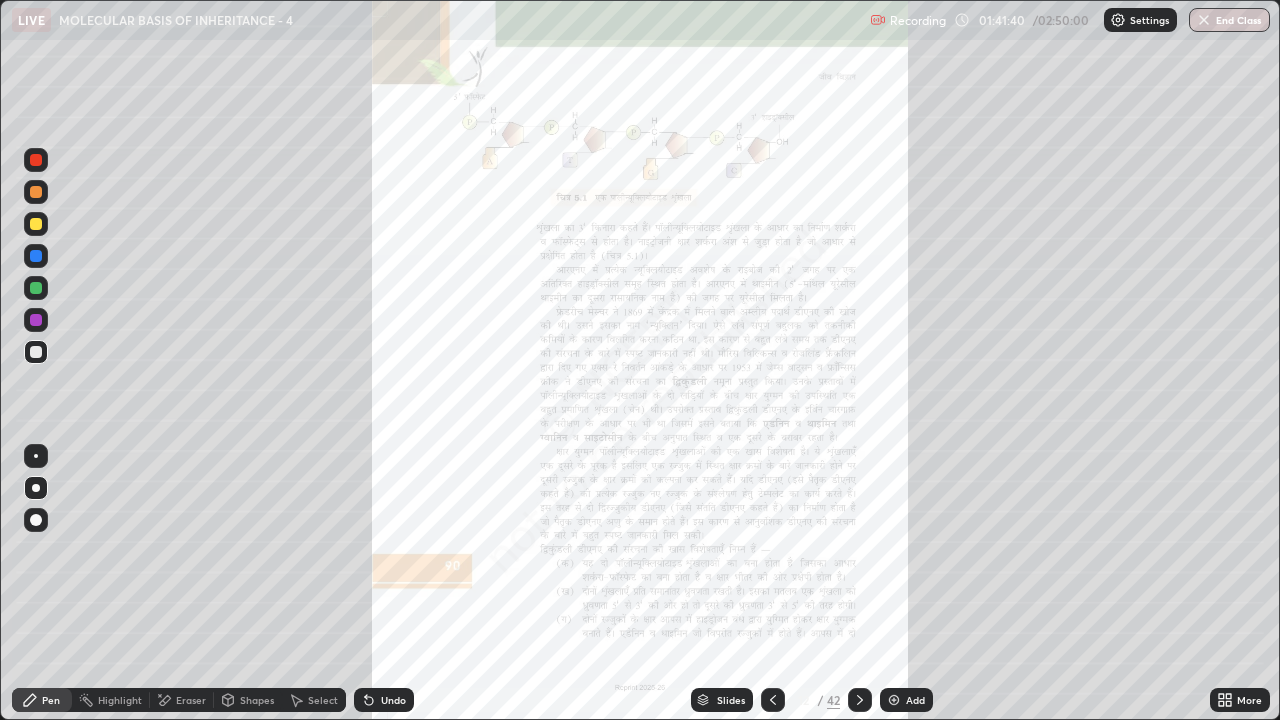 click 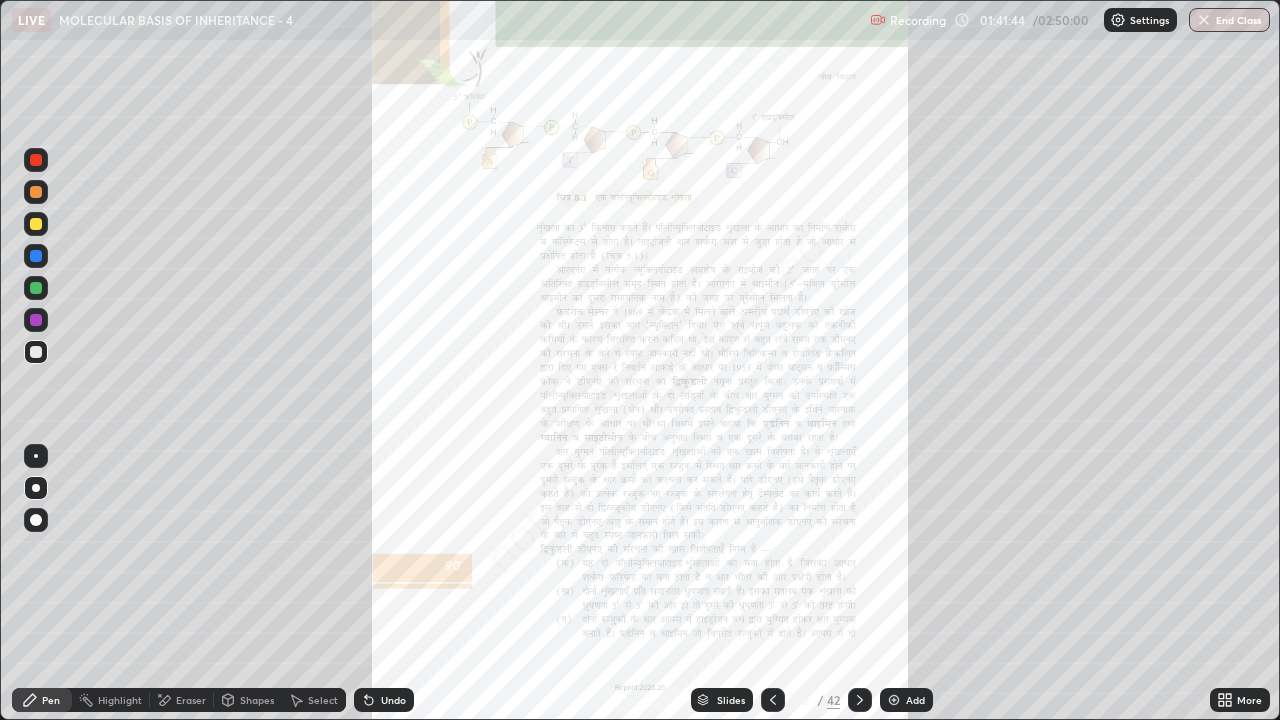 click 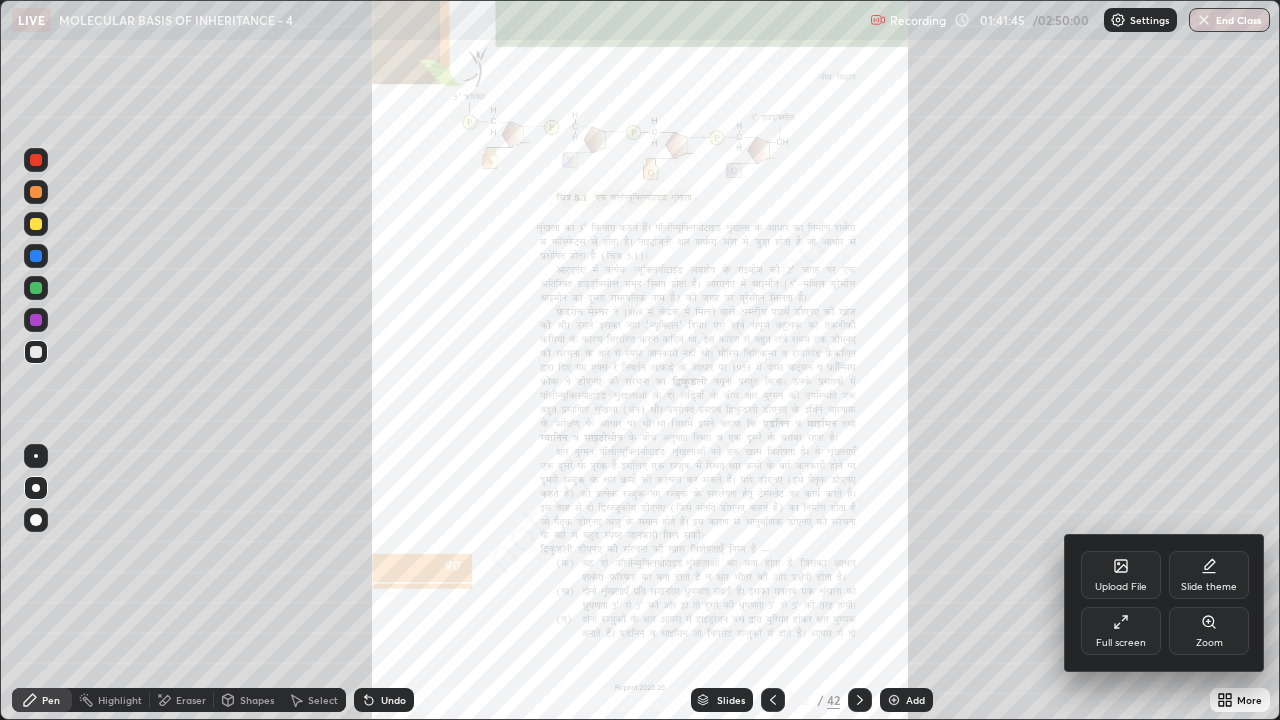 click 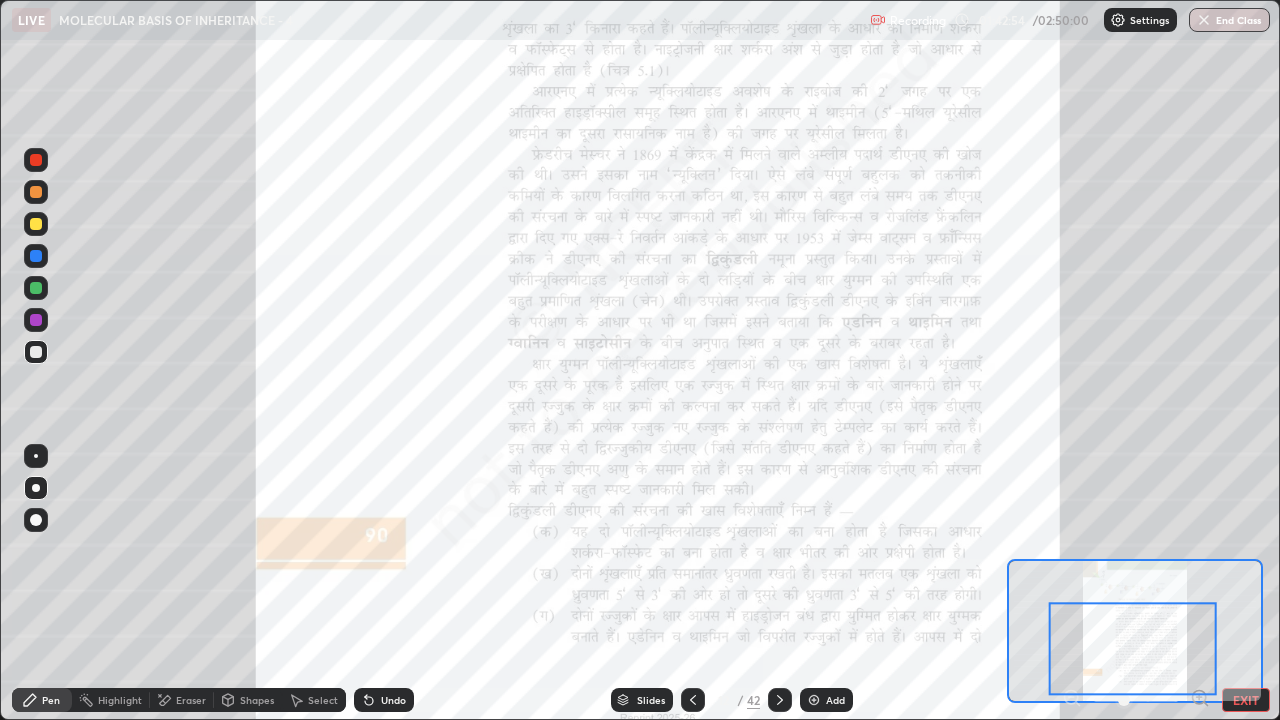 click on "Slides" at bounding box center (651, 700) 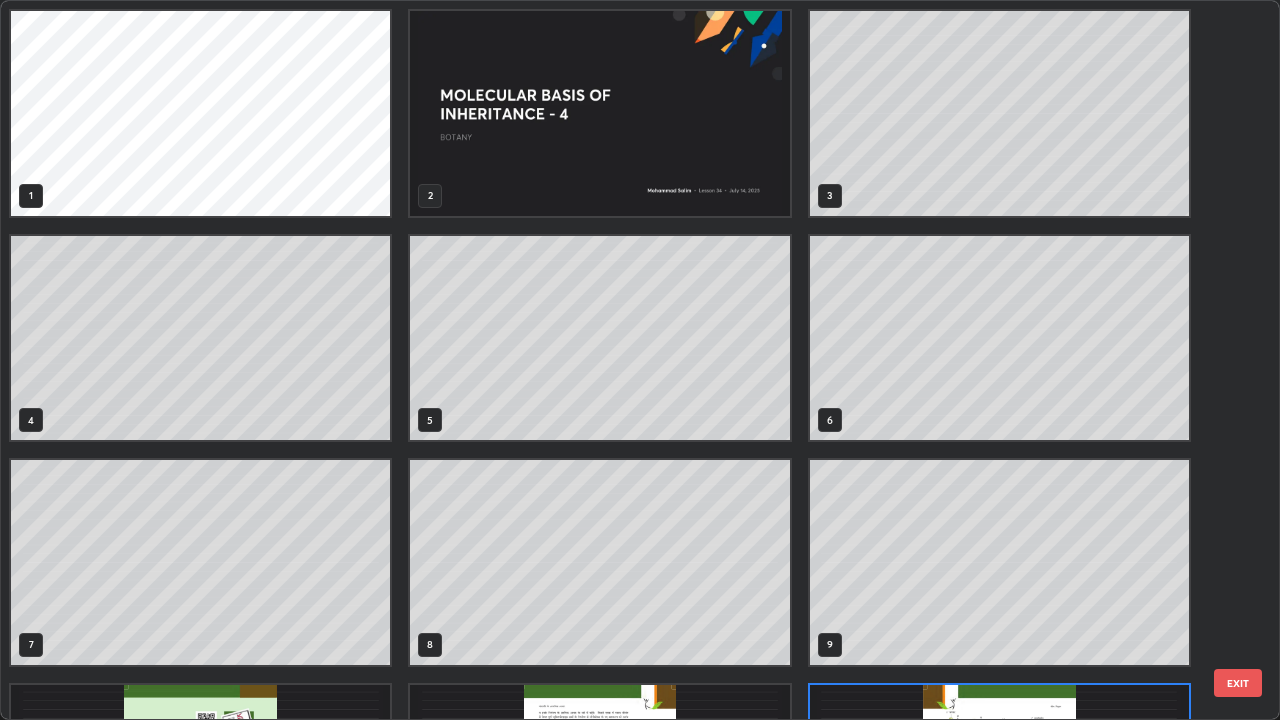 scroll, scrollTop: 180, scrollLeft: 0, axis: vertical 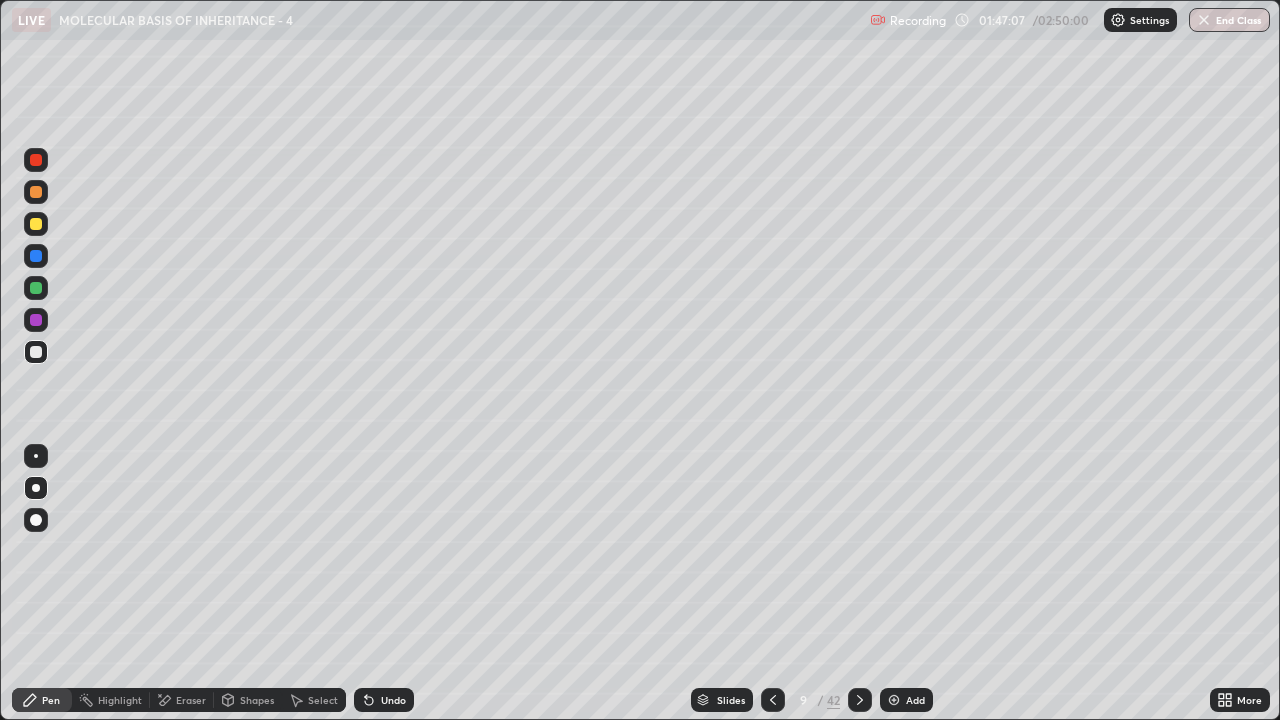 click 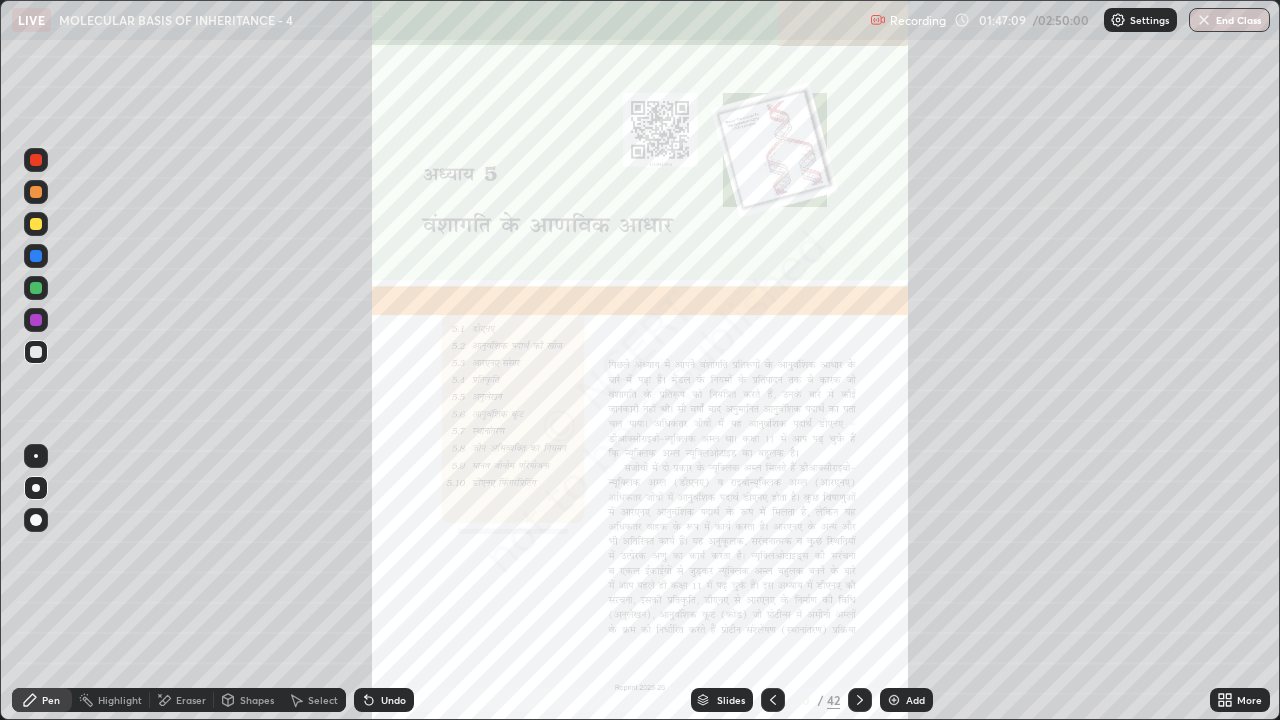 click 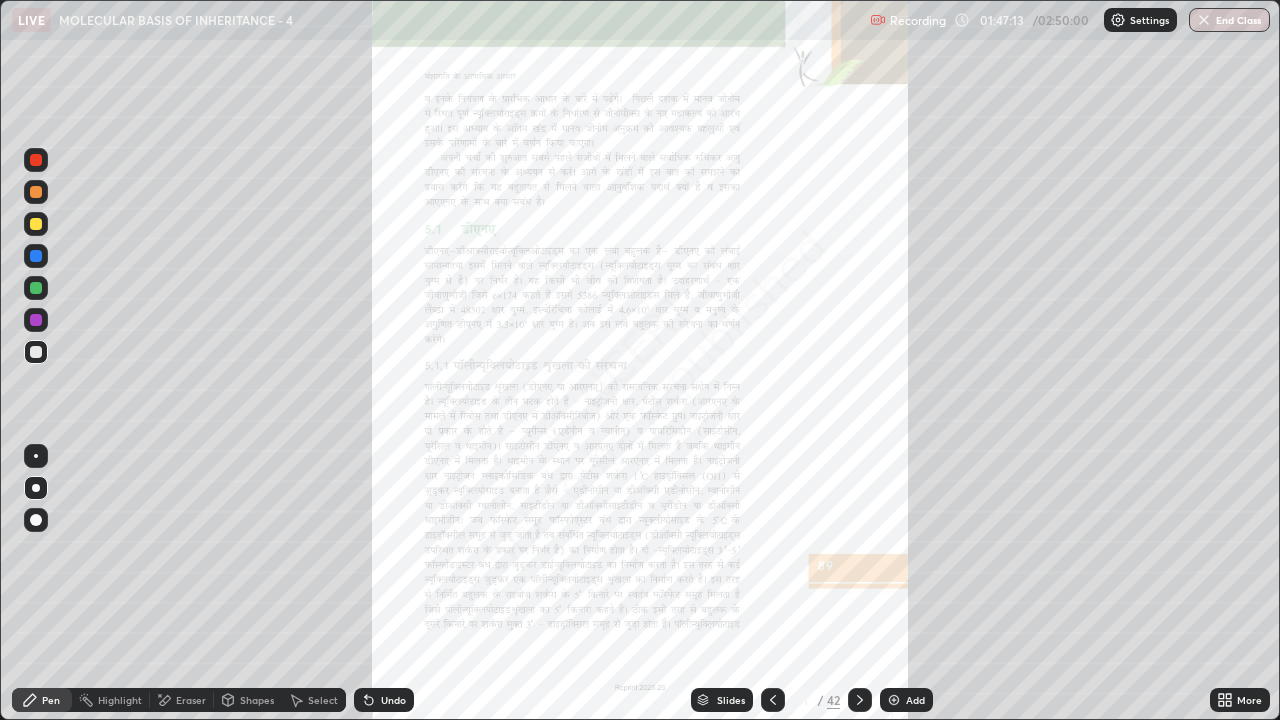 click 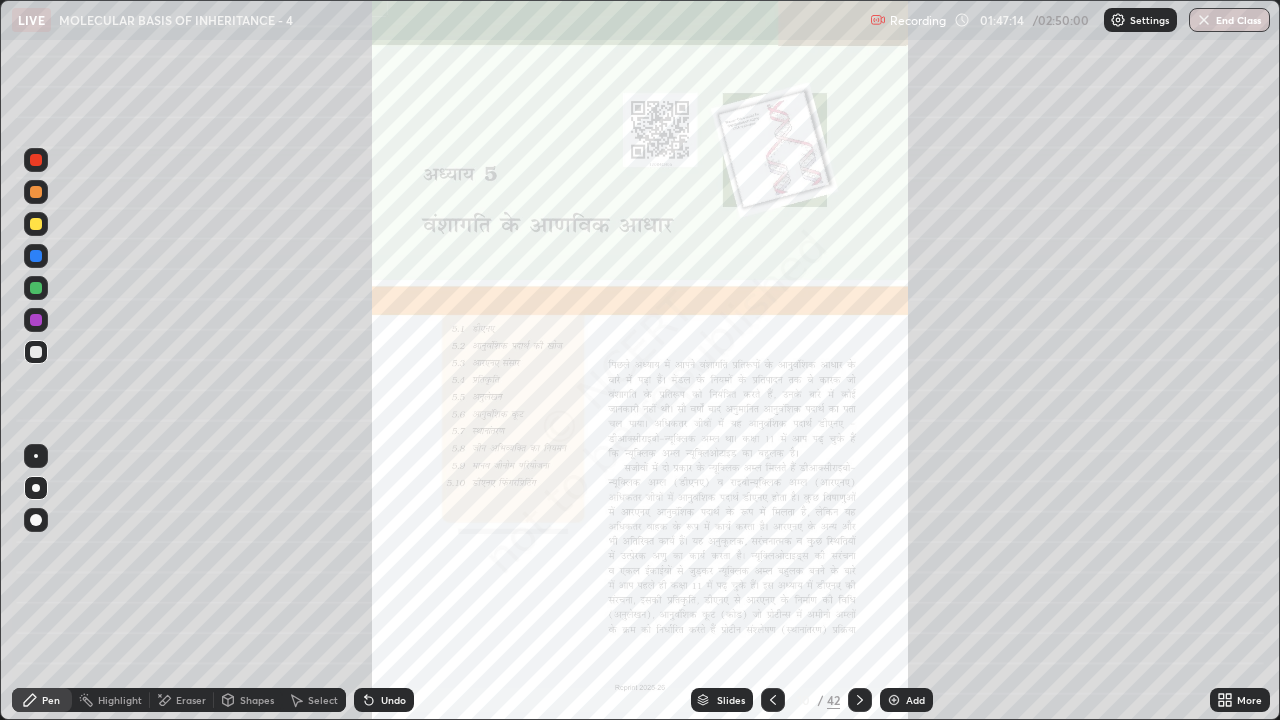 click 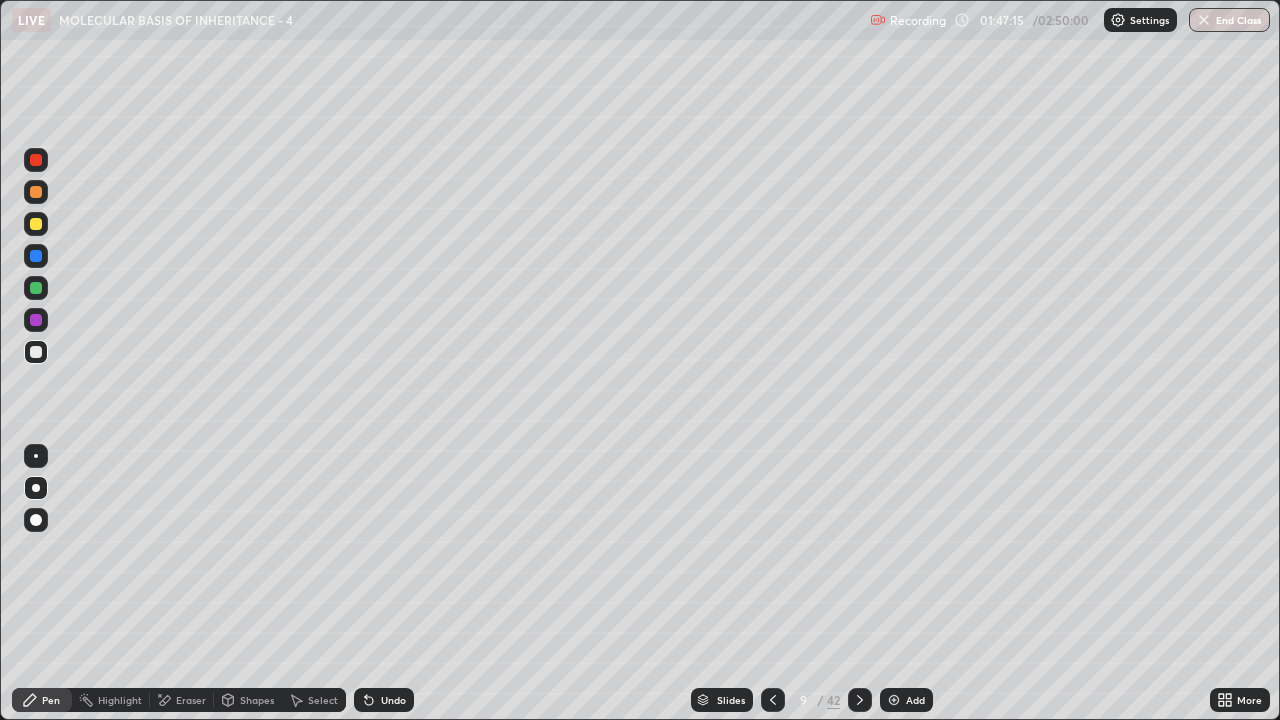 click at bounding box center [894, 700] 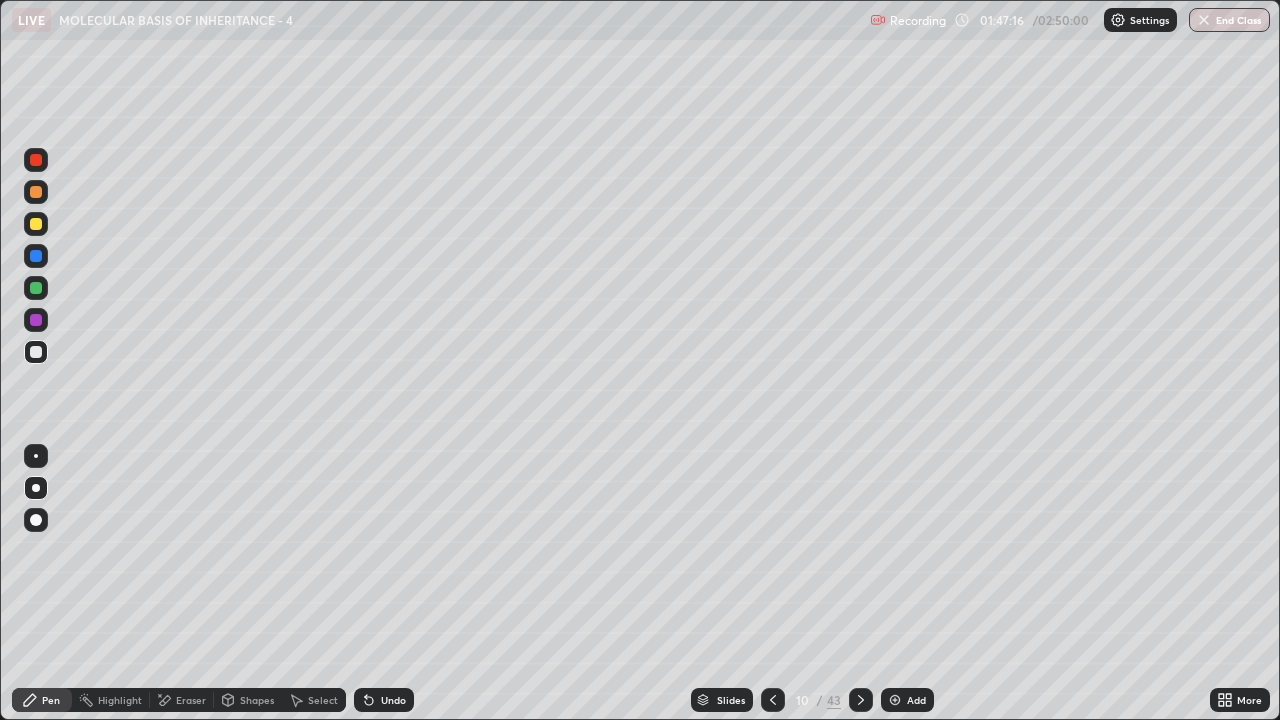 click at bounding box center (861, 700) 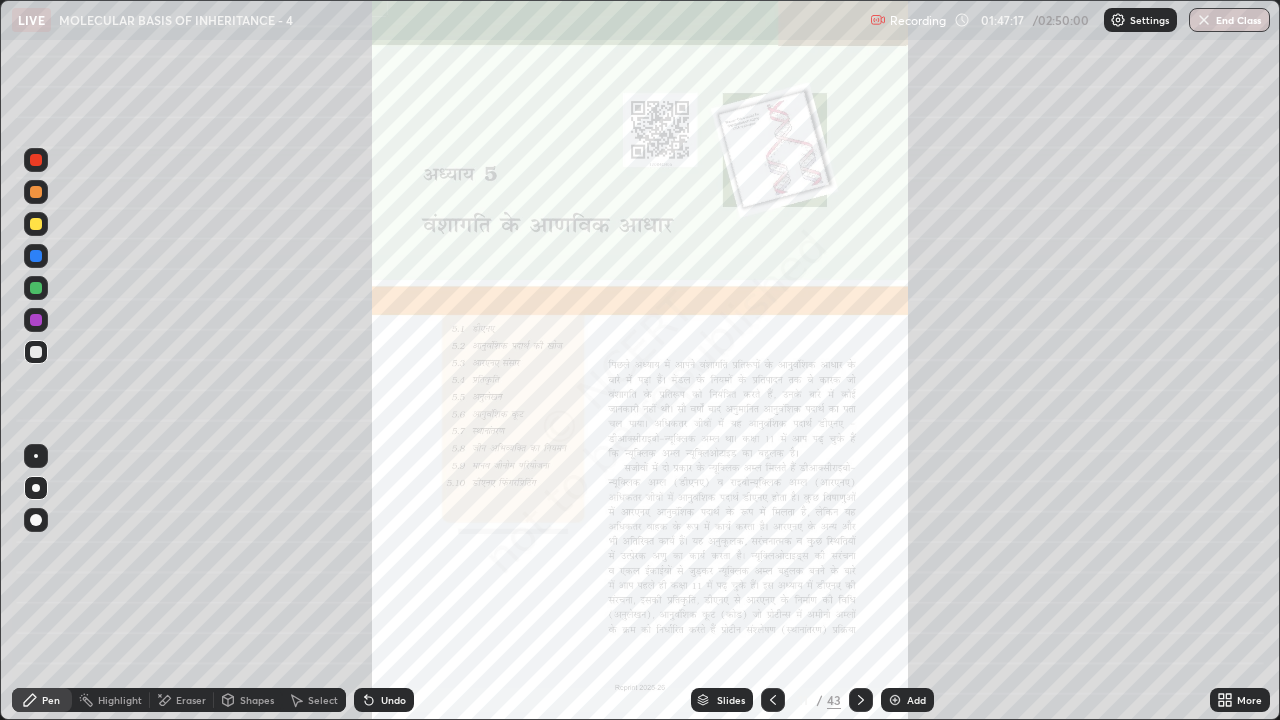 click 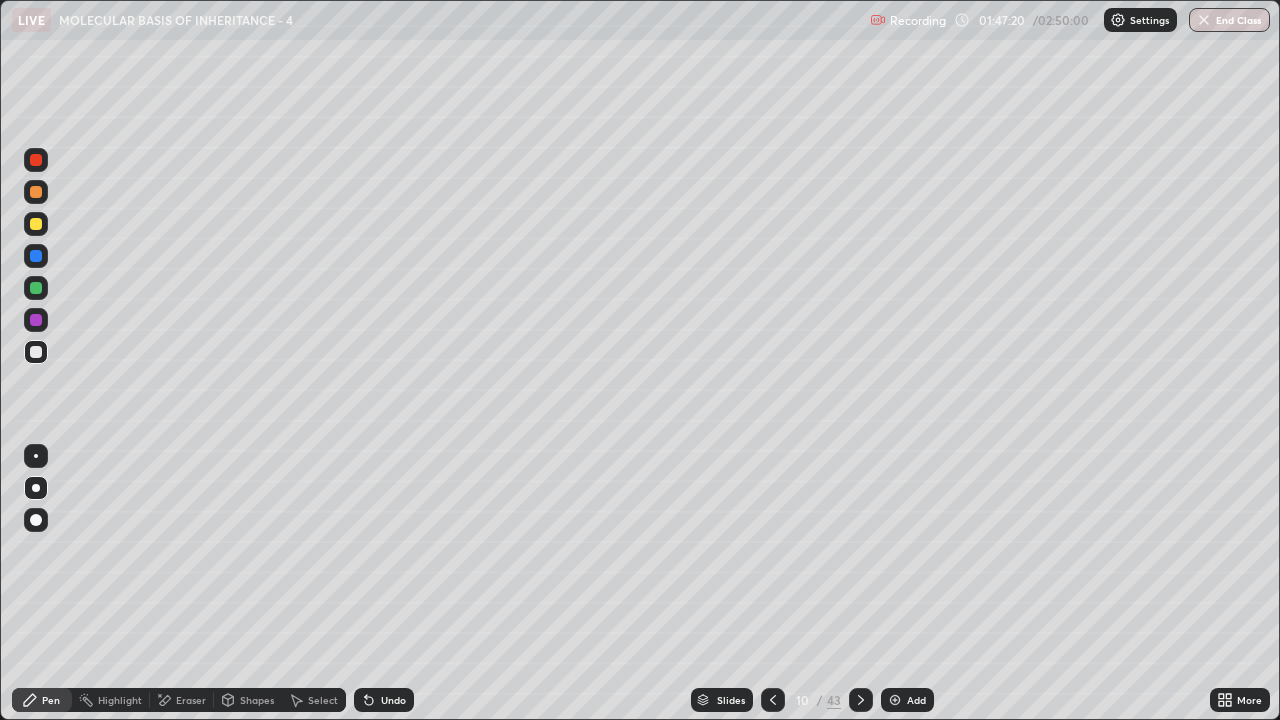 click at bounding box center [36, 320] 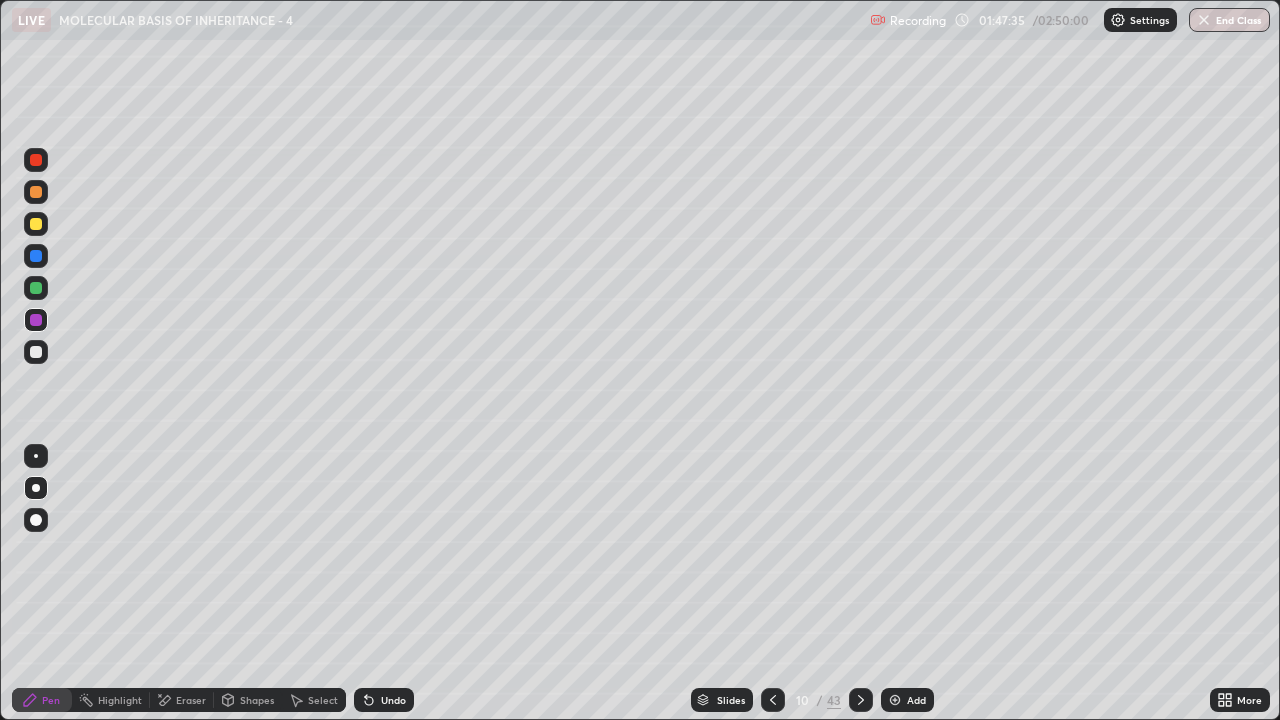 click at bounding box center [36, 456] 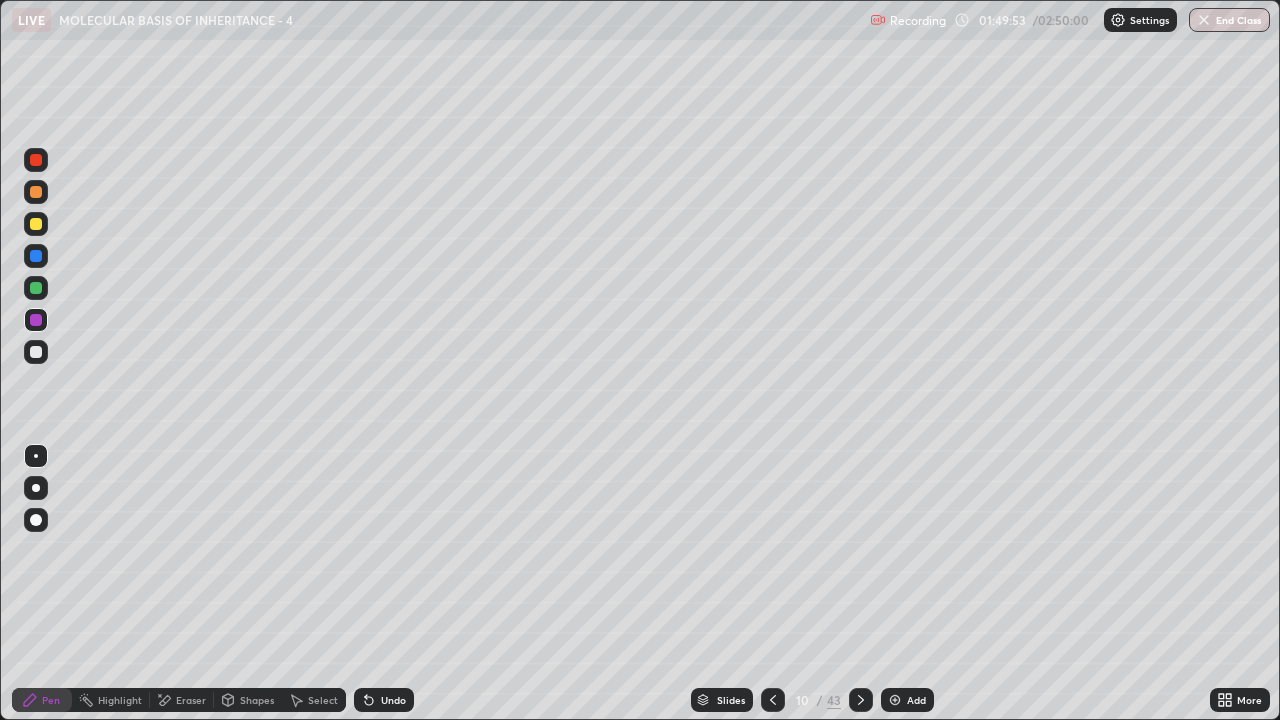 click on "Pen" at bounding box center [42, 700] 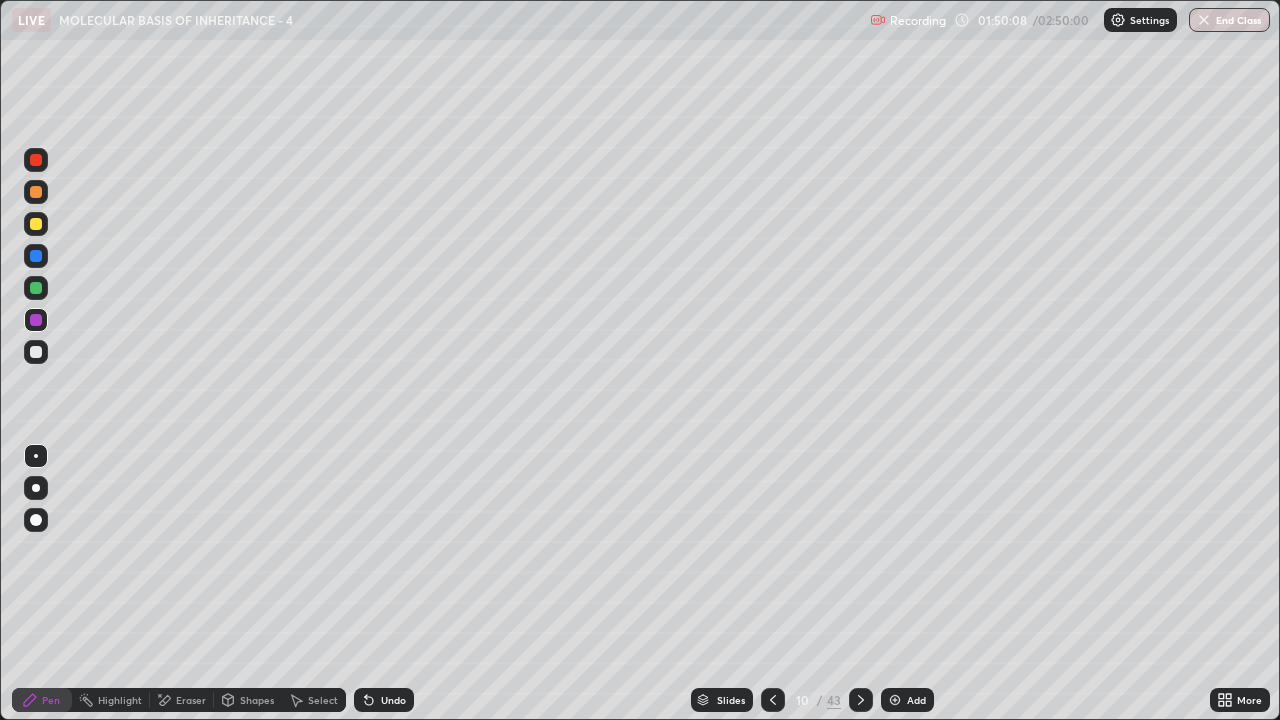 click at bounding box center (36, 488) 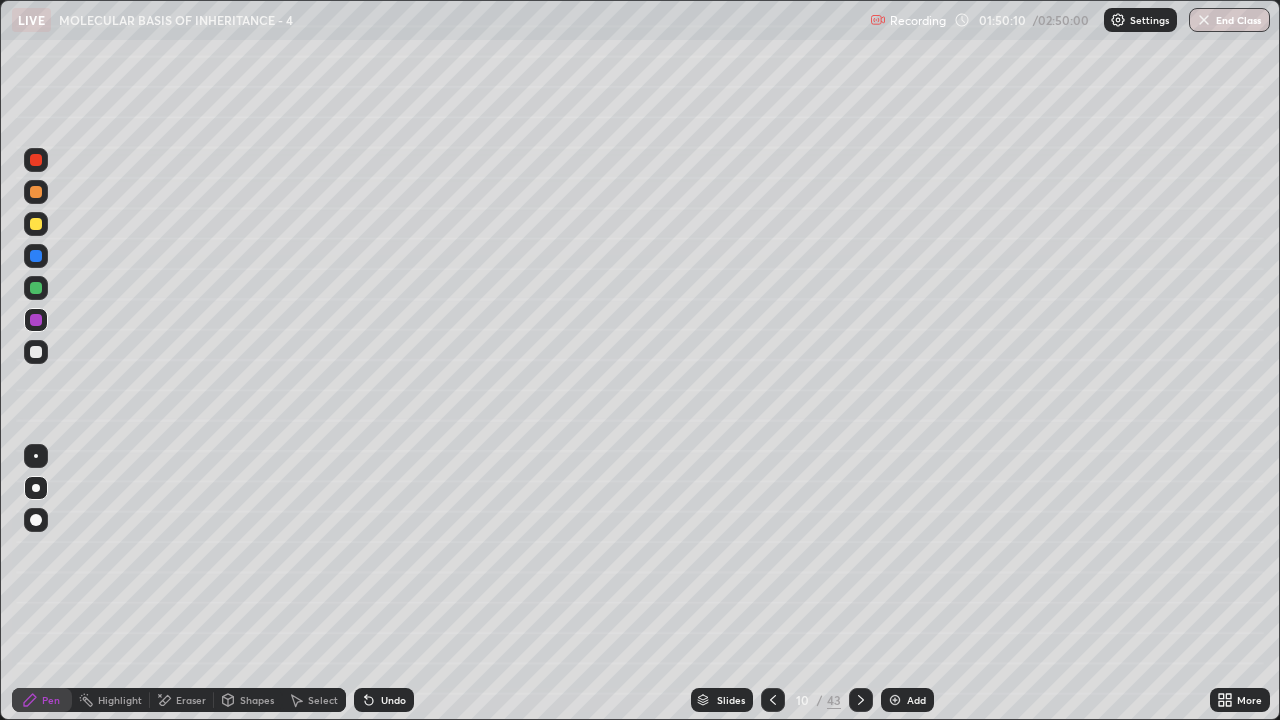 click at bounding box center (36, 288) 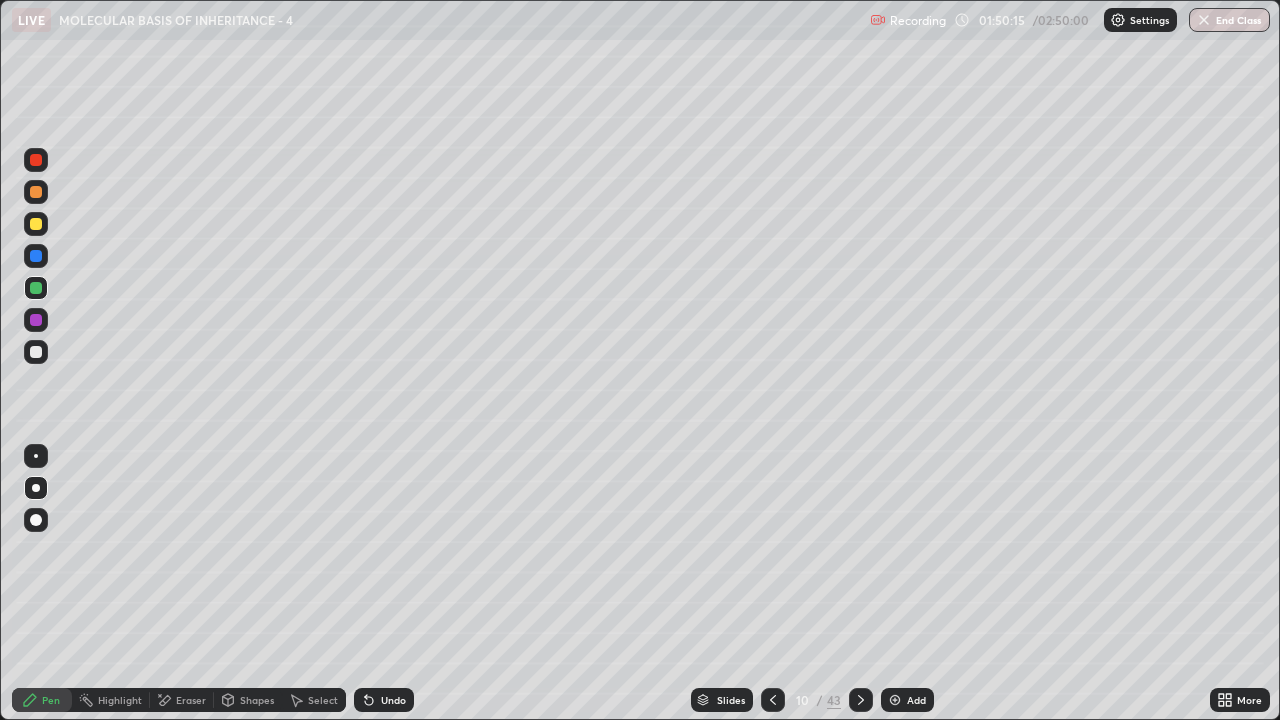 click at bounding box center (36, 488) 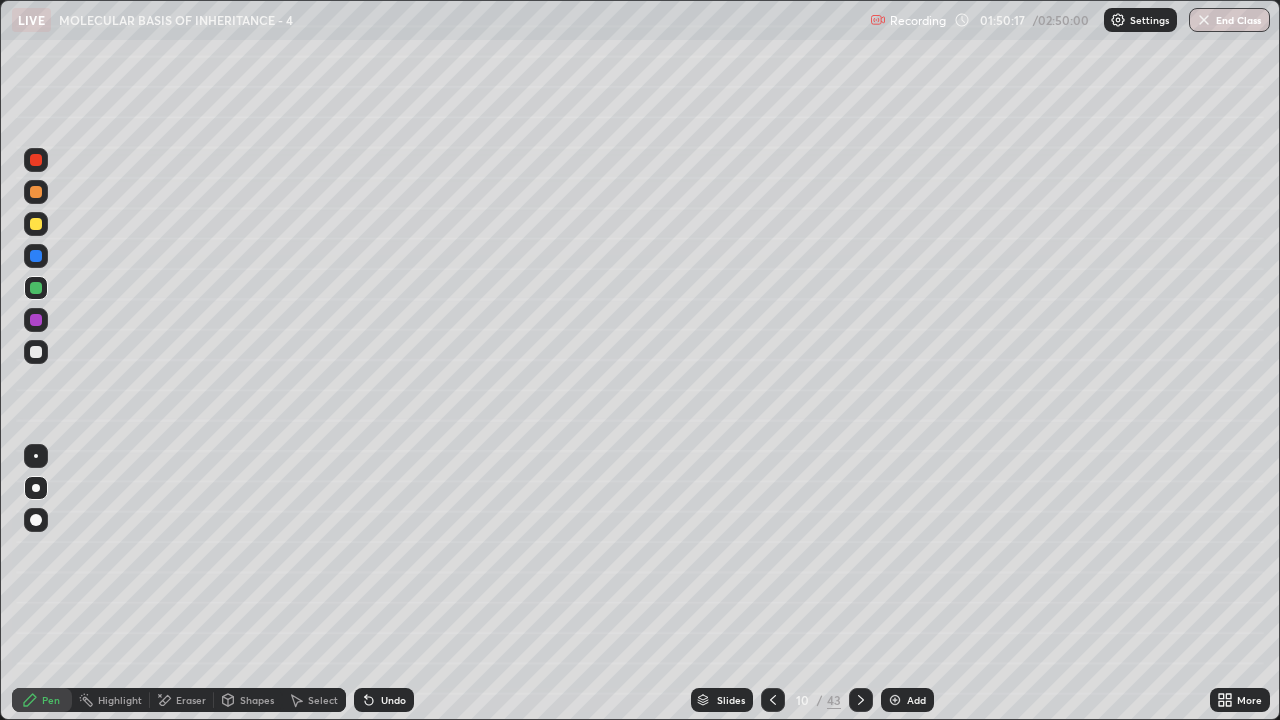 click at bounding box center (36, 320) 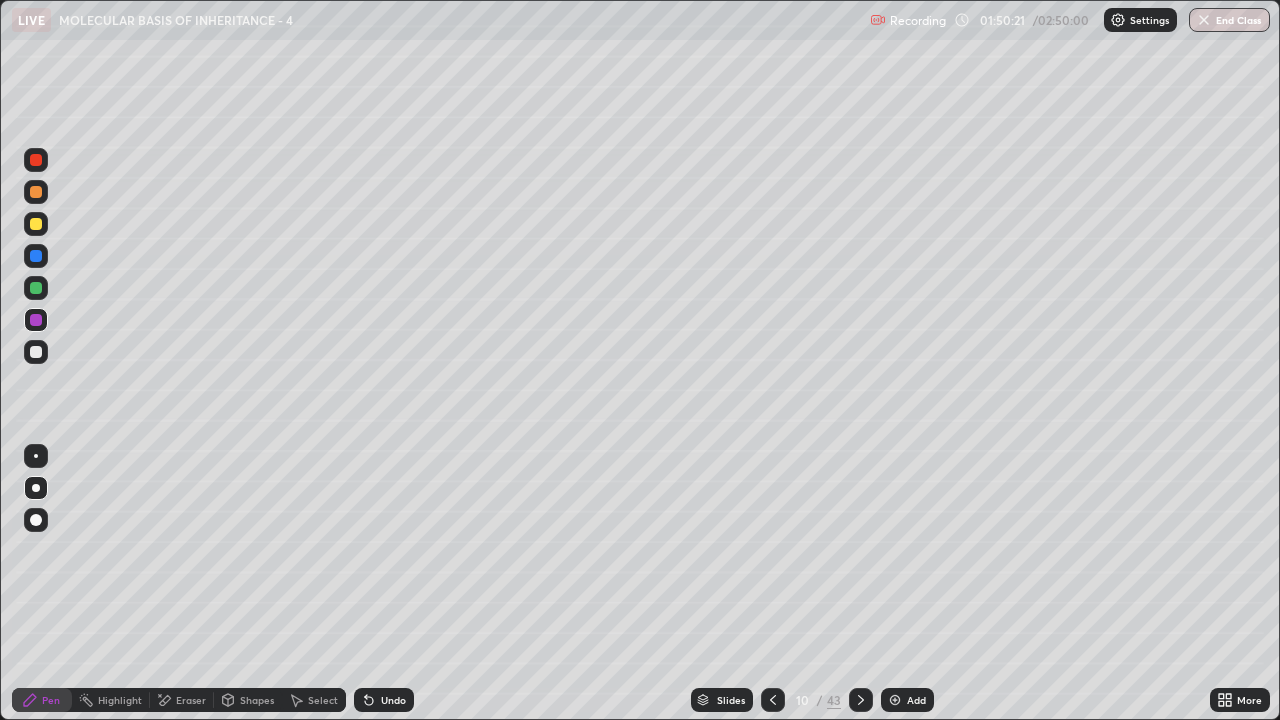 click 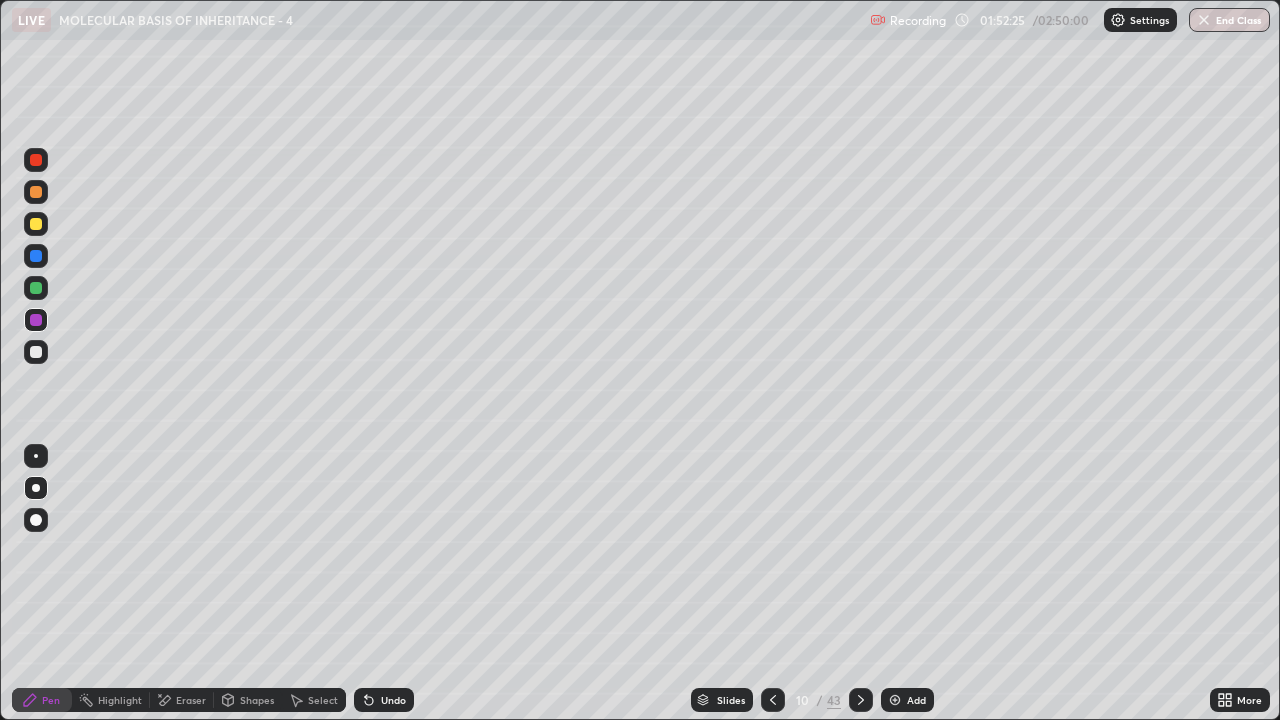 click on "Undo" at bounding box center (393, 700) 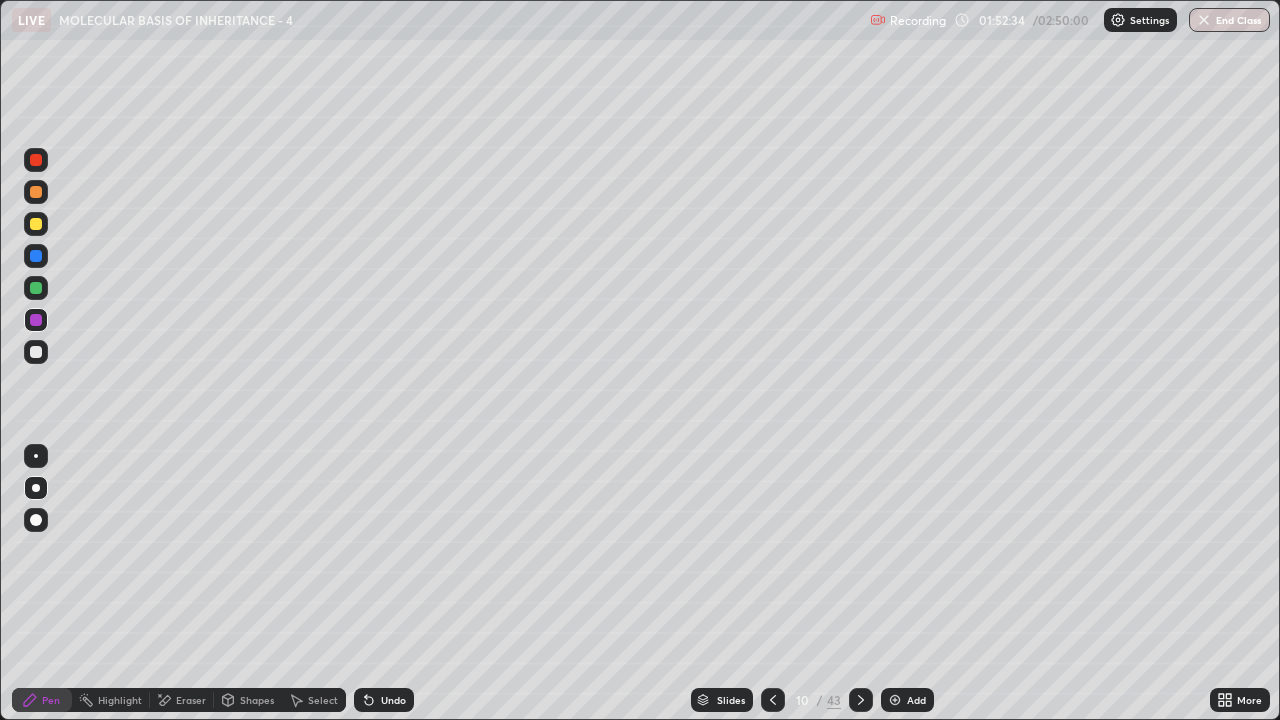 click on "Undo" at bounding box center [393, 700] 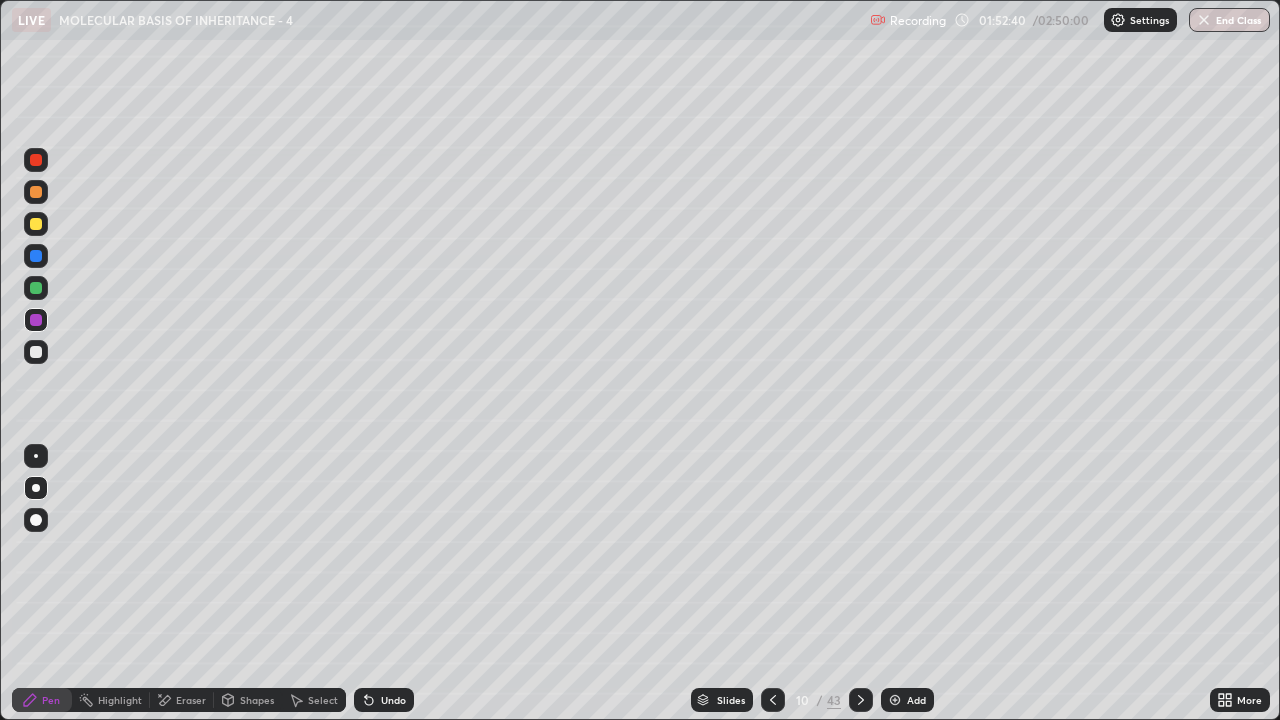 click on "Undo" at bounding box center (393, 700) 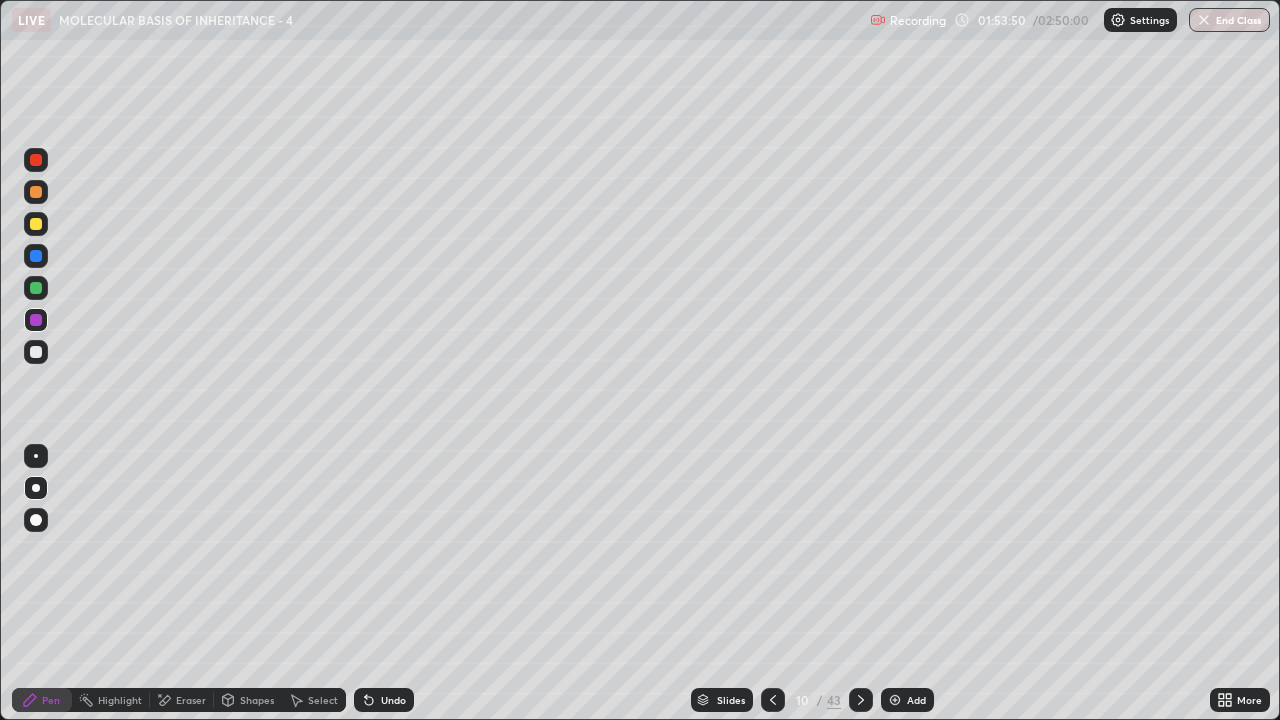 click at bounding box center (36, 288) 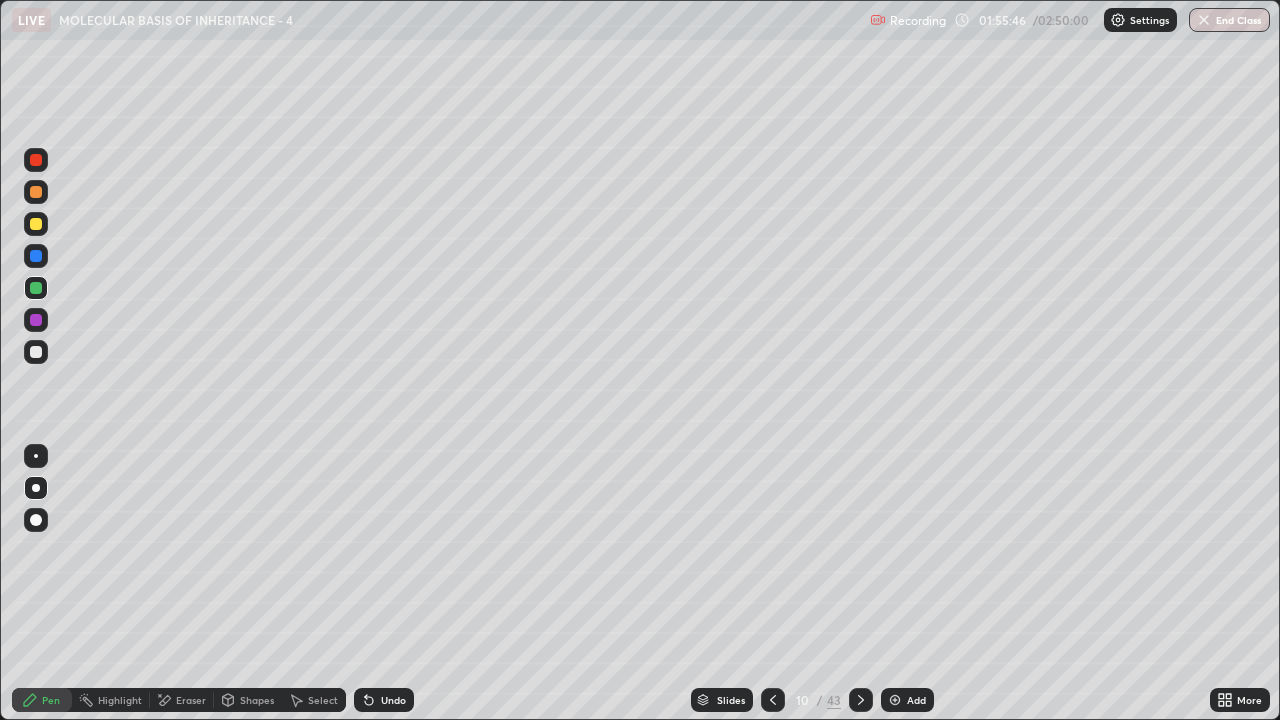 click on "Undo" at bounding box center (384, 700) 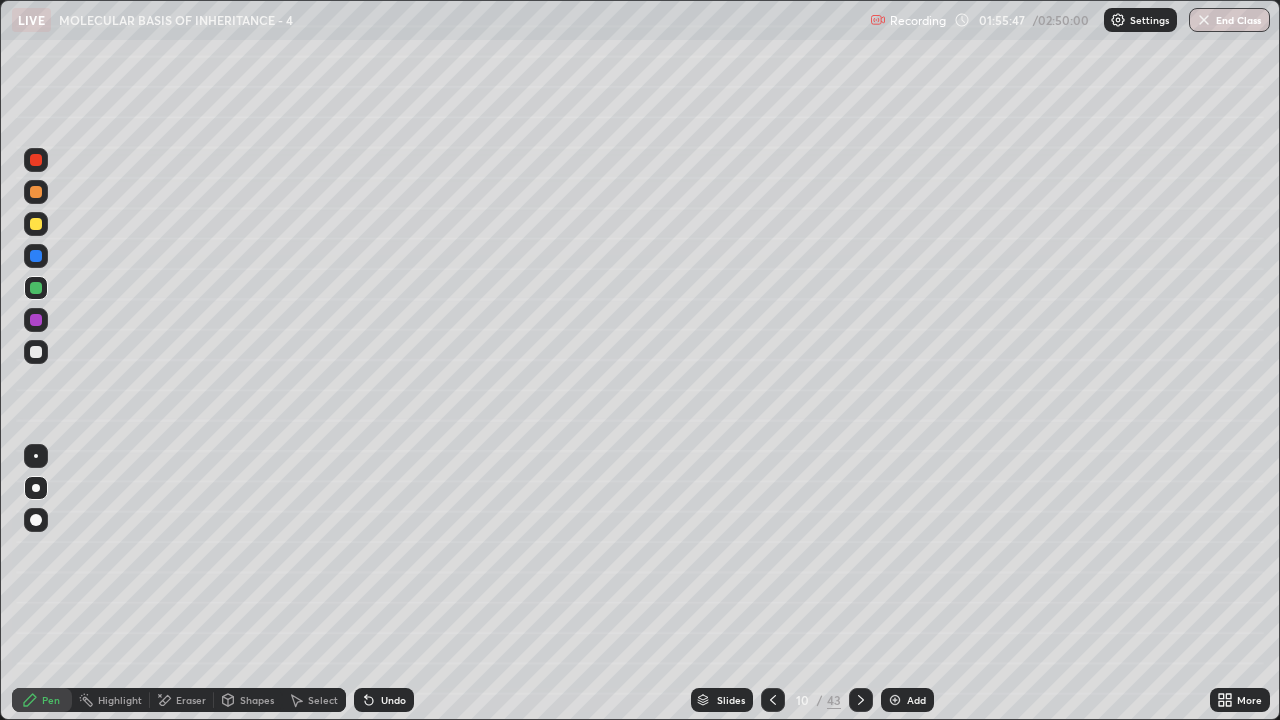 click on "Undo" at bounding box center (384, 700) 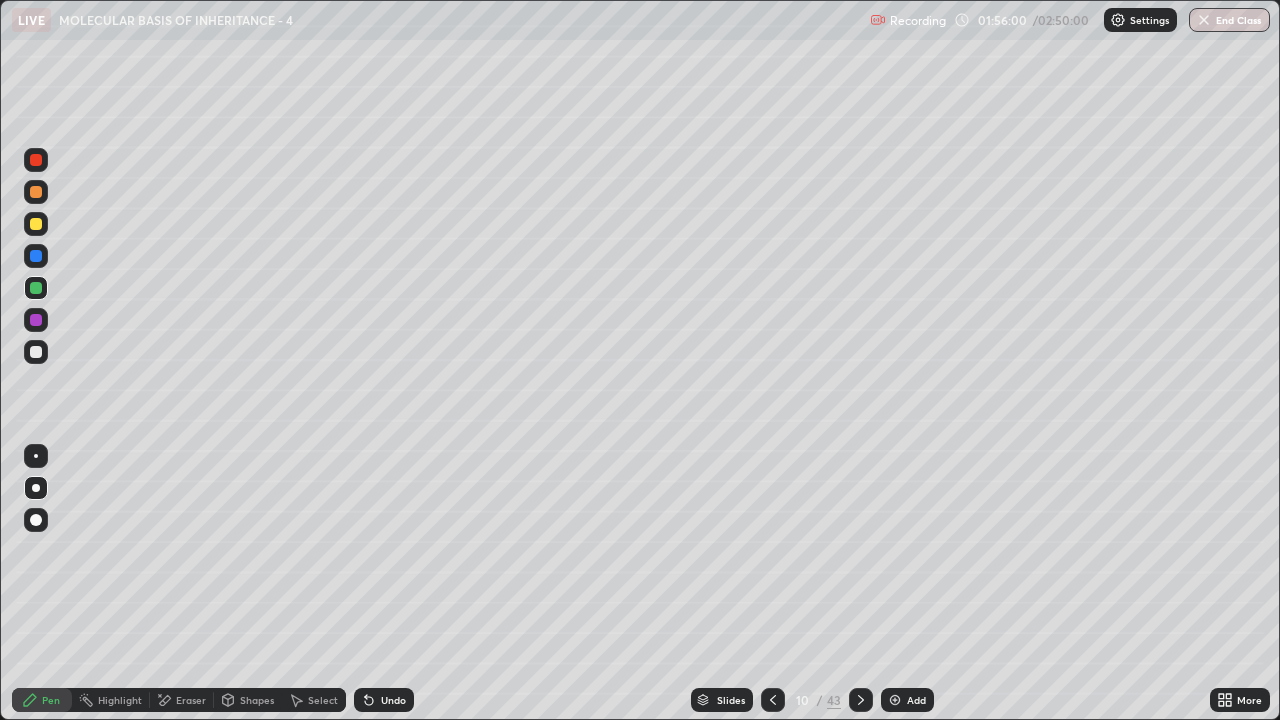 click 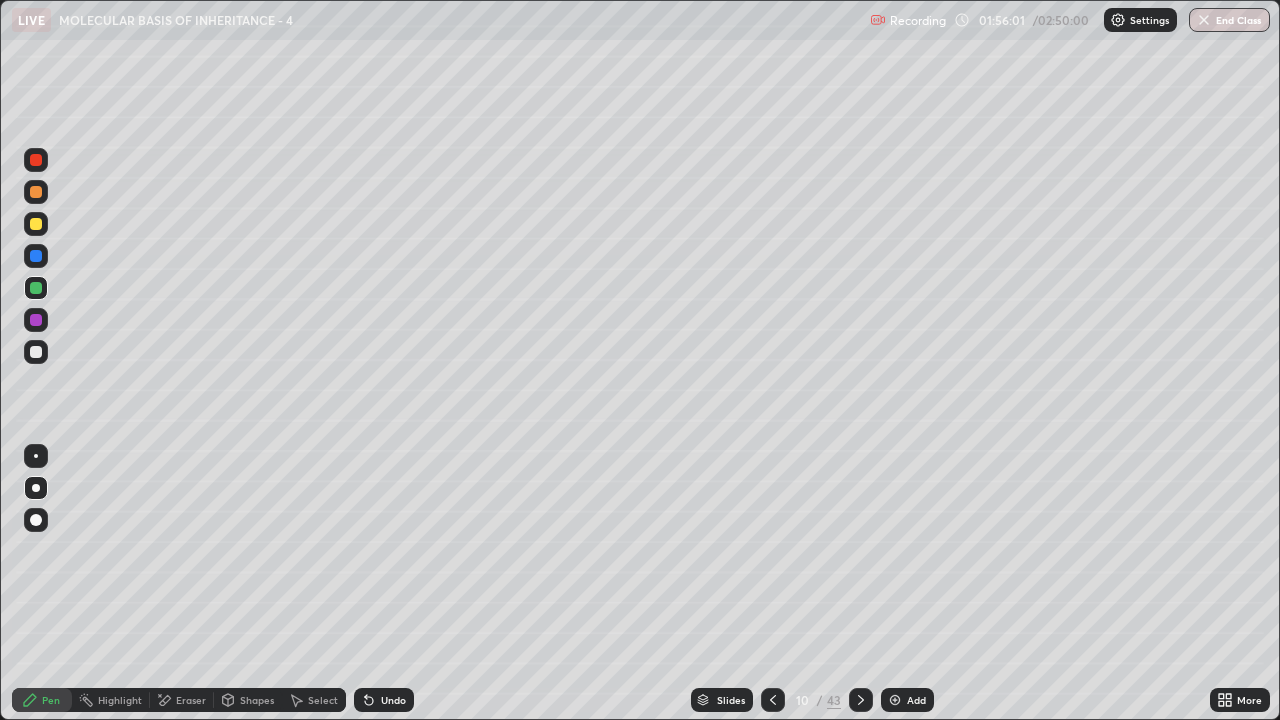 click 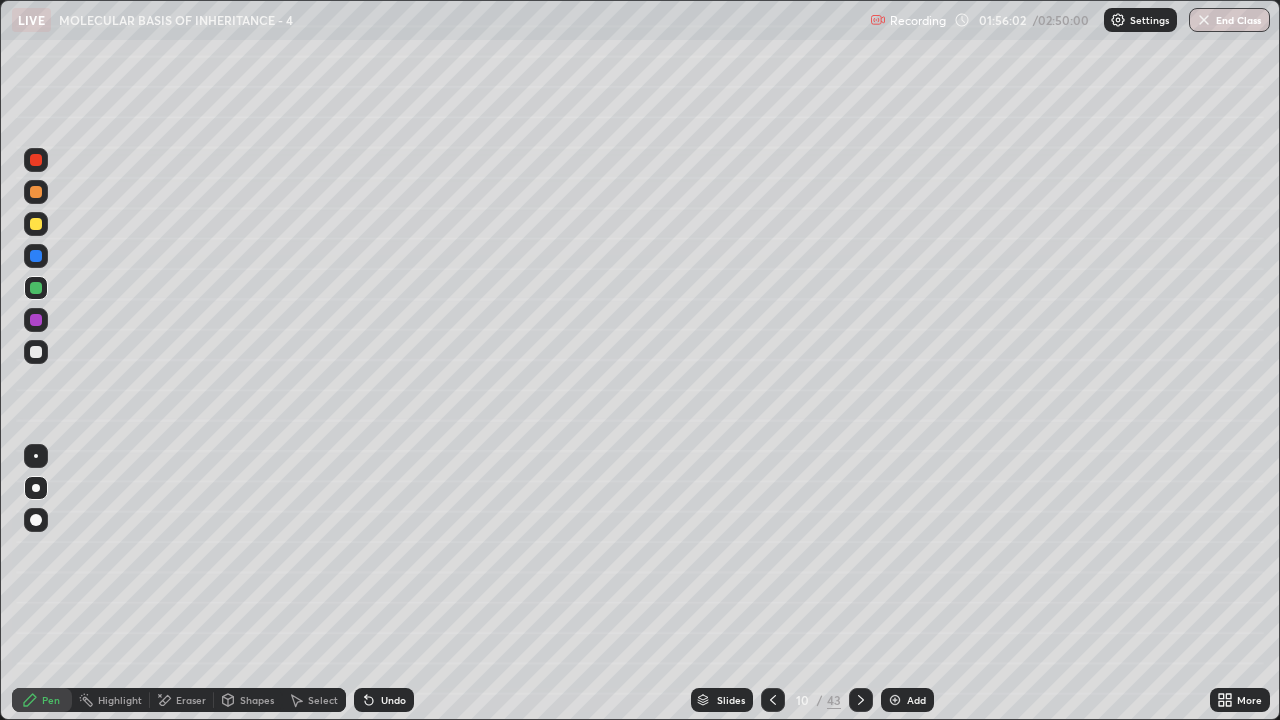 click 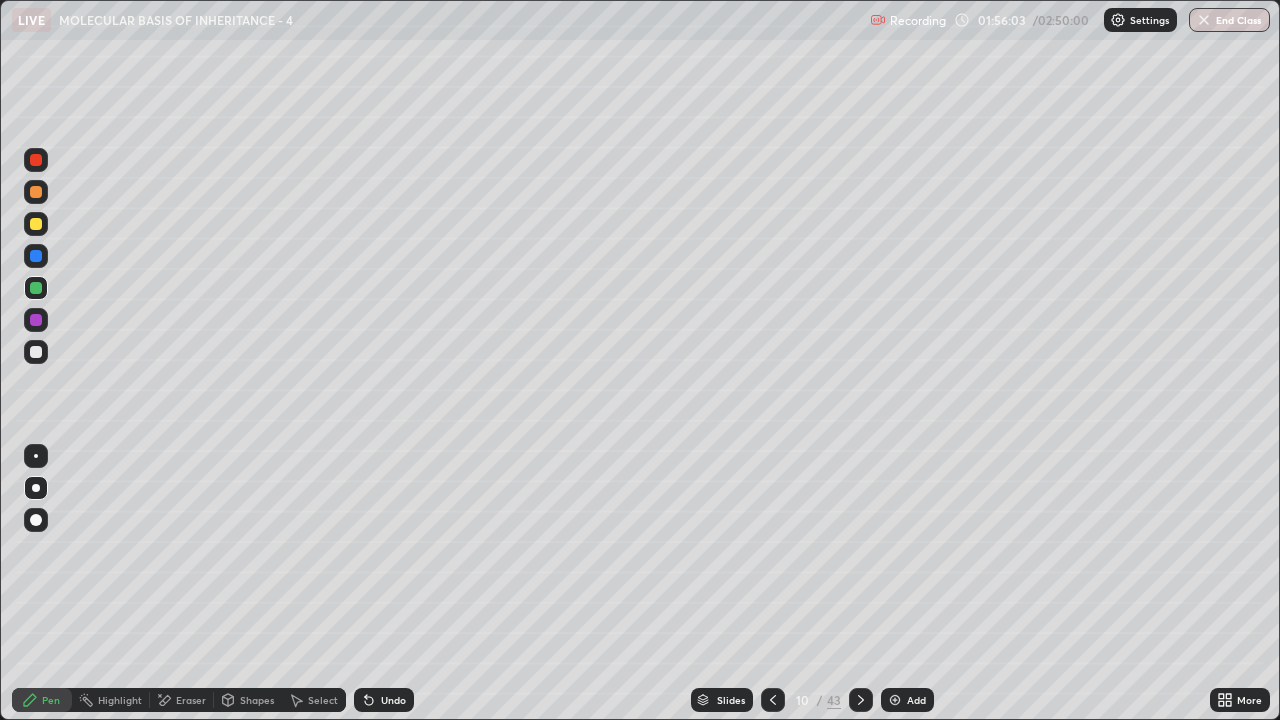 click 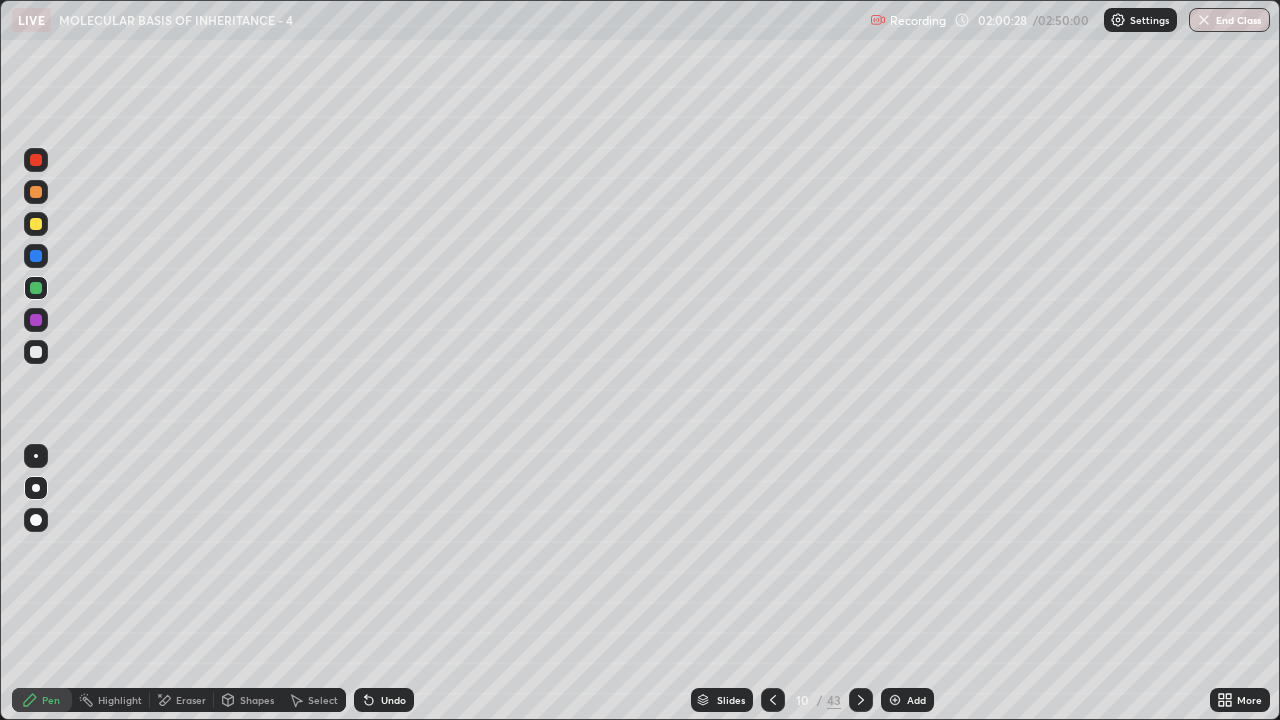 click on "Slides" at bounding box center (722, 700) 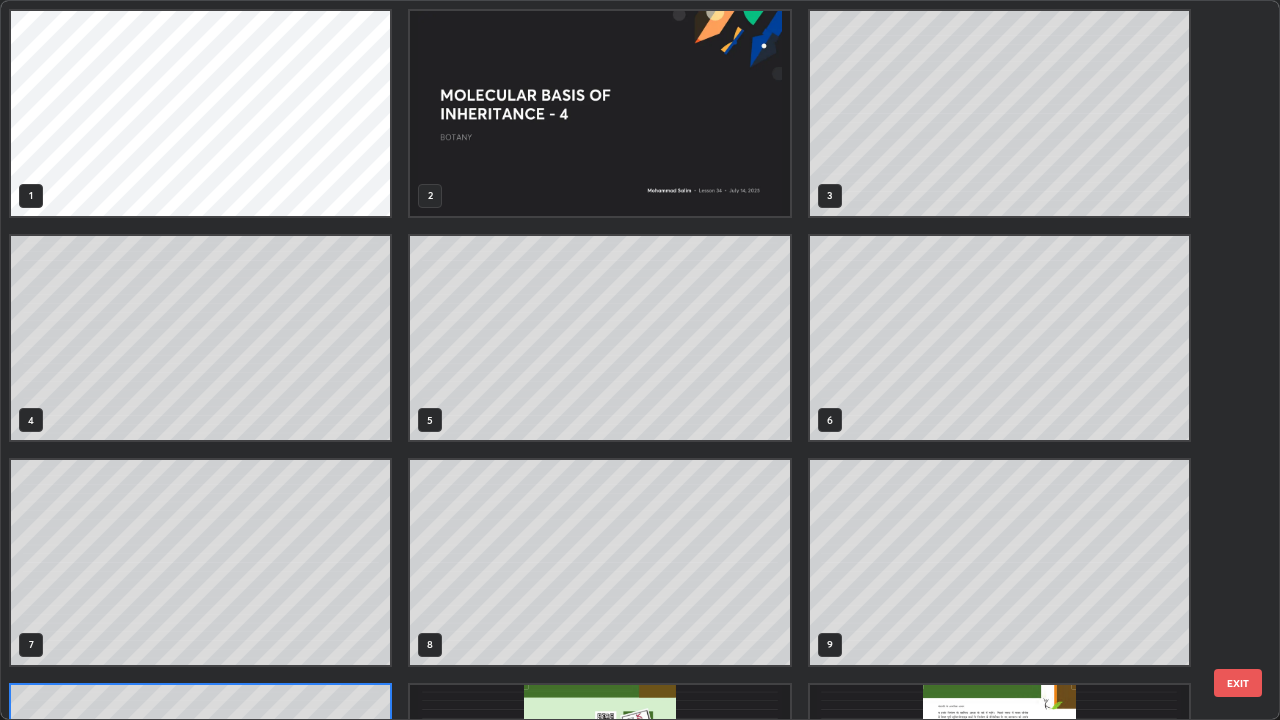 scroll, scrollTop: 180, scrollLeft: 0, axis: vertical 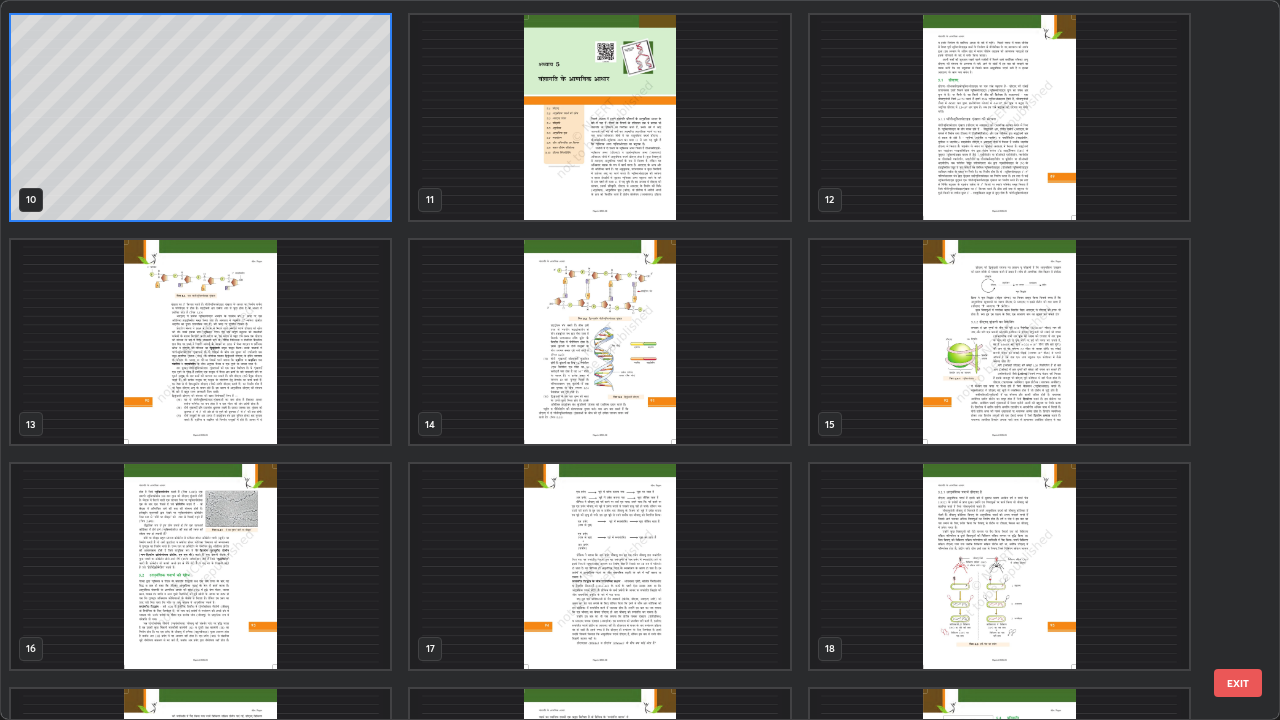 click at bounding box center (999, 117) 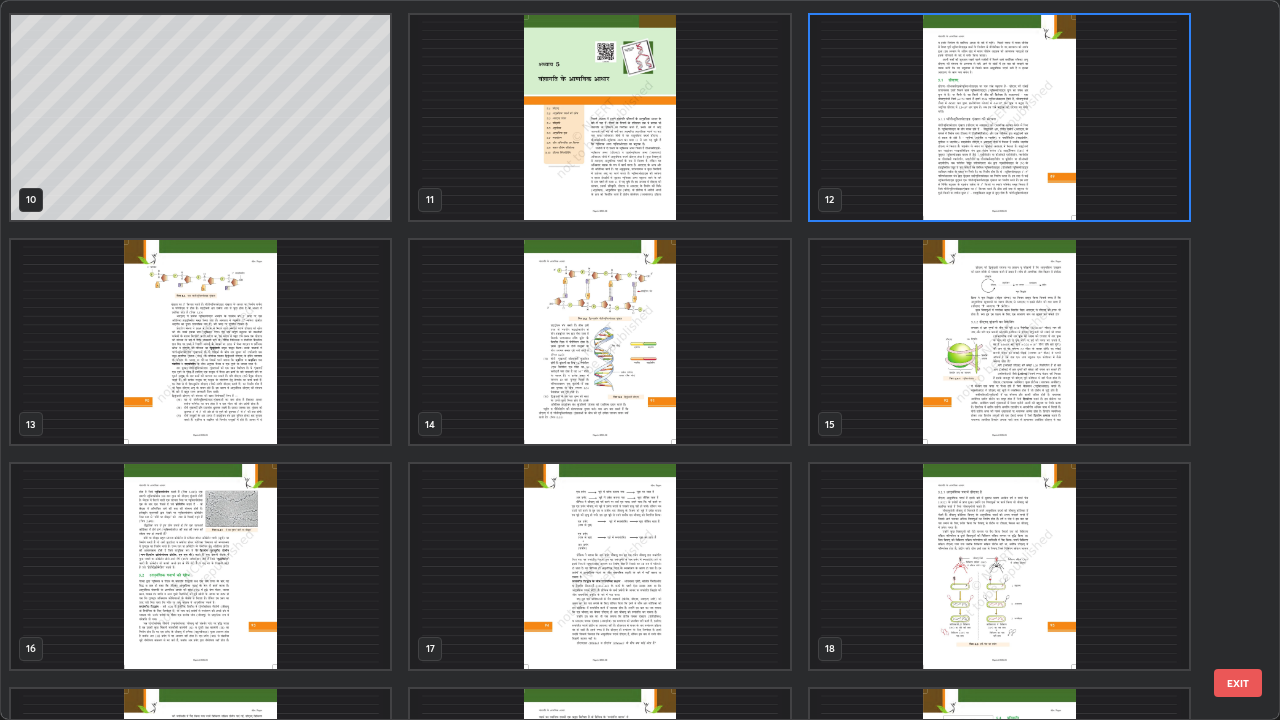 click at bounding box center [999, 117] 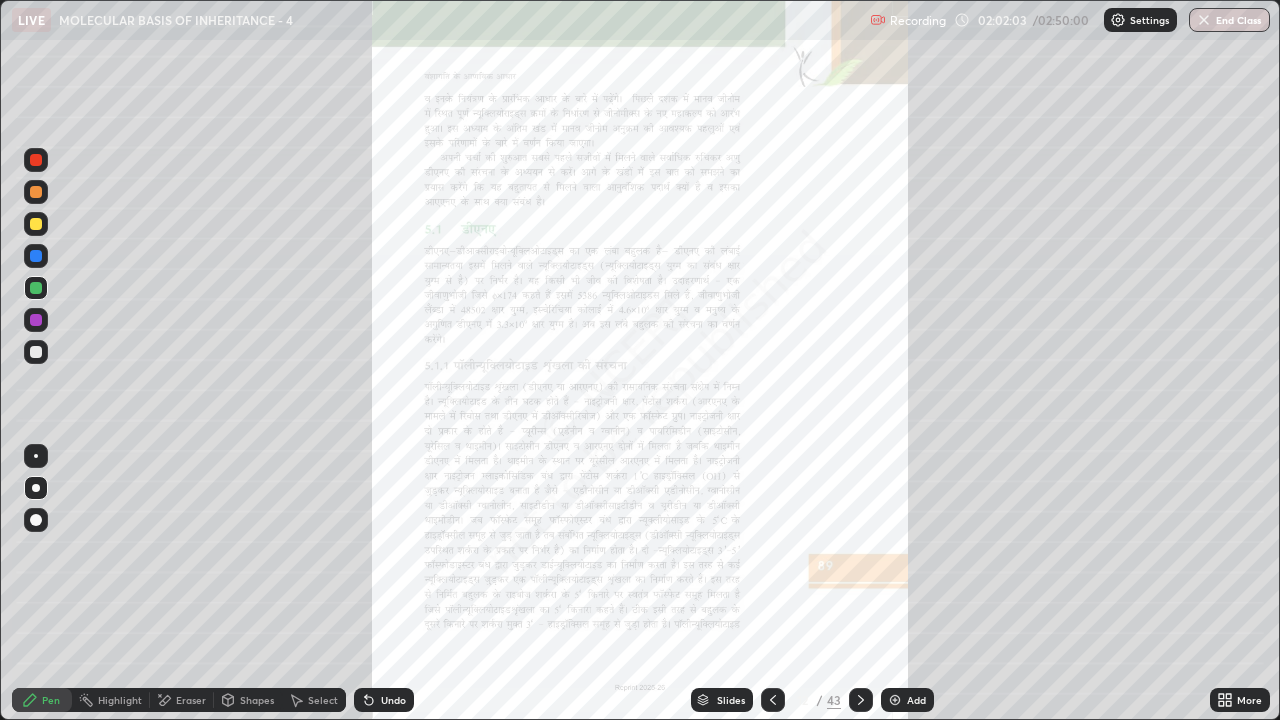 click 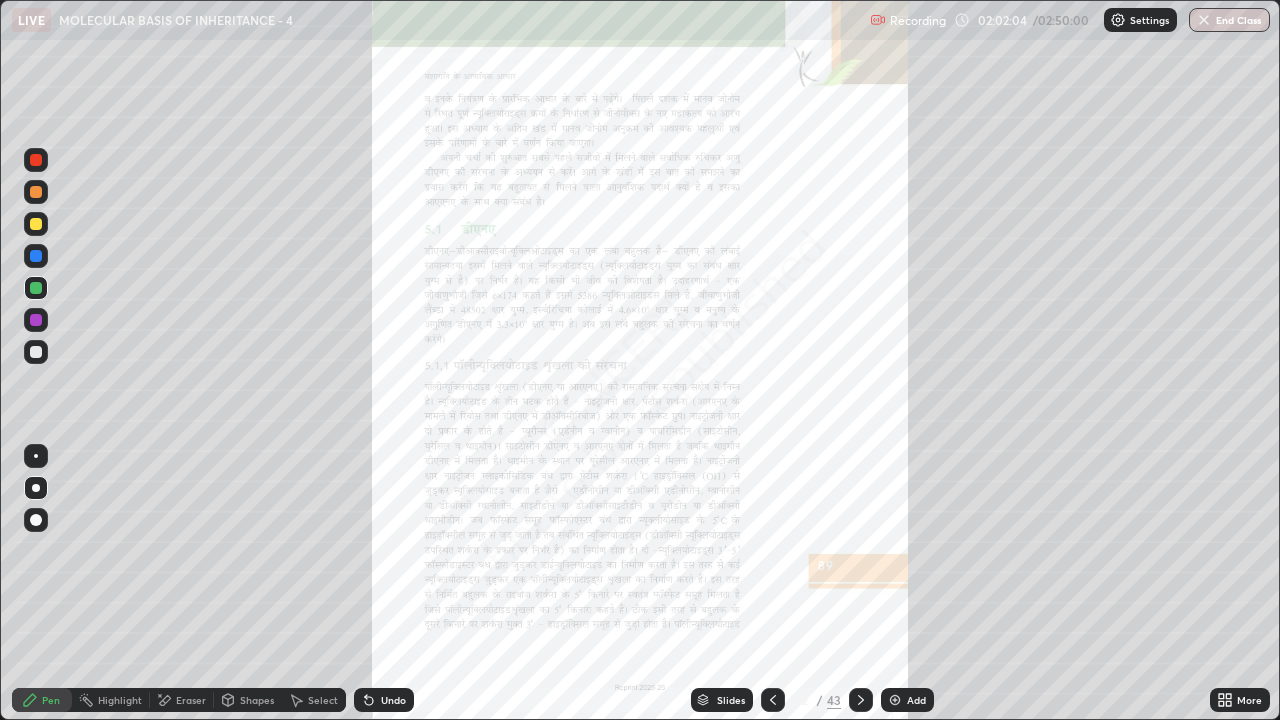 click 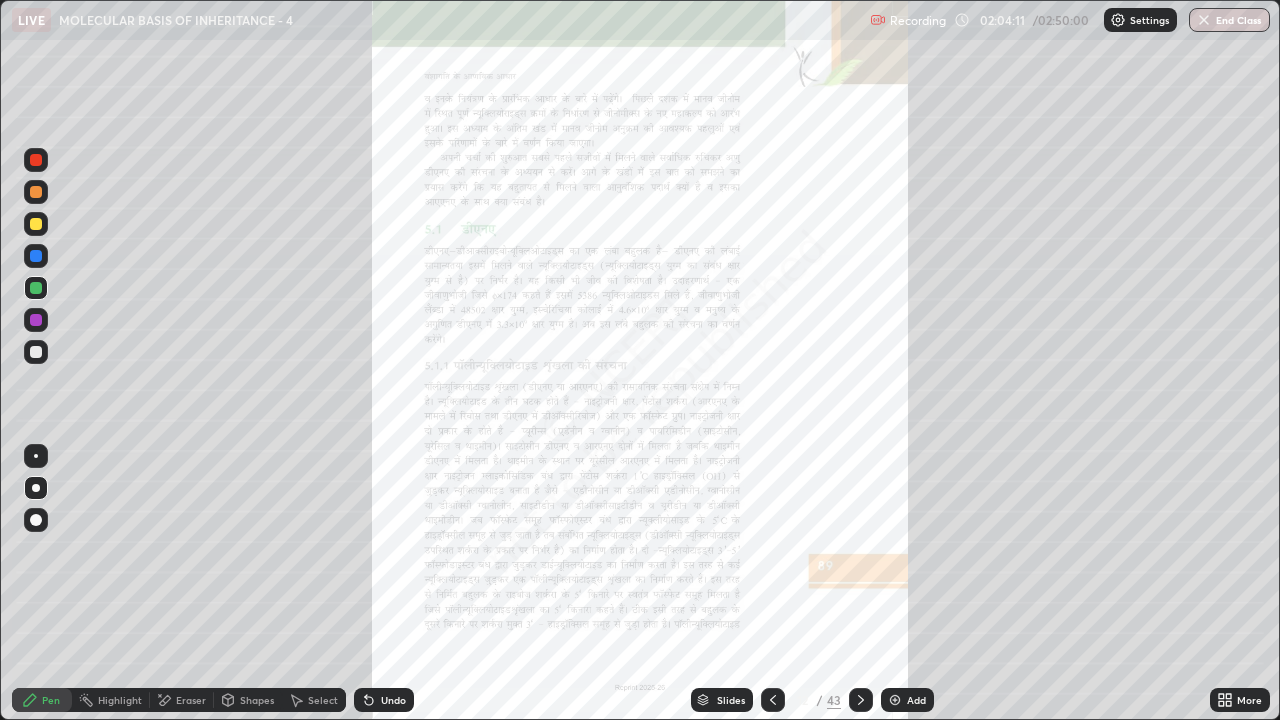 click at bounding box center [861, 700] 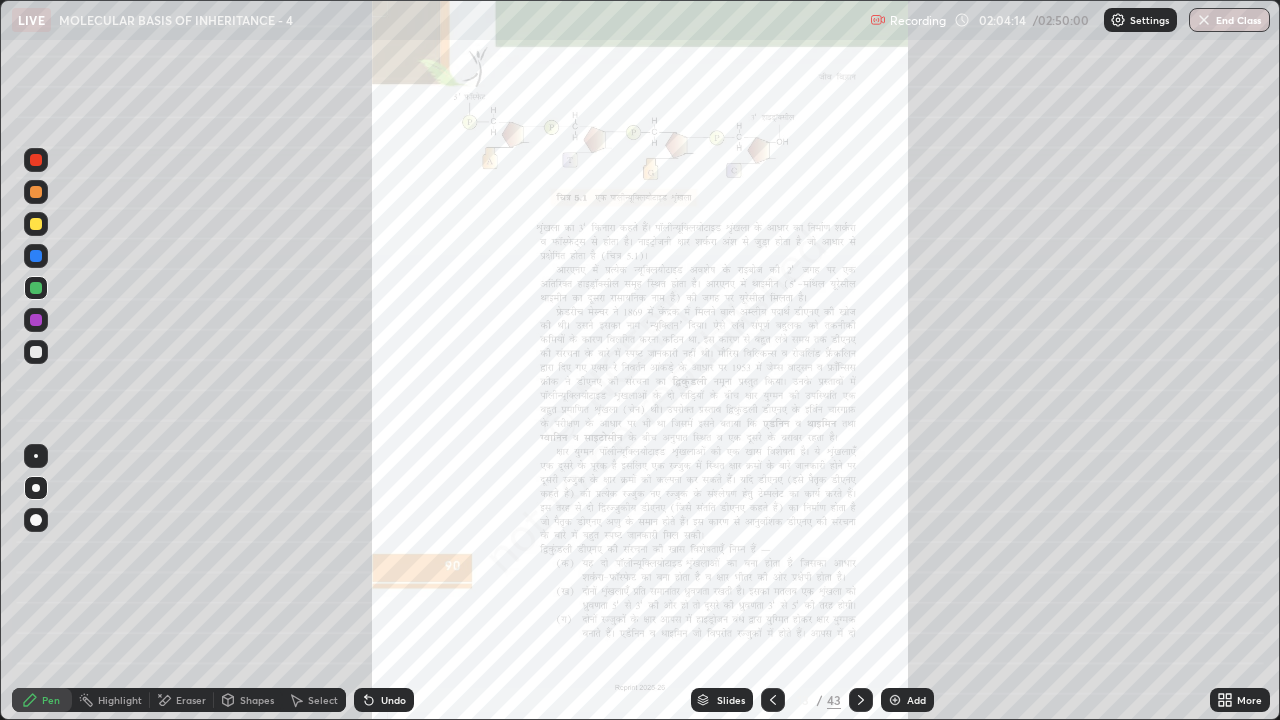 click 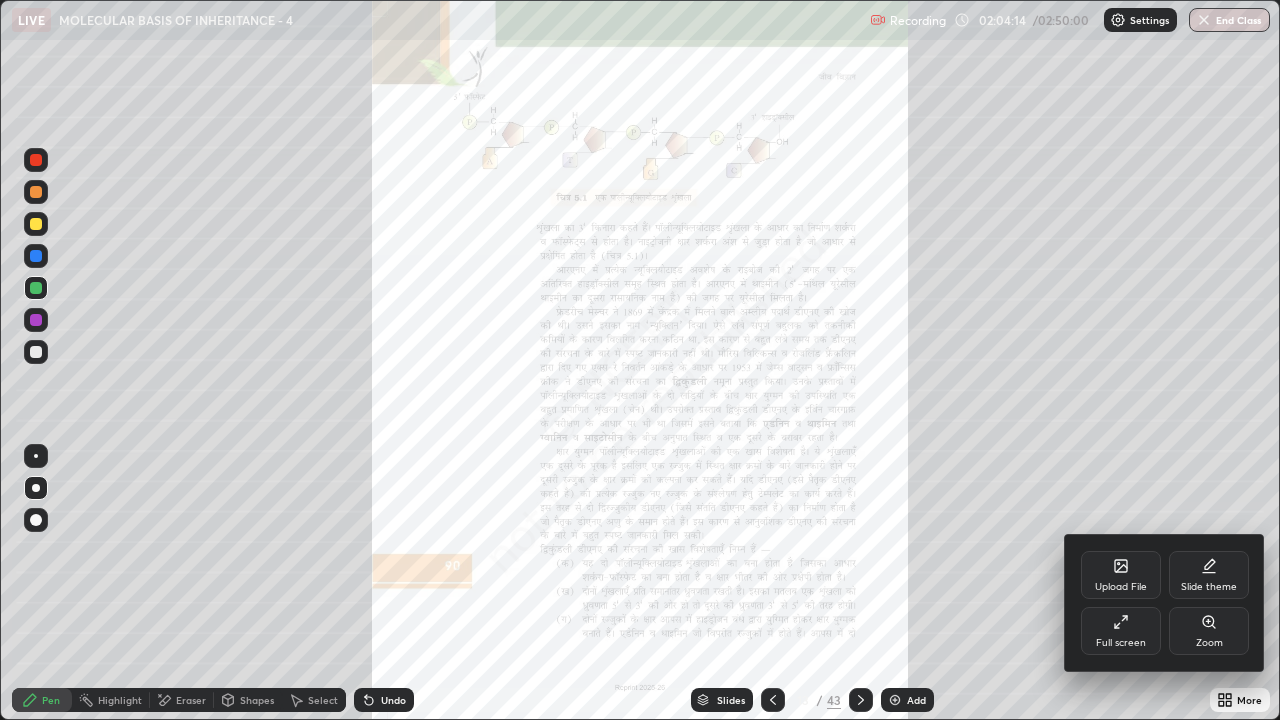 click 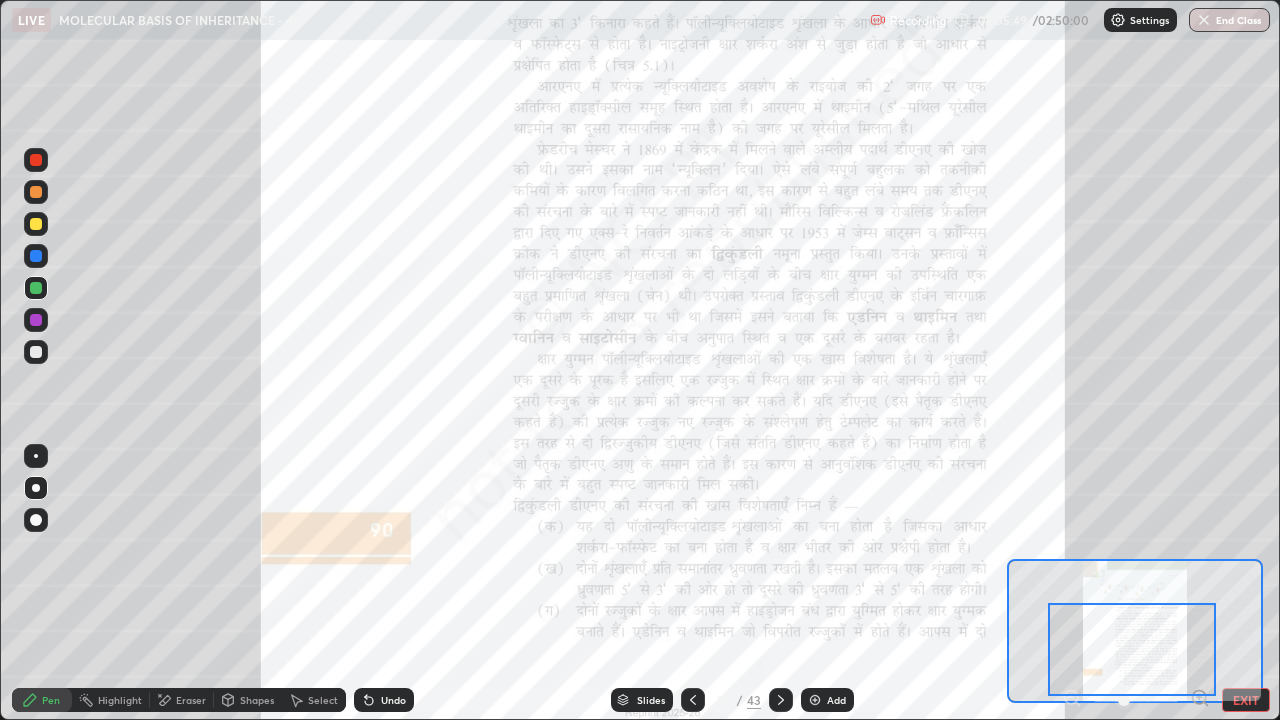 click on "Slides" at bounding box center [651, 700] 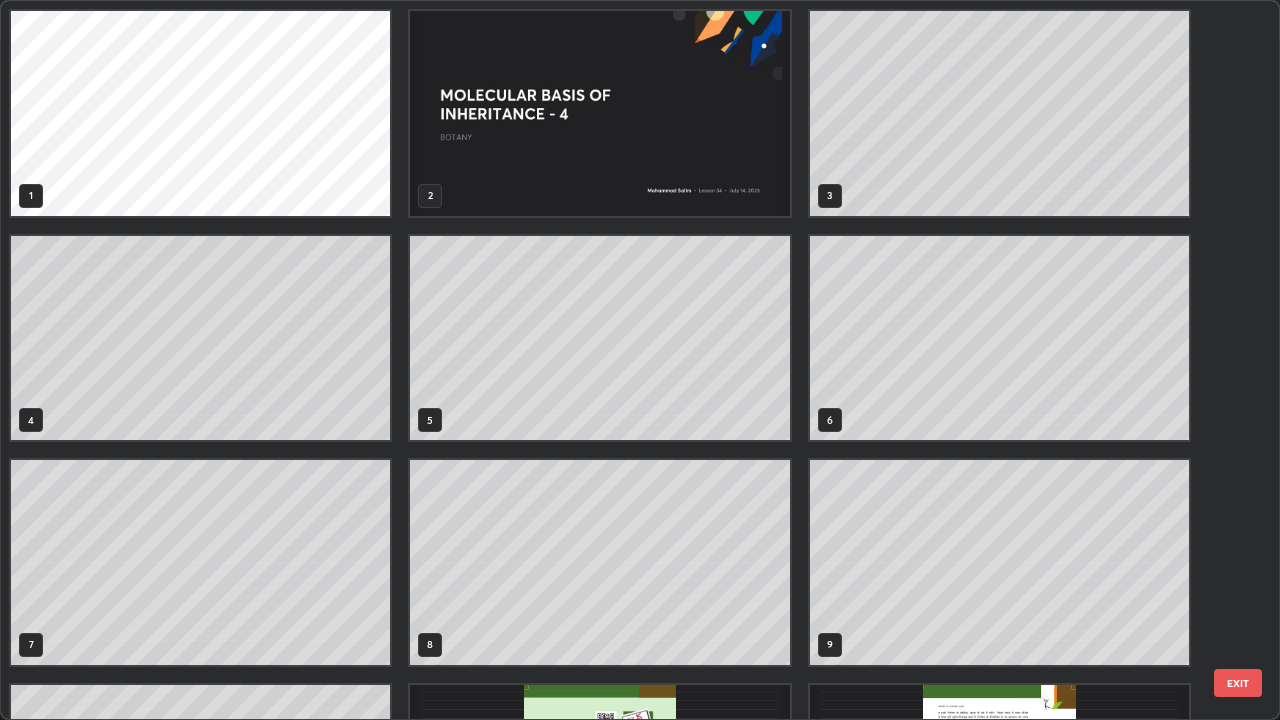 scroll, scrollTop: 405, scrollLeft: 0, axis: vertical 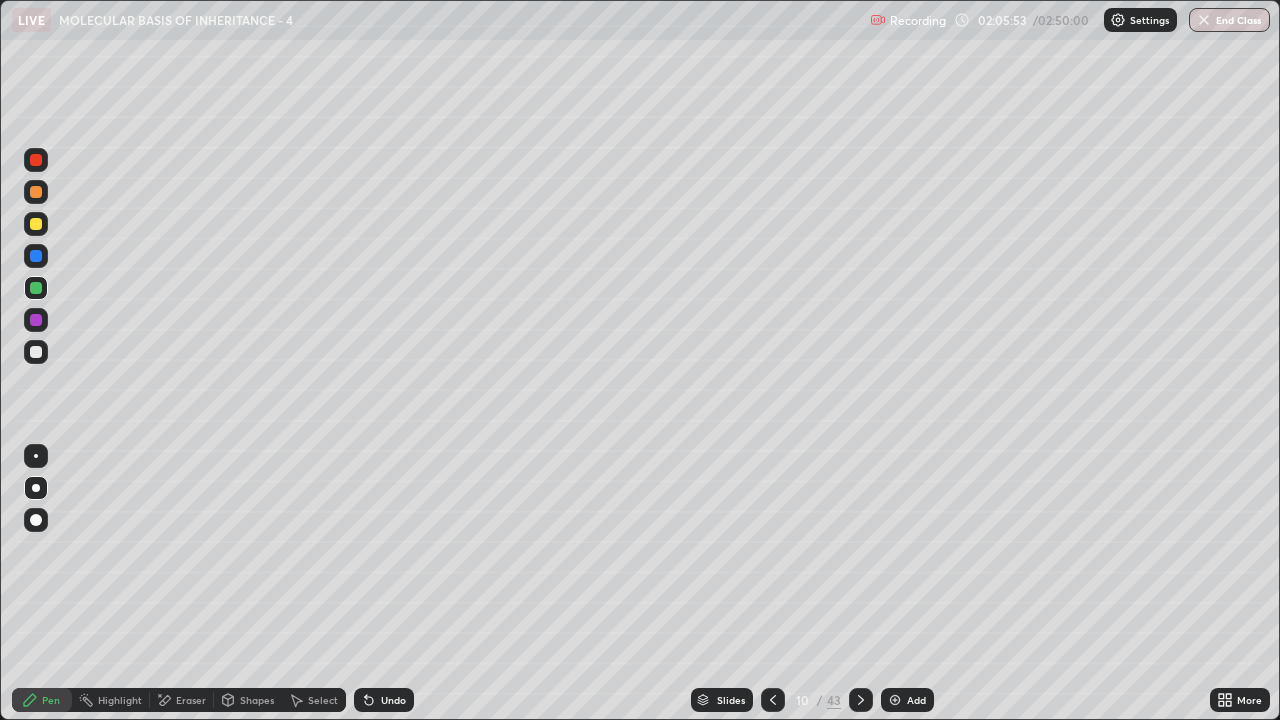 click at bounding box center [895, 700] 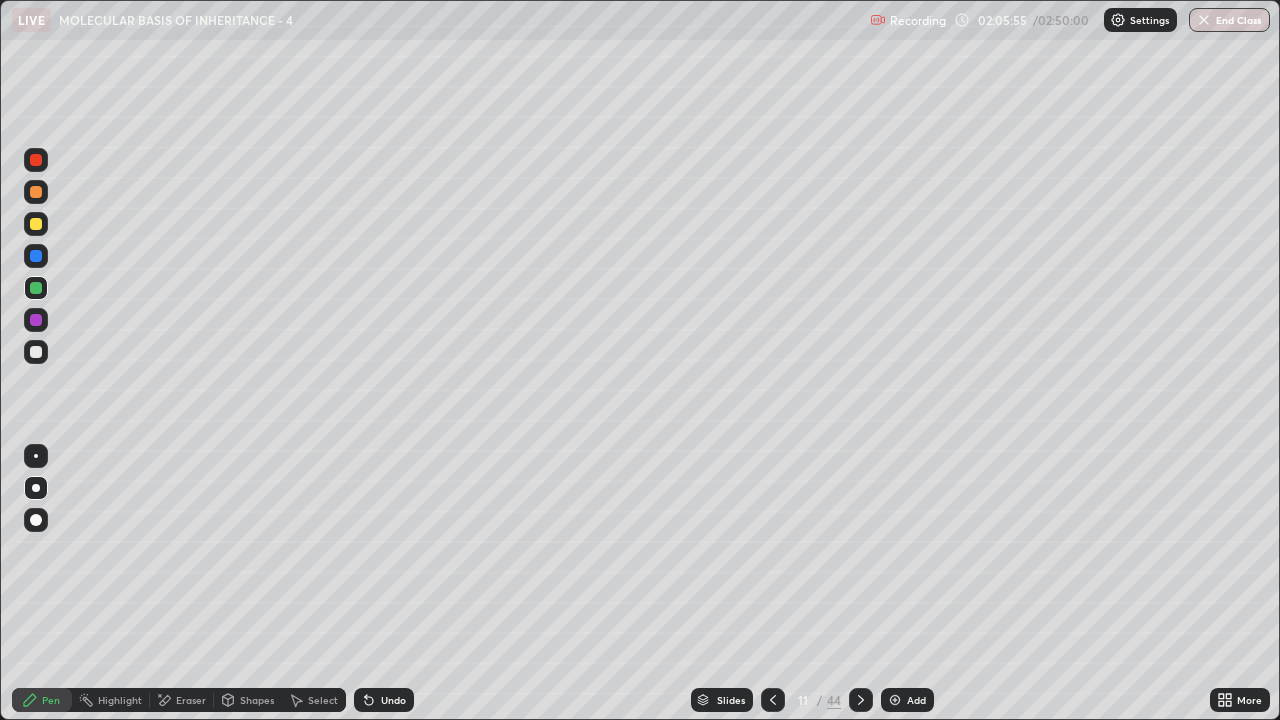 click at bounding box center [36, 352] 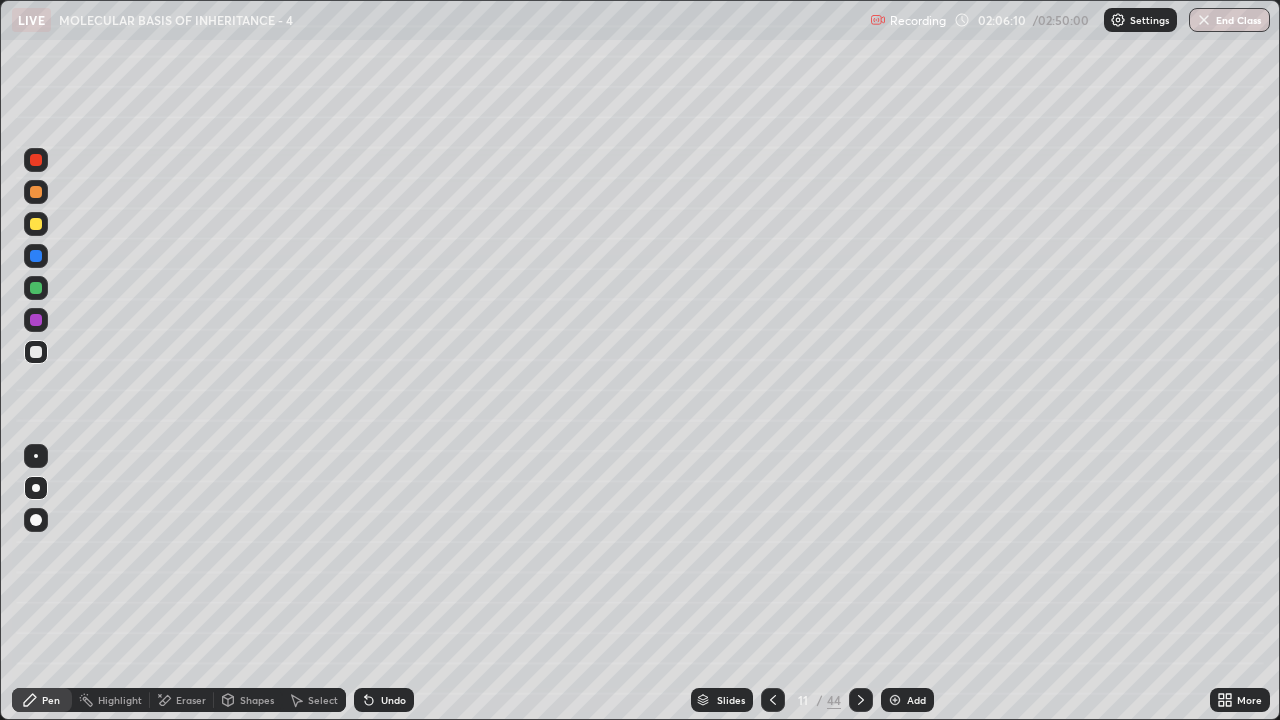 click 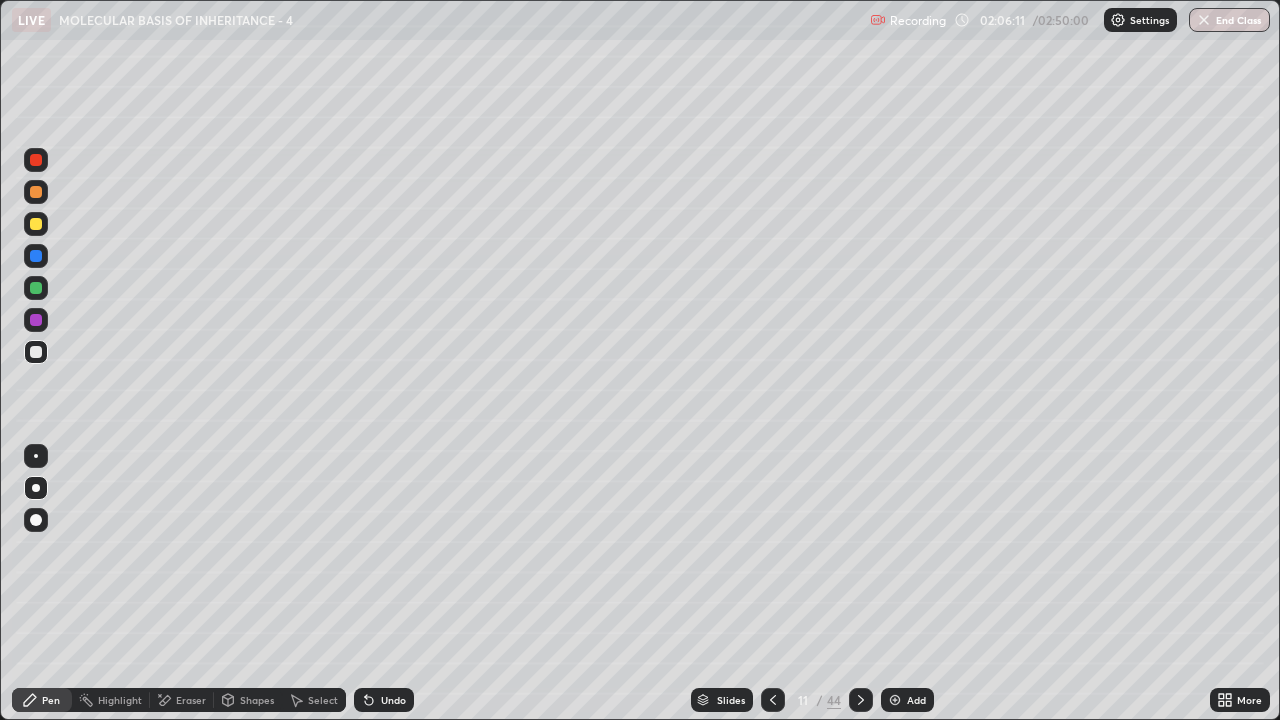 click 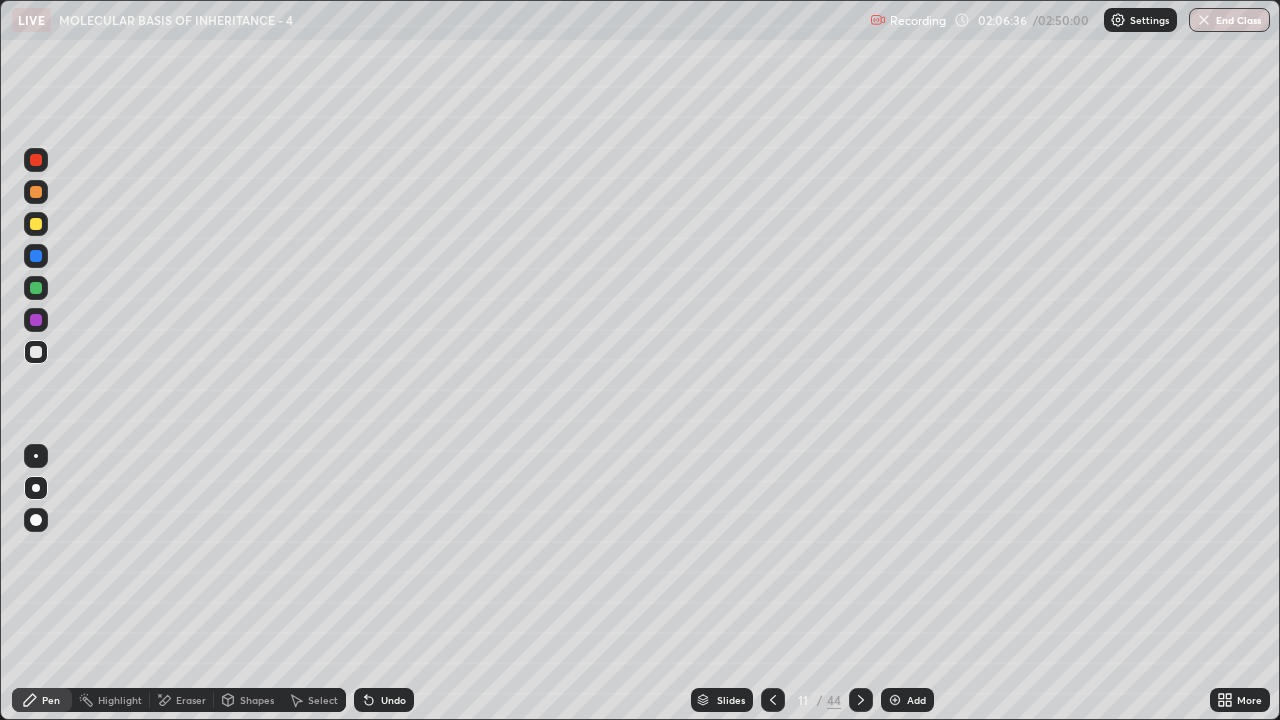click on "Slides" at bounding box center (731, 700) 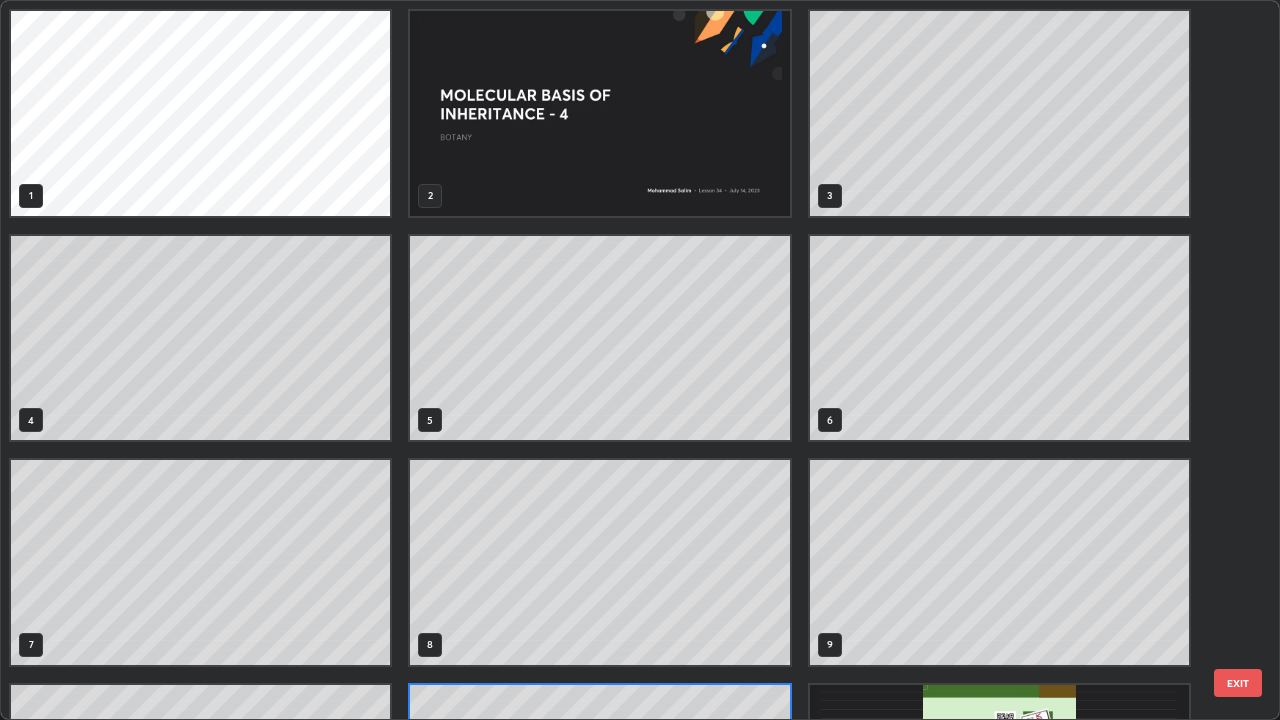 scroll, scrollTop: 180, scrollLeft: 0, axis: vertical 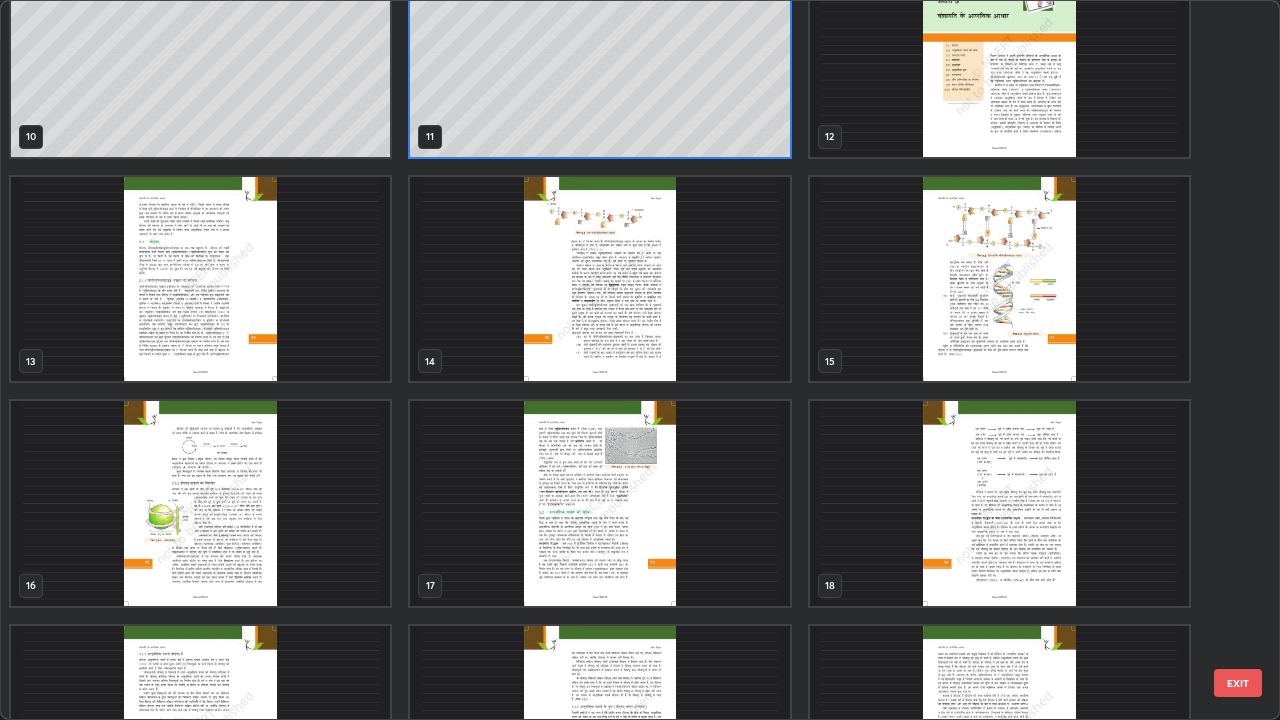 click at bounding box center (599, 279) 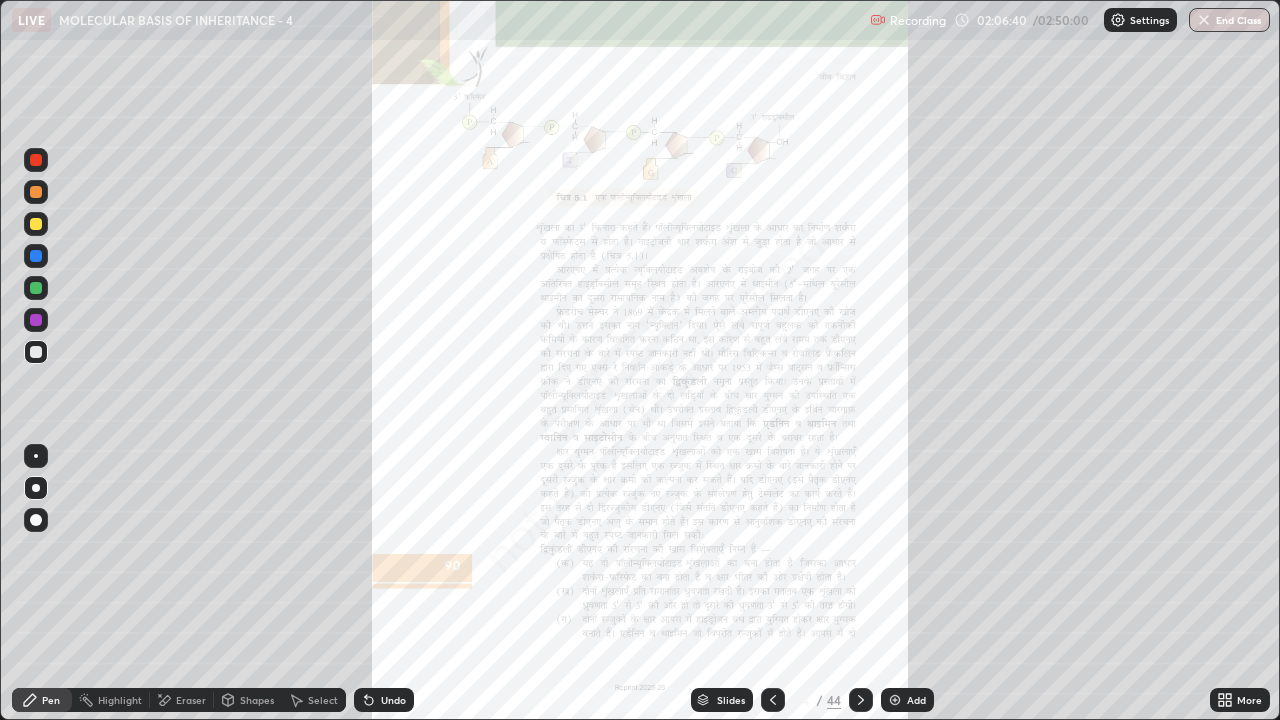 click at bounding box center [599, 279] 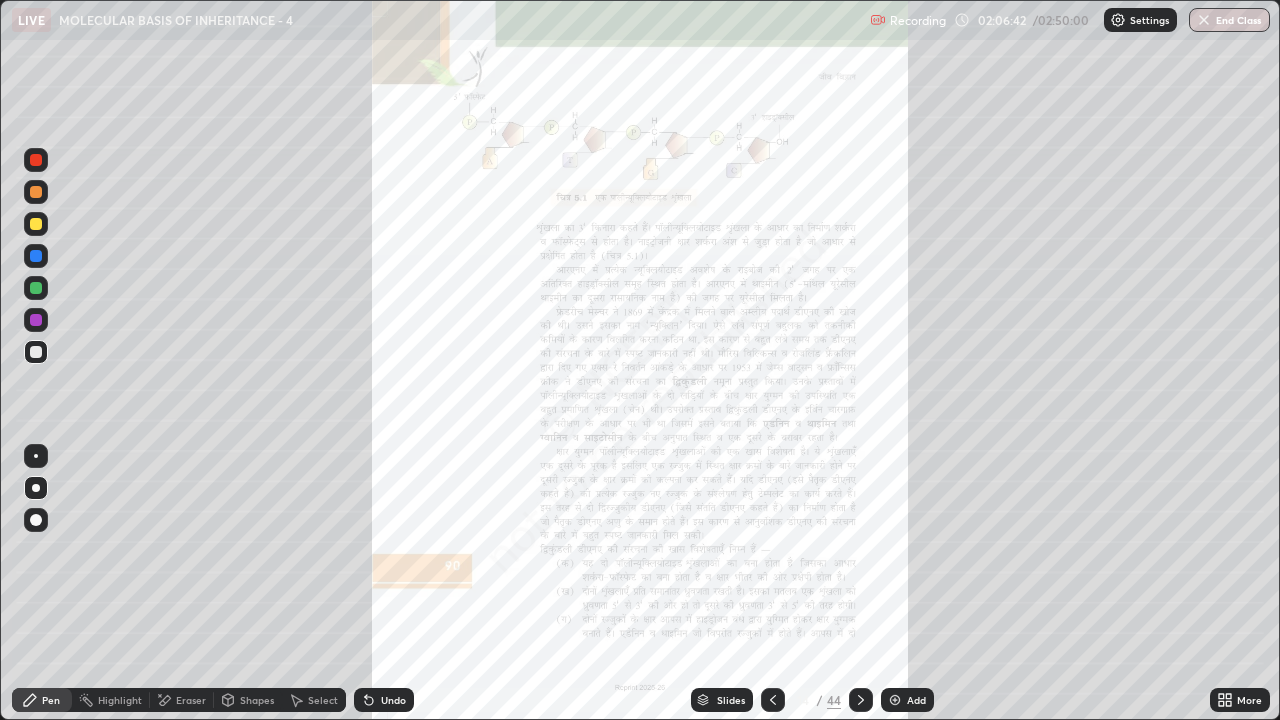 click on "Slides" at bounding box center (731, 700) 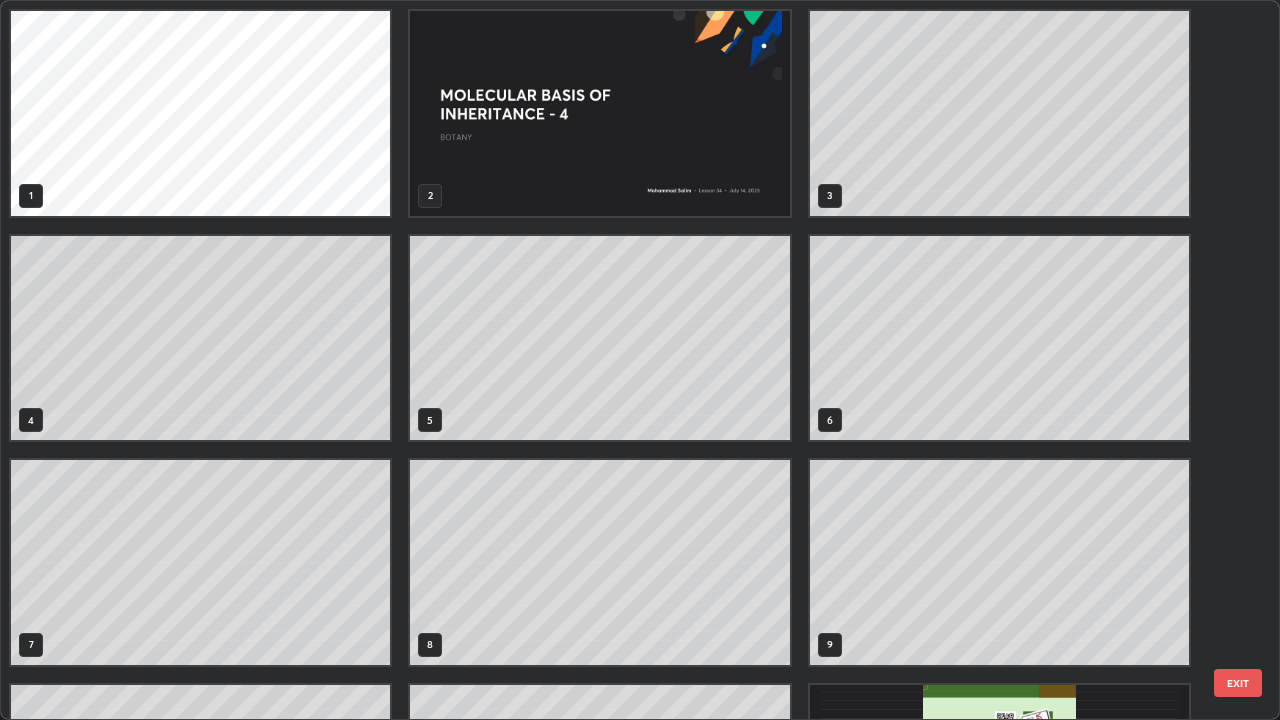 scroll, scrollTop: 405, scrollLeft: 0, axis: vertical 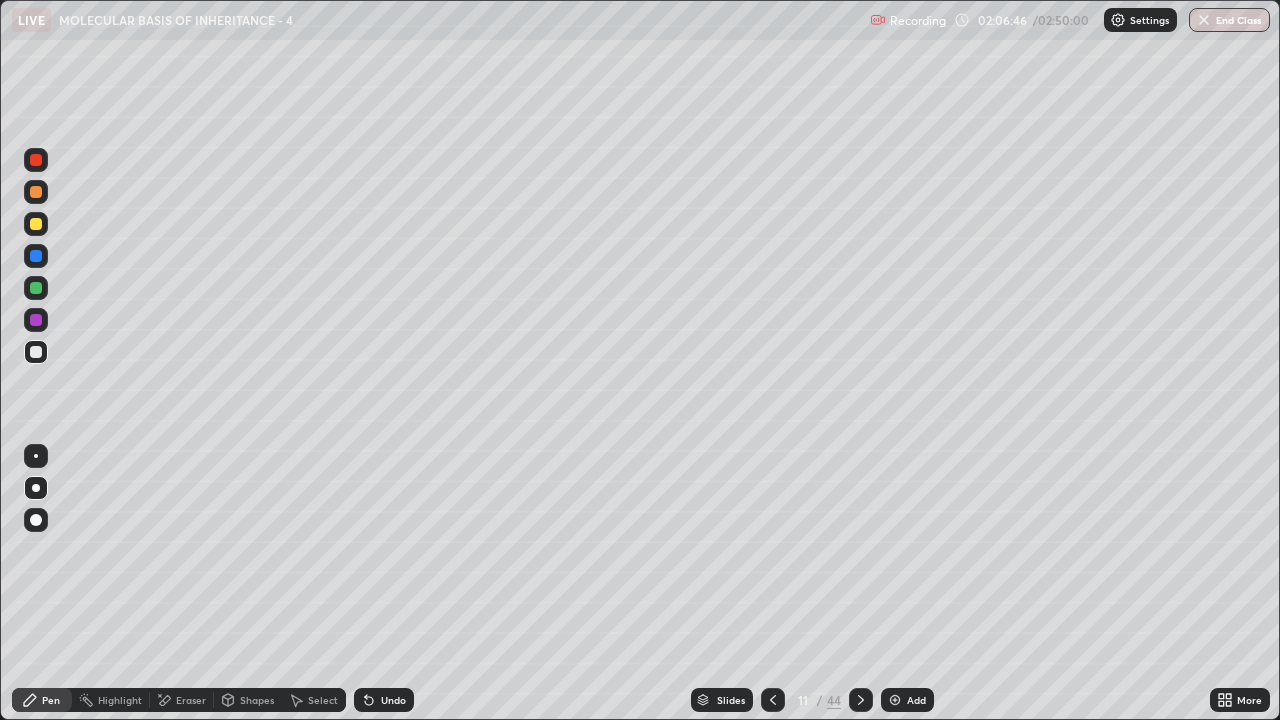 click on "Eraser" at bounding box center [191, 700] 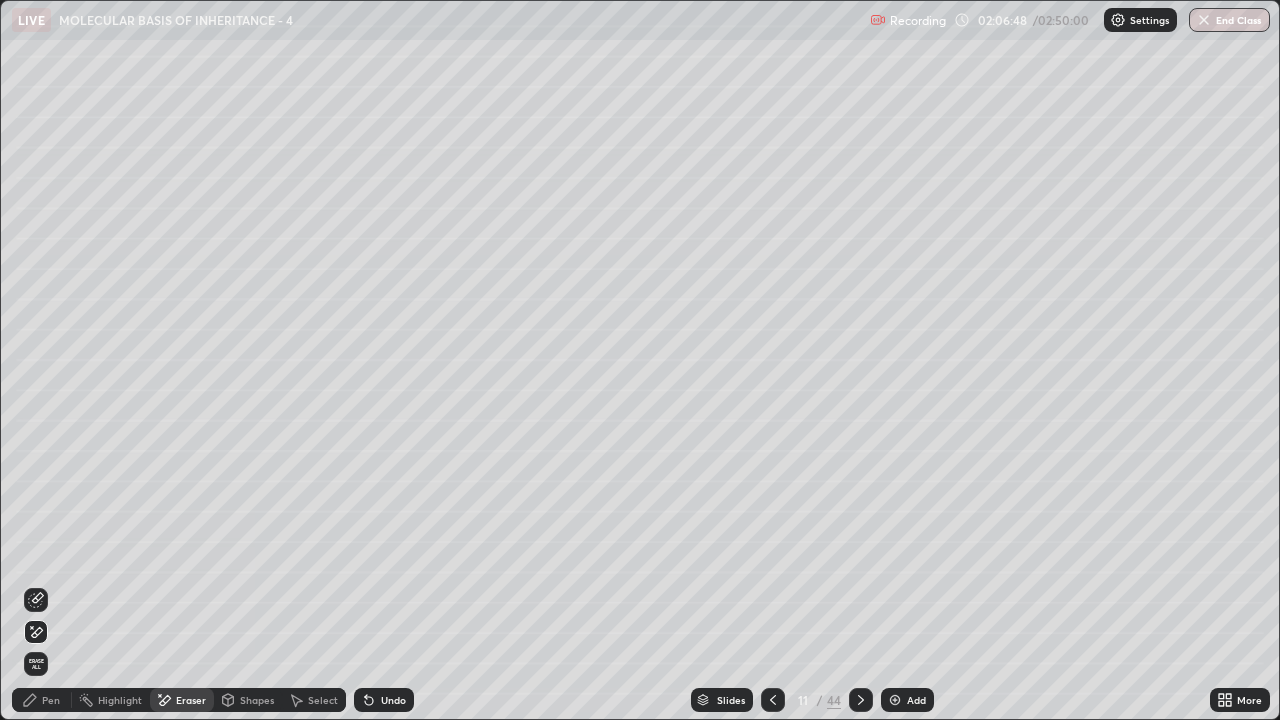 click on "Pen" at bounding box center (42, 700) 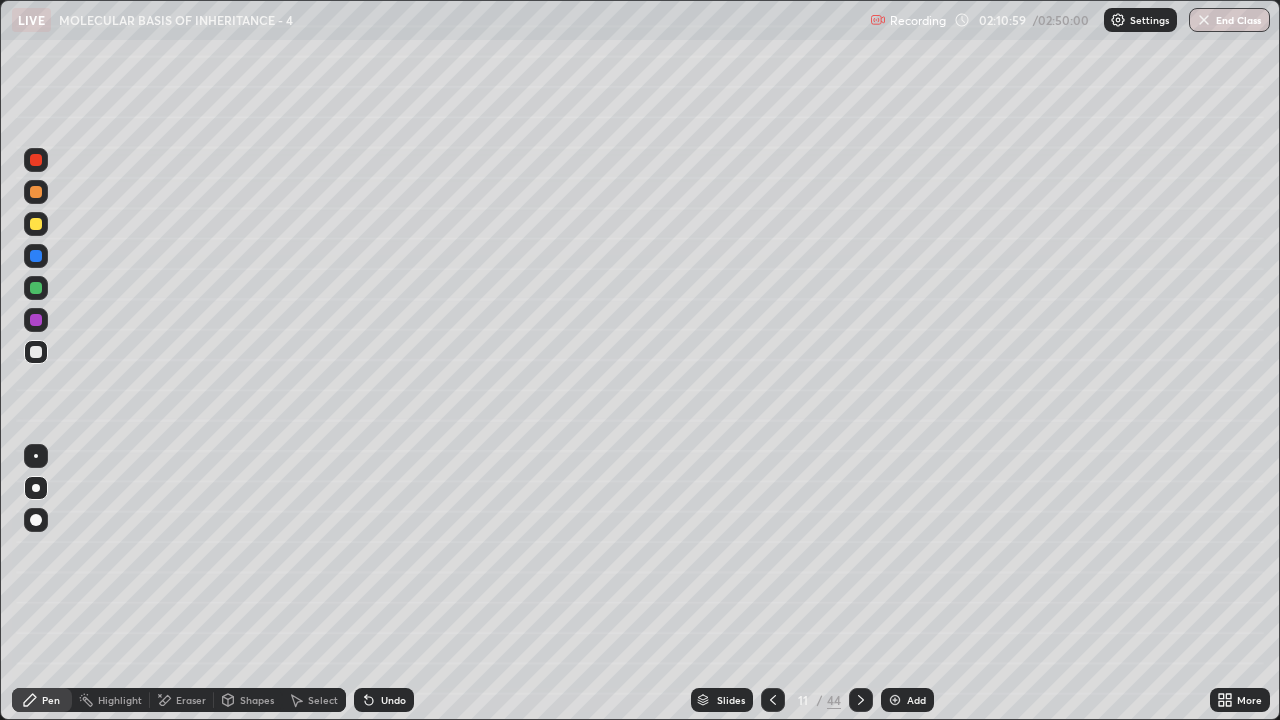 click on "Undo" at bounding box center [384, 700] 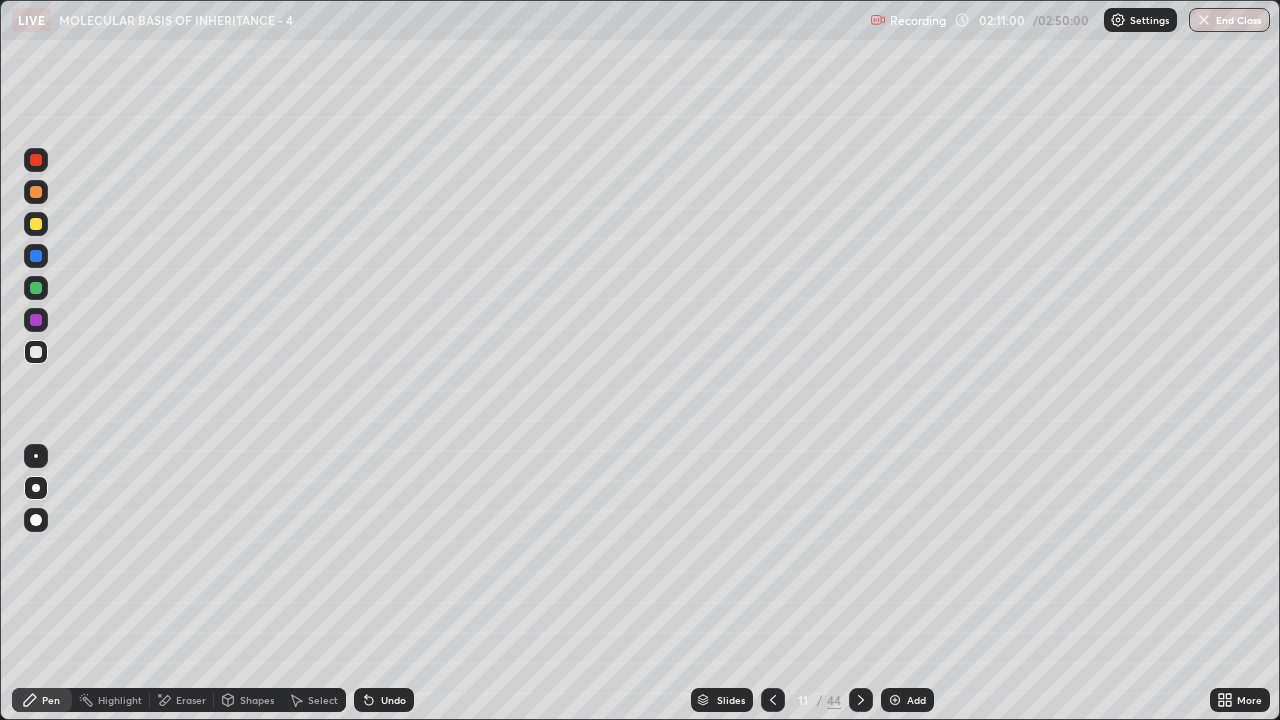click on "Undo" at bounding box center (384, 700) 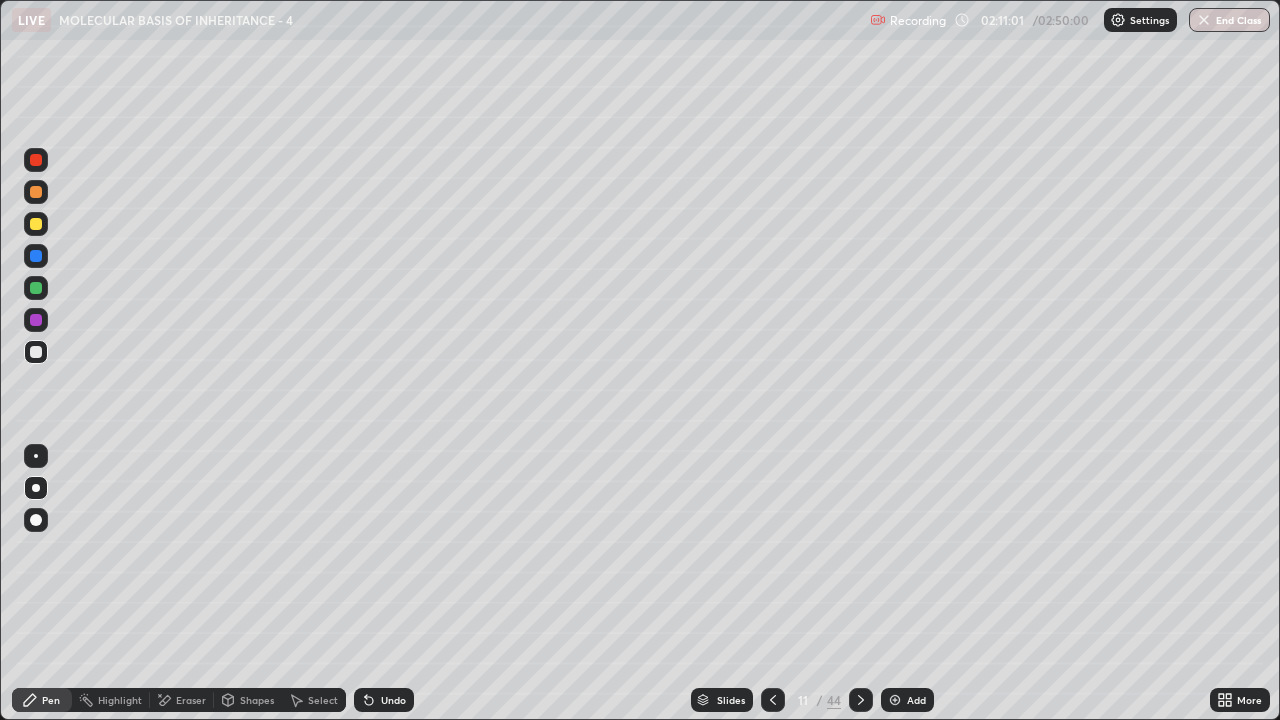 click on "Undo" at bounding box center (384, 700) 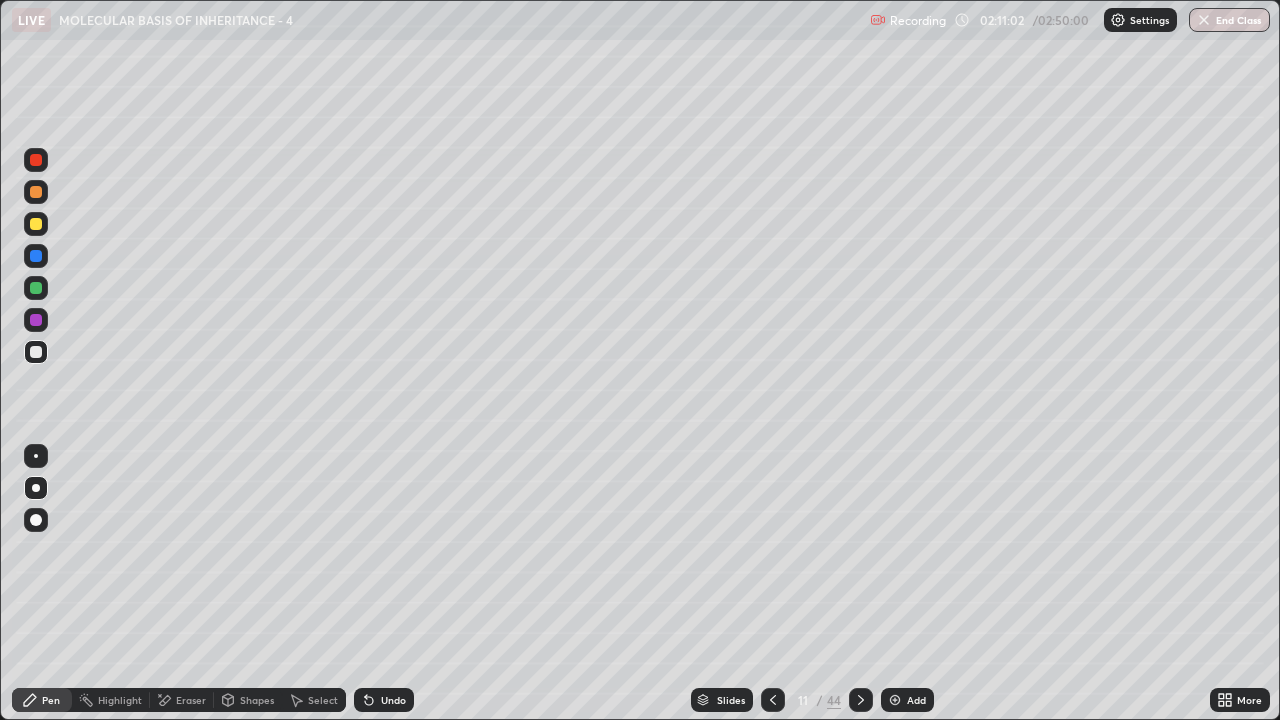 click on "Undo" at bounding box center [384, 700] 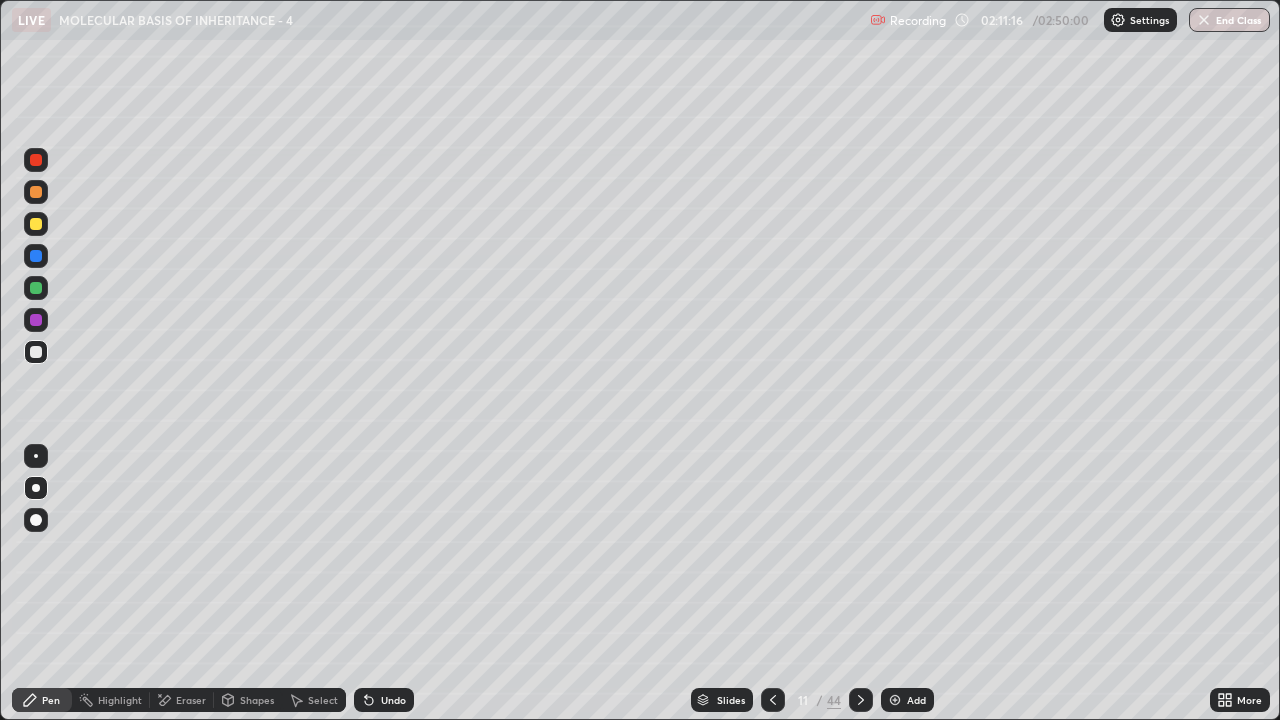 click on "Undo" at bounding box center [393, 700] 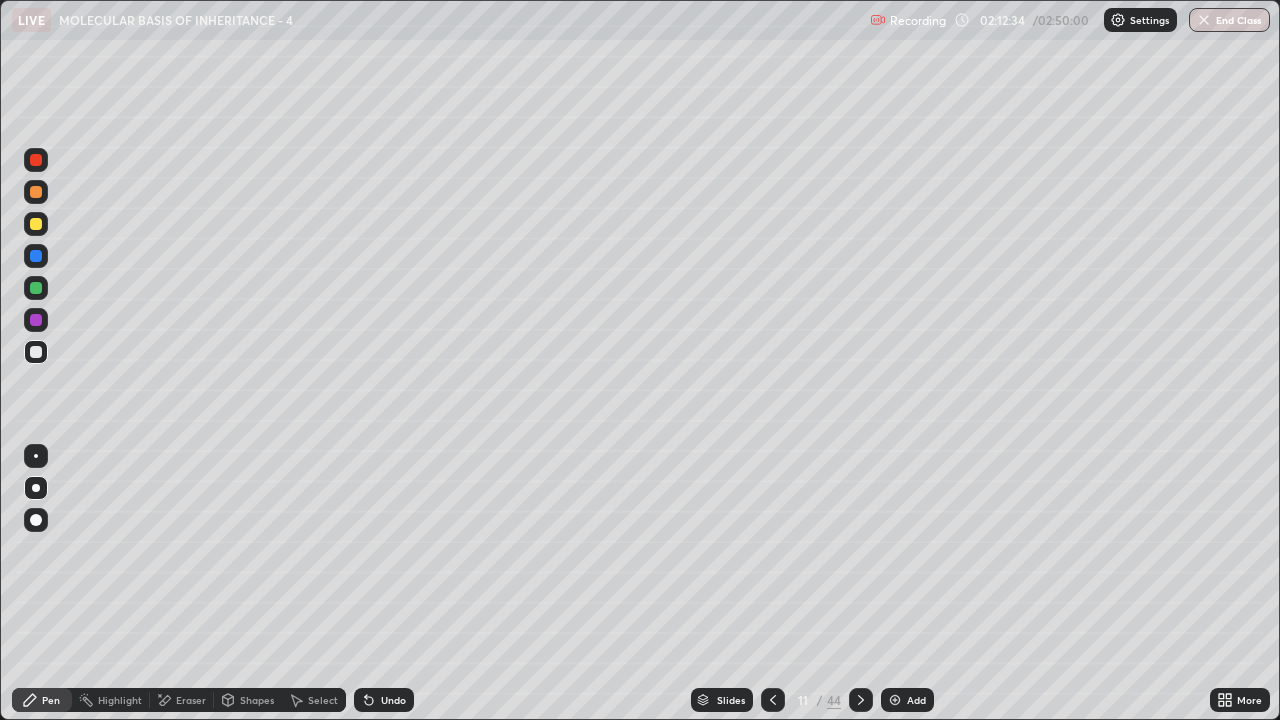 click on "Slides" at bounding box center (731, 700) 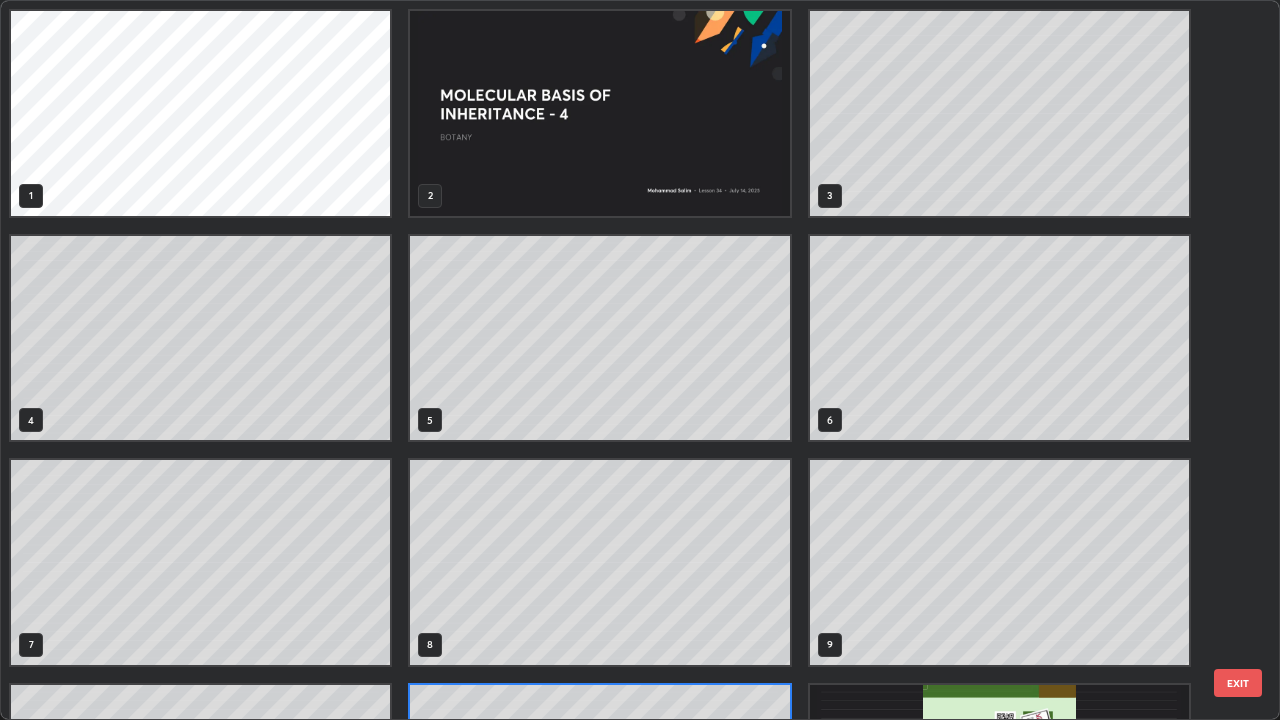 scroll, scrollTop: 180, scrollLeft: 0, axis: vertical 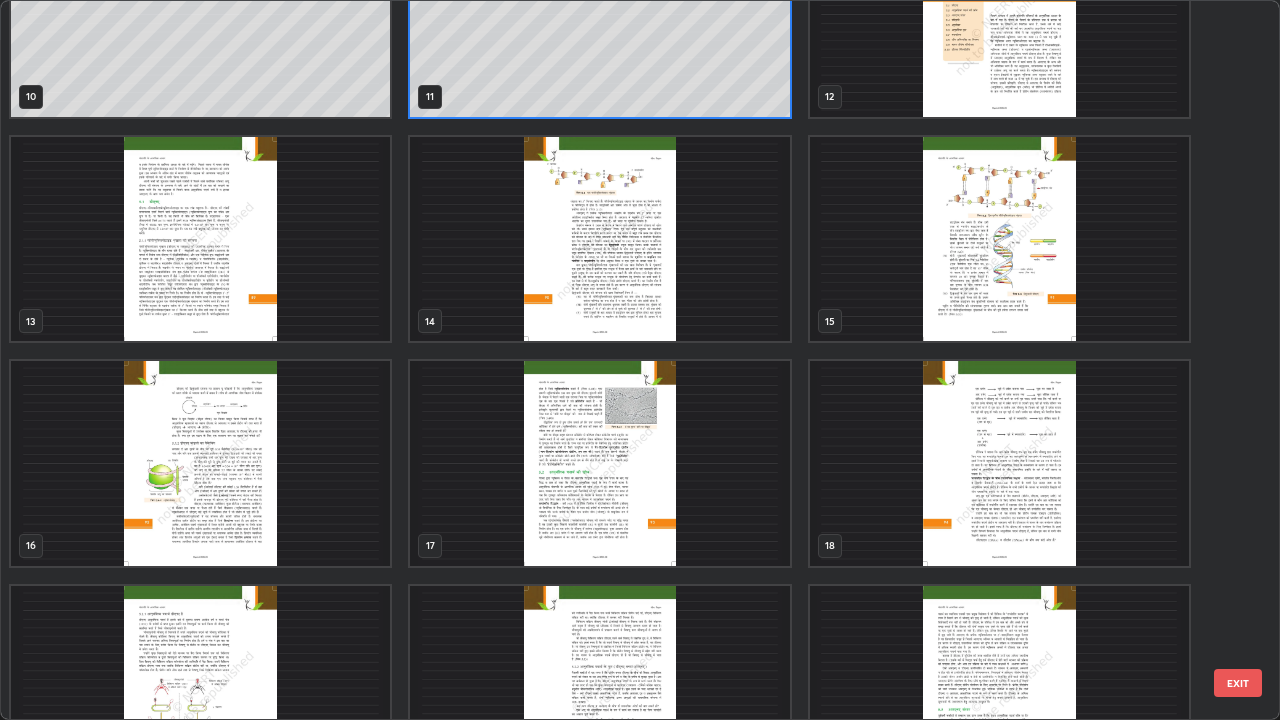 click at bounding box center [999, 239] 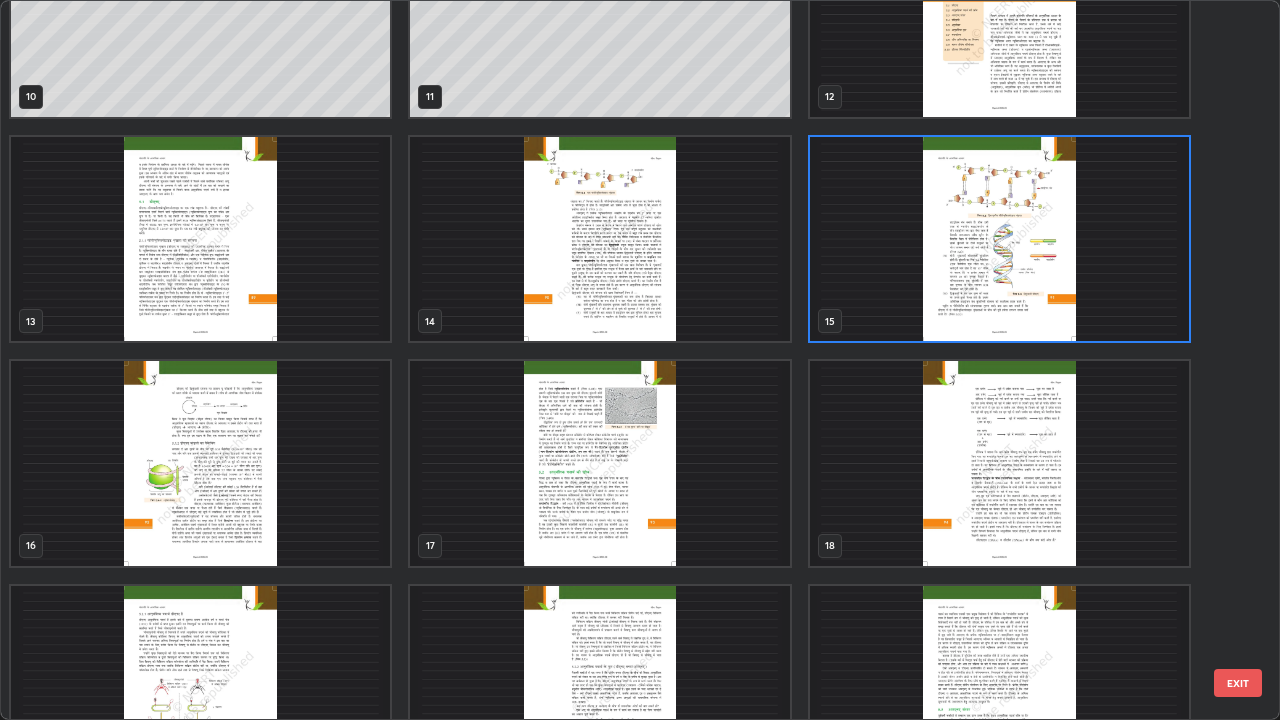 click at bounding box center [999, 239] 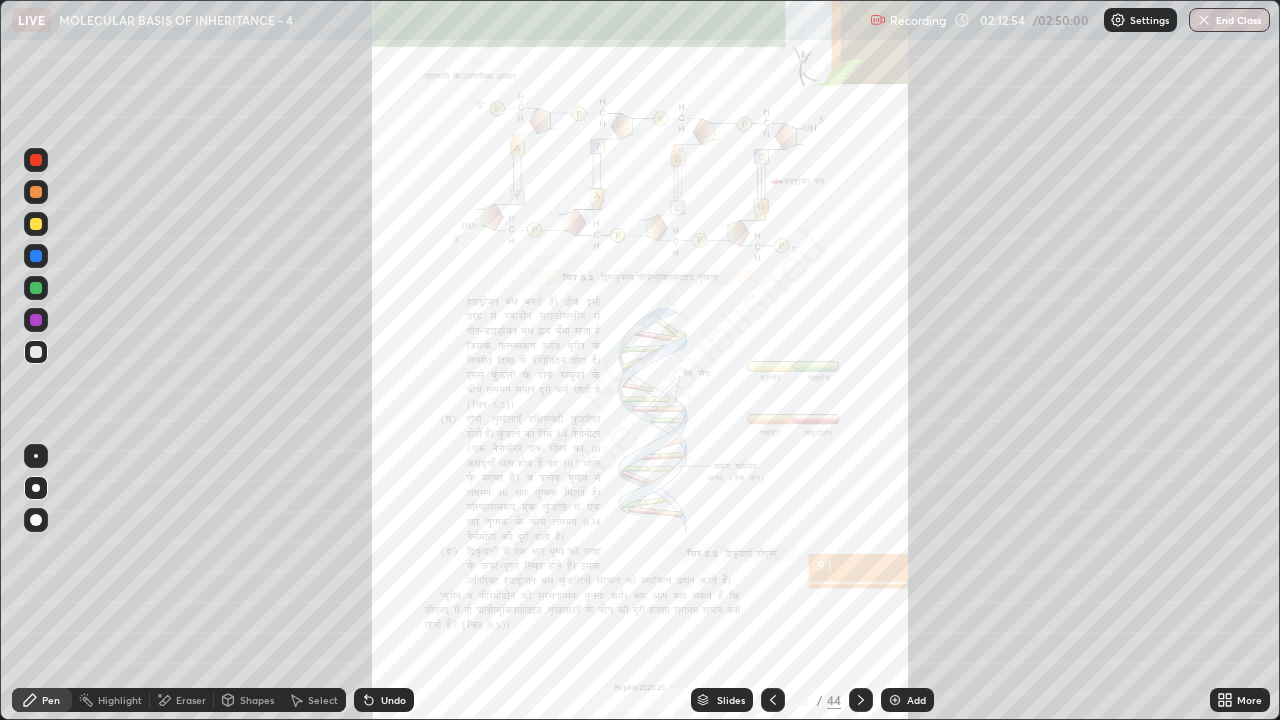 click 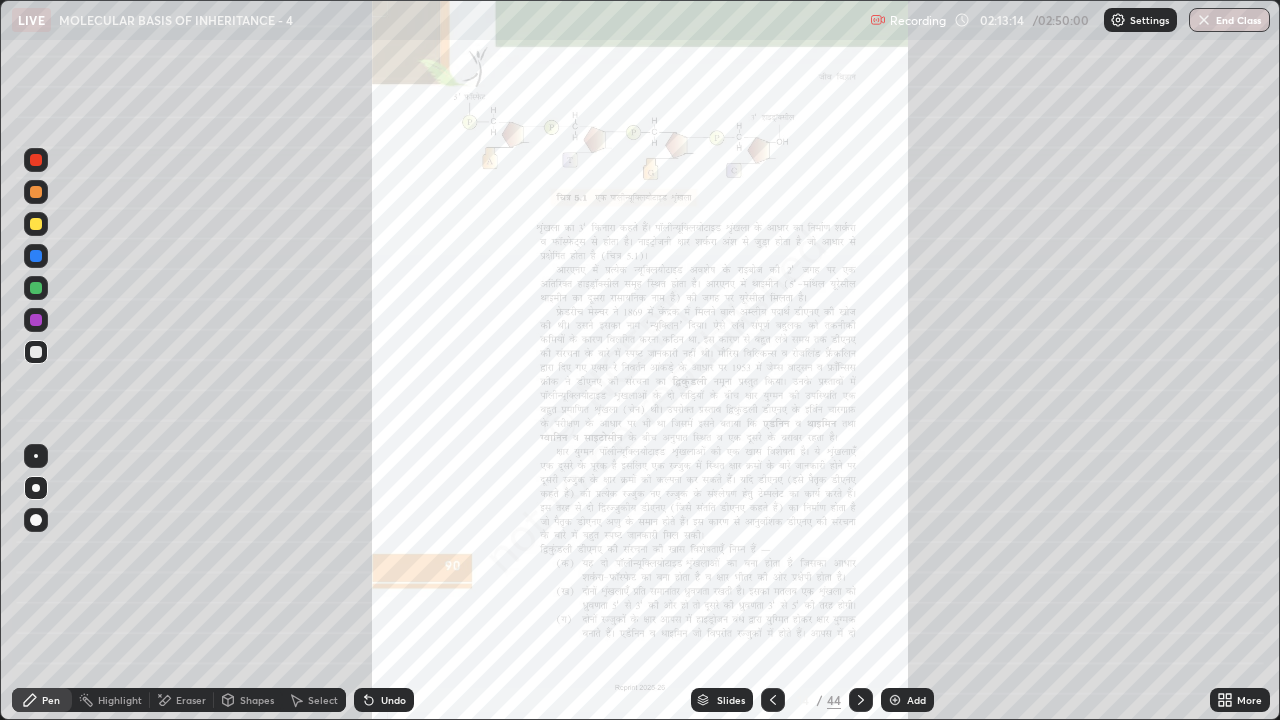 click 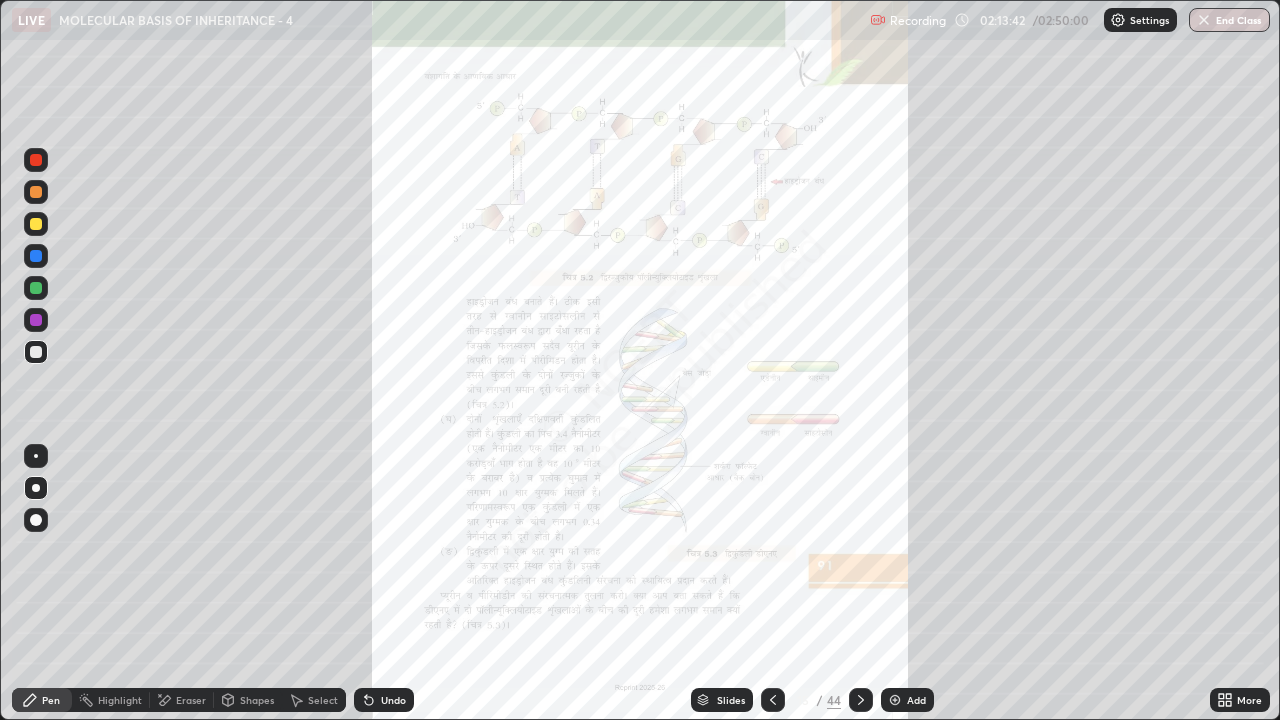 click on "Slides" at bounding box center [731, 700] 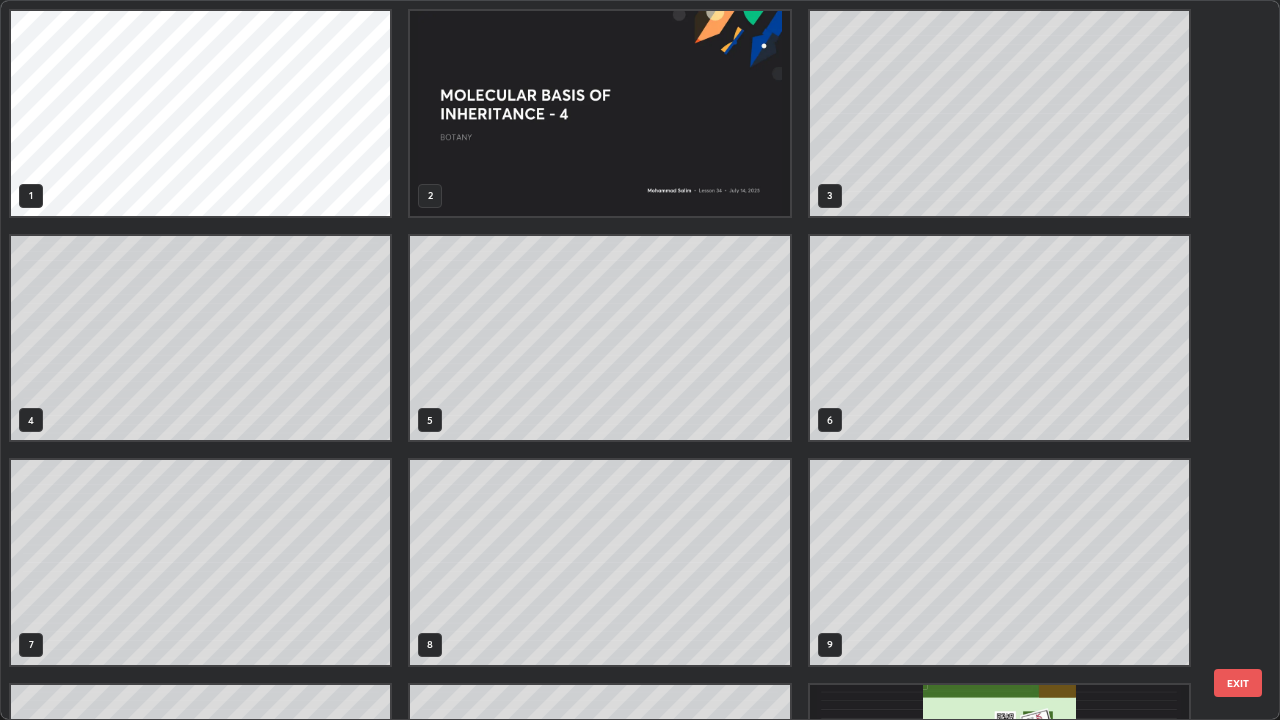 scroll, scrollTop: 405, scrollLeft: 0, axis: vertical 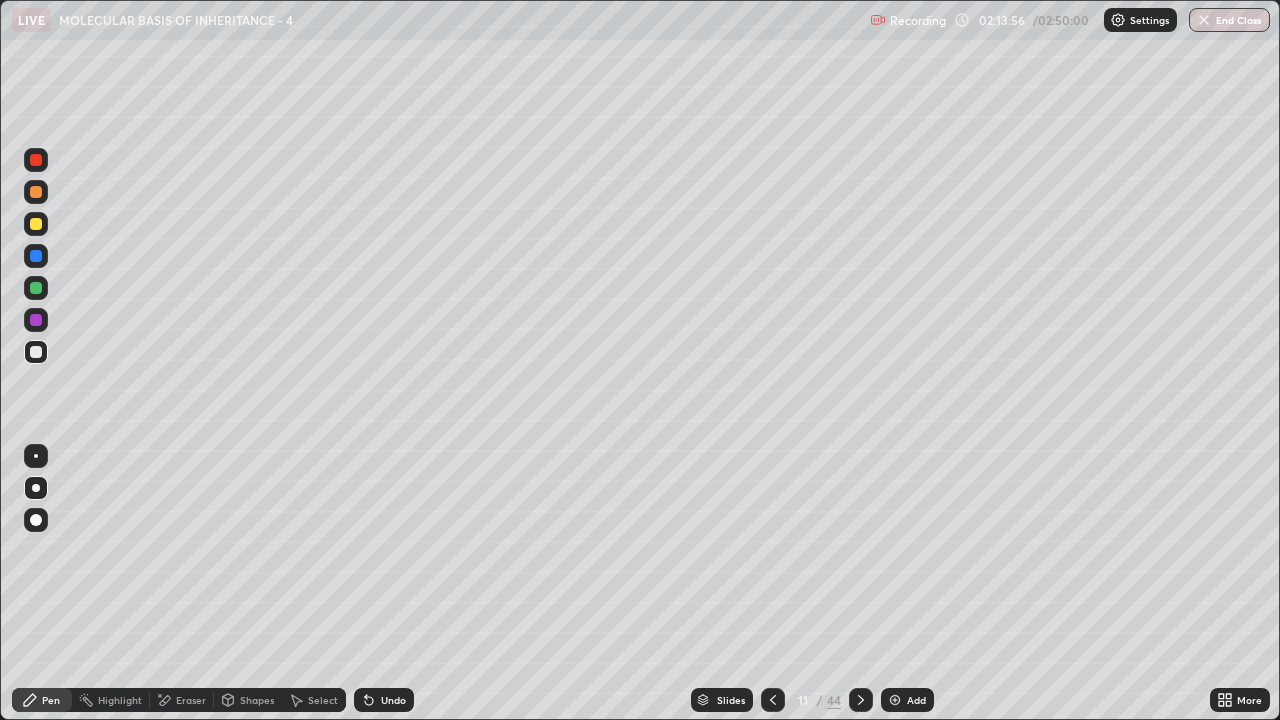 click on "Undo" at bounding box center (393, 700) 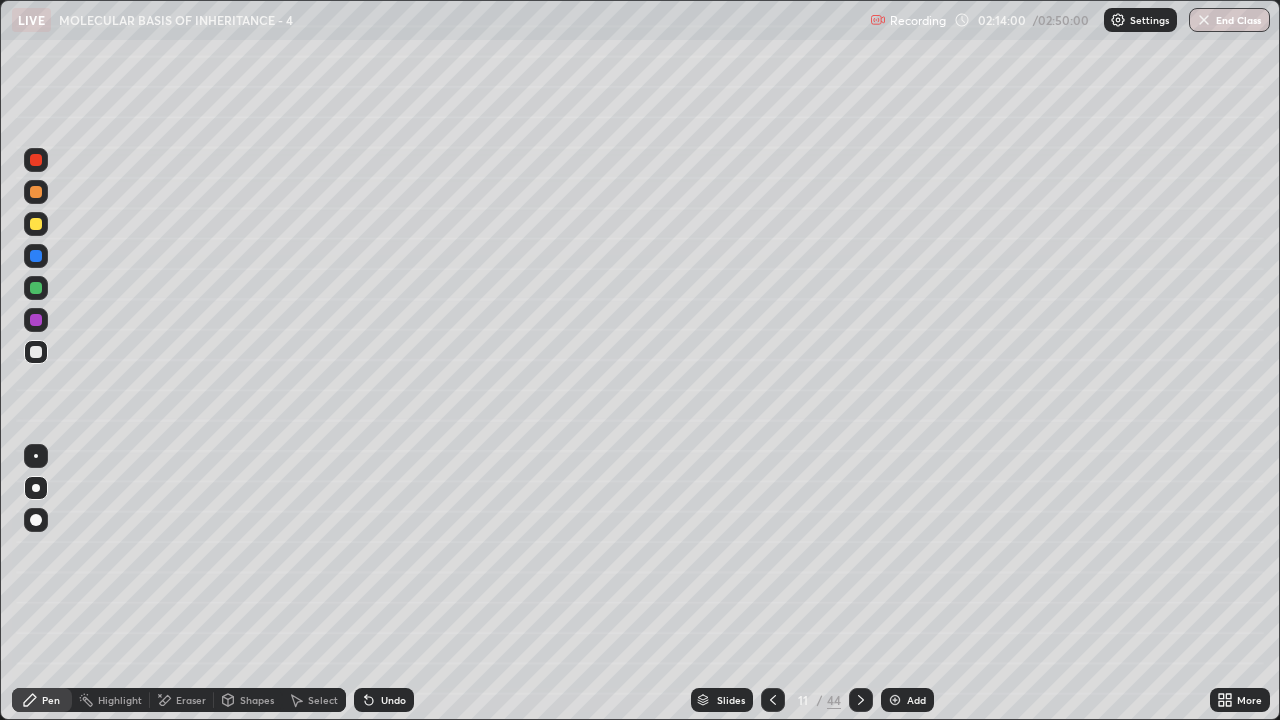 click on "Undo" at bounding box center (384, 700) 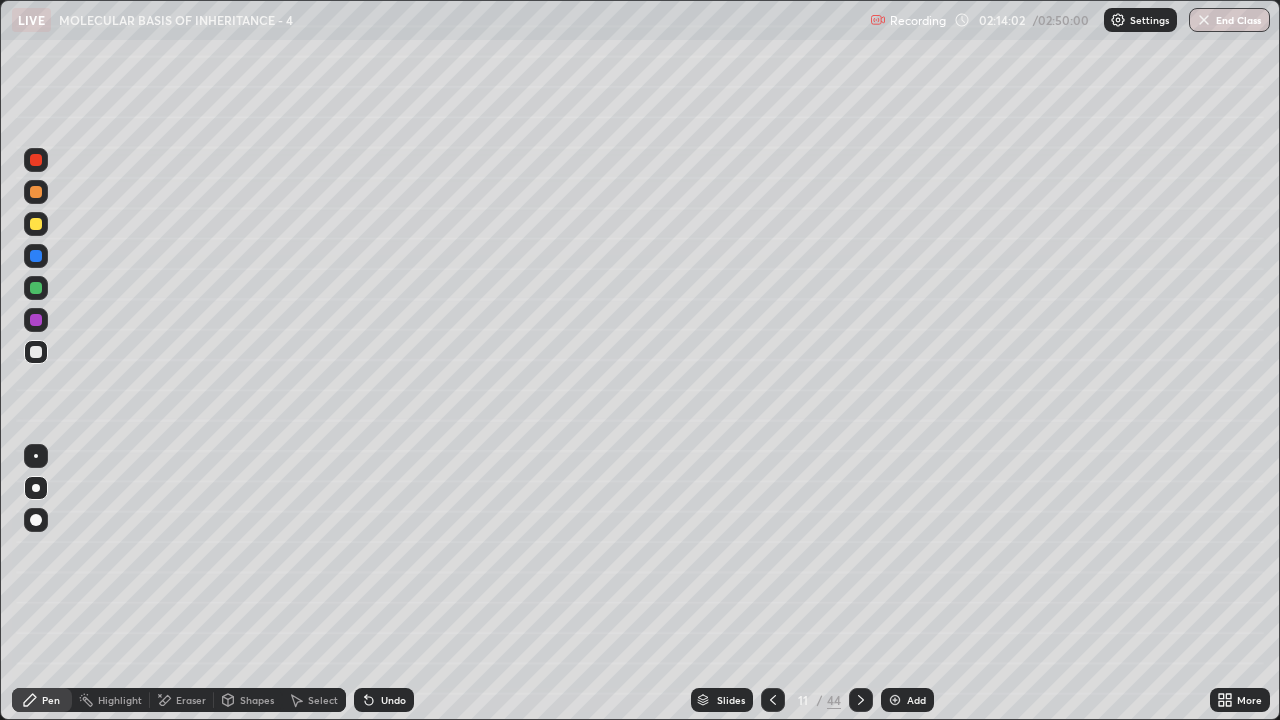 click on "Undo" at bounding box center [393, 700] 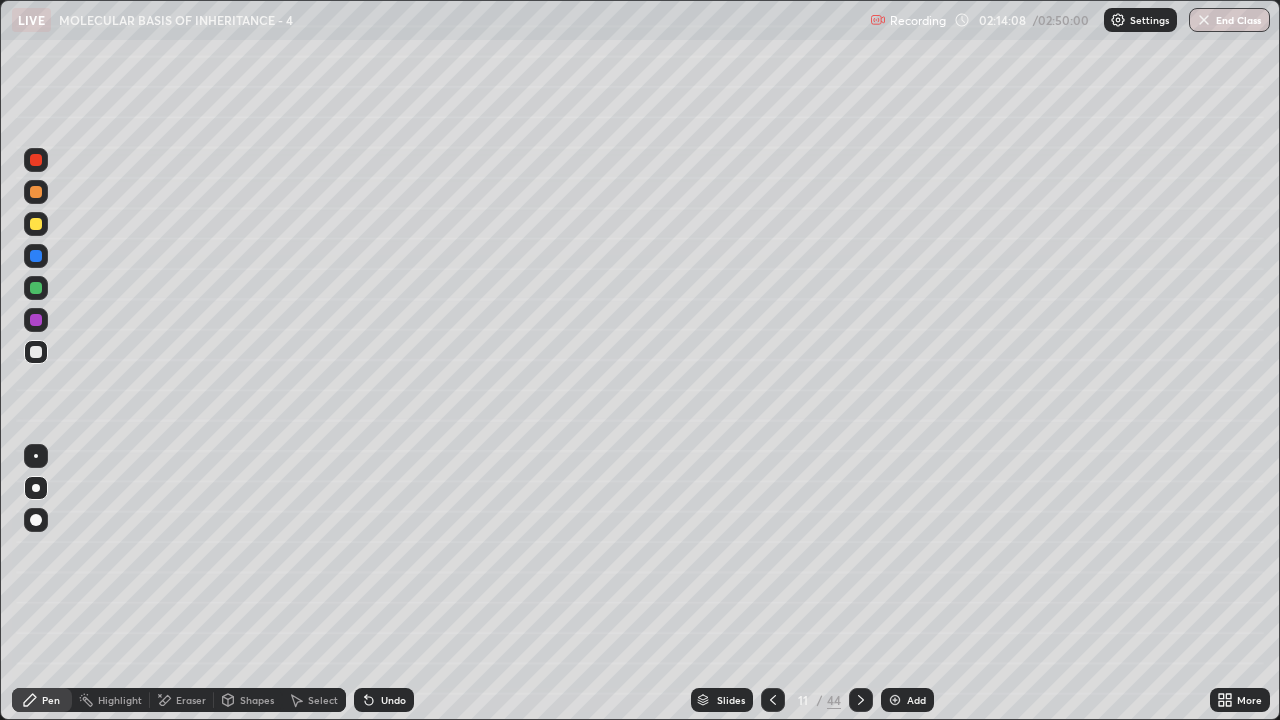 click on "Undo" at bounding box center (384, 700) 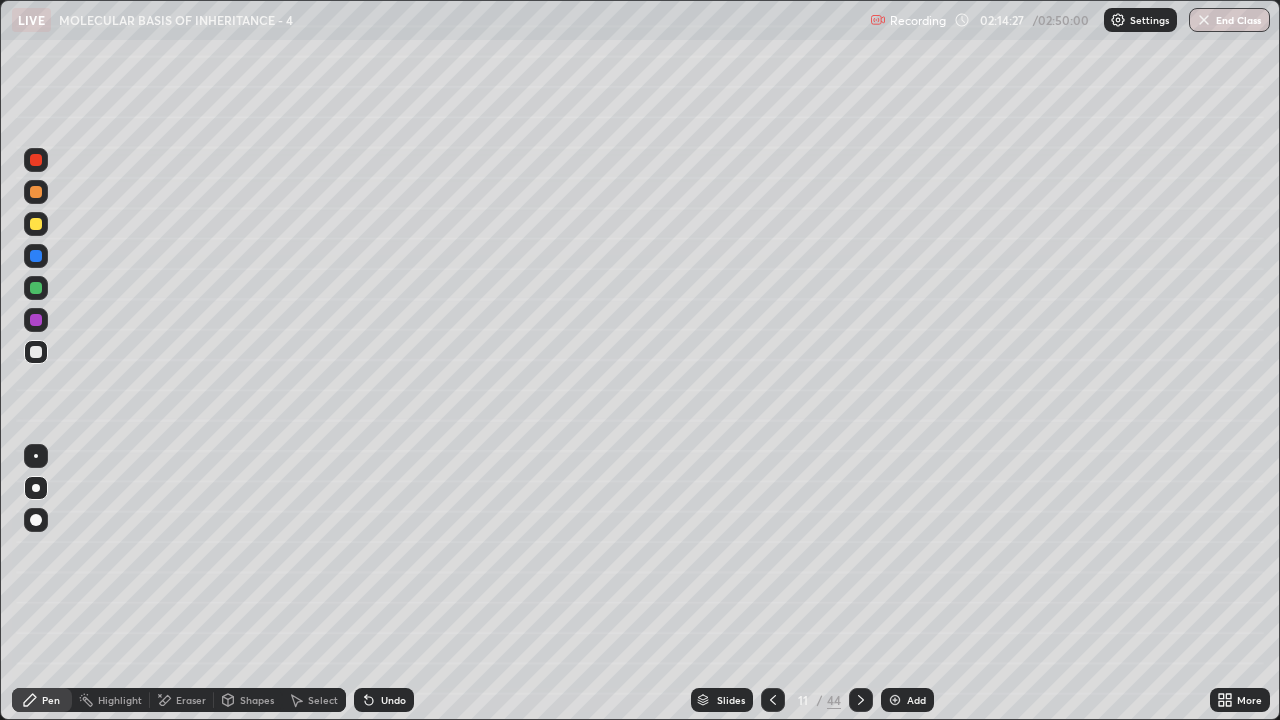 click on "Undo" at bounding box center [384, 700] 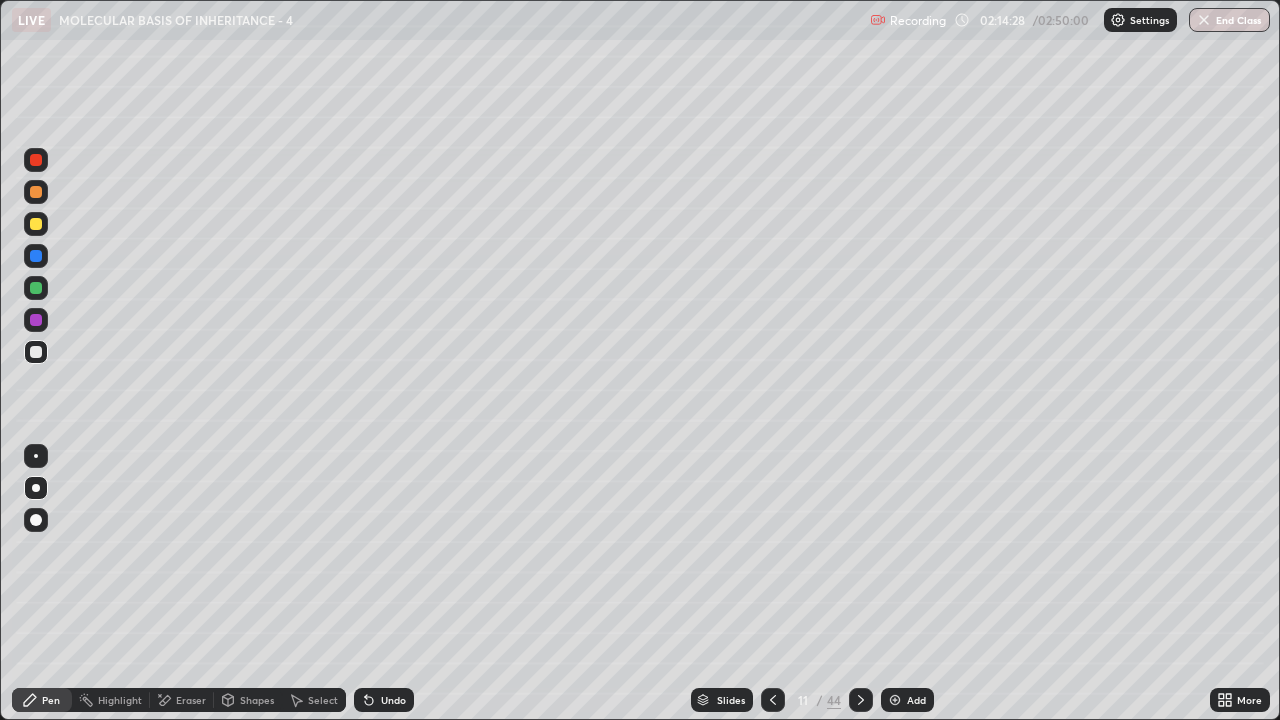 click on "Undo" at bounding box center (384, 700) 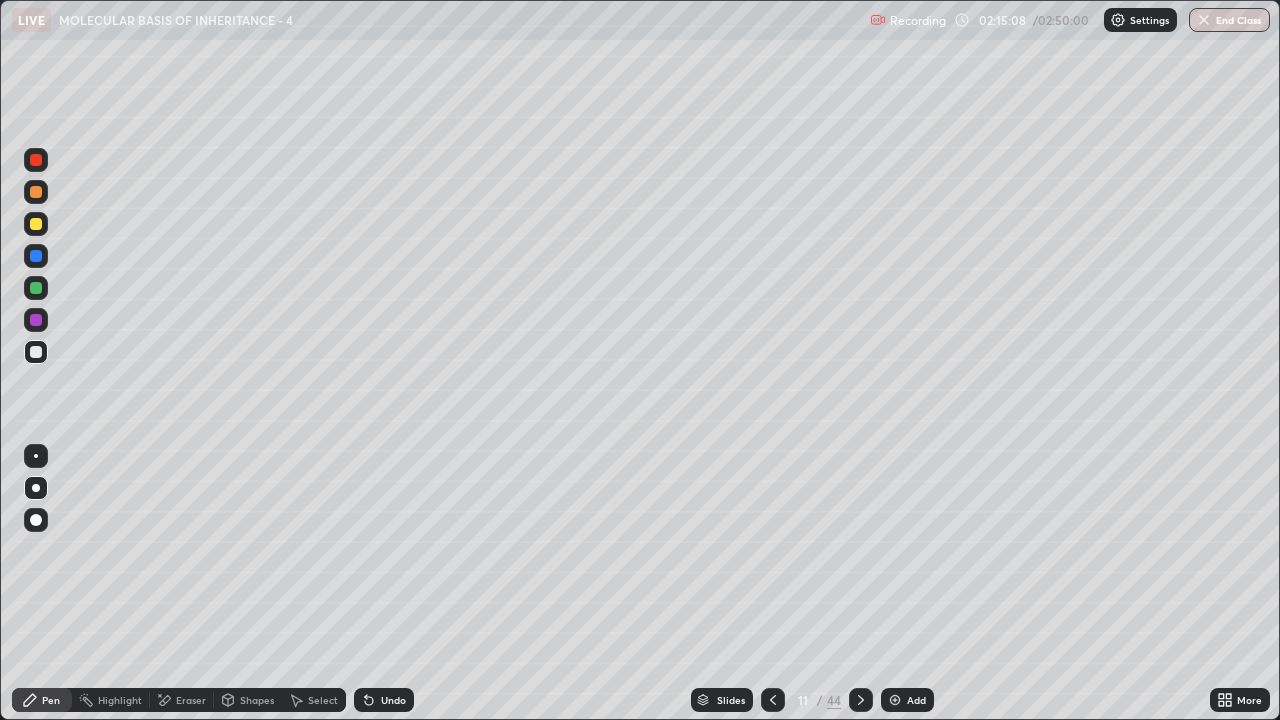 click on "Undo" at bounding box center [384, 700] 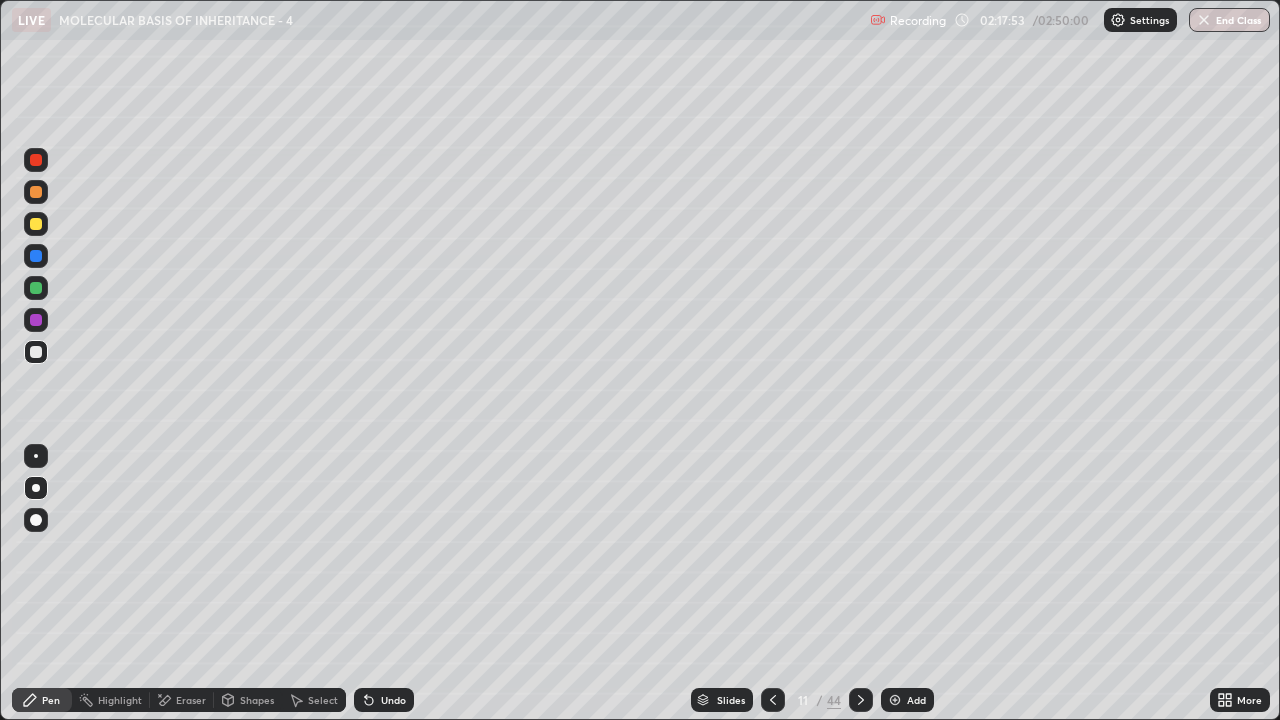 click on "Undo" at bounding box center [384, 700] 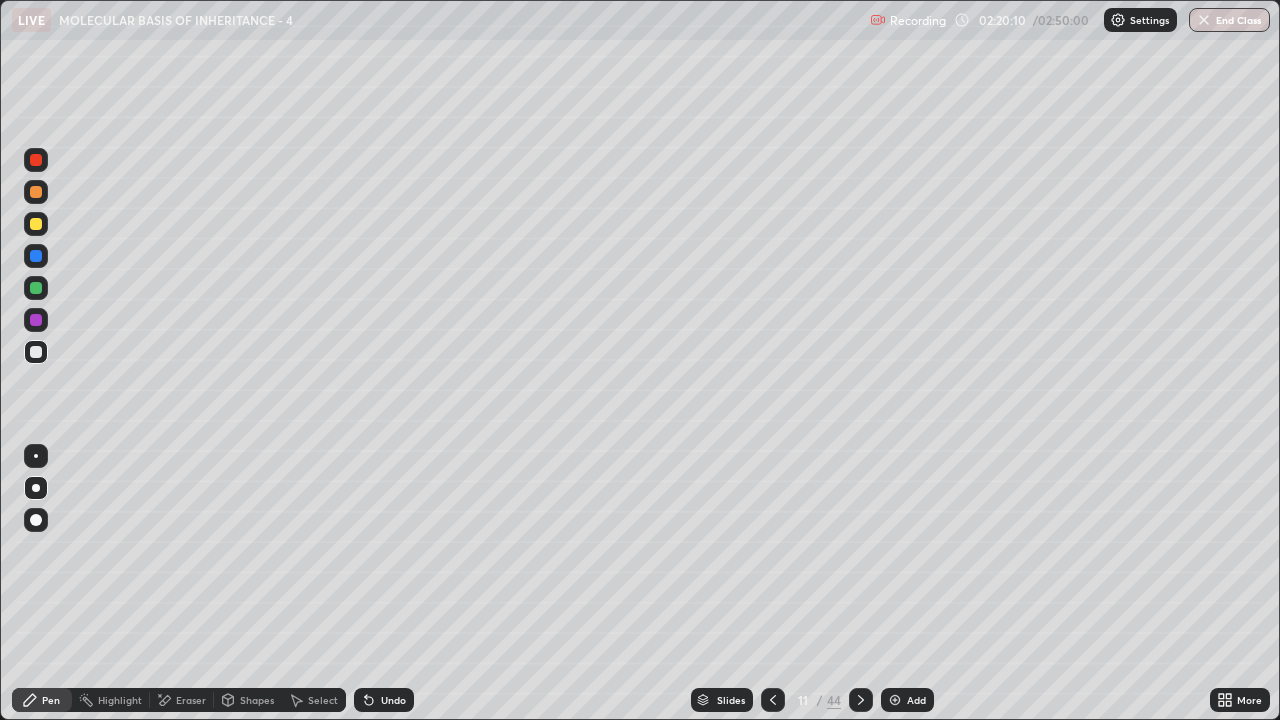 click at bounding box center [895, 700] 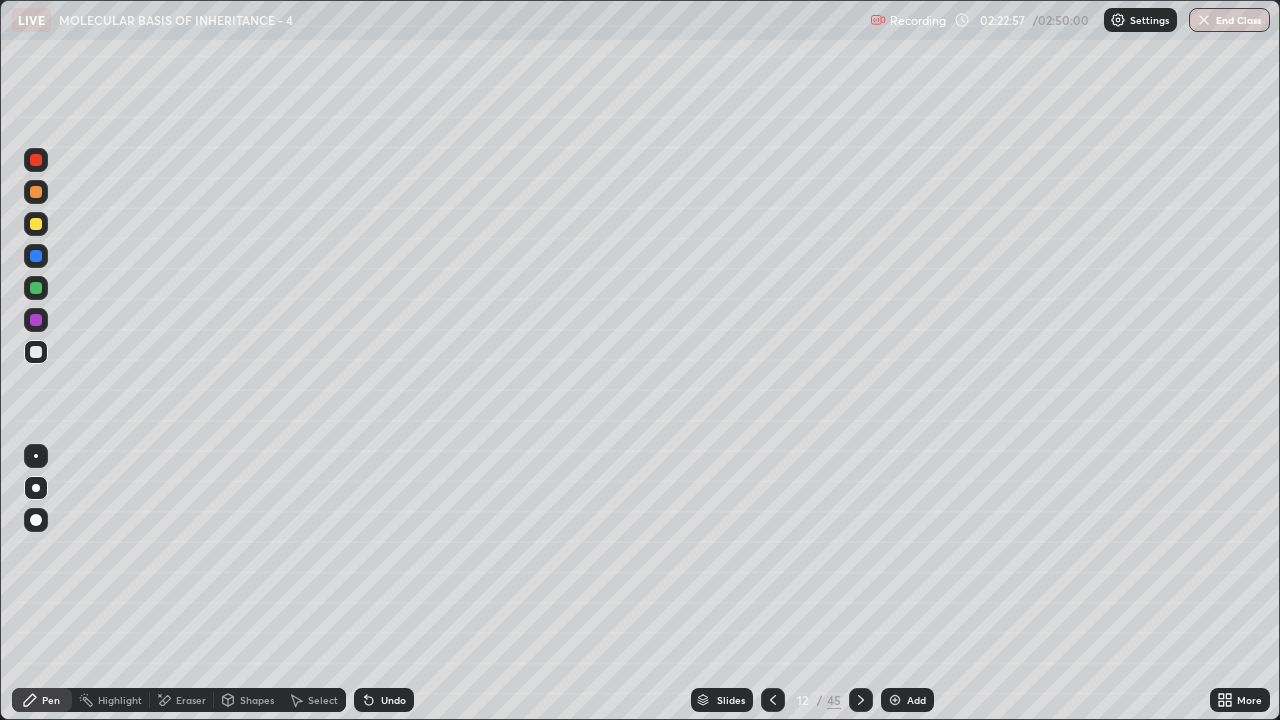 click 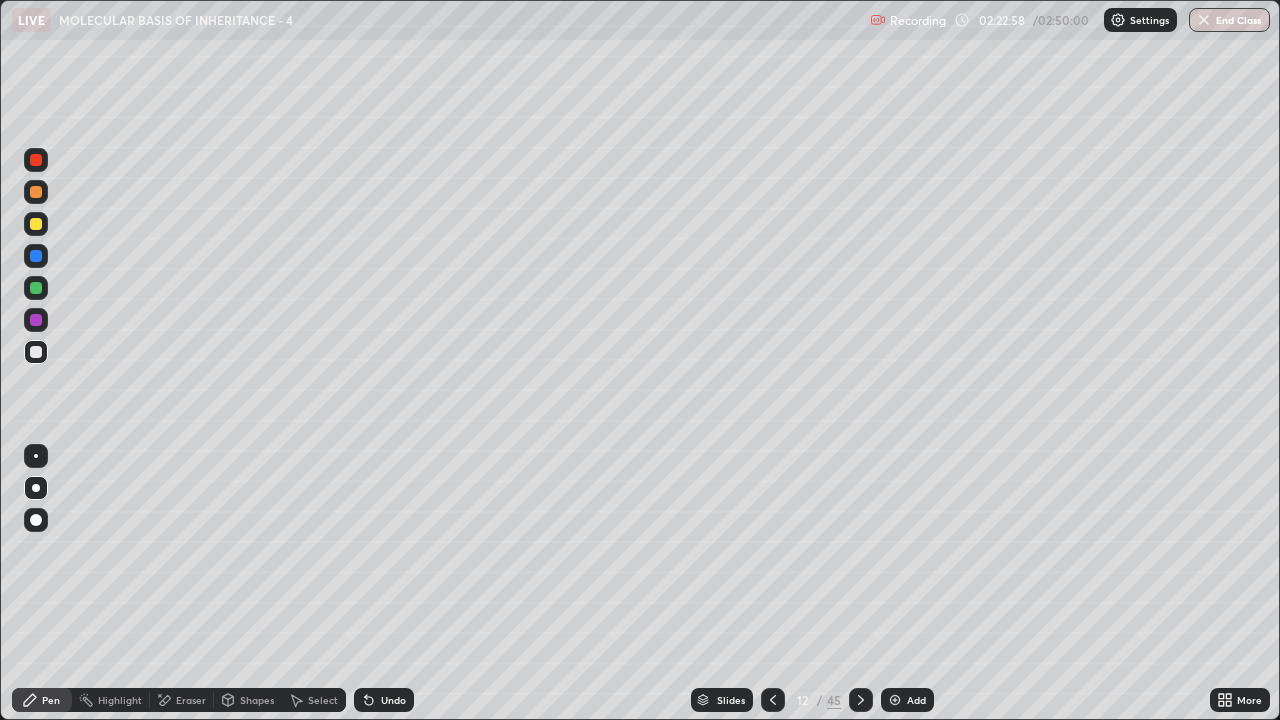 click on "Undo" at bounding box center (384, 700) 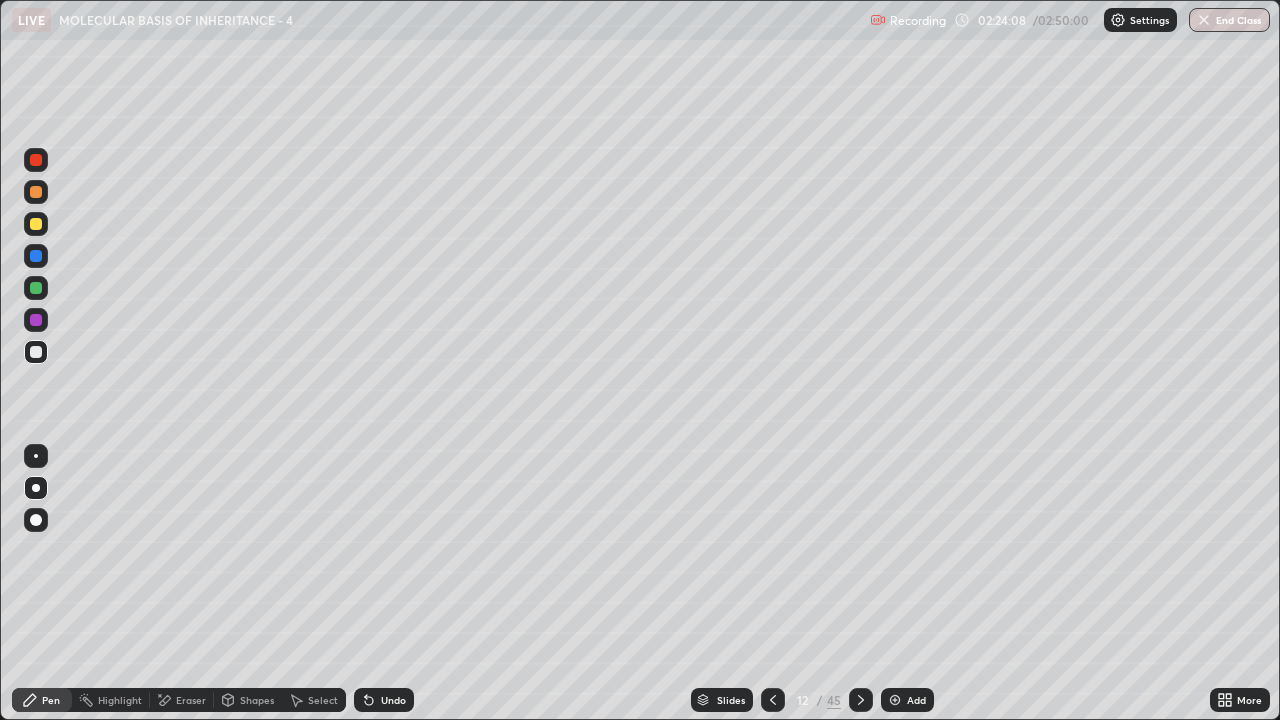 click on "Slides" at bounding box center (731, 700) 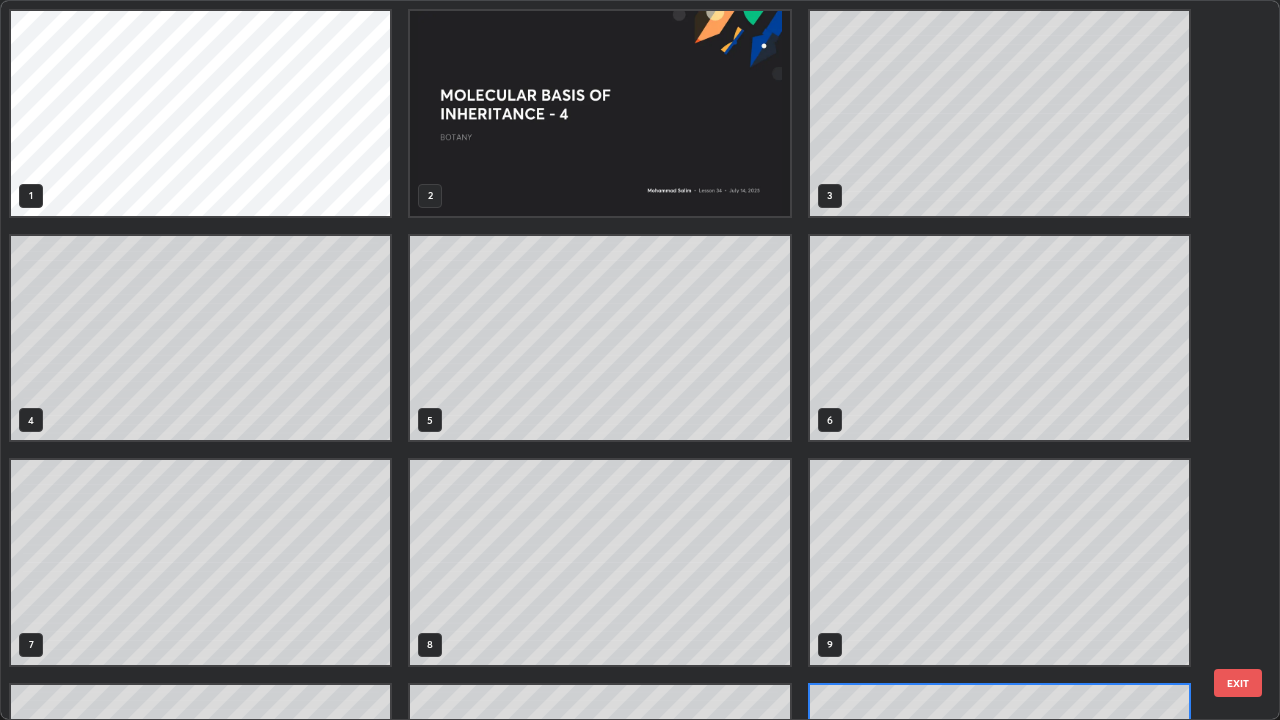 scroll, scrollTop: 180, scrollLeft: 0, axis: vertical 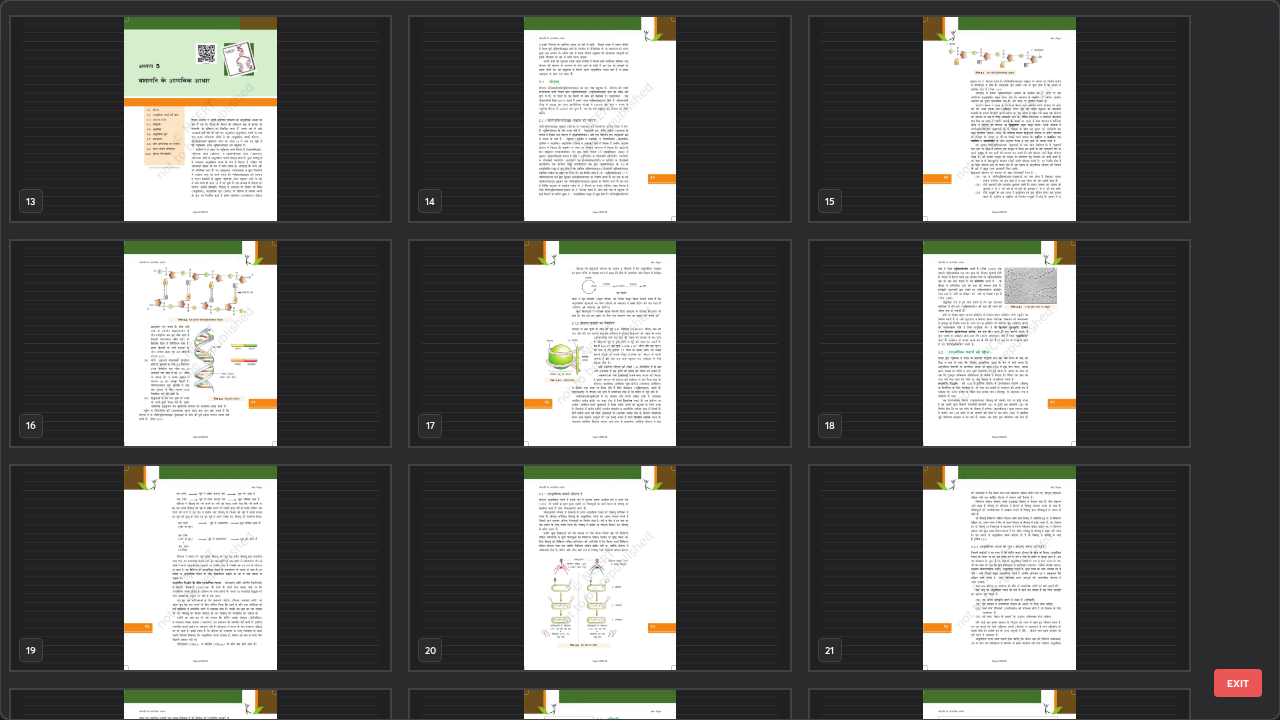 click at bounding box center (999, 119) 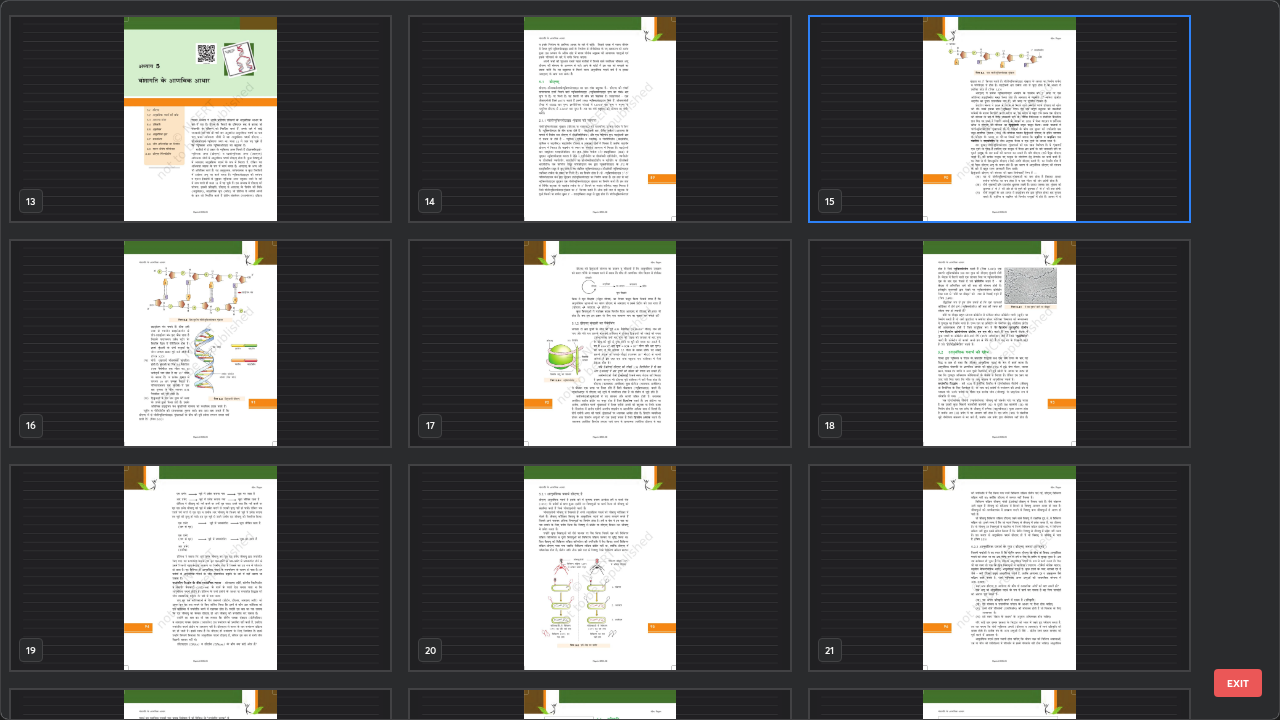 click at bounding box center [999, 119] 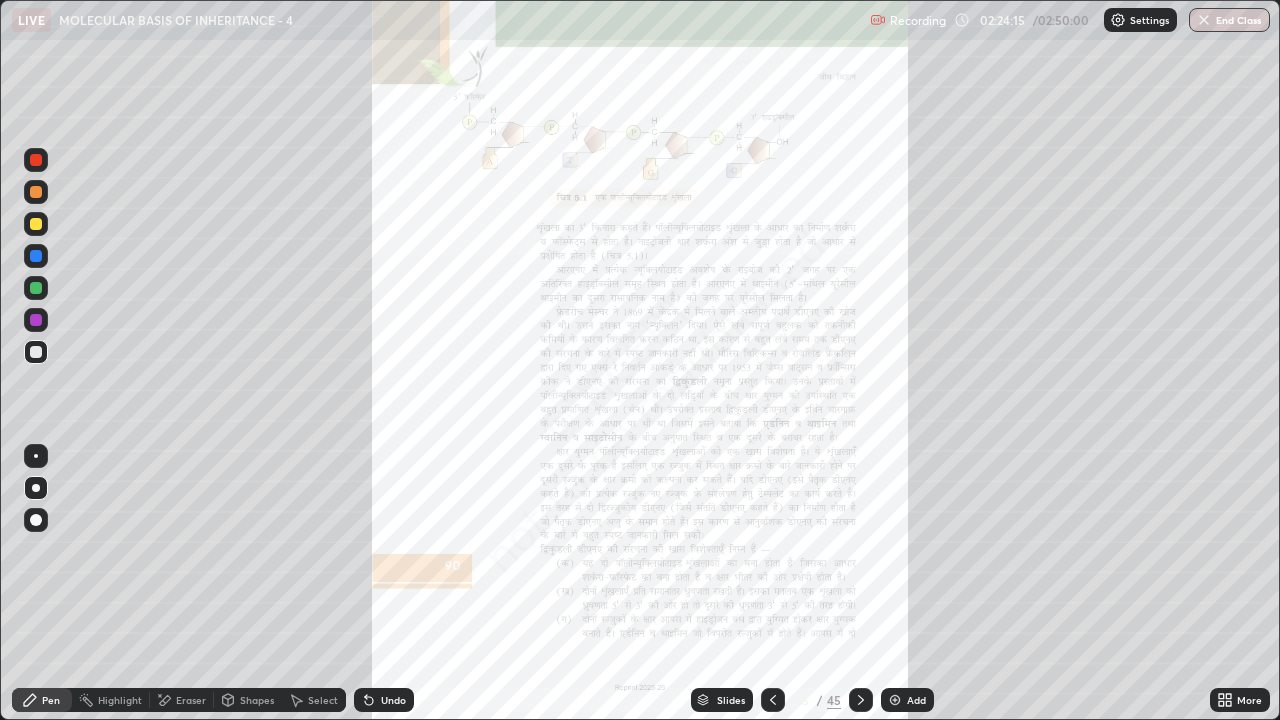 click at bounding box center (999, 119) 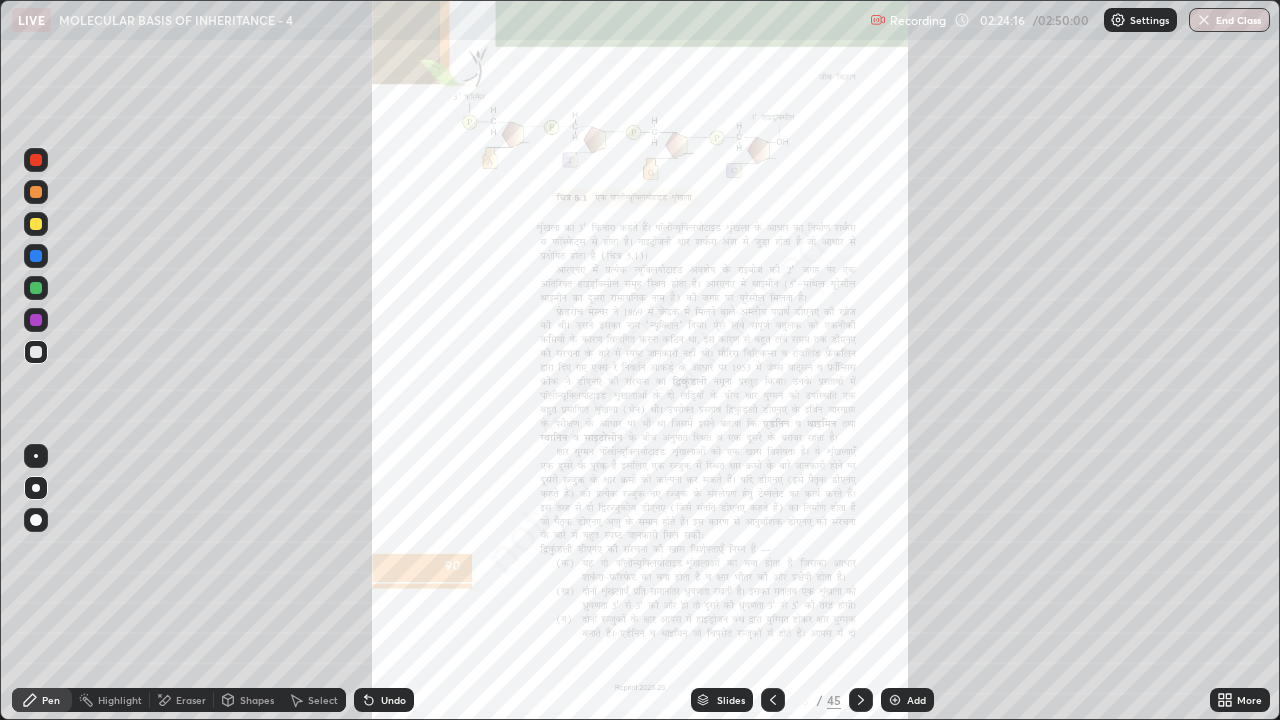 click at bounding box center [999, 119] 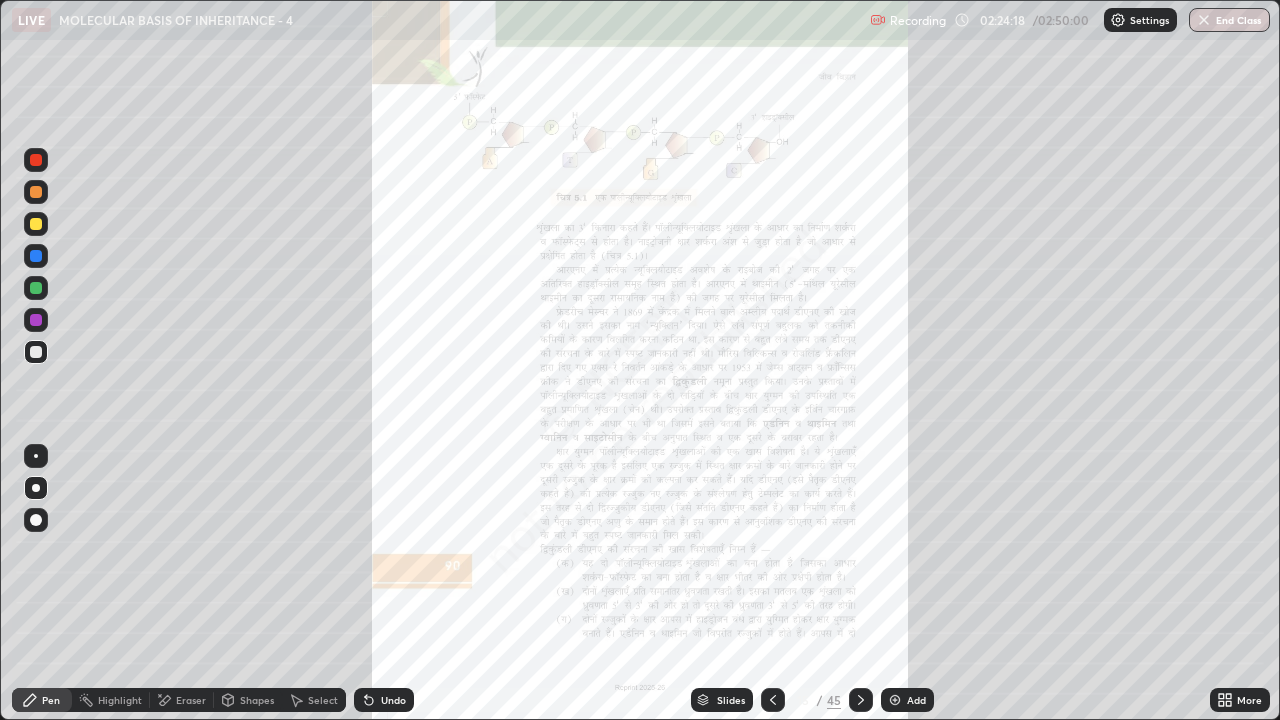 click 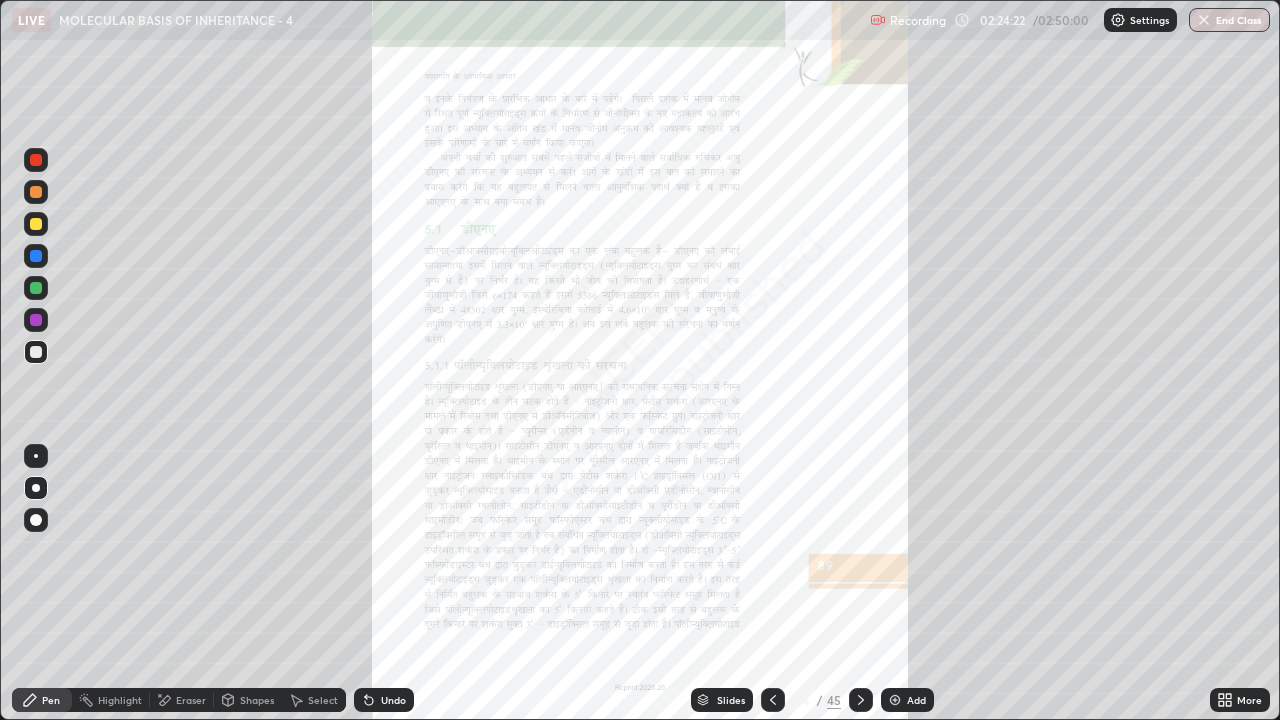 click at bounding box center [861, 700] 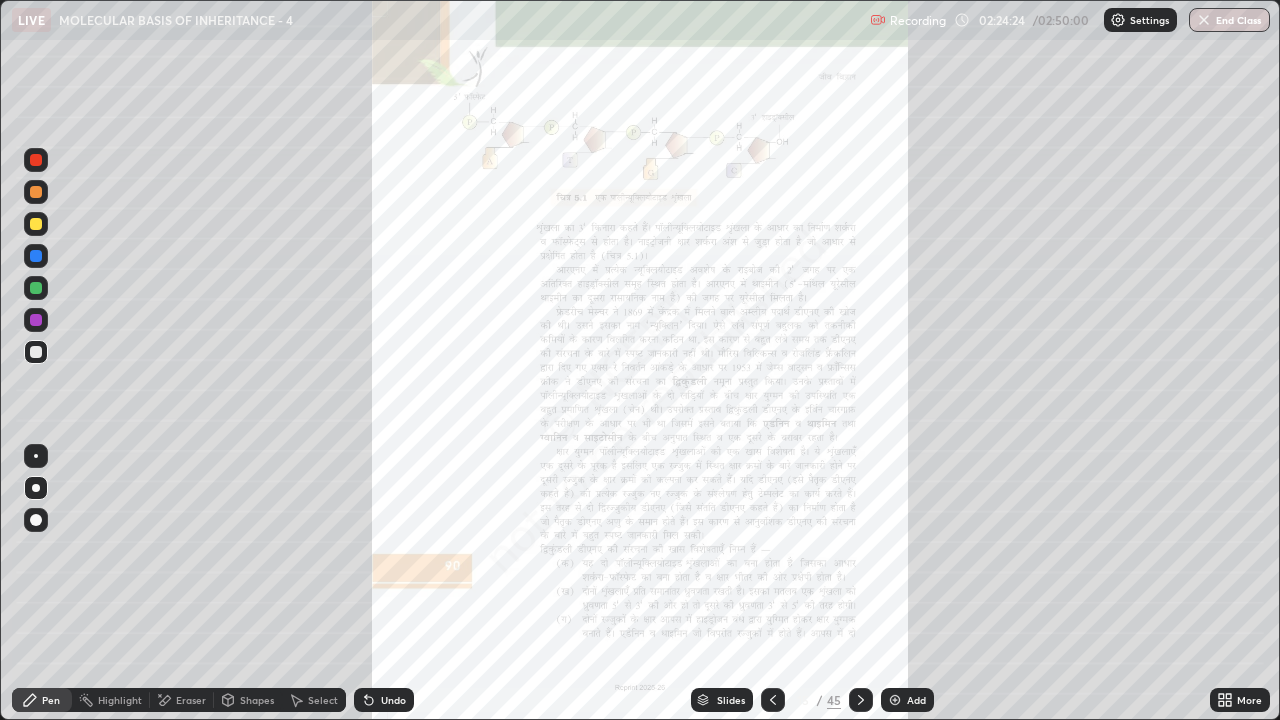 click at bounding box center (861, 700) 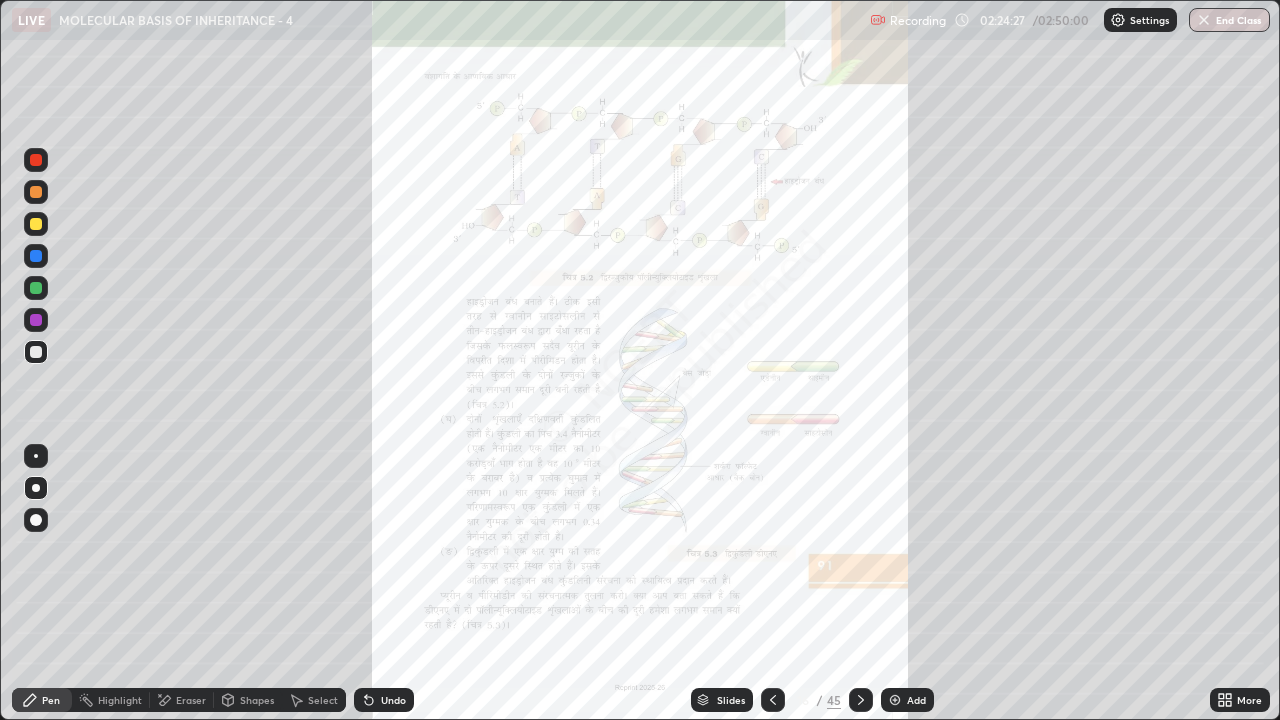 click 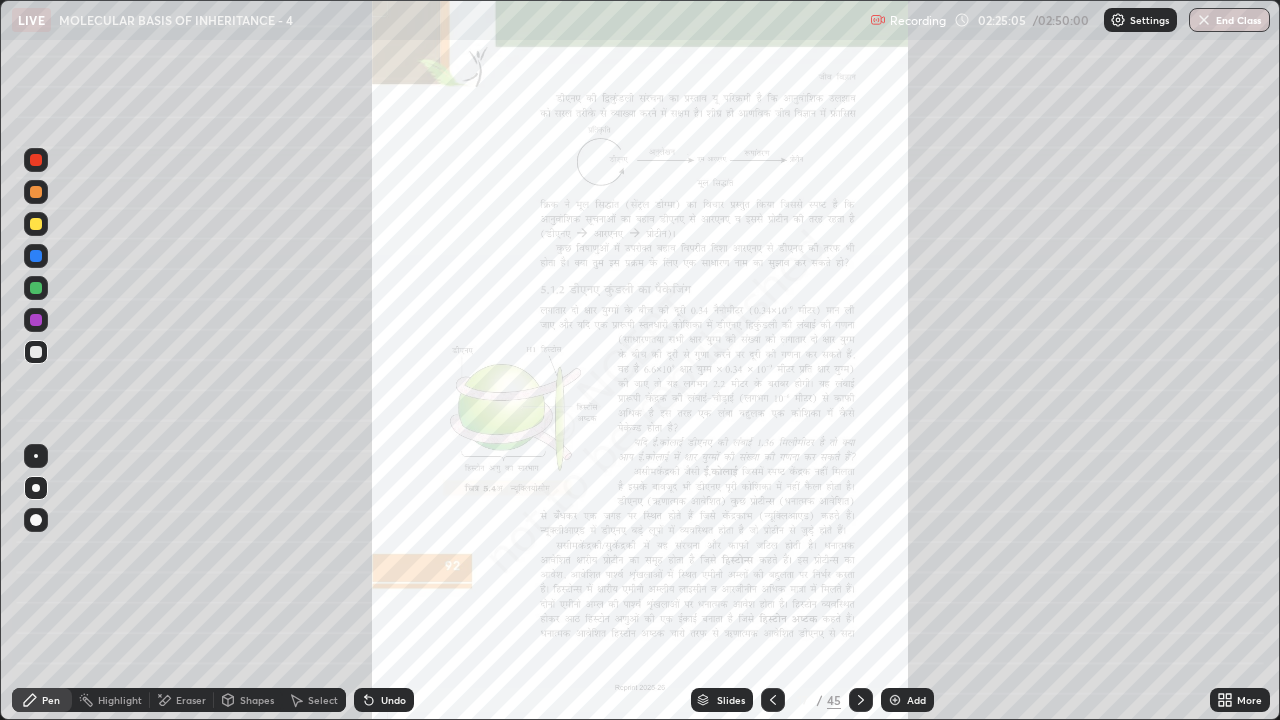 click 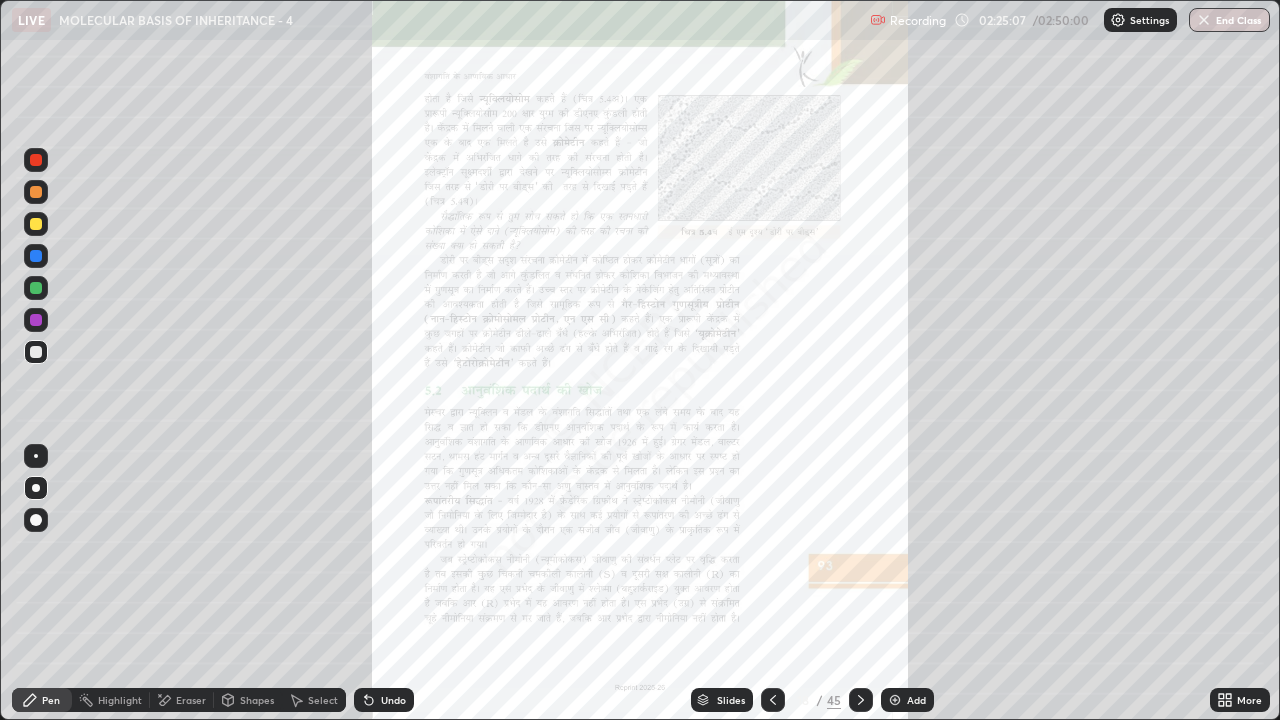 click 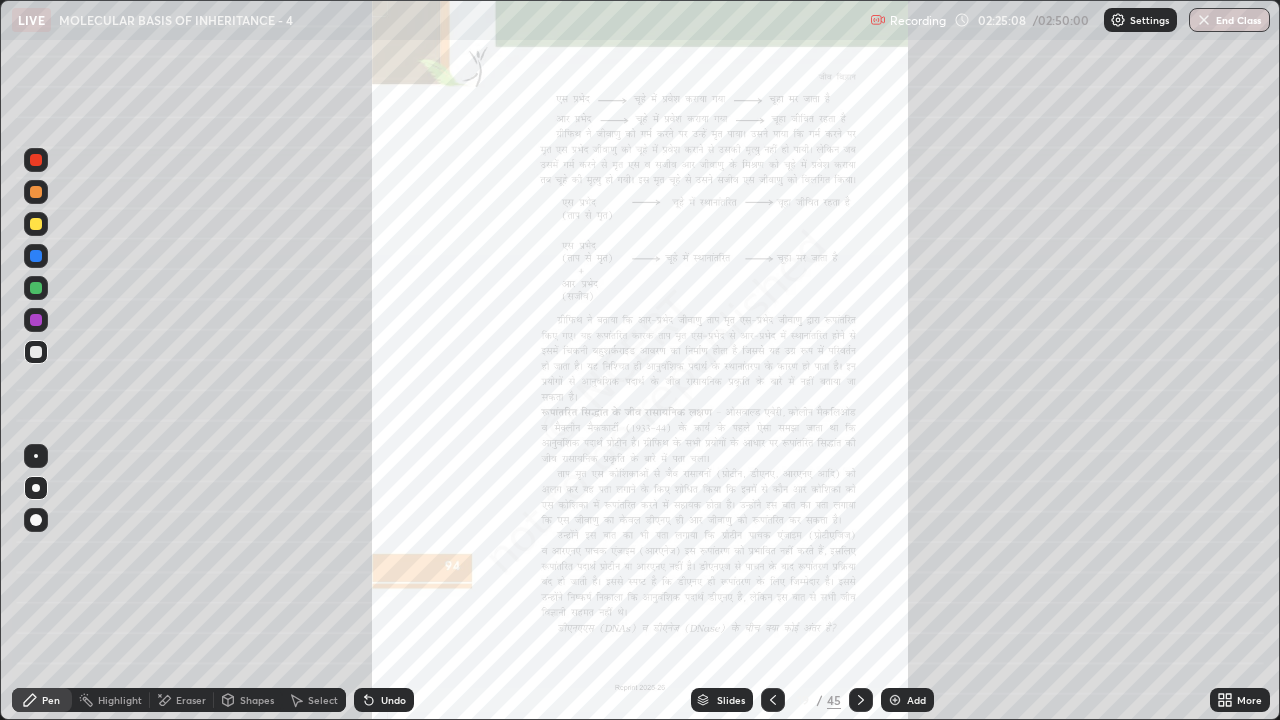 click 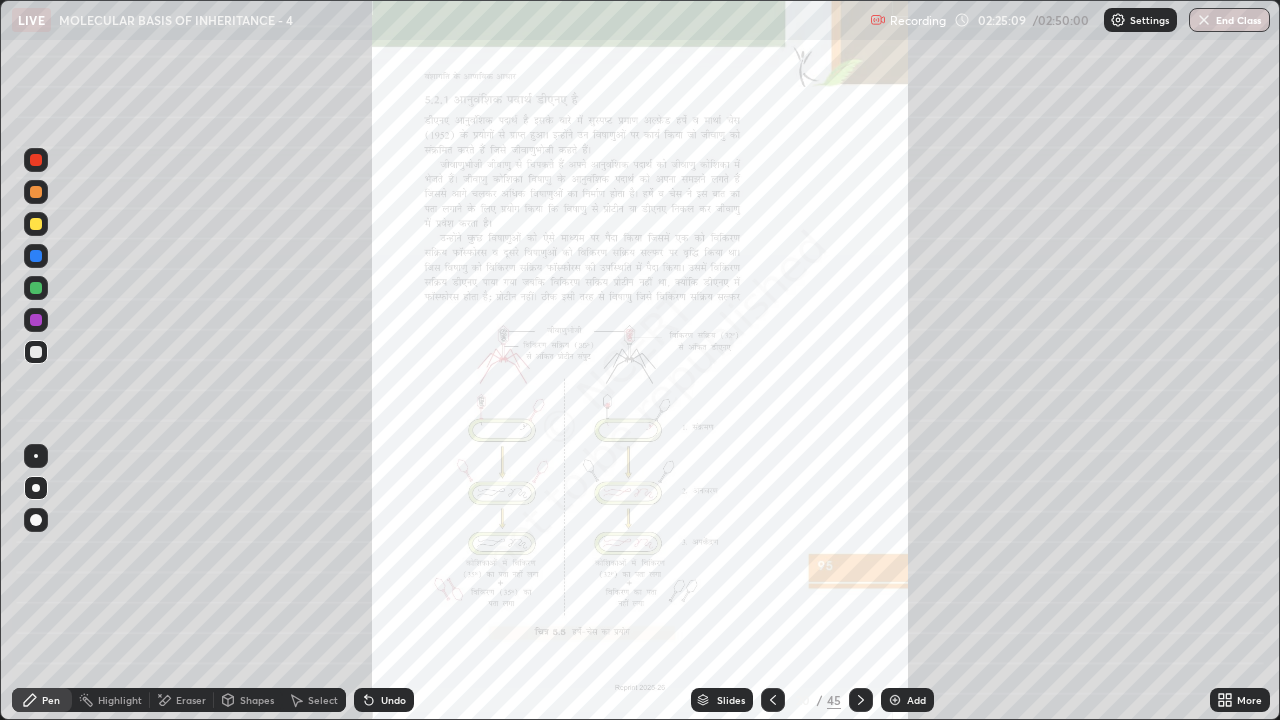 click at bounding box center (861, 700) 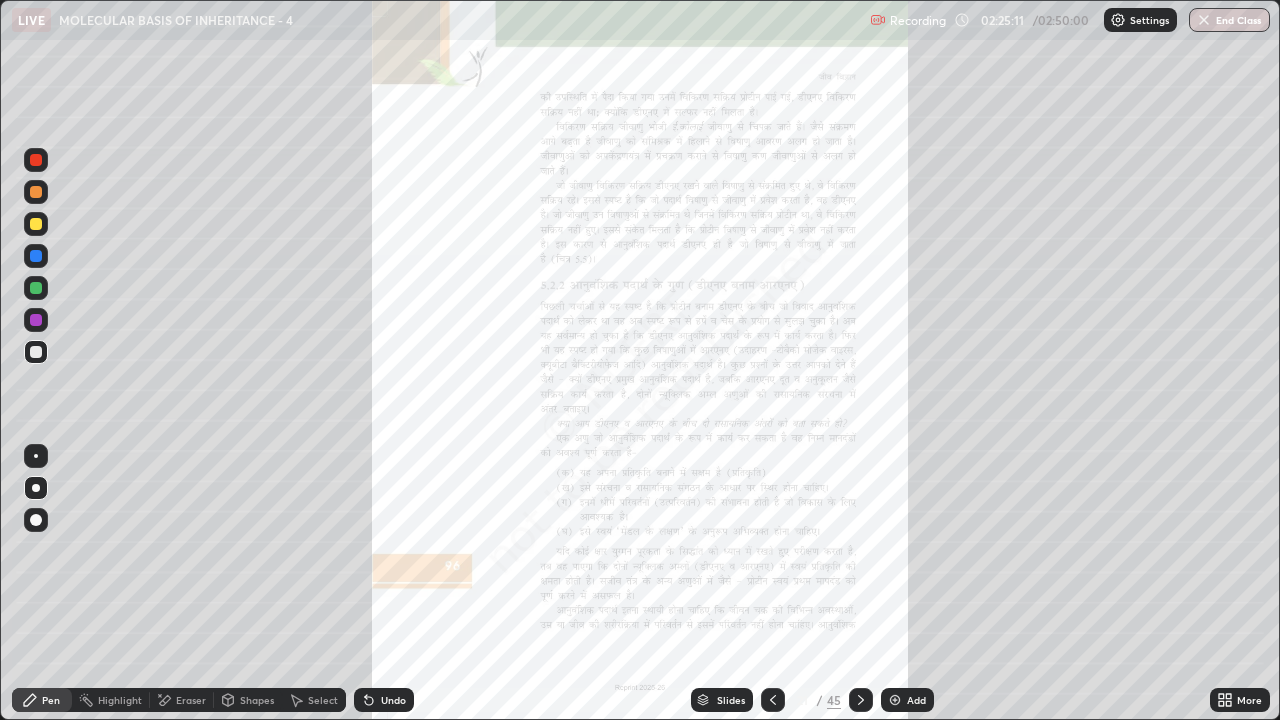 click at bounding box center [861, 700] 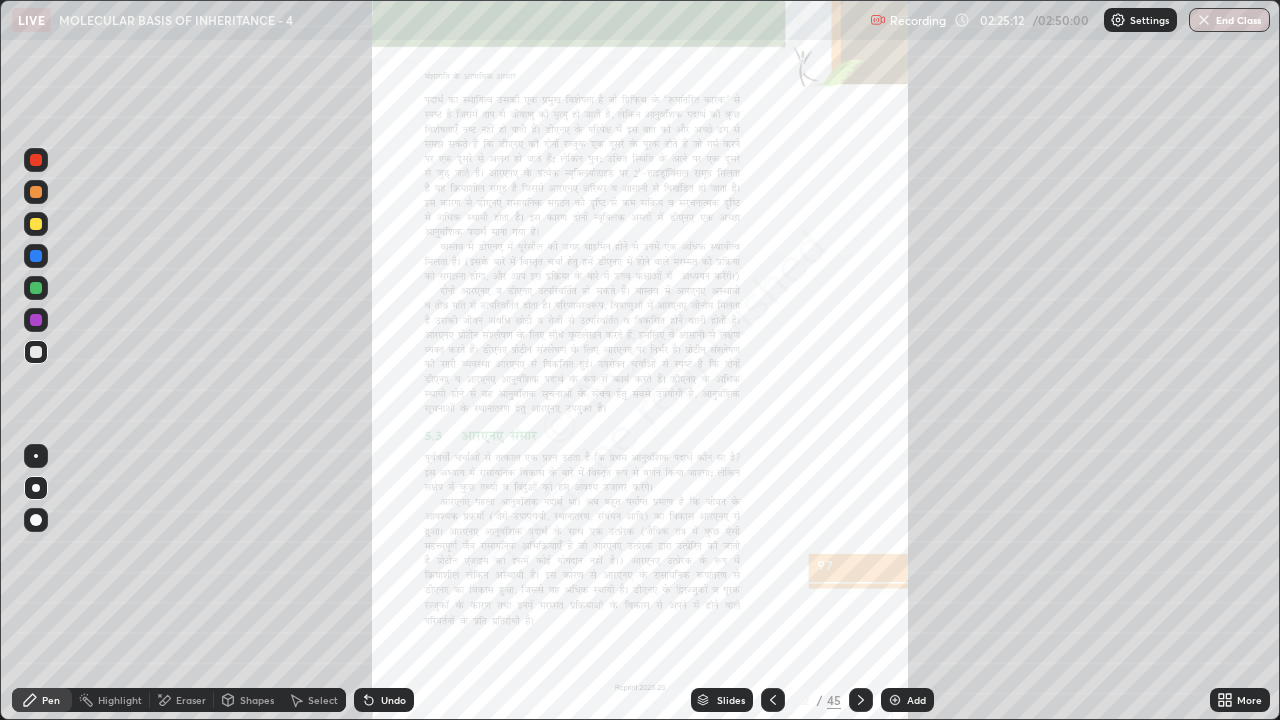 click 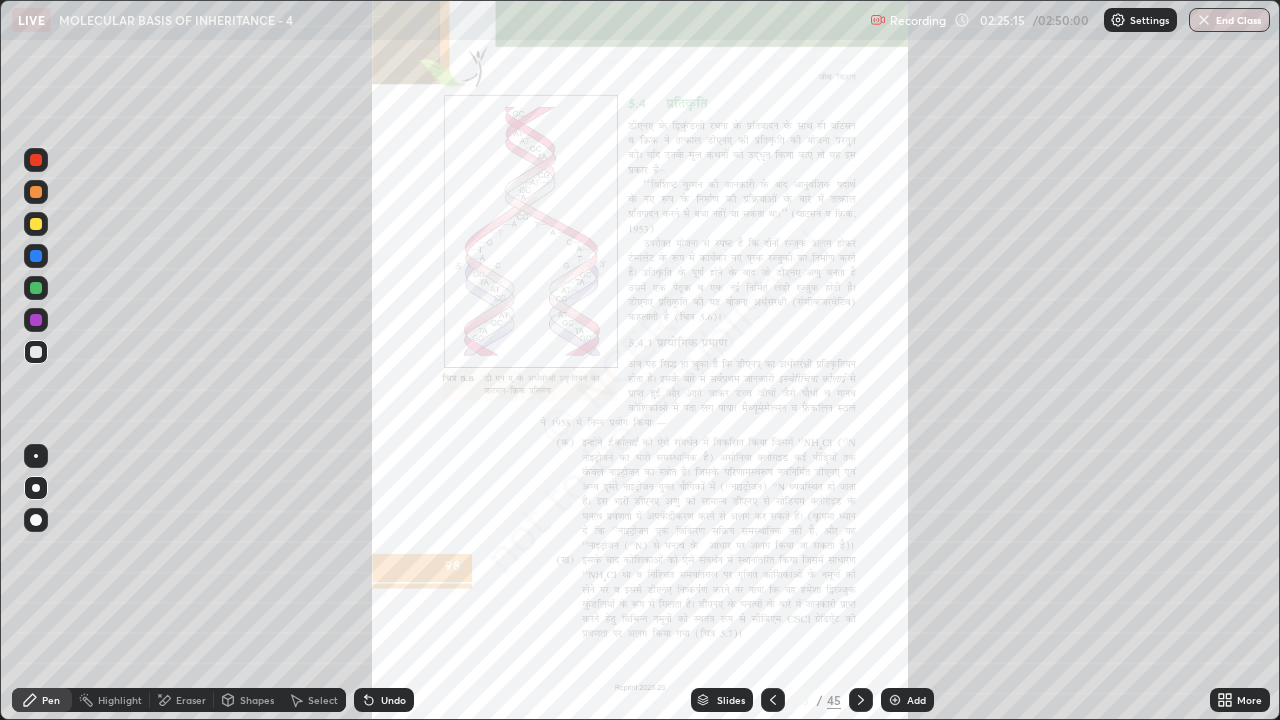 click 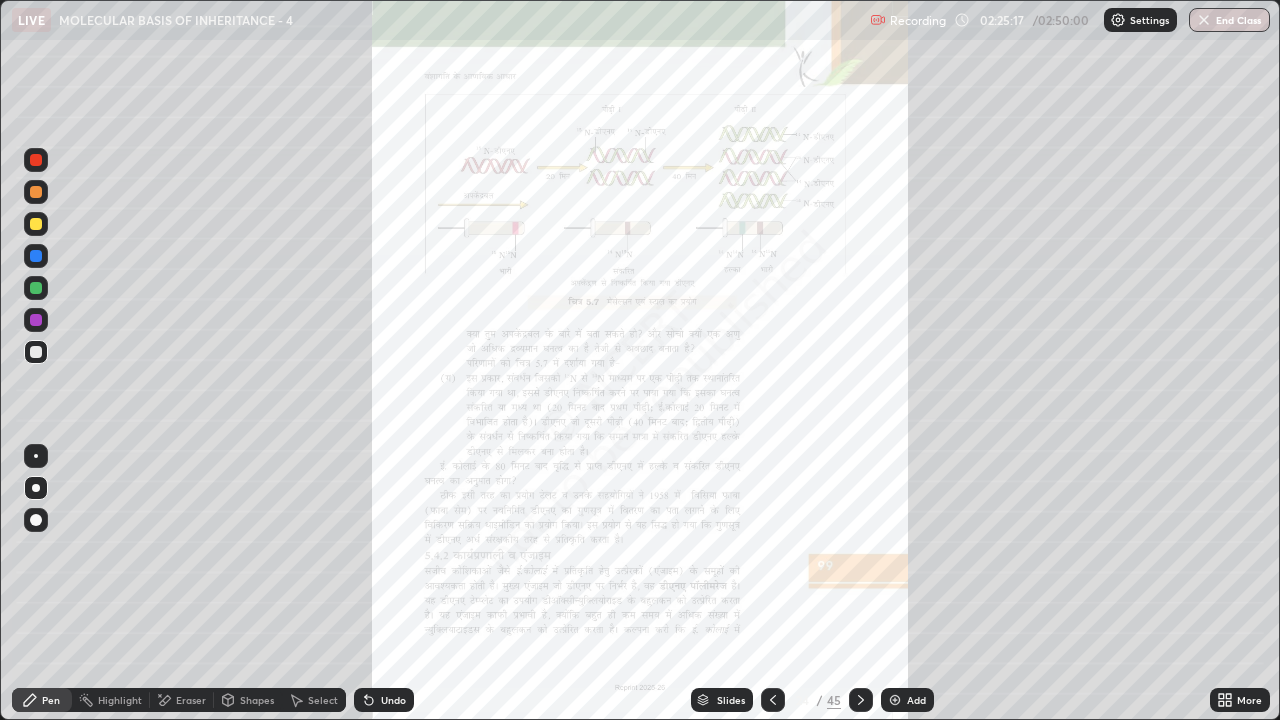 click at bounding box center [773, 700] 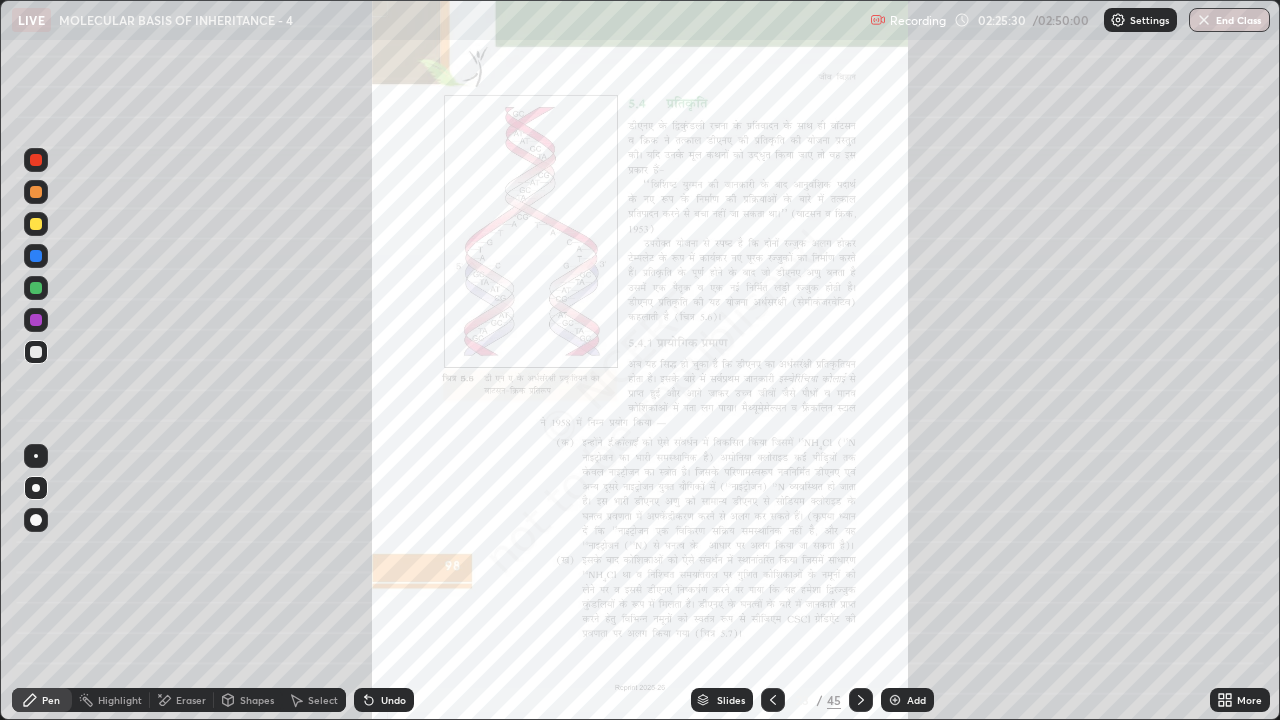 click on "Slides" at bounding box center (722, 700) 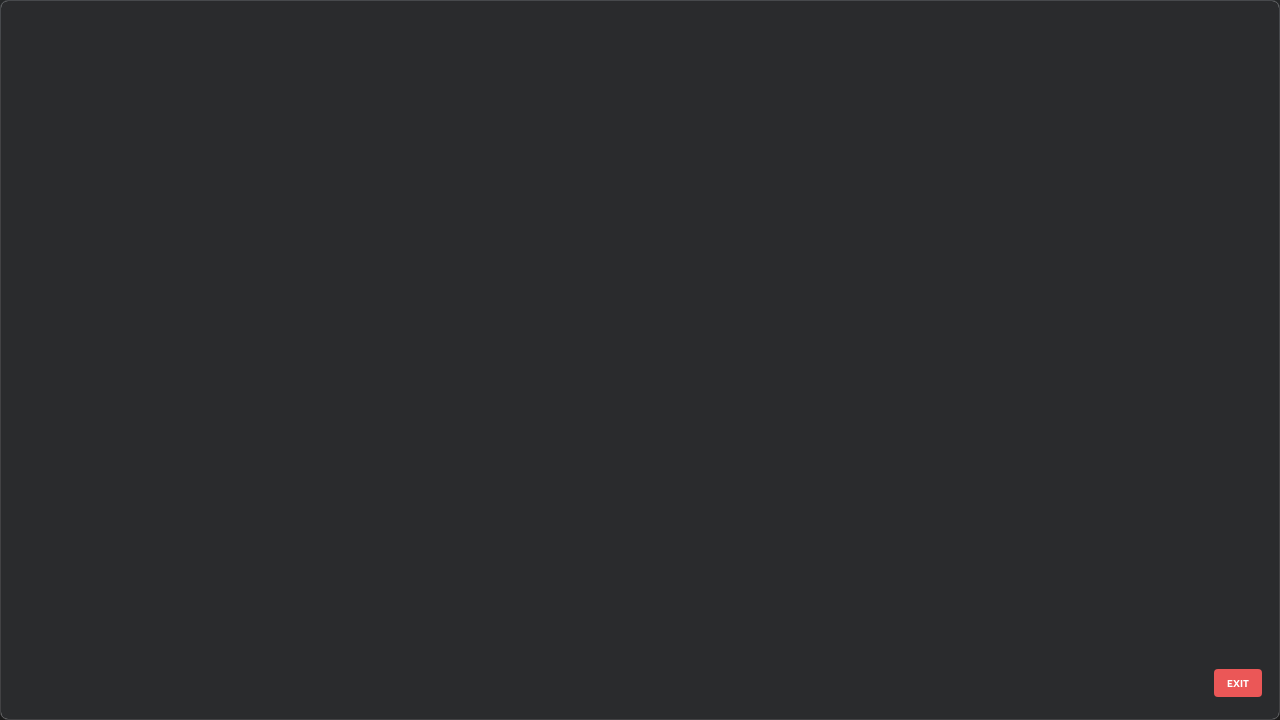 scroll, scrollTop: 1079, scrollLeft: 0, axis: vertical 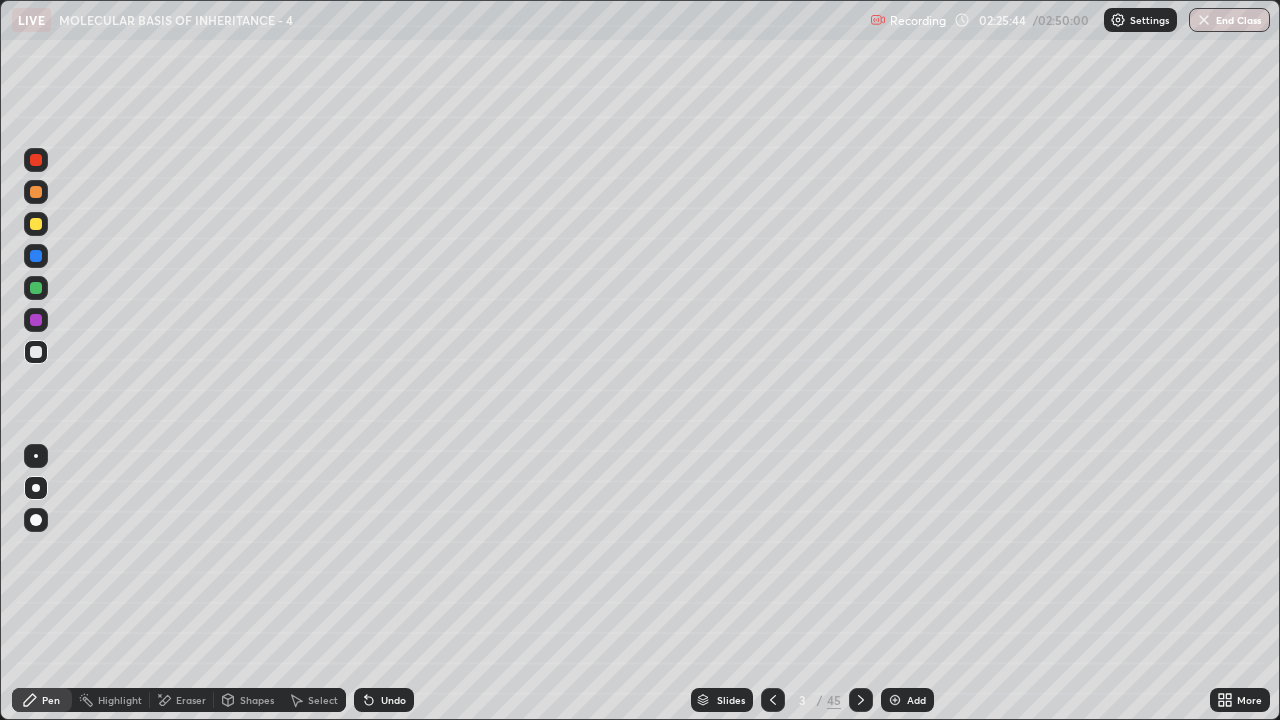click on "End Class" at bounding box center (1229, 20) 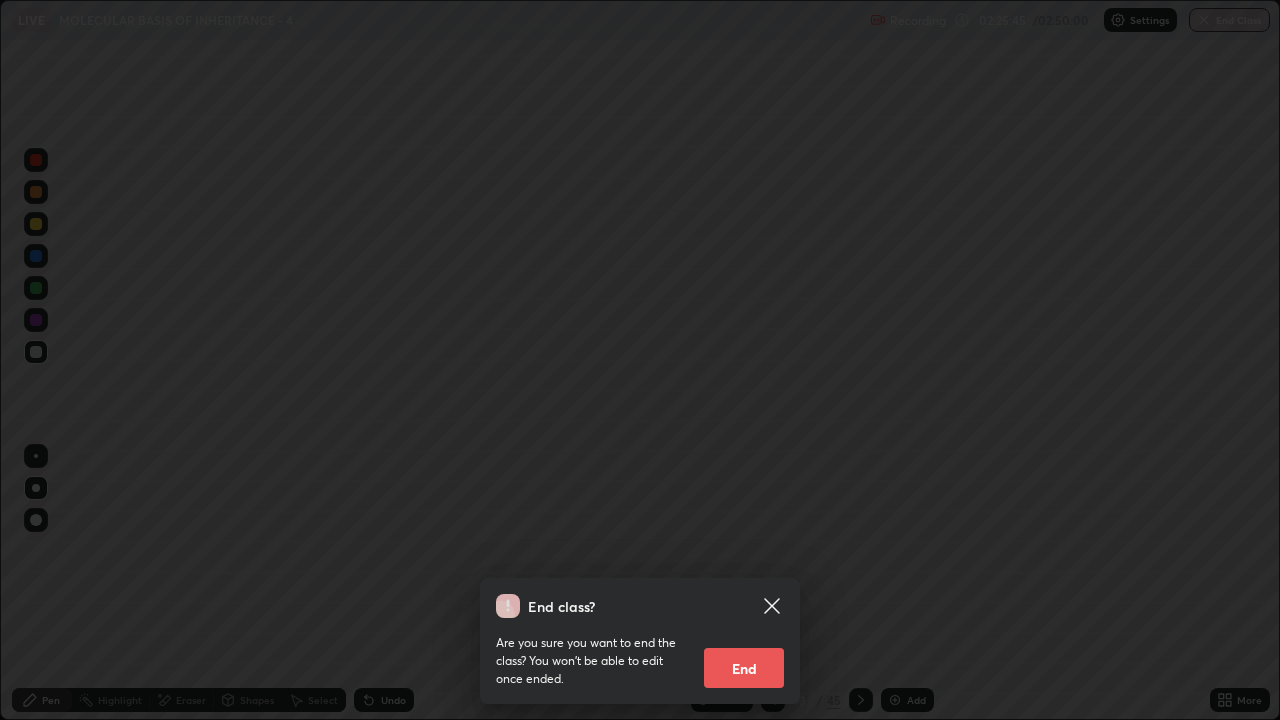 click on "End" at bounding box center [744, 668] 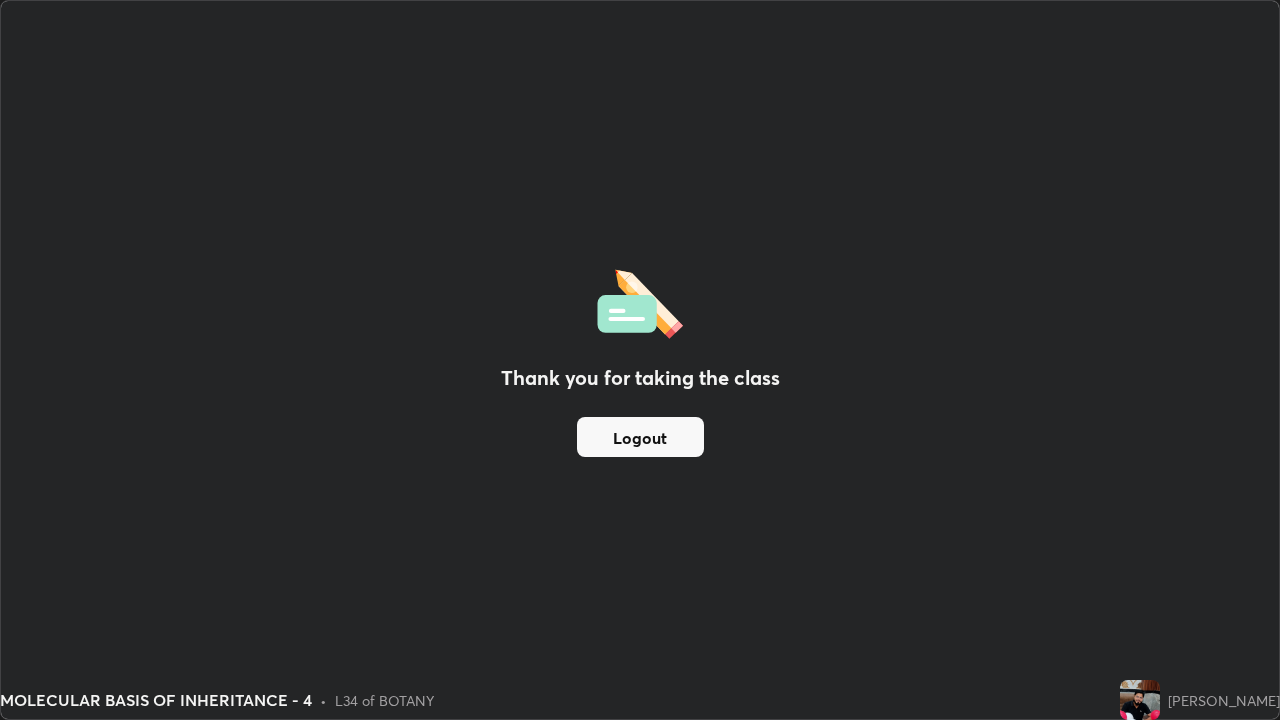 click on "Thank you for taking the class Logout" at bounding box center (640, 360) 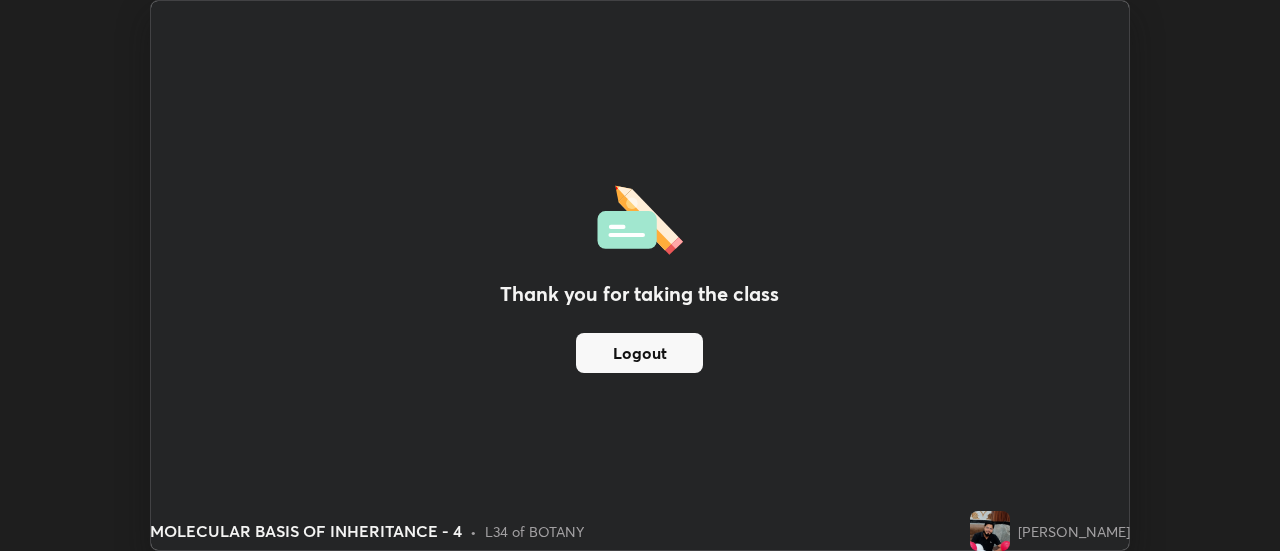 scroll, scrollTop: 551, scrollLeft: 1280, axis: both 